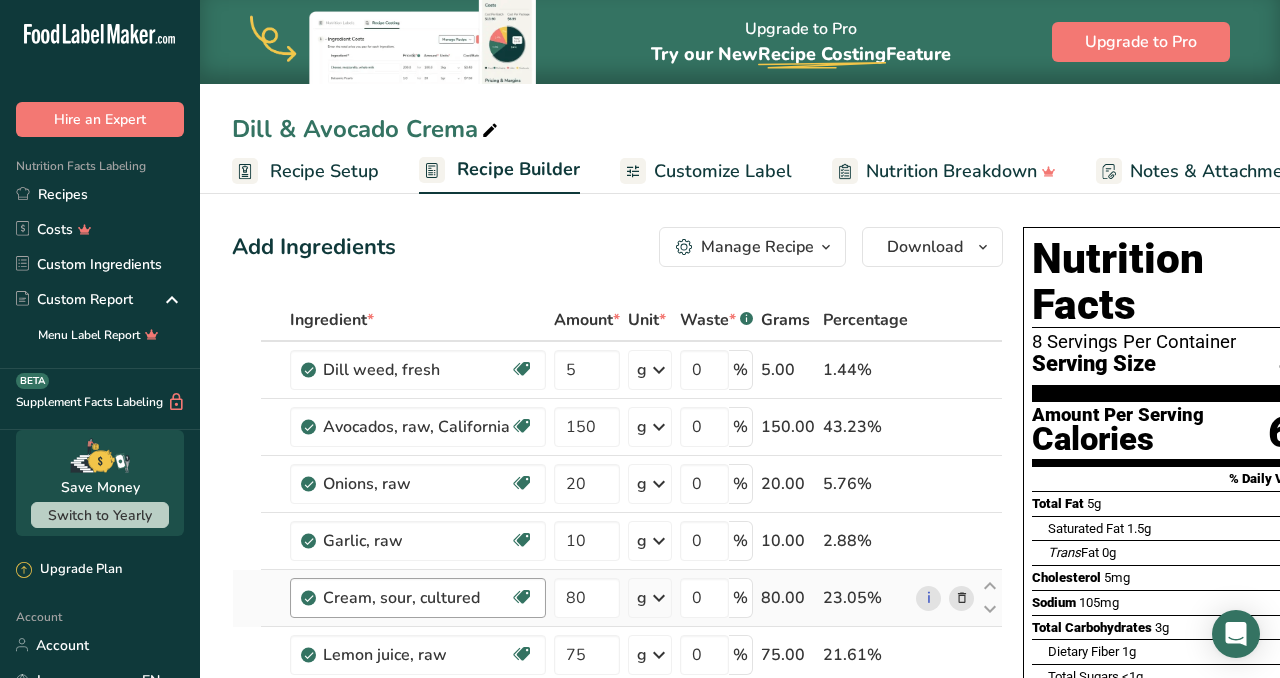 scroll, scrollTop: 0, scrollLeft: 0, axis: both 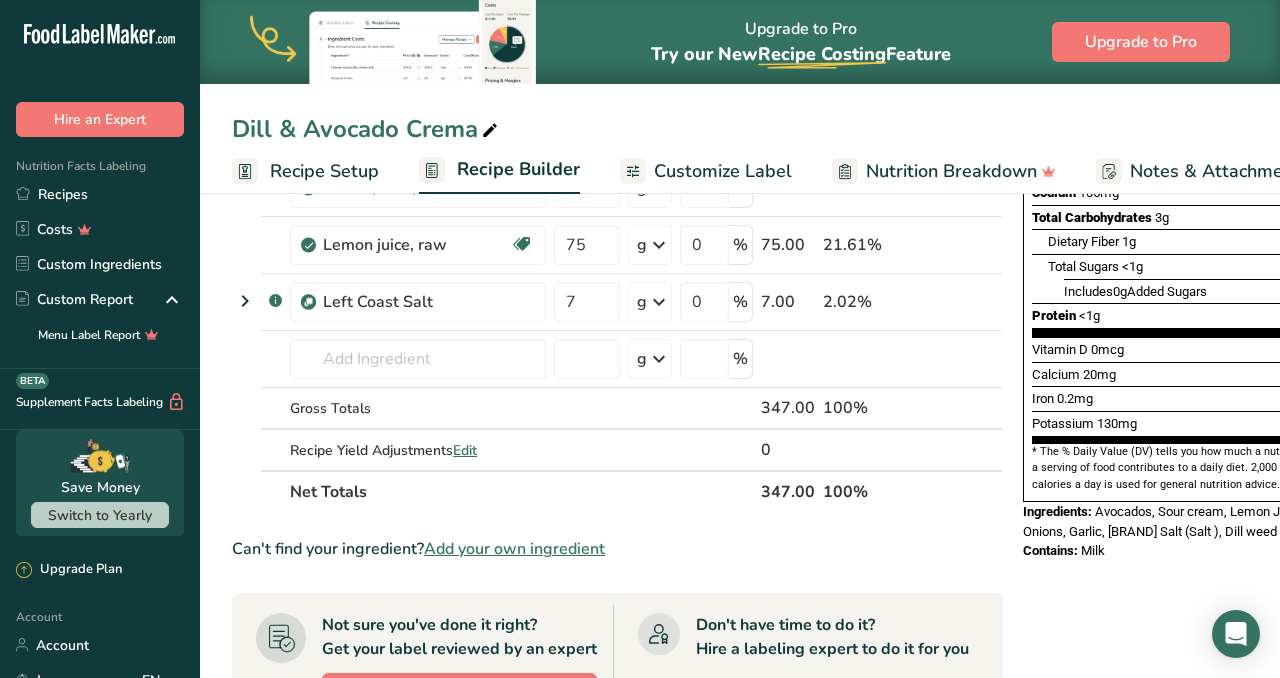 click on "Customize Label" at bounding box center [723, 171] 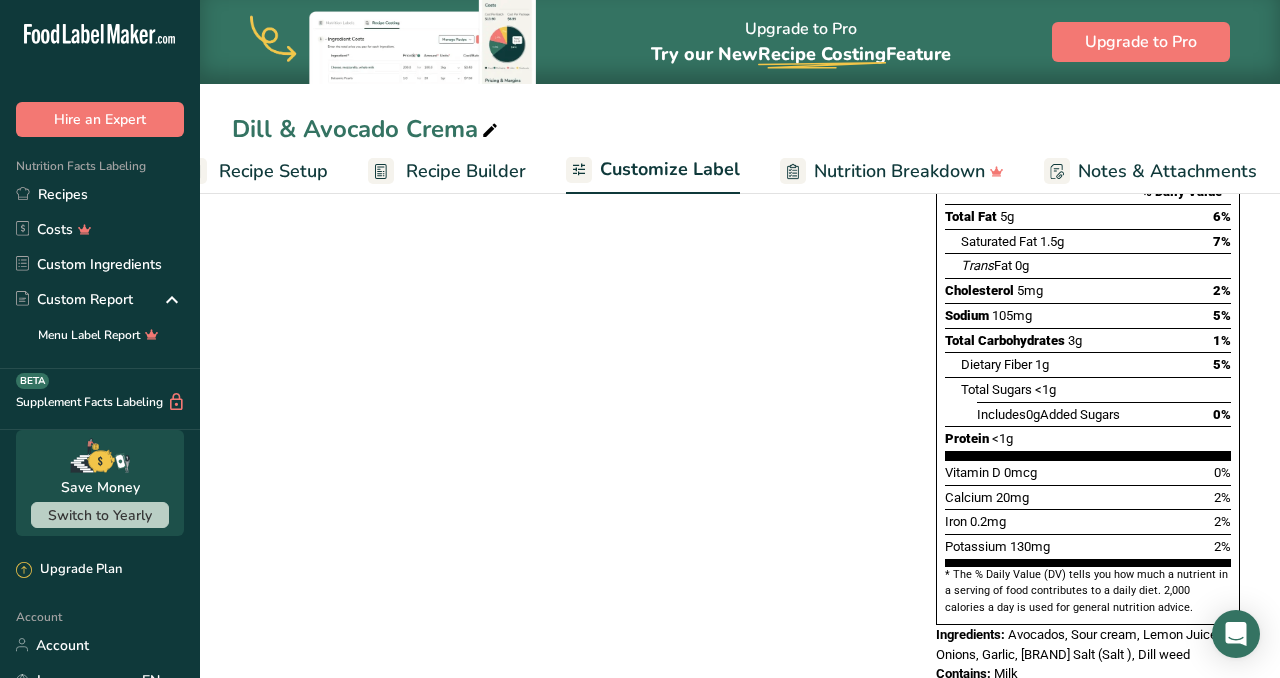 scroll, scrollTop: 0, scrollLeft: 279, axis: horizontal 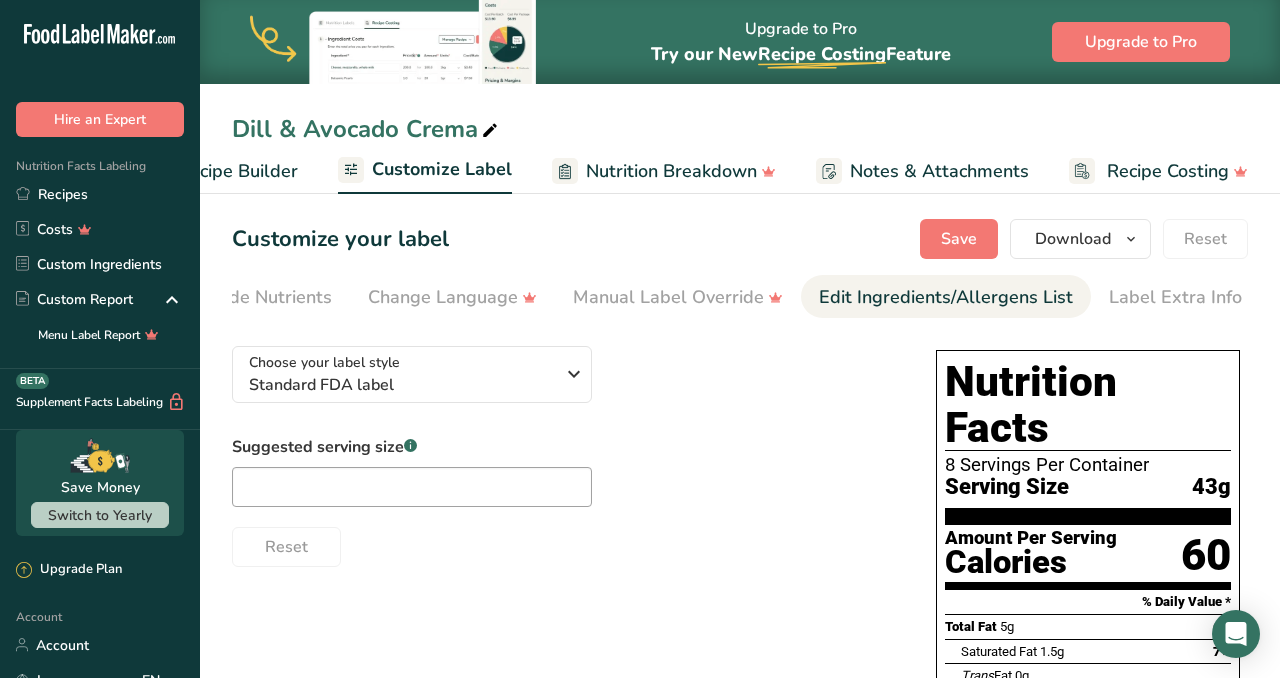 click on "Edit Ingredients/Allergens List" at bounding box center [946, 297] 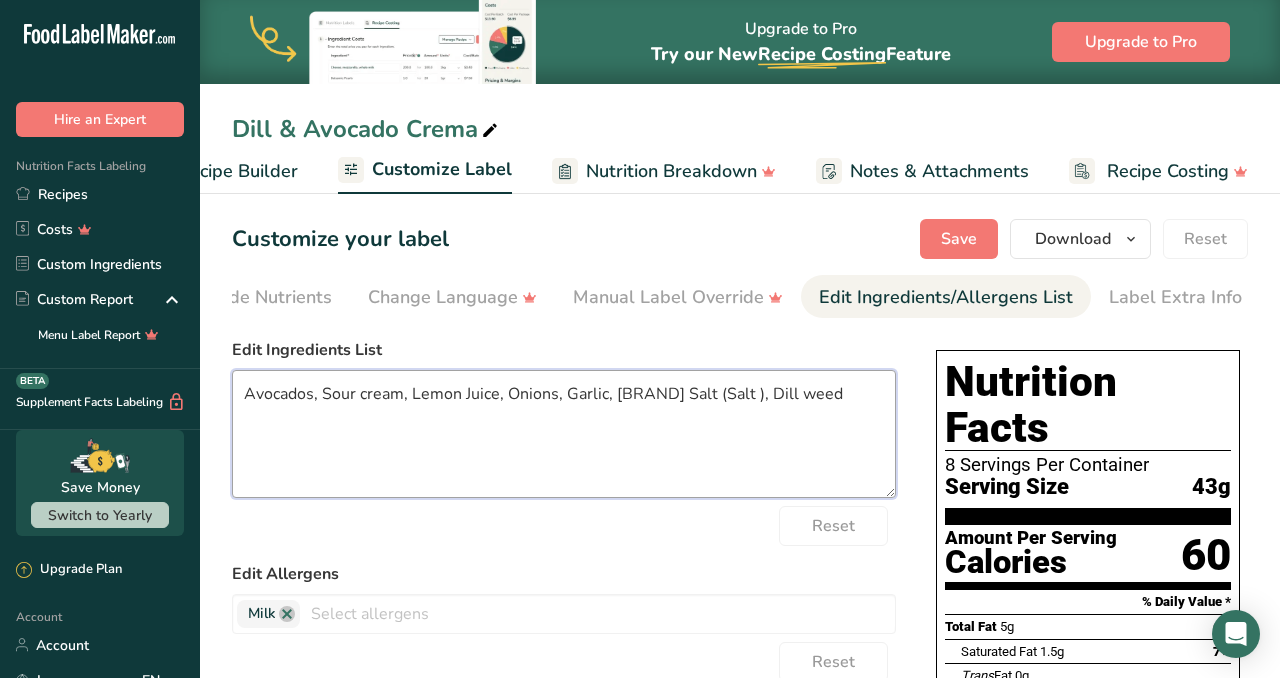 click on "Avocados, Sour cream, Lemon Juice, Onions, Garlic, [BRAND] Salt (Salt ), Dill weed" at bounding box center (564, 434) 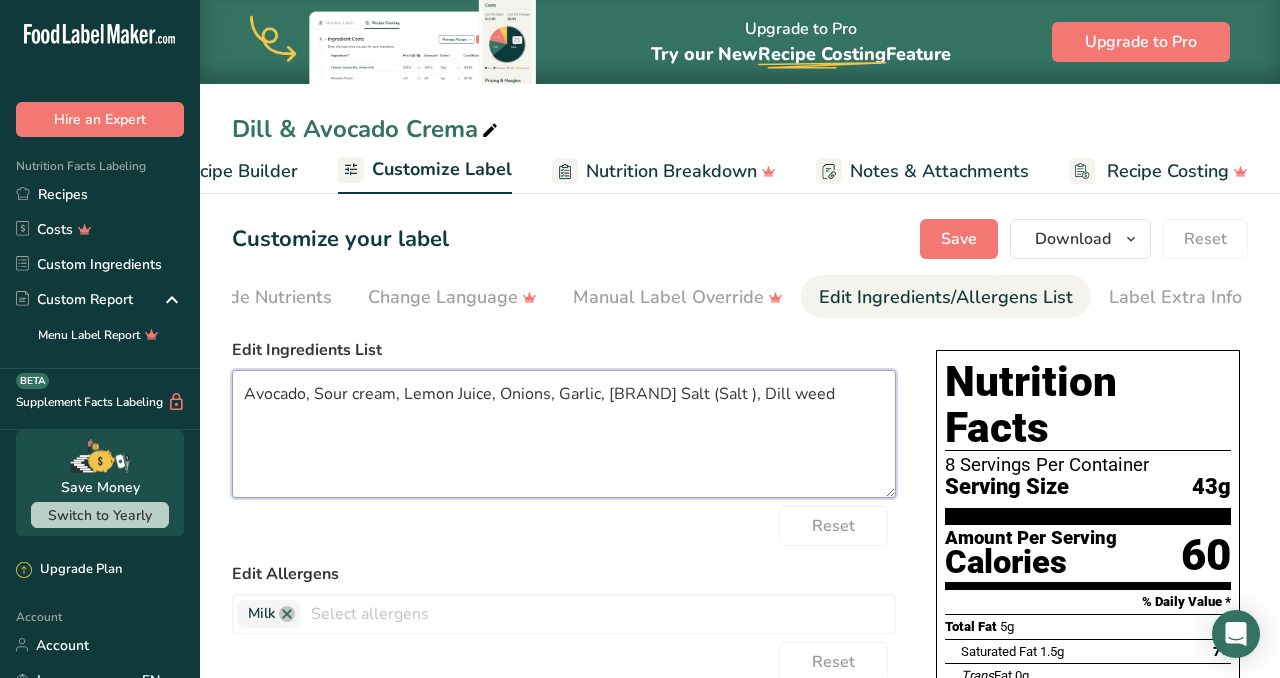click on "Avocado, Sour cream, Lemon Juice, Onions, Garlic, [BRAND] Salt (Salt ), Dill weed" at bounding box center (564, 434) 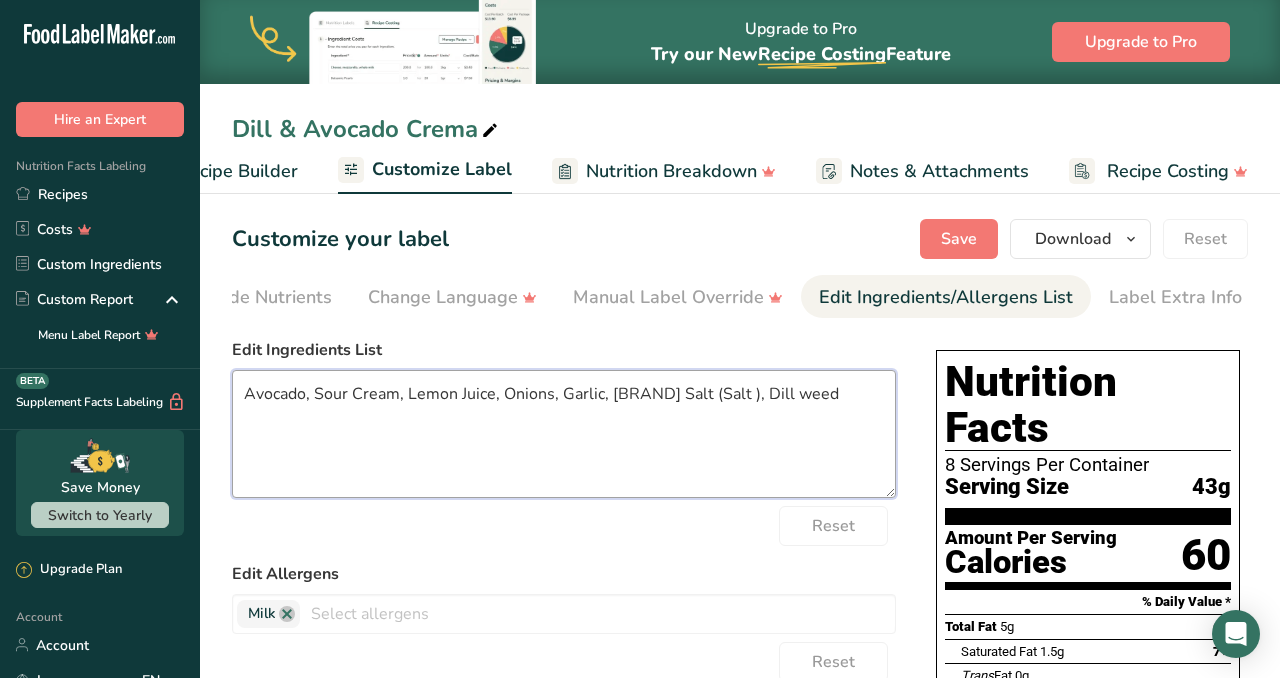 click on "Avocado, Sour Cream, Lemon Juice, Onions, Garlic, [BRAND] Salt (Salt ), Dill weed" at bounding box center [564, 434] 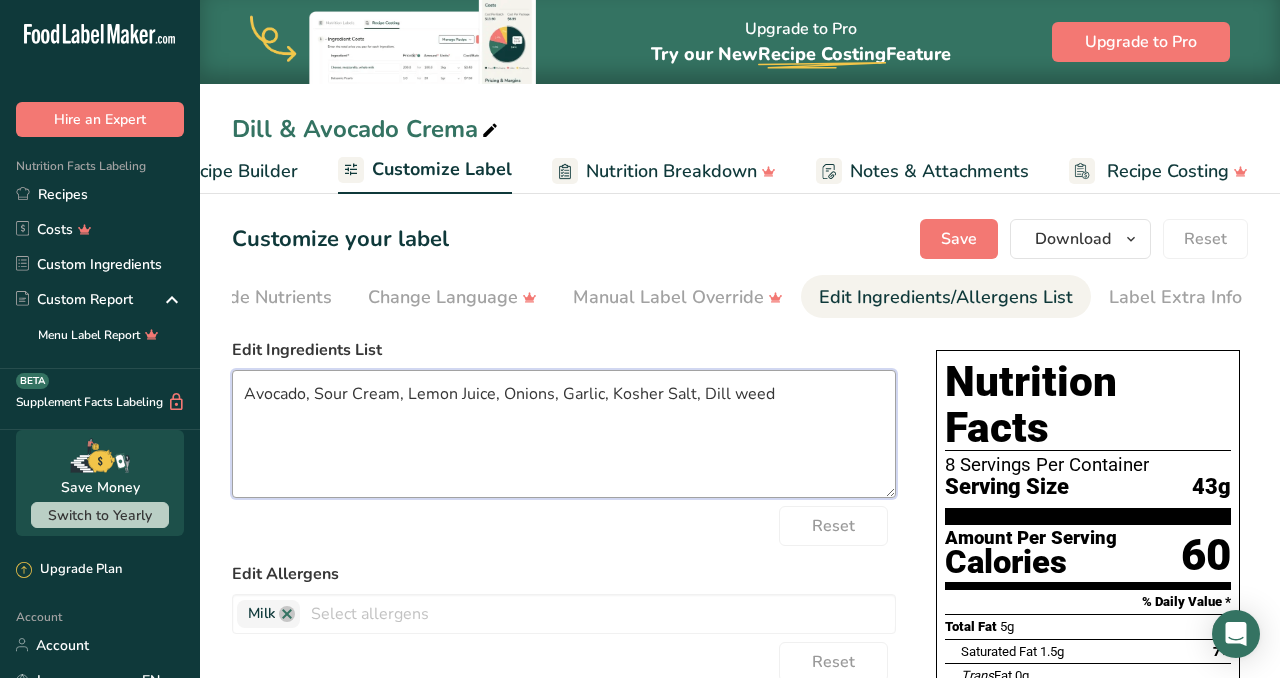 click on "Avocado, Sour Cream, Lemon Juice, Onions, Garlic, Kosher Salt, Dill weed" at bounding box center [564, 434] 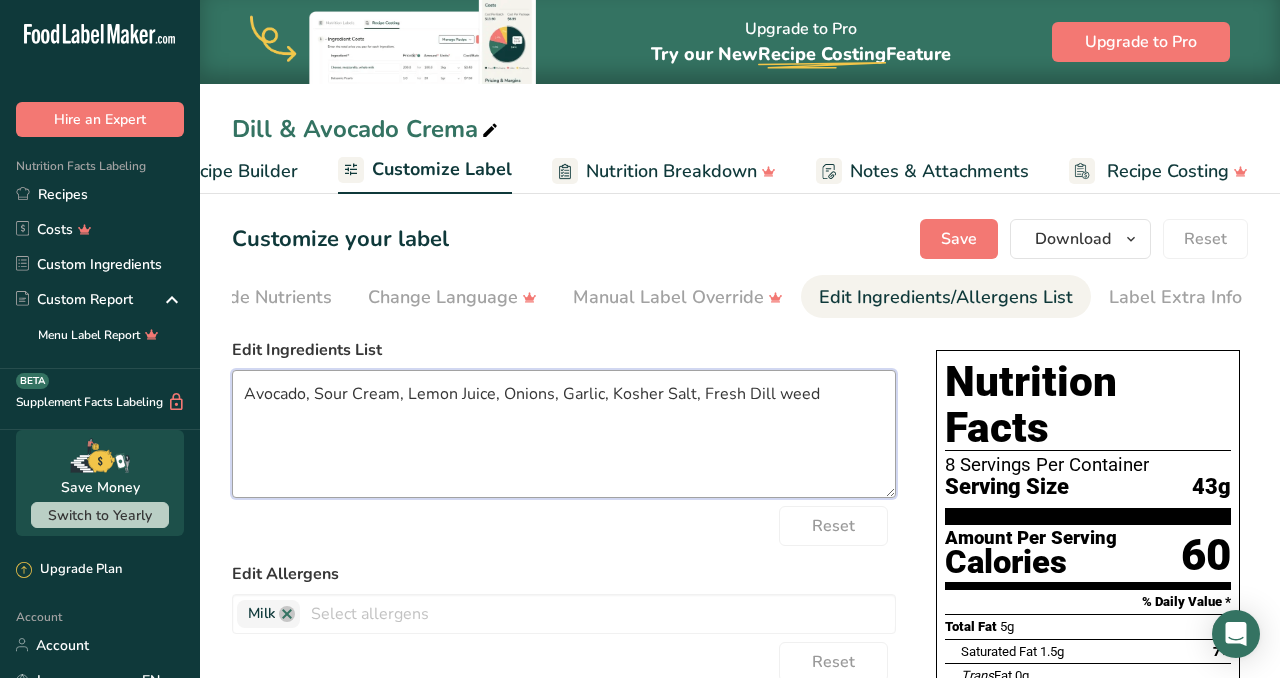 click on "Avocado, Sour Cream, Lemon Juice, Onions, Garlic, Kosher Salt, Fresh Dill weed" at bounding box center [564, 434] 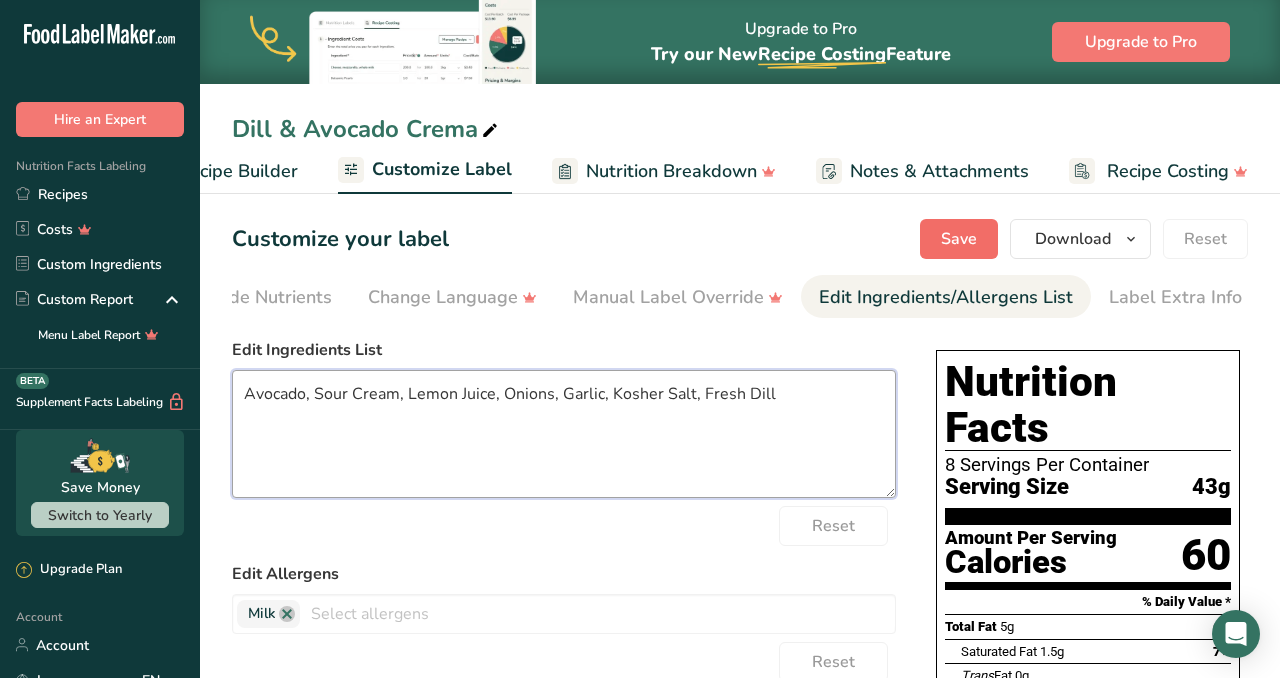 type on "Avocado, Sour Cream, Lemon Juice, Onions, Garlic, Kosher Salt, Fresh Dill" 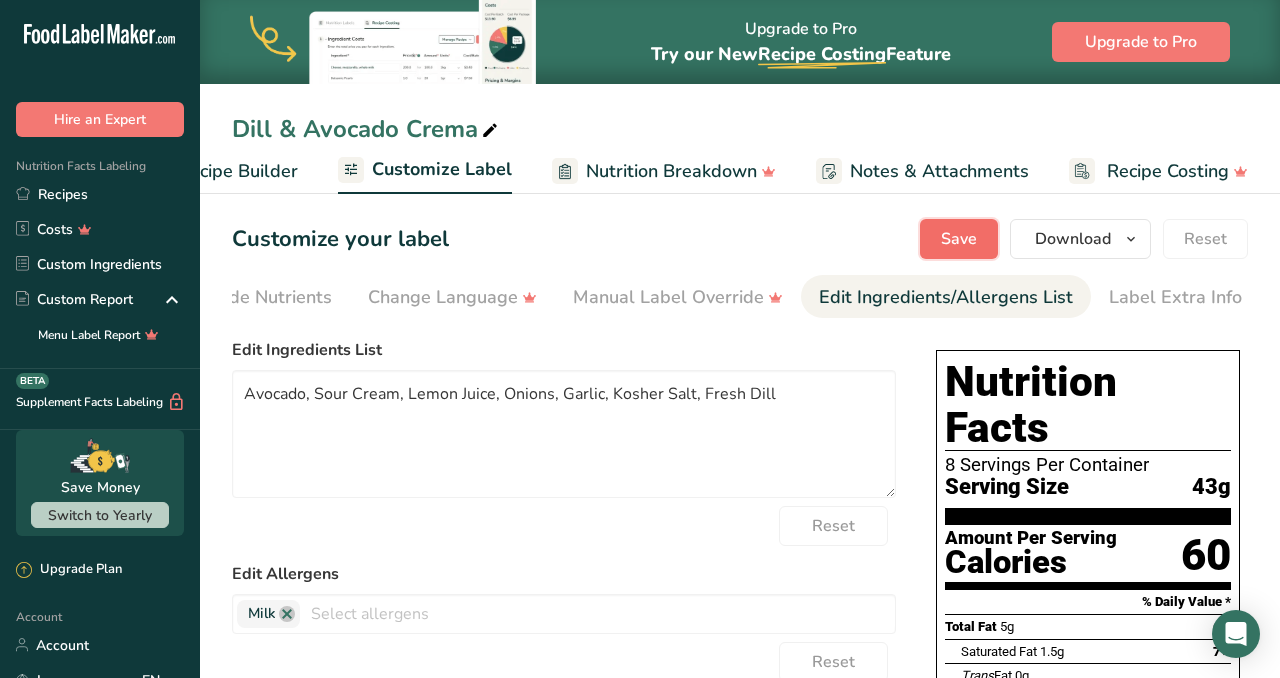 click on "Save" at bounding box center (959, 239) 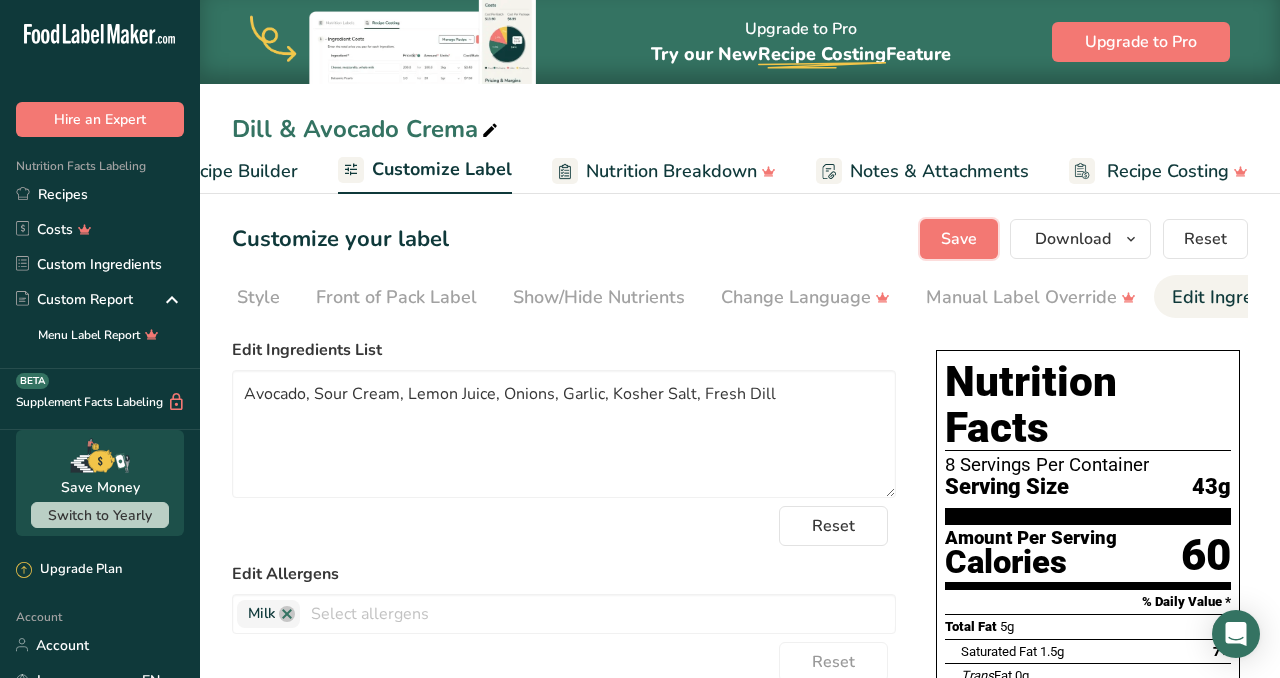 scroll, scrollTop: 0, scrollLeft: 0, axis: both 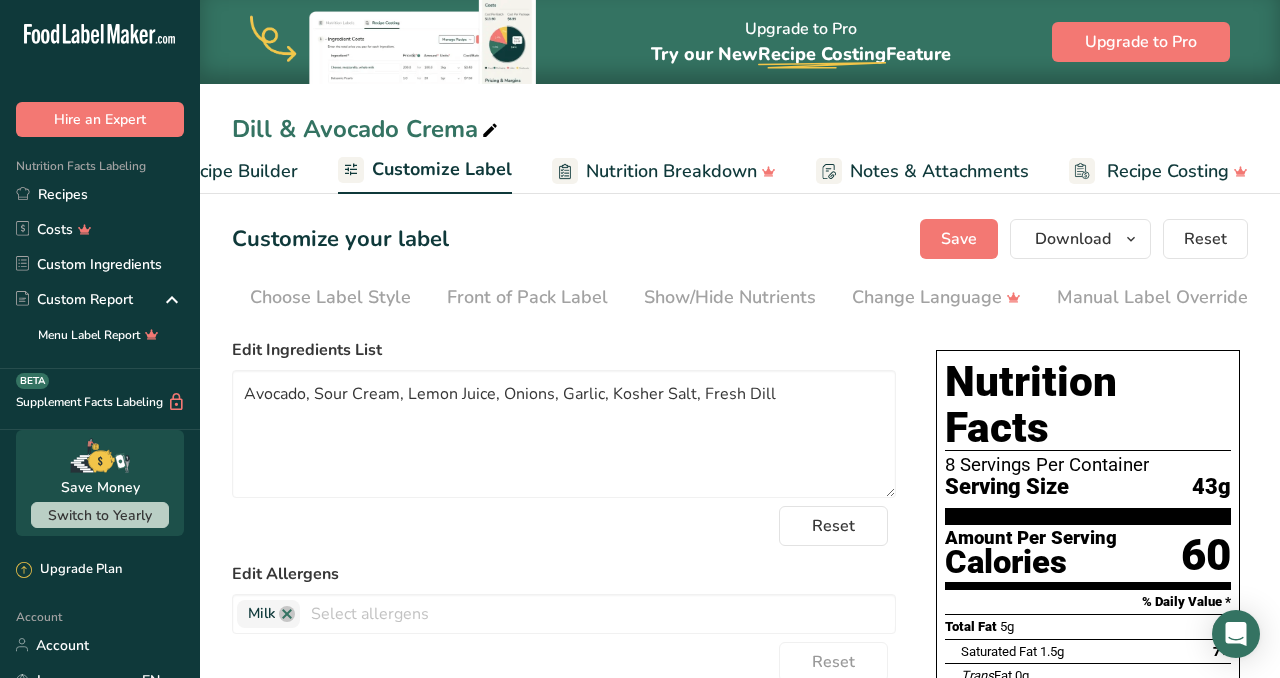 click on "Customize your label
Save
Download
Choose what to show on your downloaded label
Recipe Name to appear above label
Nutrition Facts Panel
Ingredient Statement List
Allergen Declaration/ Allergy Statement
Business Address
Label Notes
Recipe Tags
Recipe Card QR Code
Front of Pack Label
Download
PNG
PNG
BMP
SVG
PDF
TXT
Reset" at bounding box center (740, 239) 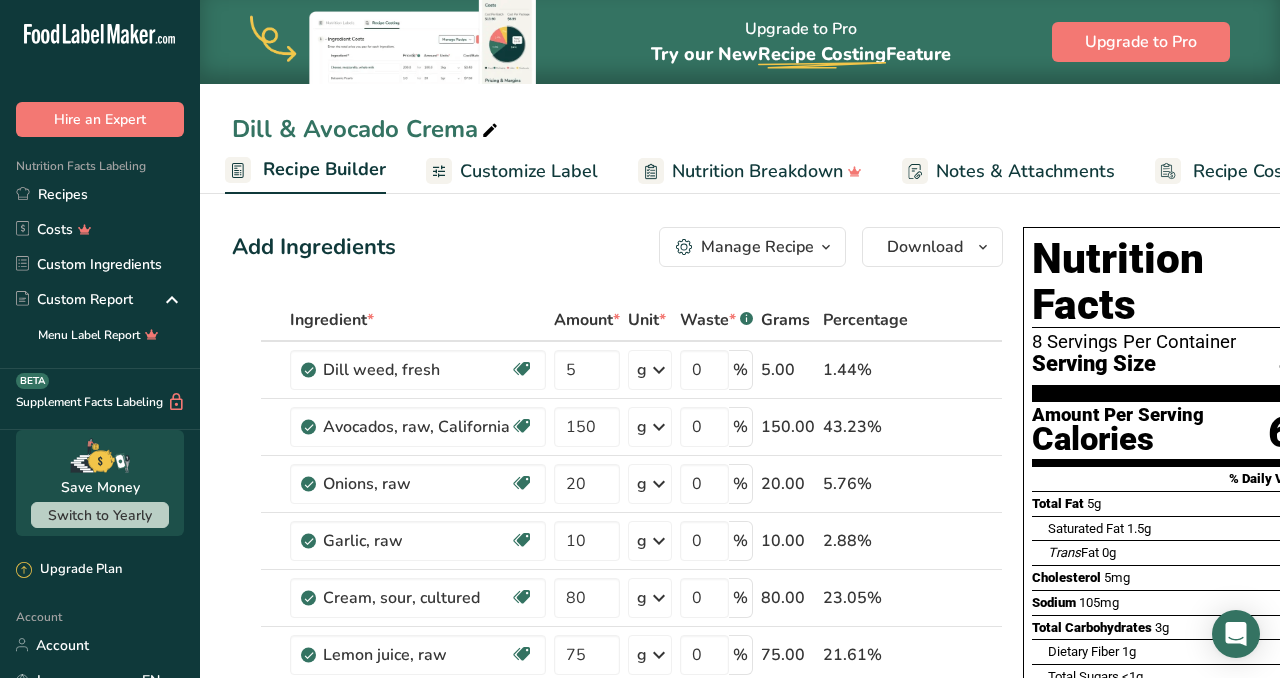 scroll, scrollTop: 0, scrollLeft: 193, axis: horizontal 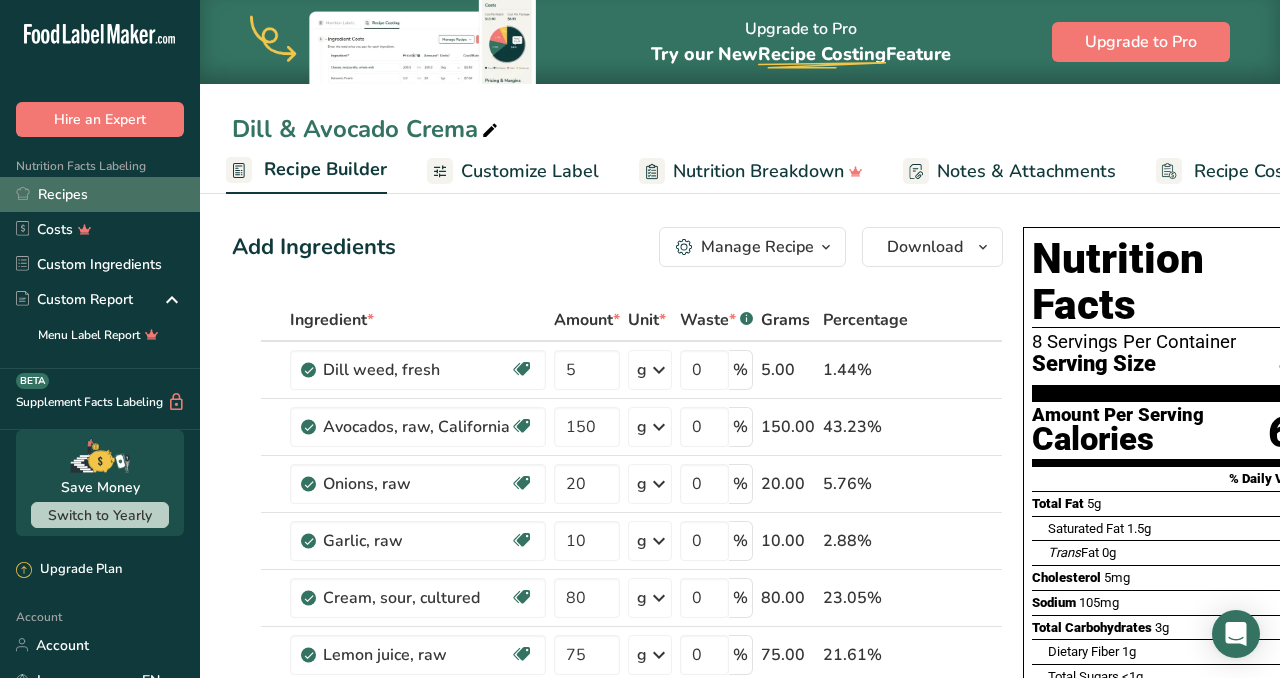 click on "Recipes" at bounding box center (100, 194) 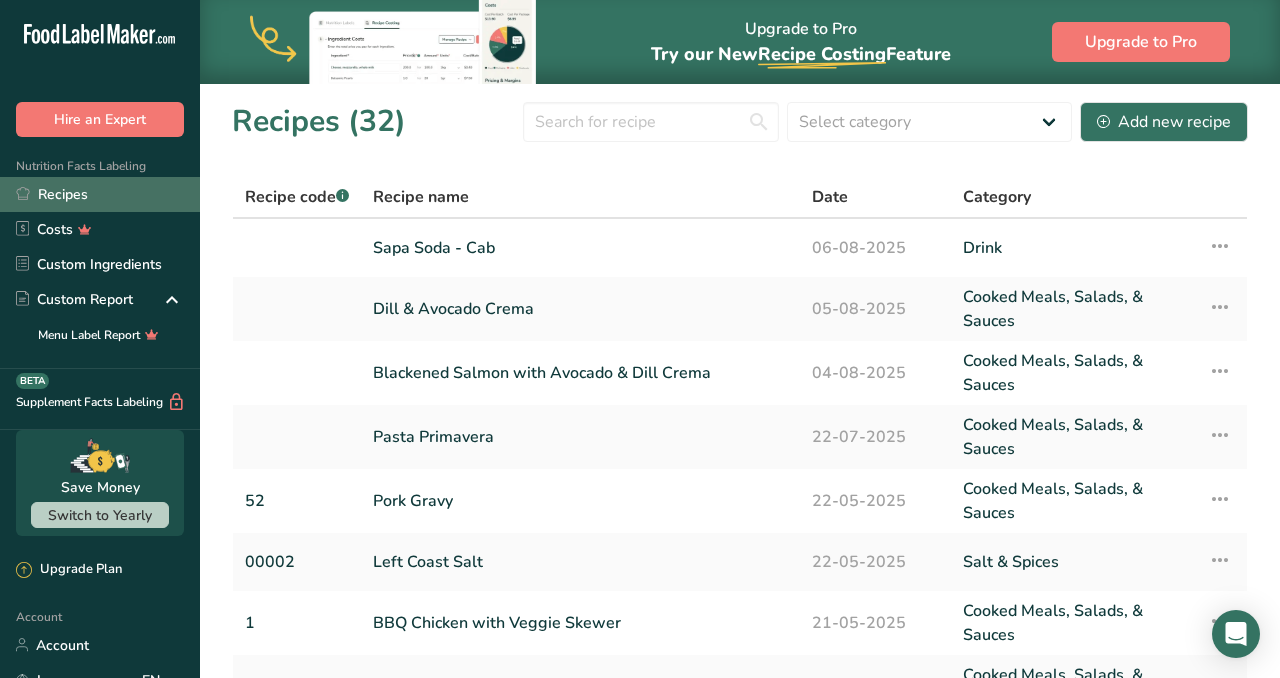 click on "Recipes" at bounding box center (100, 194) 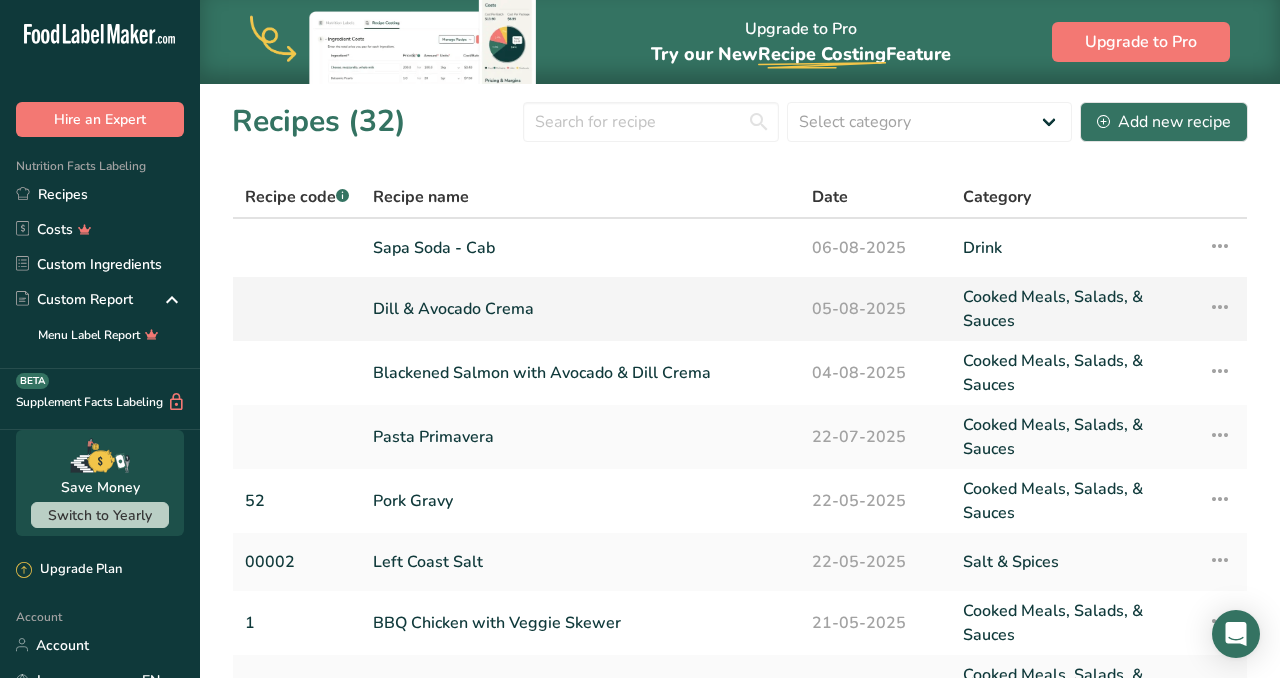 click at bounding box center [1220, 307] 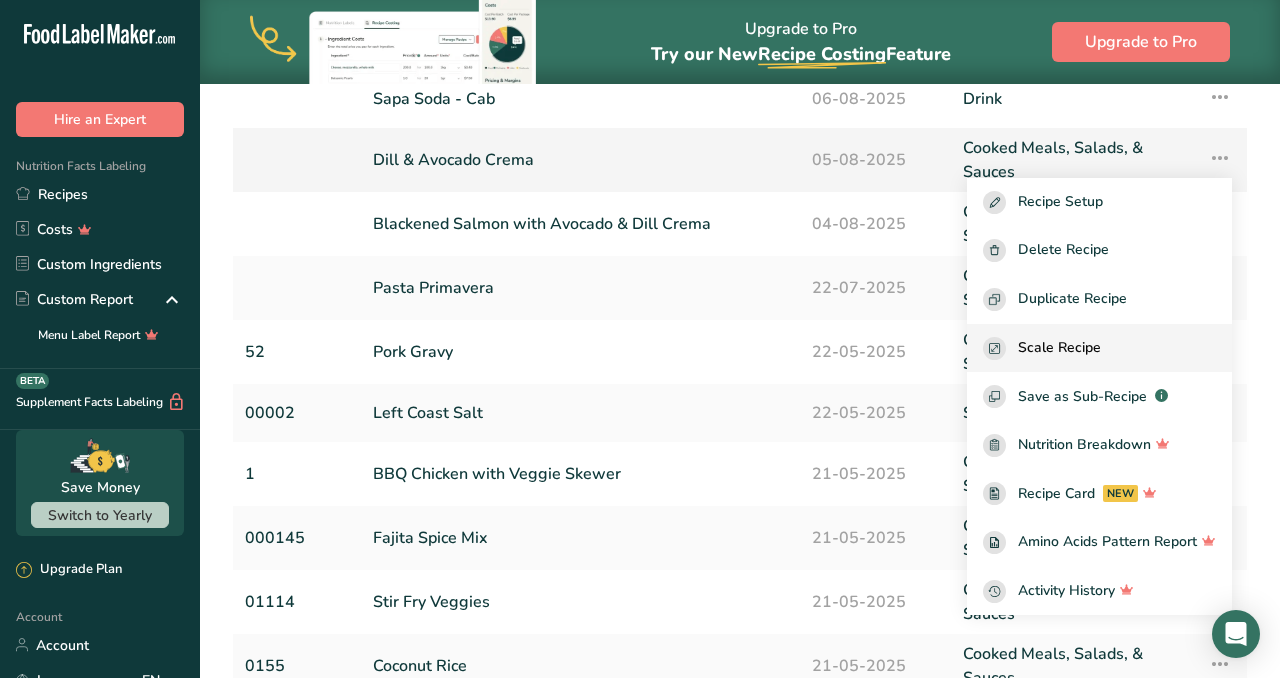 scroll, scrollTop: 137, scrollLeft: 0, axis: vertical 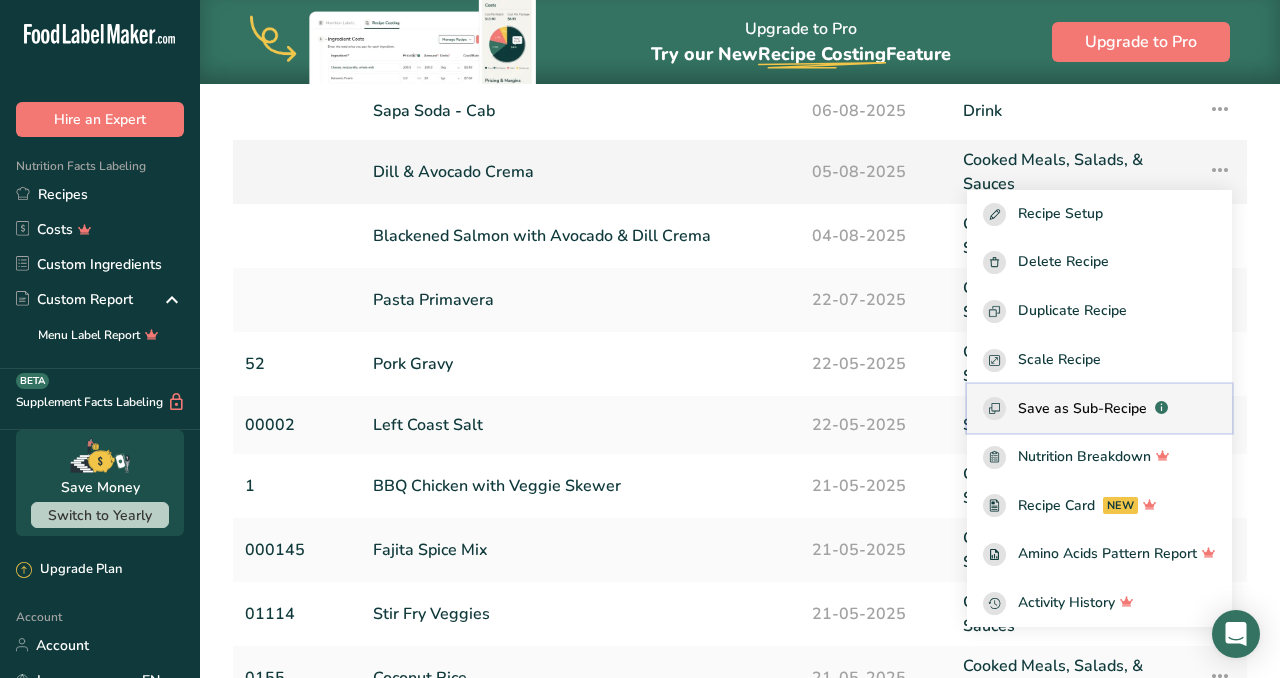 click on "Save as Sub-Recipe   .a-a{fill:#347362;}.b-a{fill:#fff;}" at bounding box center (1099, 408) 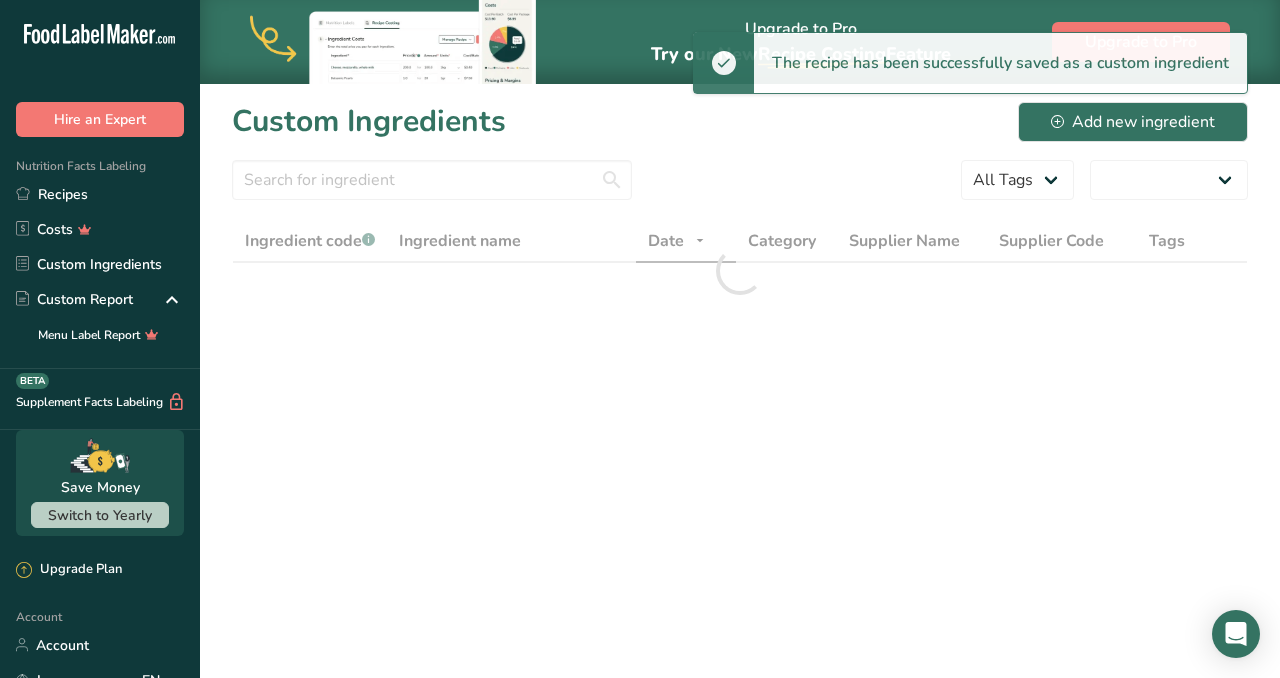 scroll, scrollTop: 0, scrollLeft: 0, axis: both 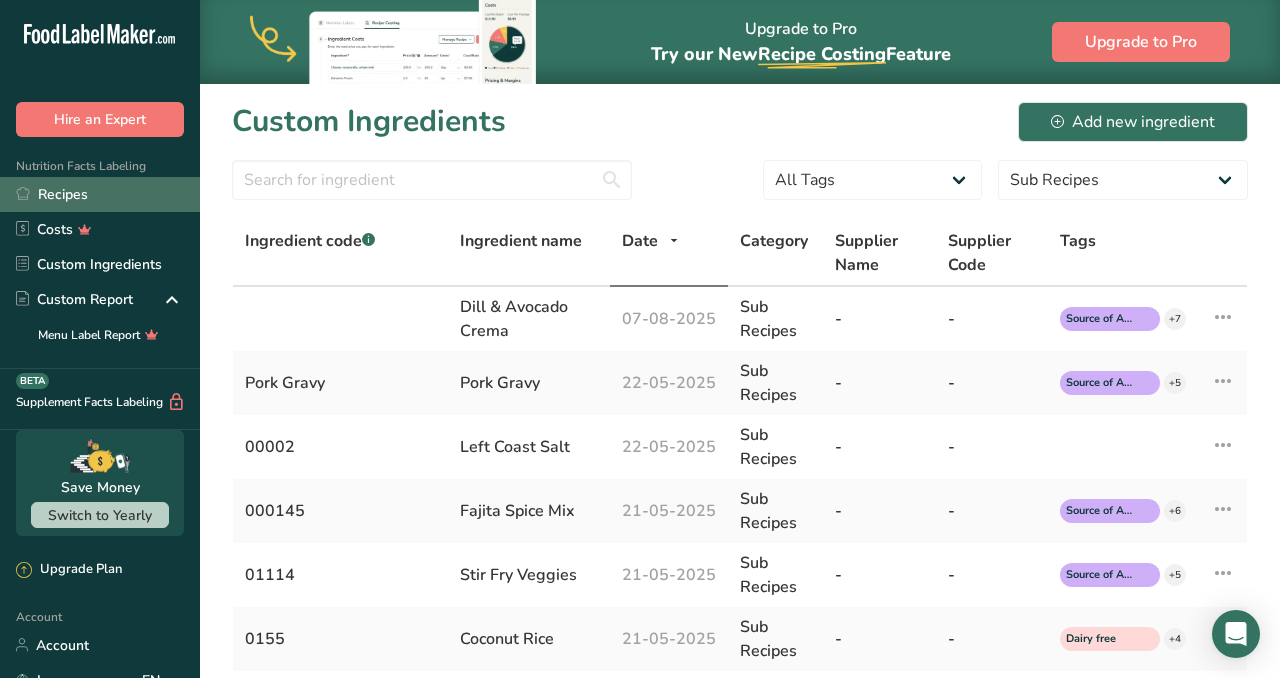 click on "Recipes" at bounding box center (100, 194) 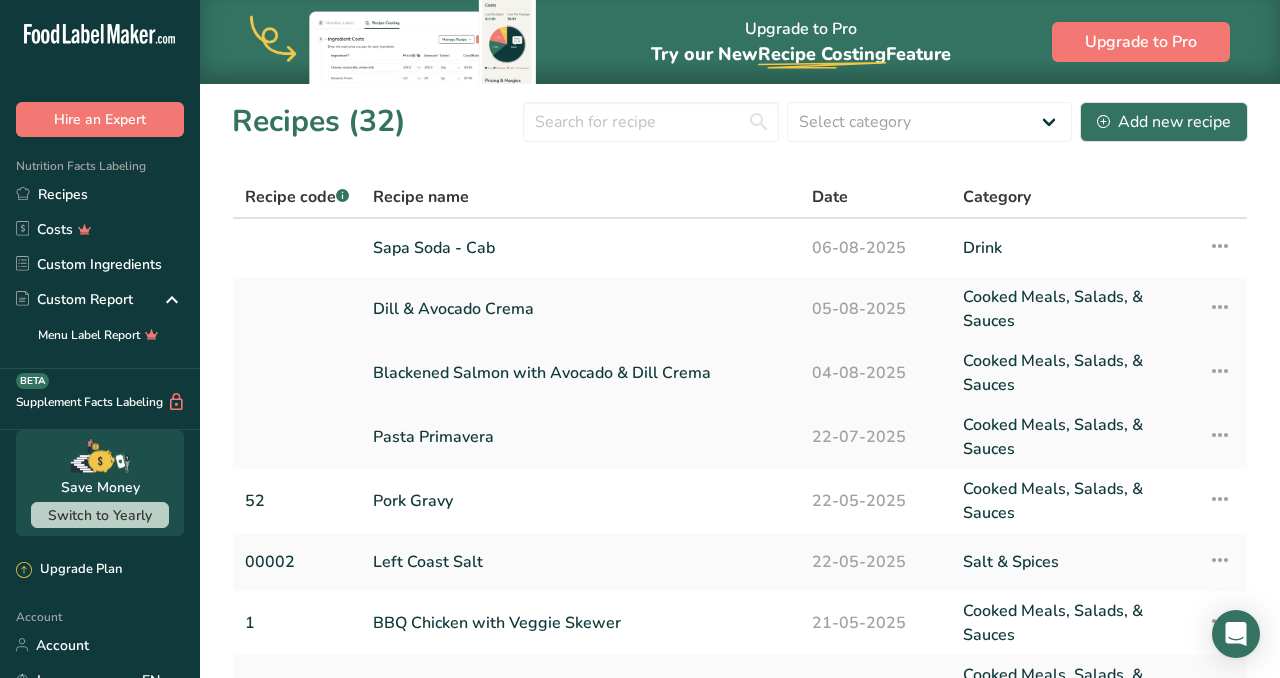 click on "Blackened Salmon with Avocado & Dill Crema" at bounding box center [580, 373] 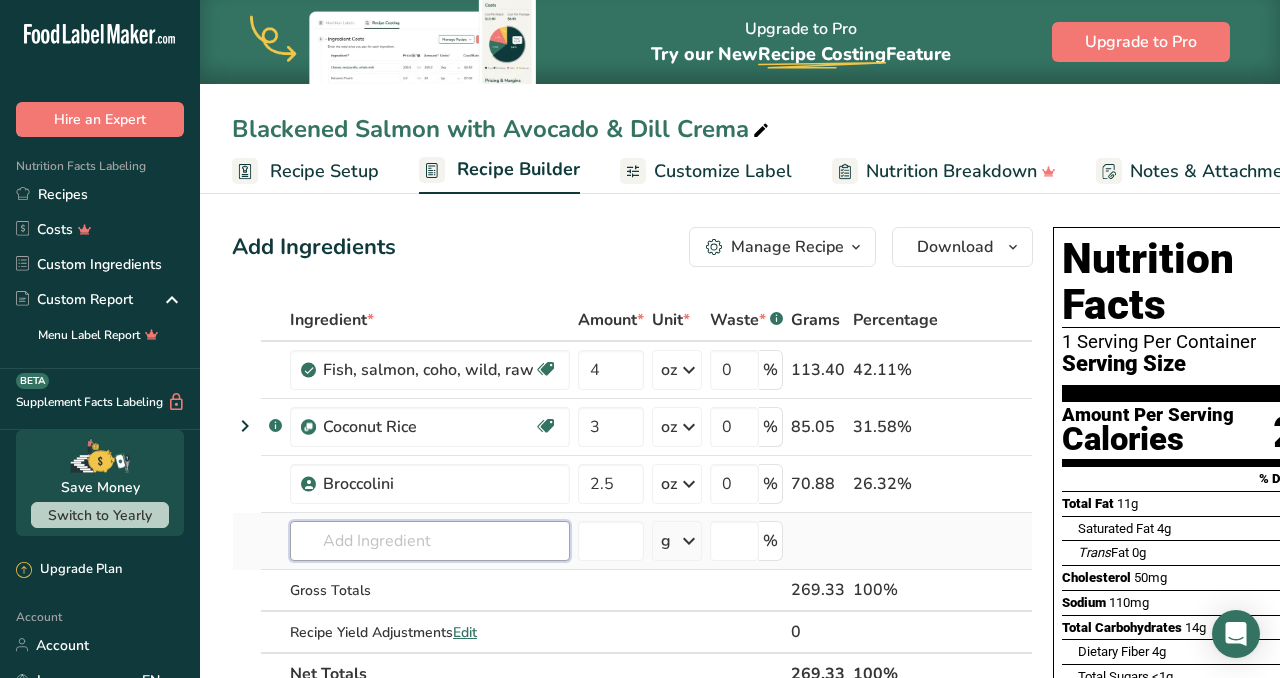 click at bounding box center [430, 541] 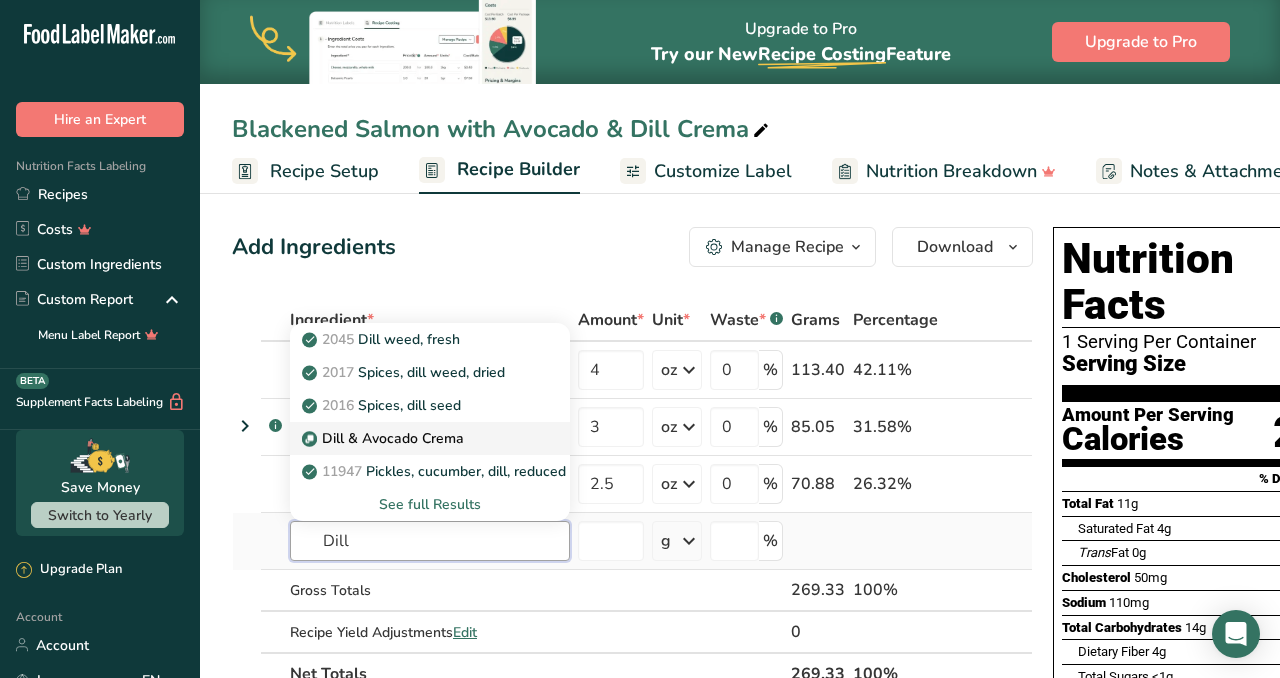 type on "Dill" 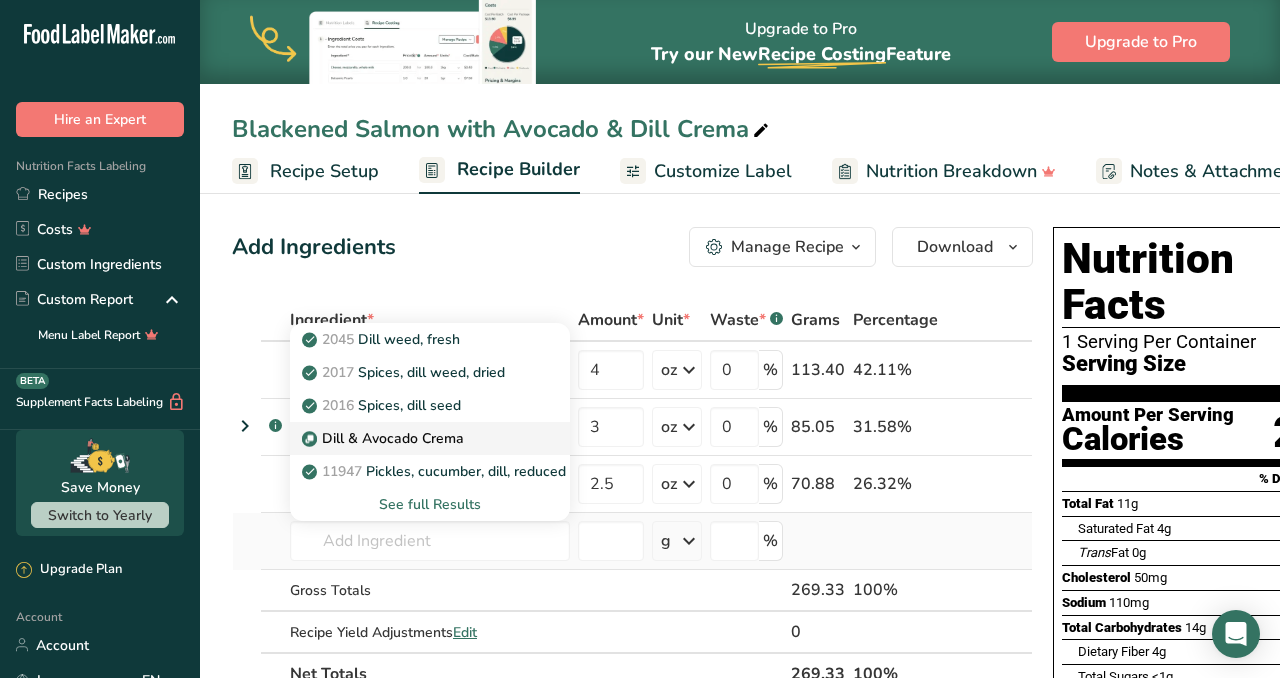 click on "Dill & Avocado Crema" at bounding box center [385, 438] 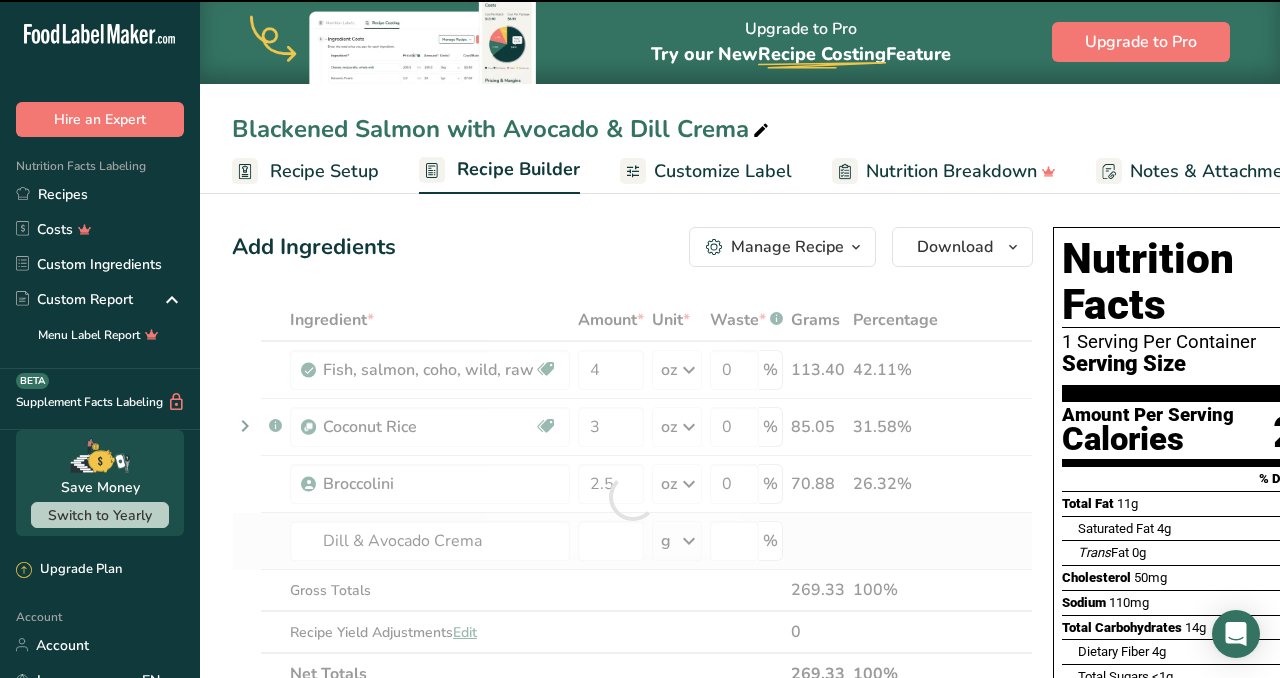 type on "0" 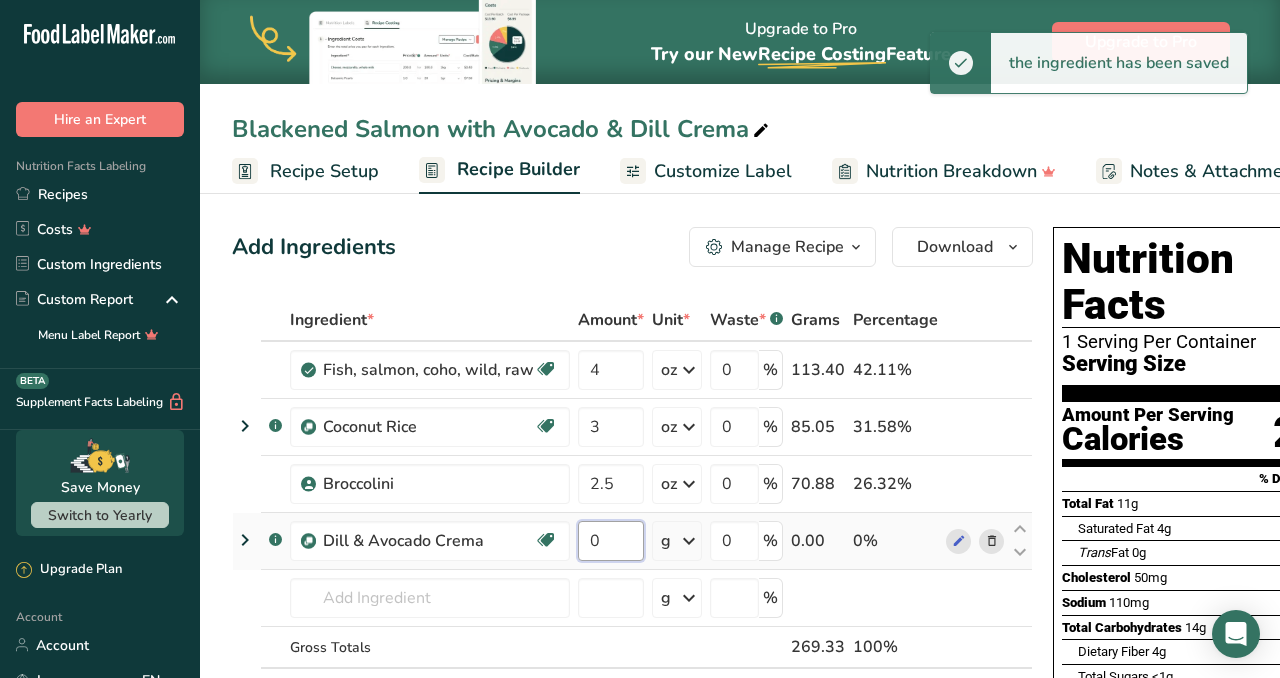 click on "0" at bounding box center [611, 541] 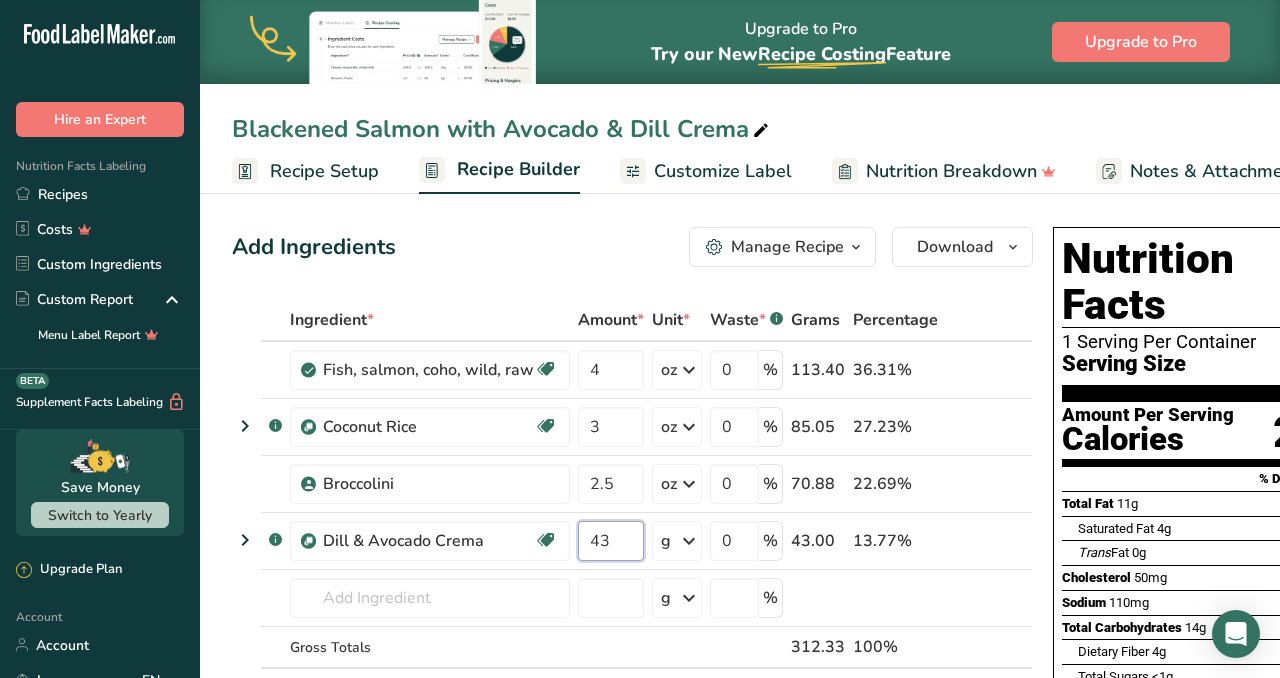 type on "43" 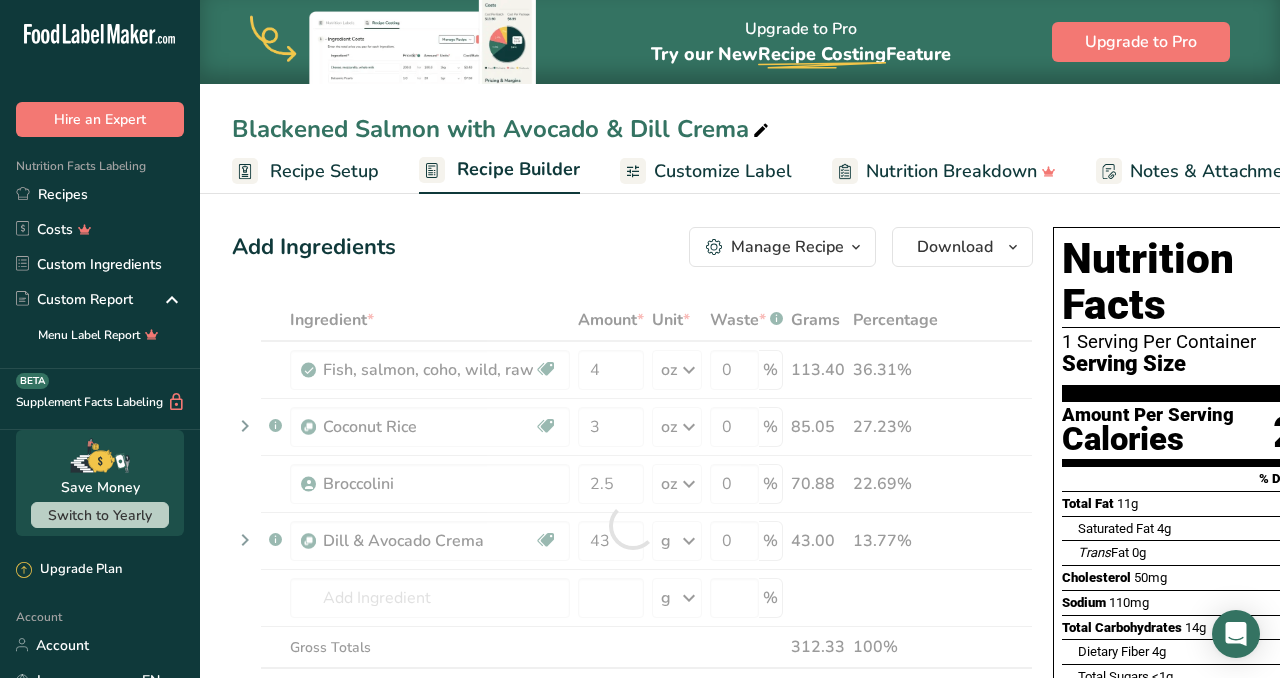 click on "Add Ingredients
Manage Recipe         Delete Recipe           Duplicate Recipe             Scale Recipe             Save as Sub-Recipe   .a-a{fill:#347362;}.b-a{fill:#fff;}                               Nutrition Breakdown                   Recipe Card
NEW
Amino Acids Pattern Report             Activity History
Download
Choose your preferred label style
Standard FDA label
Standard FDA label
The most common format for nutrition facts labels in compliance with the FDA's typeface, style and requirements
Tabular FDA label
A label format compliant with the FDA regulations presented in a tabular (horizontal) display.
Linear FDA label
A simple linear display for small sized packages.
Simplified FDA label" at bounding box center (638, 803) 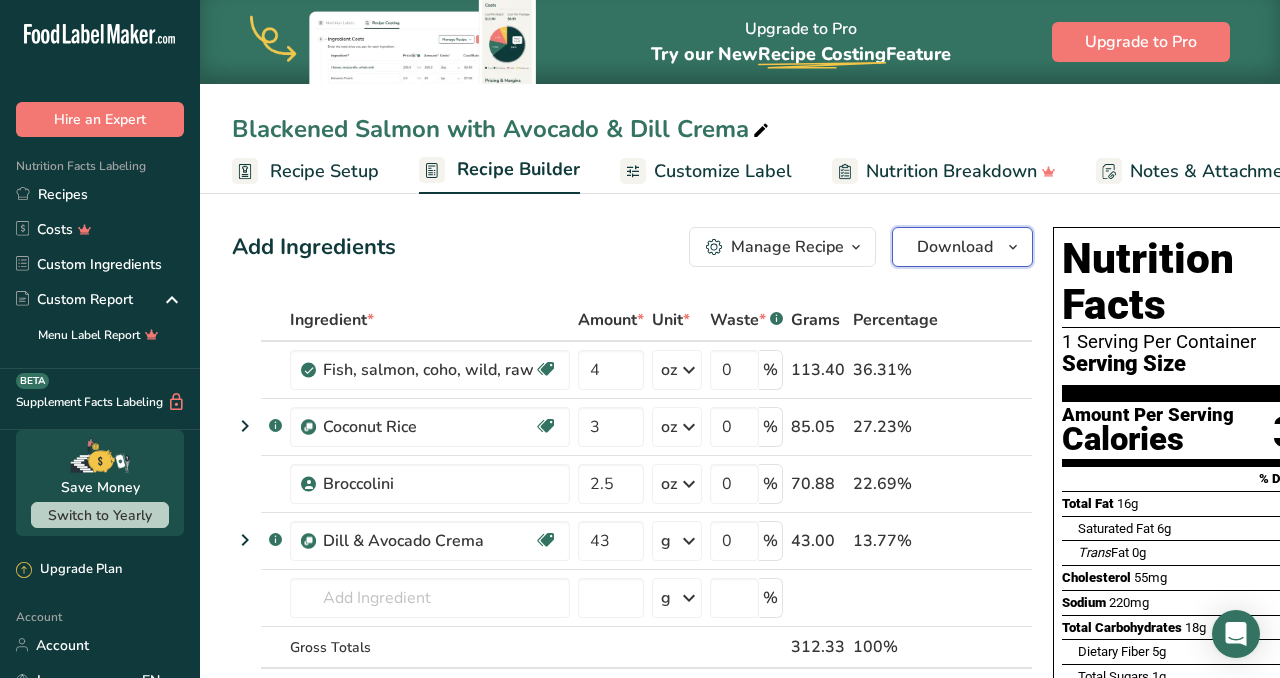 click on "Download" at bounding box center [955, 247] 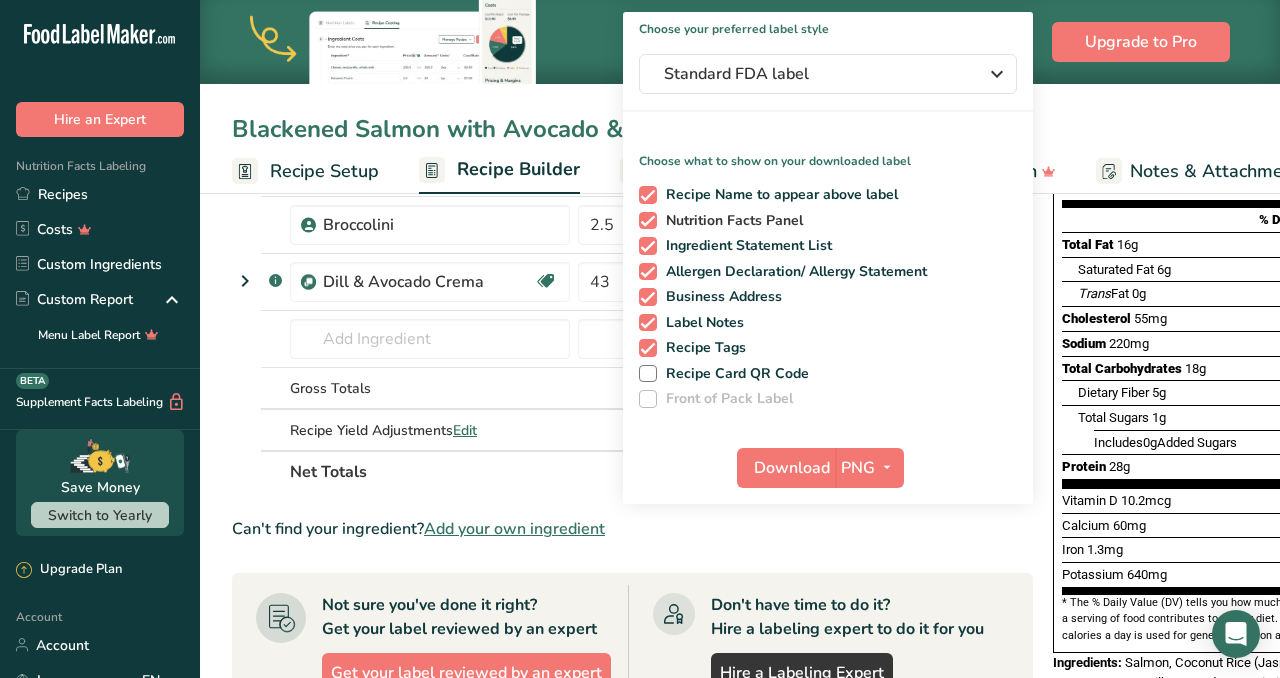 scroll, scrollTop: 260, scrollLeft: 0, axis: vertical 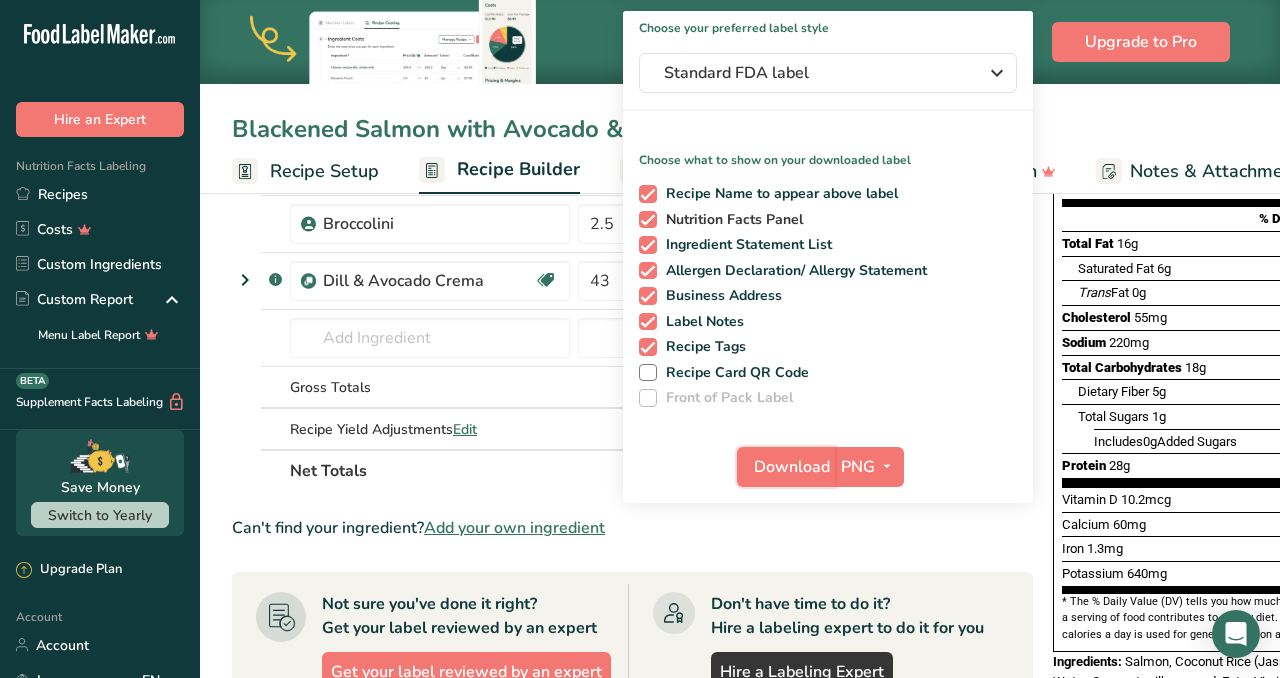 click on "Download" at bounding box center [792, 467] 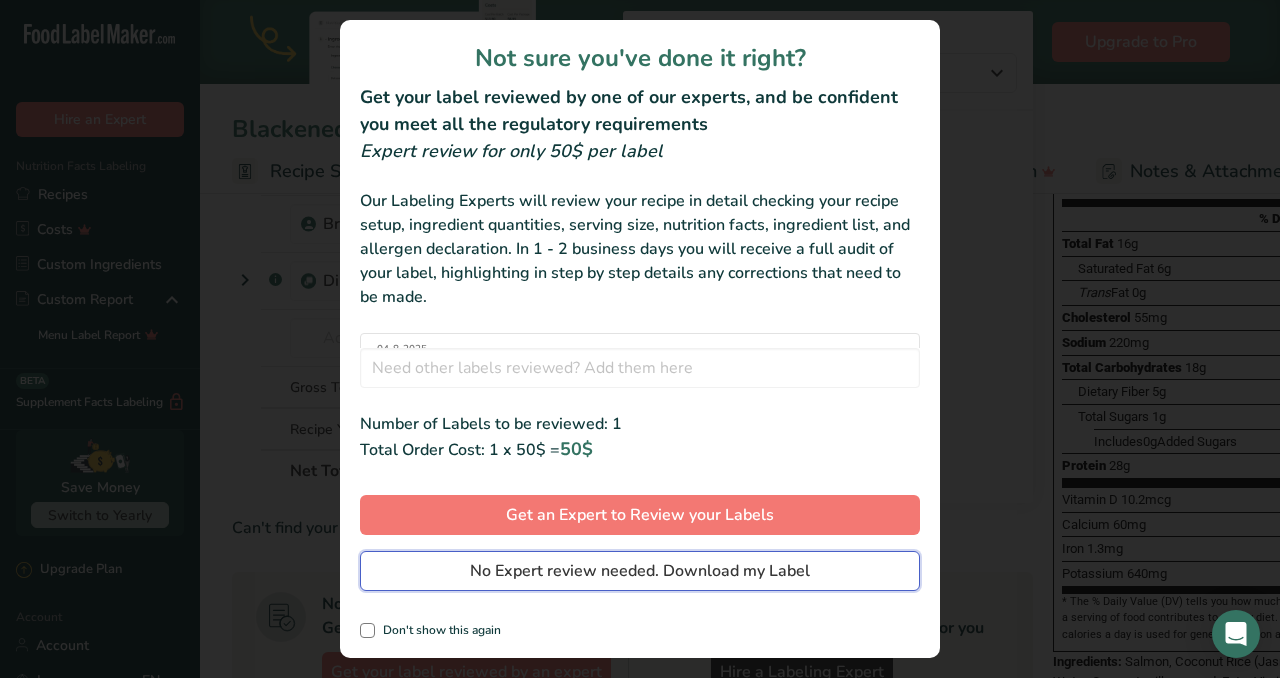 click on "No Expert review needed. Download my Label" at bounding box center (640, 571) 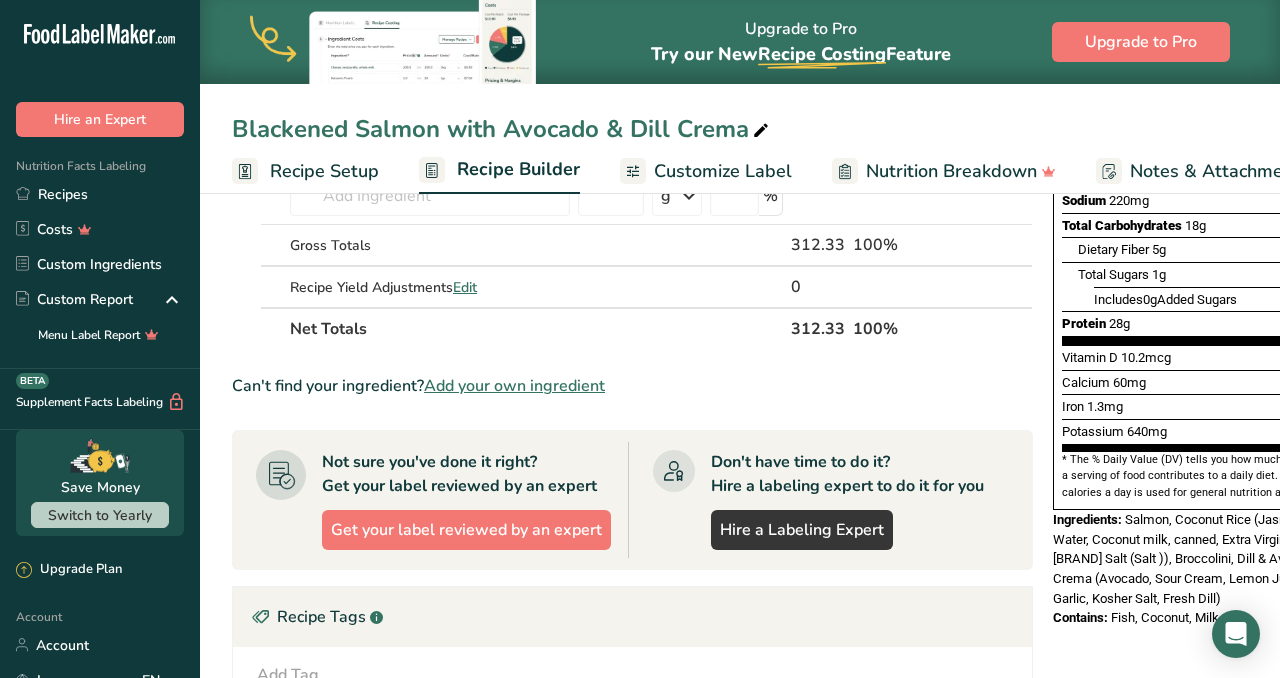 scroll, scrollTop: 403, scrollLeft: 0, axis: vertical 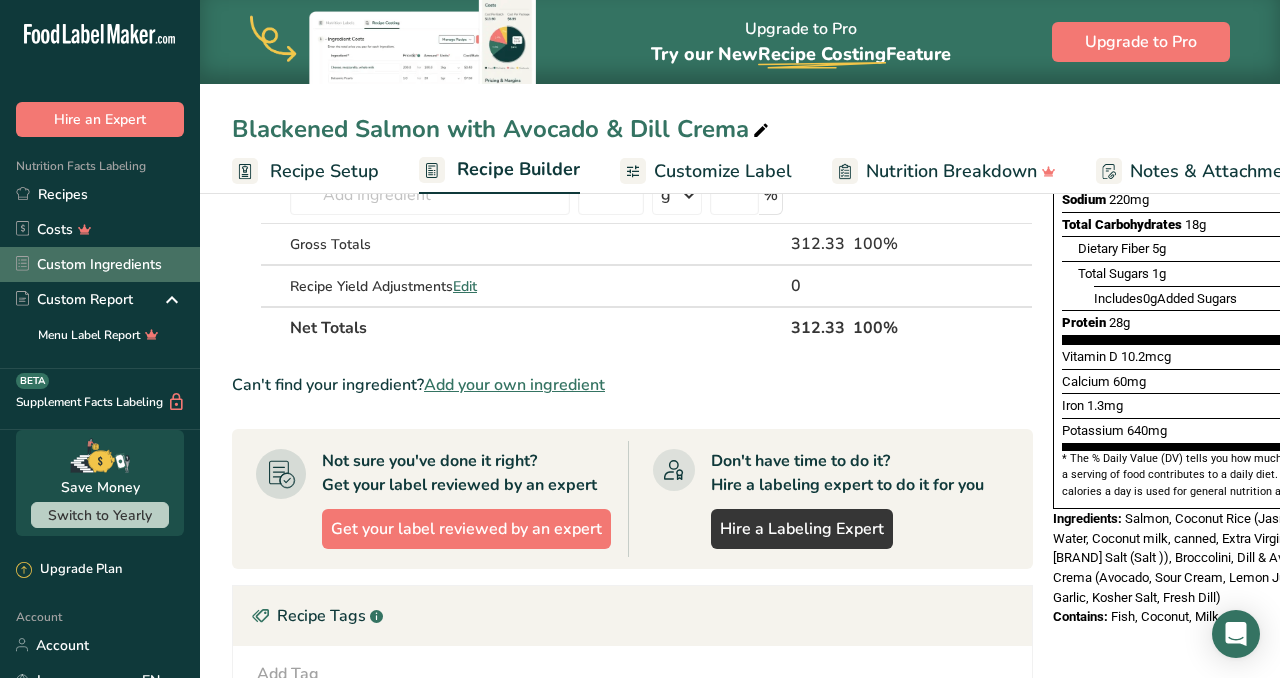 click on "Custom Ingredients" at bounding box center [100, 264] 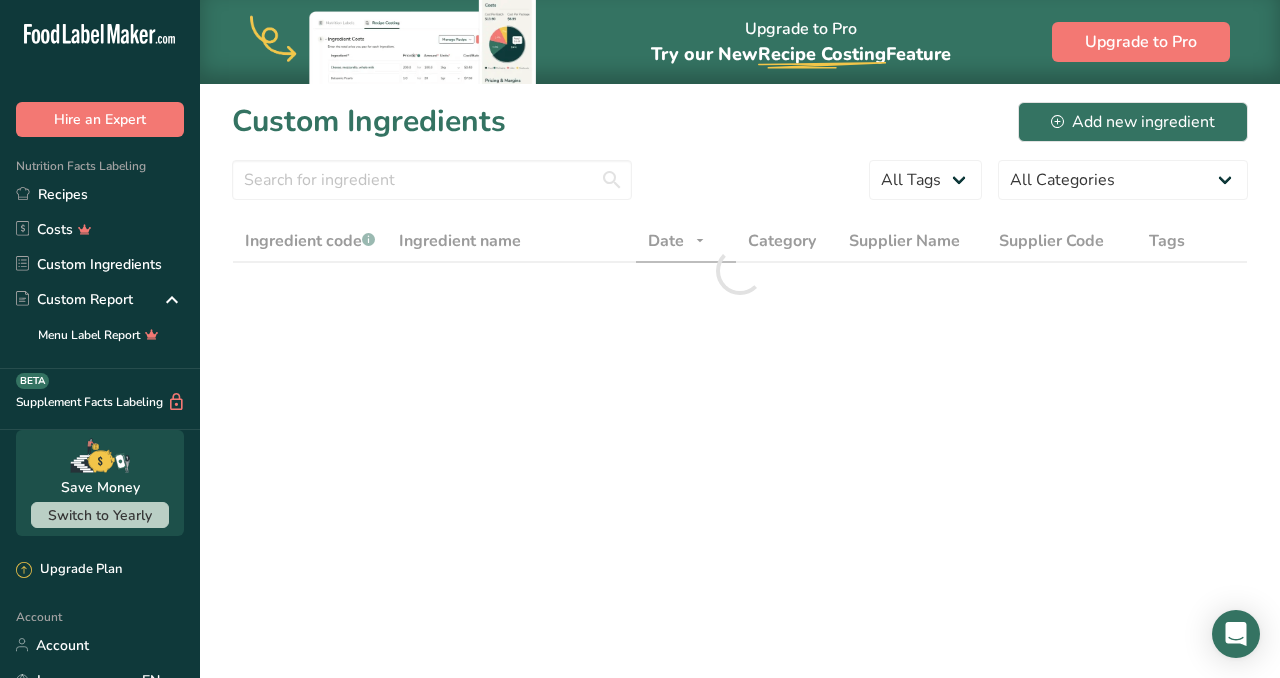 scroll, scrollTop: 0, scrollLeft: 0, axis: both 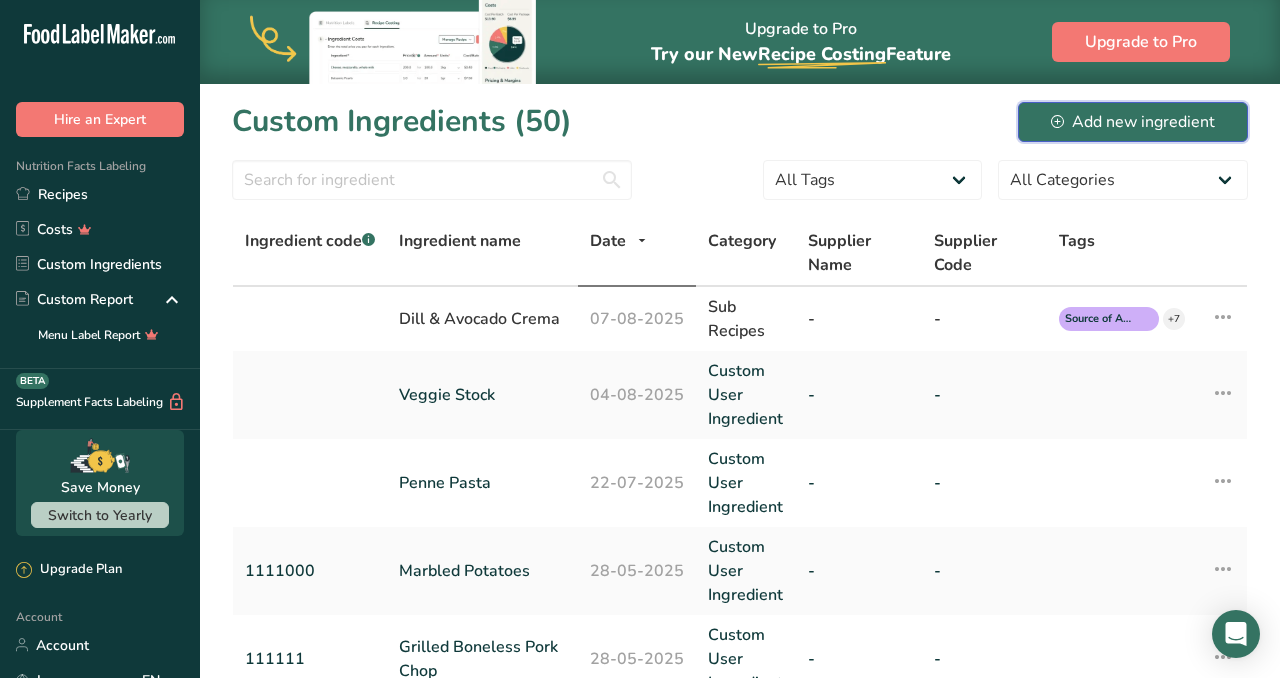 click on "Add new ingredient" at bounding box center [1133, 122] 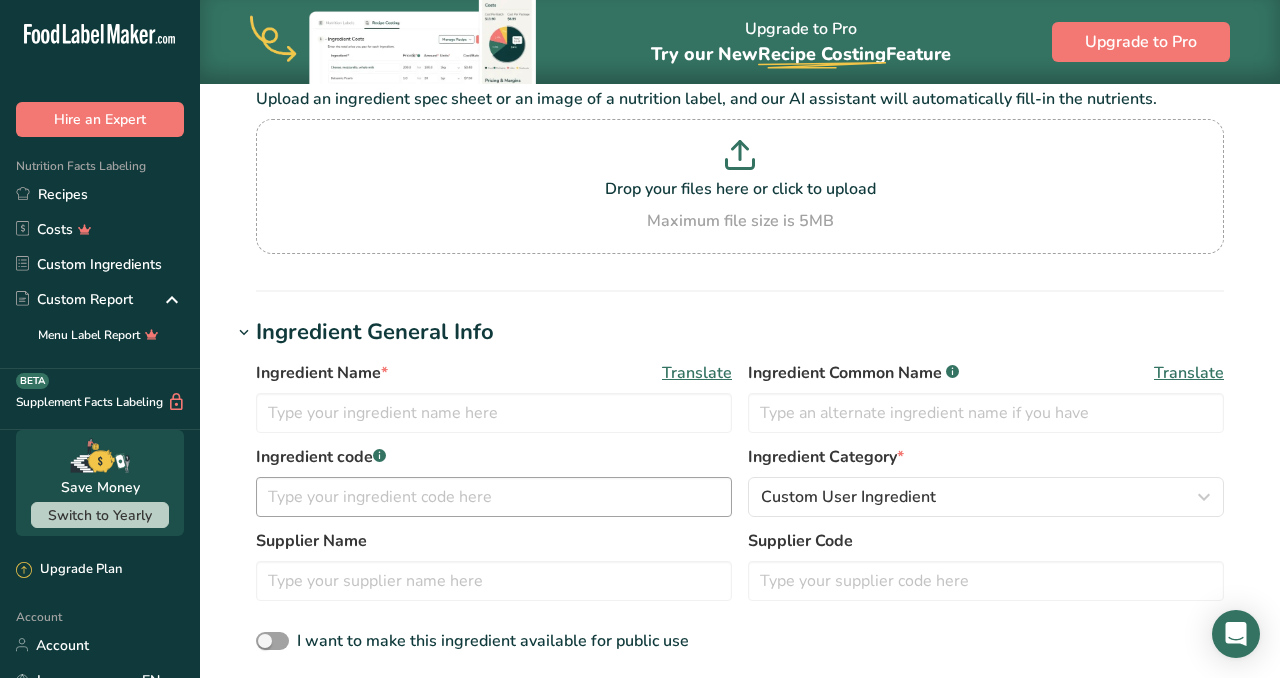 scroll, scrollTop: 144, scrollLeft: 0, axis: vertical 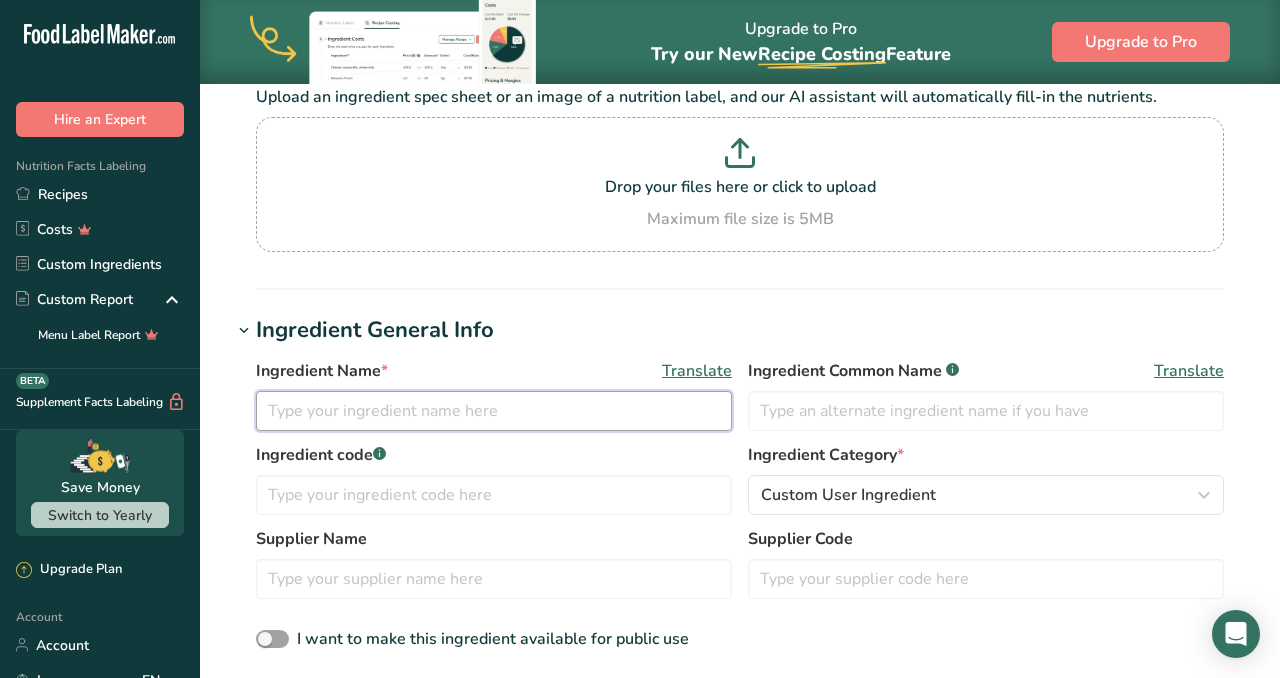 click at bounding box center (494, 411) 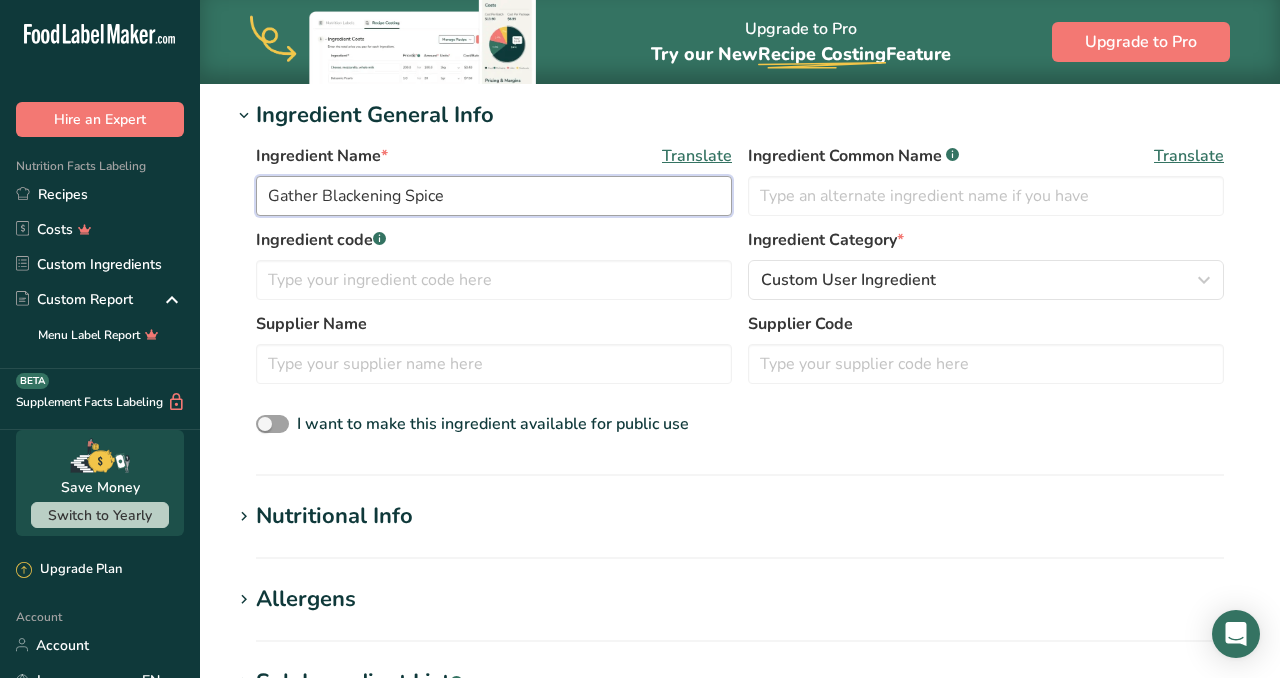 scroll, scrollTop: 363, scrollLeft: 0, axis: vertical 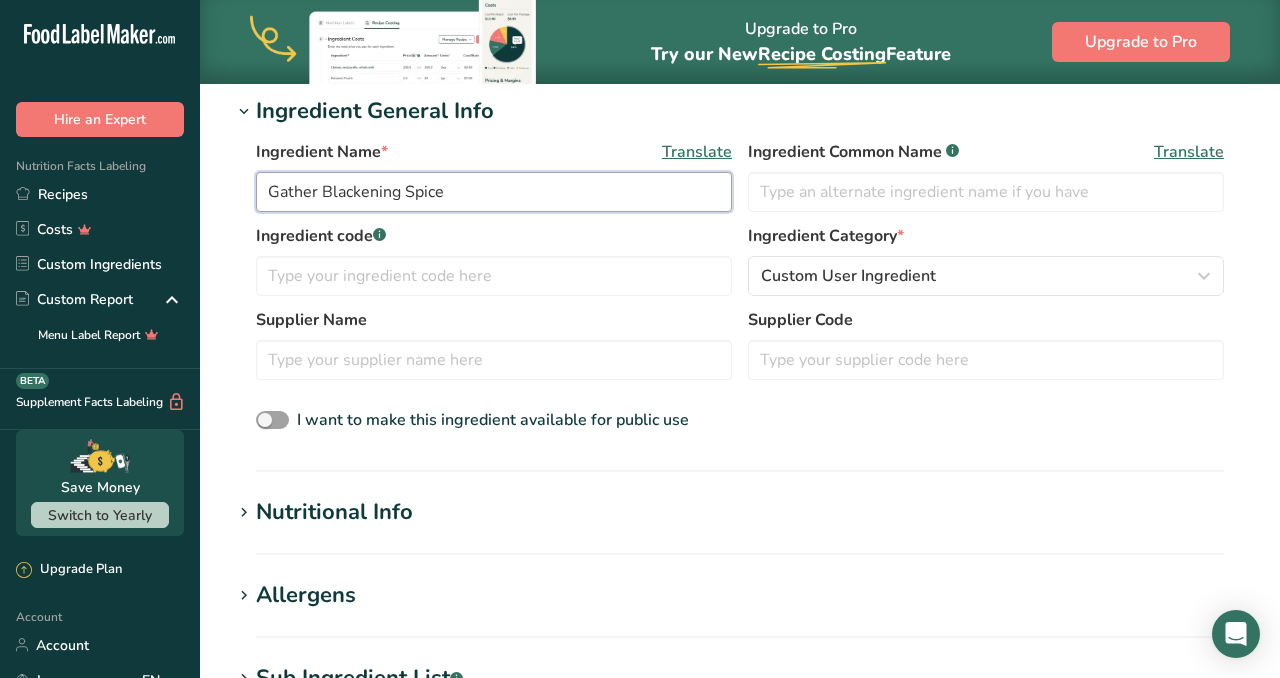 type on "Gather Blackening Spice" 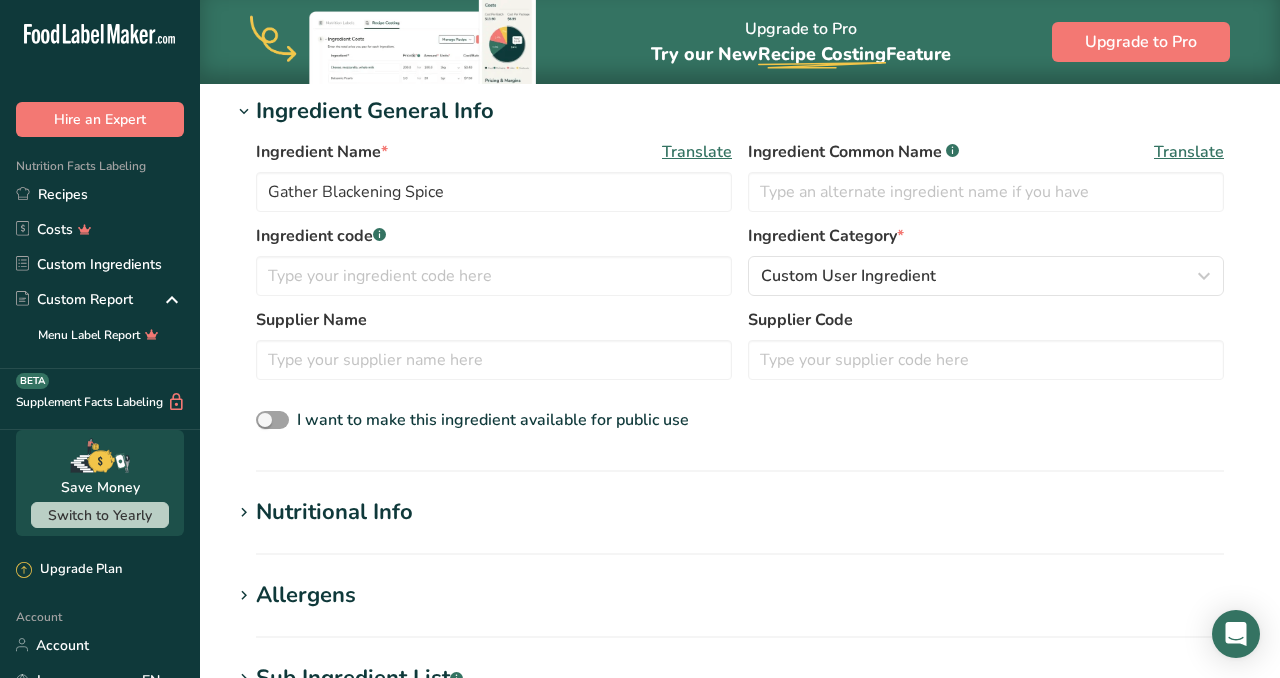 click on "Nutritional Info" at bounding box center [334, 512] 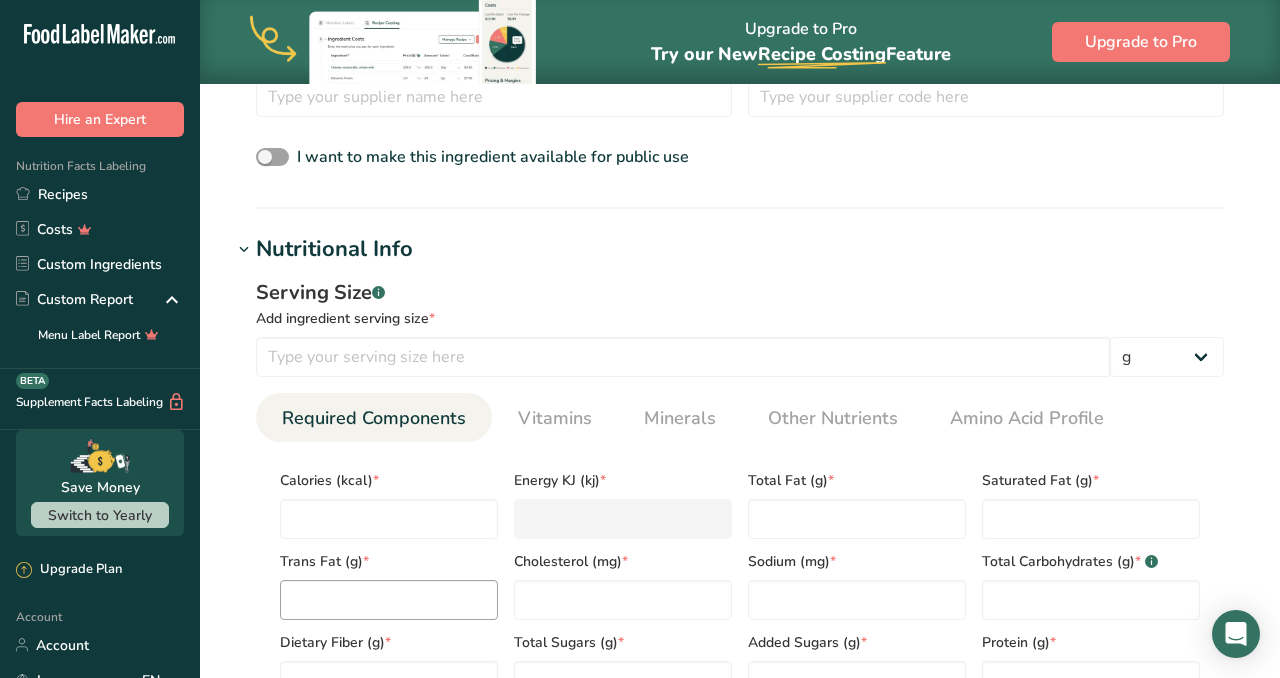 scroll, scrollTop: 627, scrollLeft: 0, axis: vertical 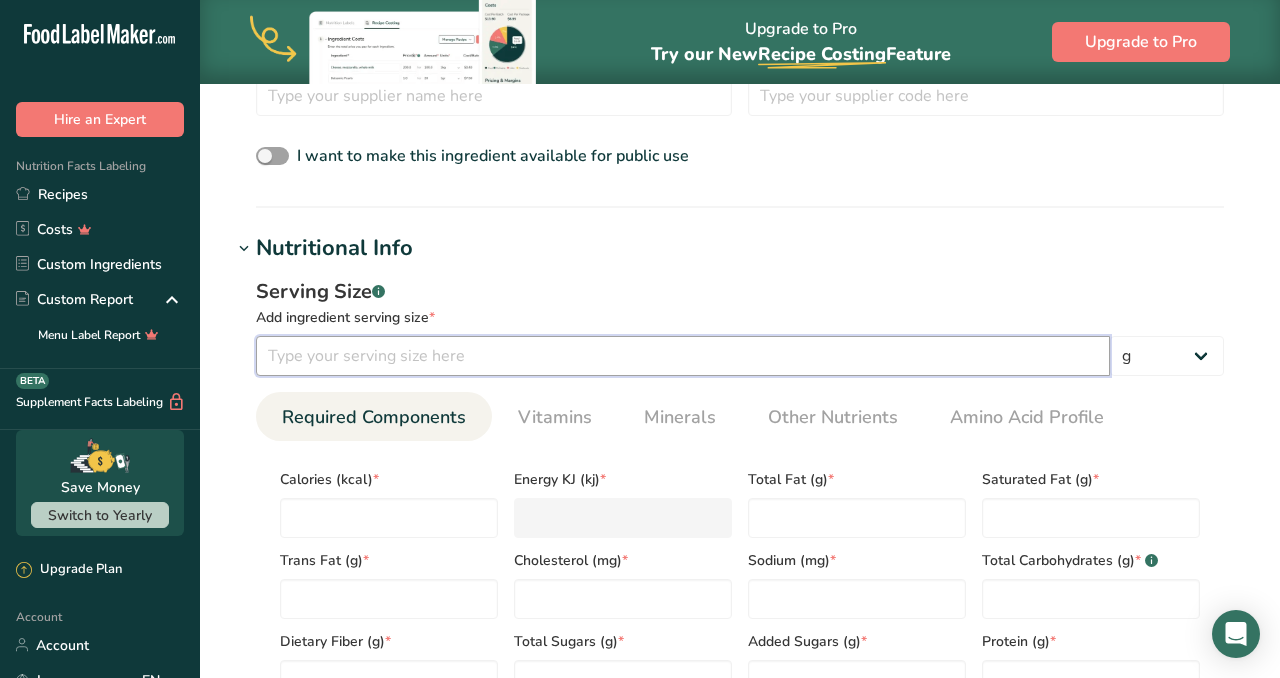 click at bounding box center (683, 356) 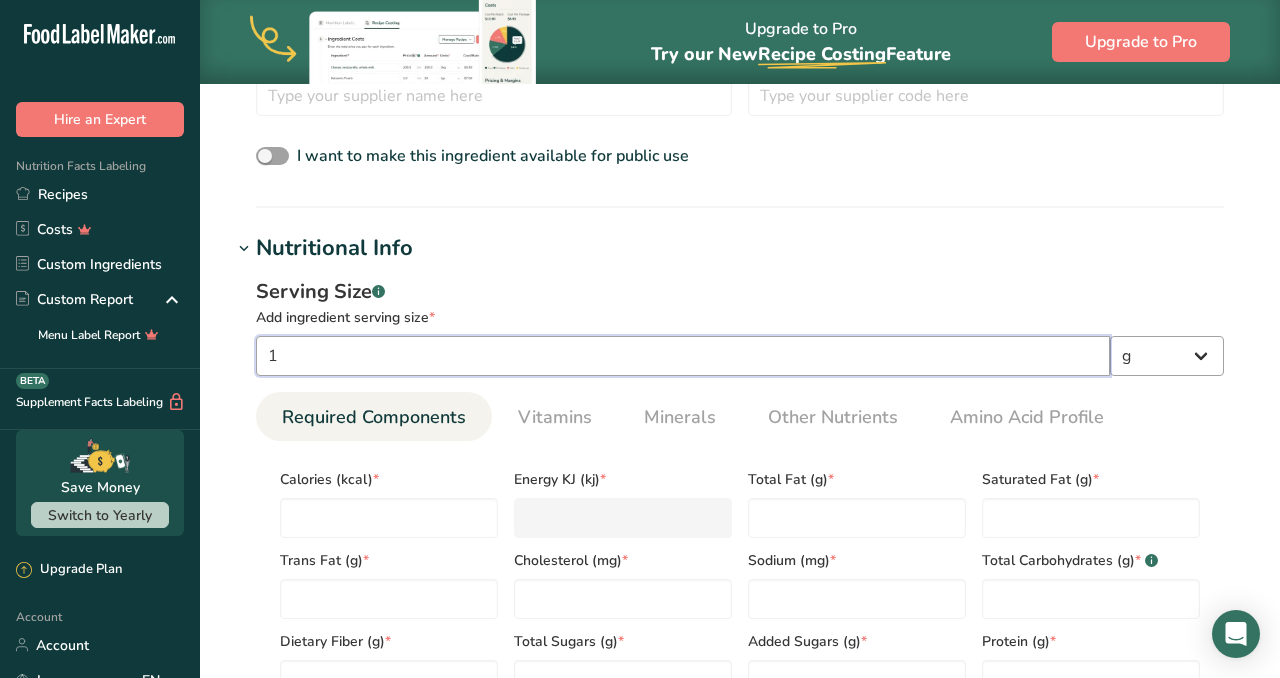 type on "1" 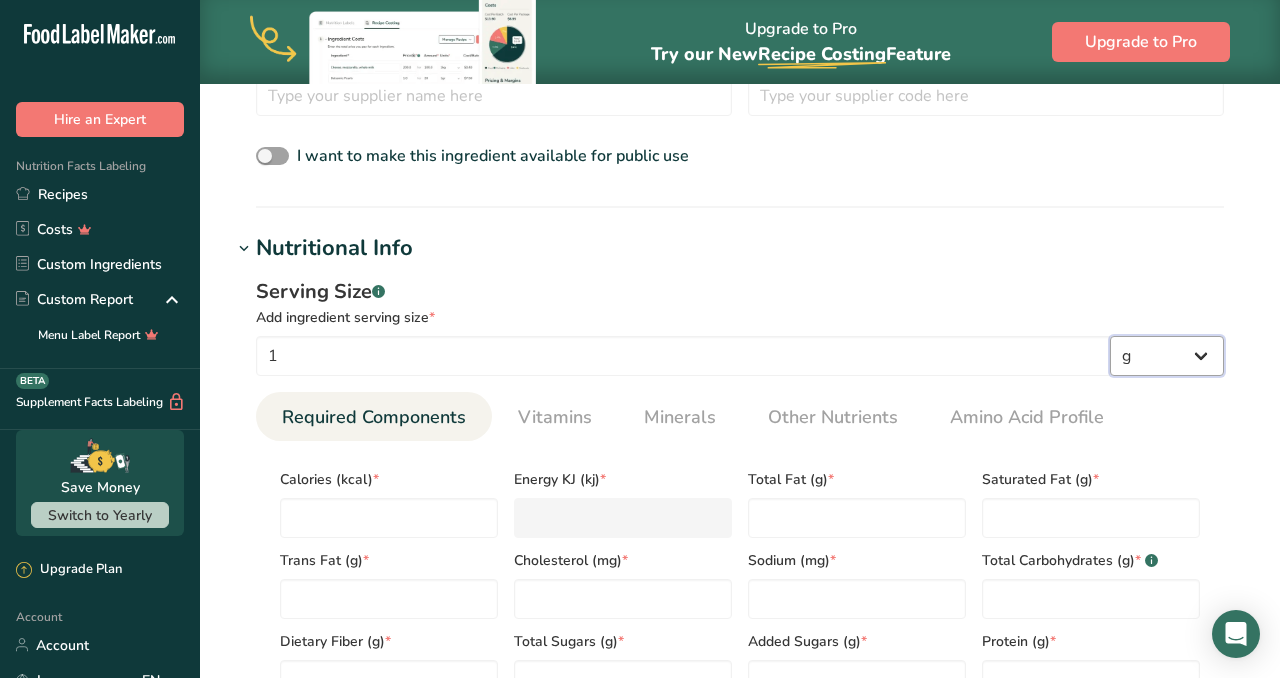 click on "g
kg
mg
mcg
lb
oz
l
mL
fl oz
tbsp
tsp
cup
qt
gallon" at bounding box center (1167, 356) 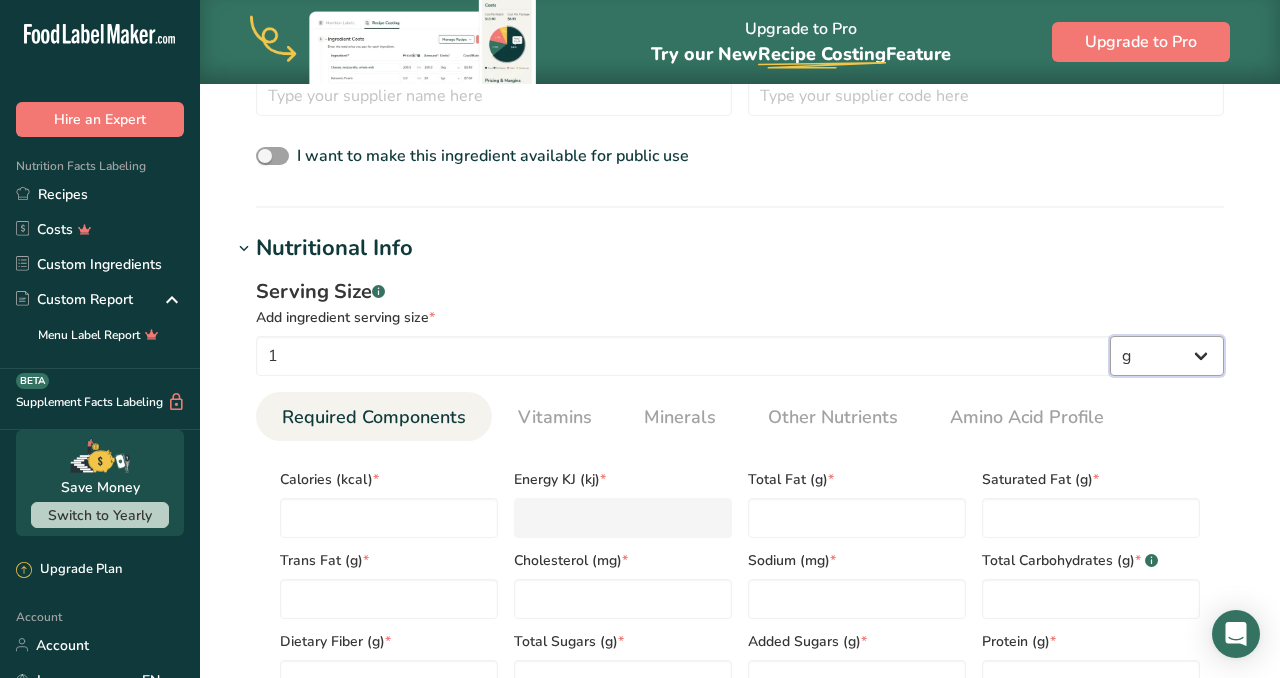 select on "19" 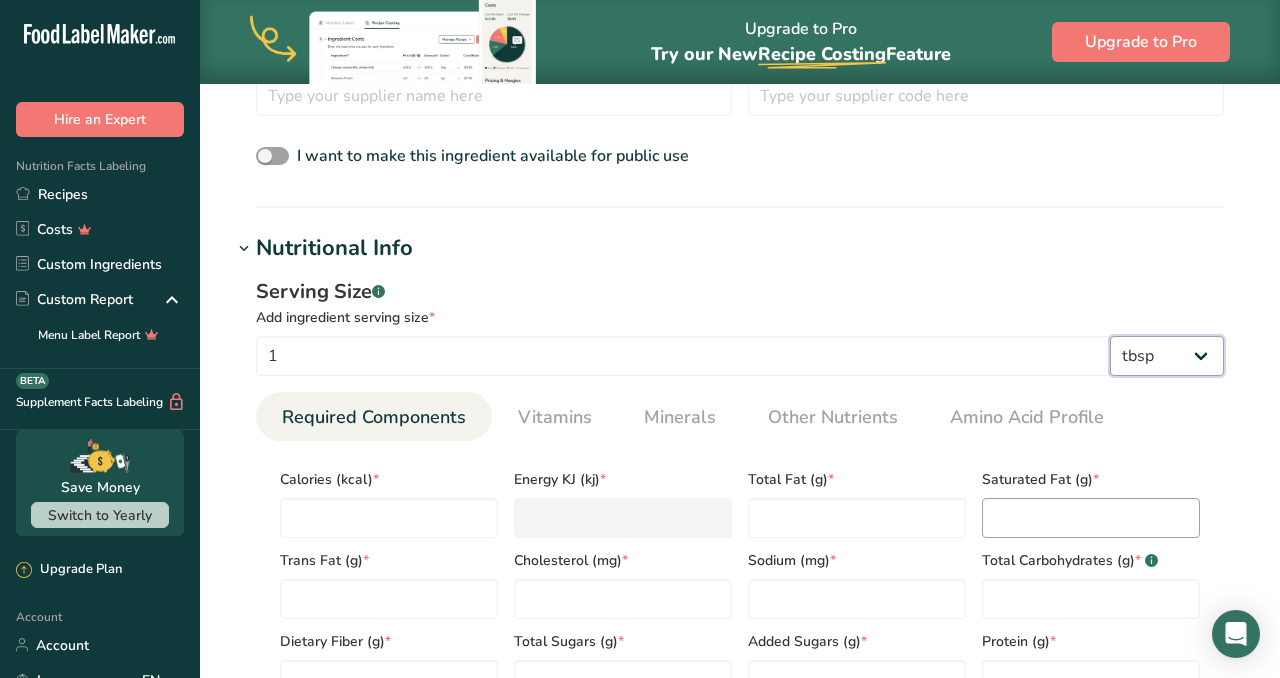 select on "22" 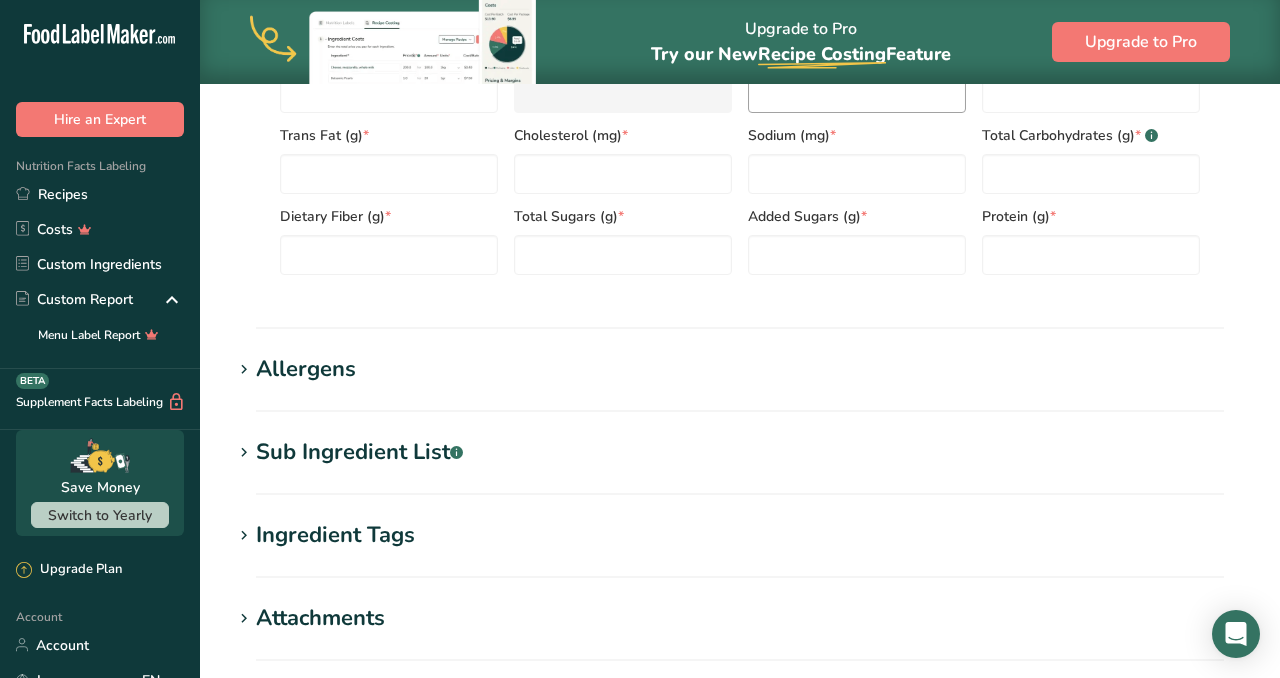 scroll, scrollTop: 1068, scrollLeft: 0, axis: vertical 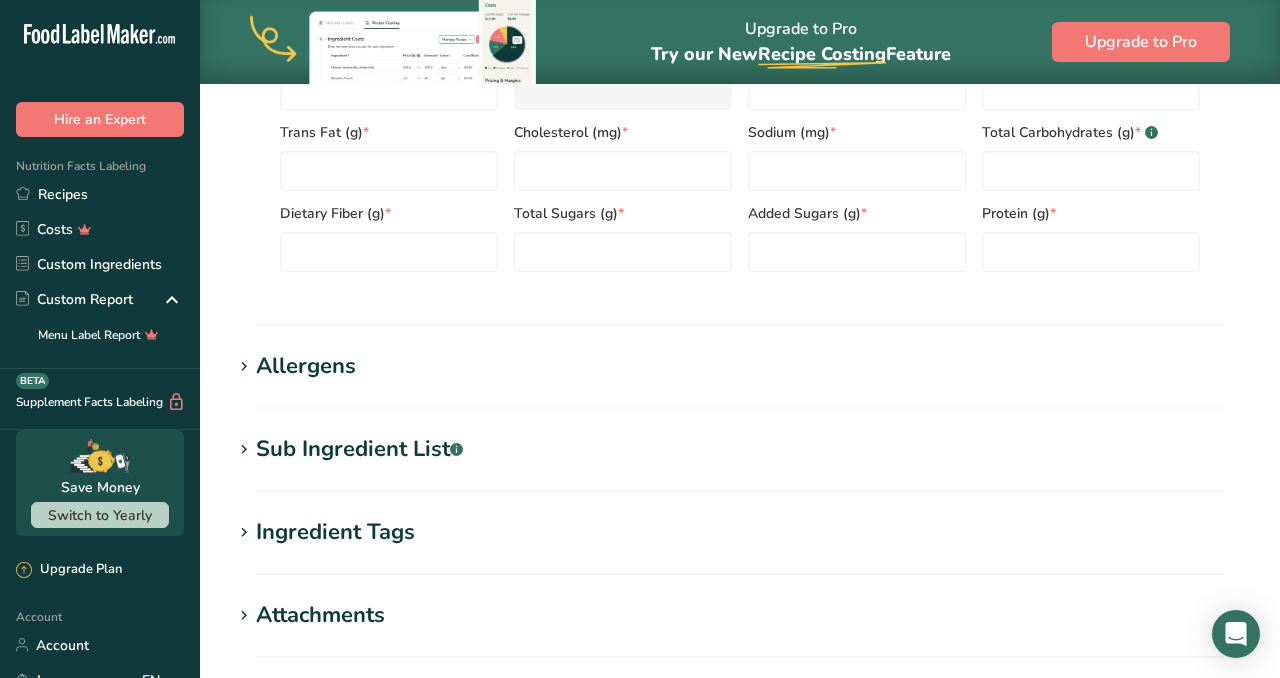 click on "Sub Ingredient List
.a-a{fill:#347362;}.b-a{fill:#fff;}" at bounding box center (359, 449) 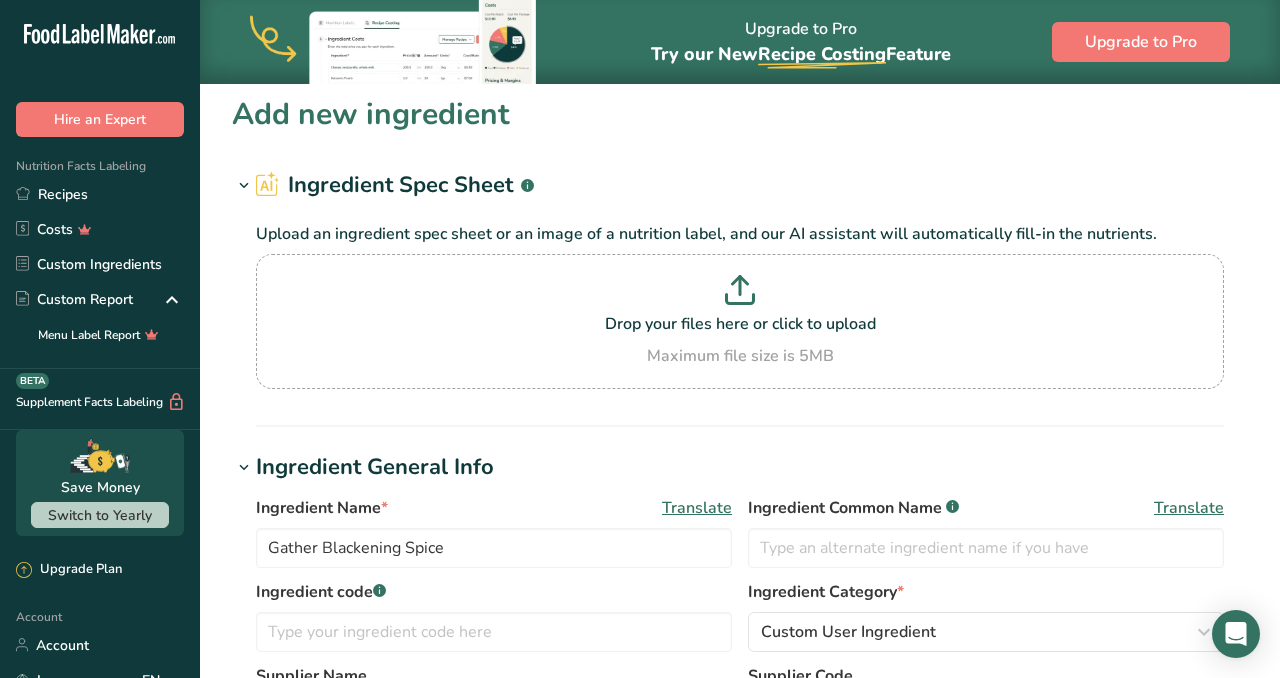 scroll, scrollTop: 0, scrollLeft: 0, axis: both 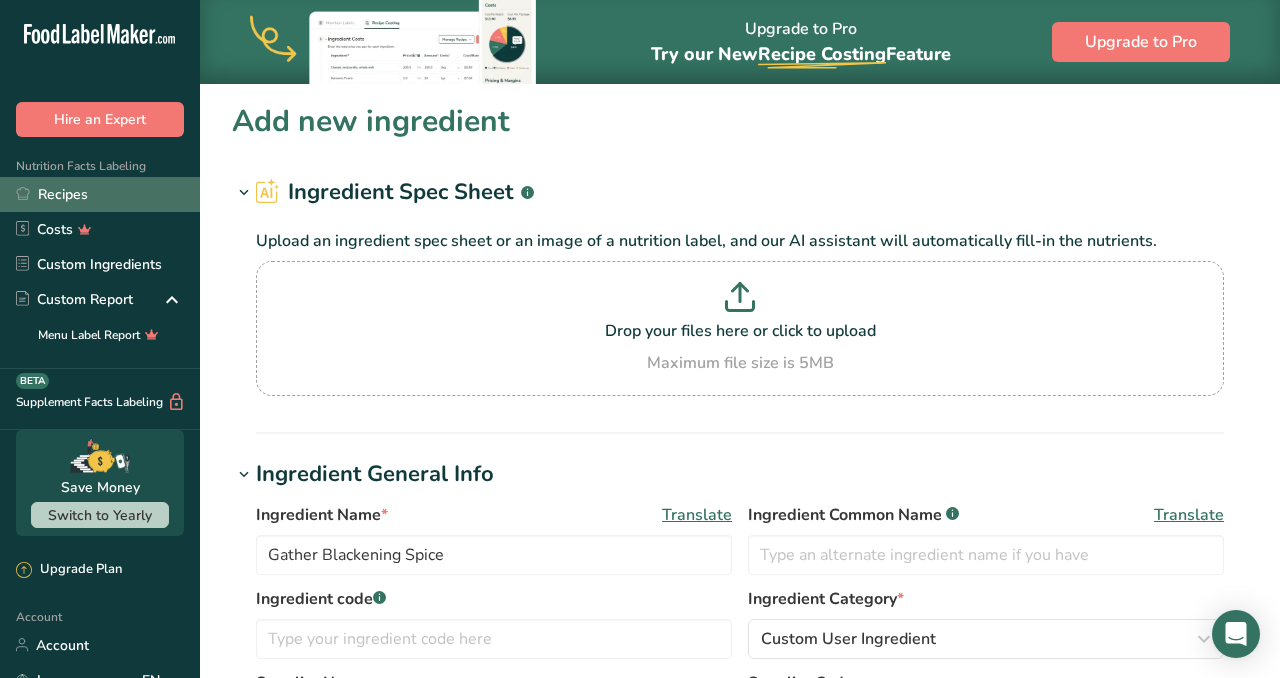 click on "Recipes" at bounding box center [100, 194] 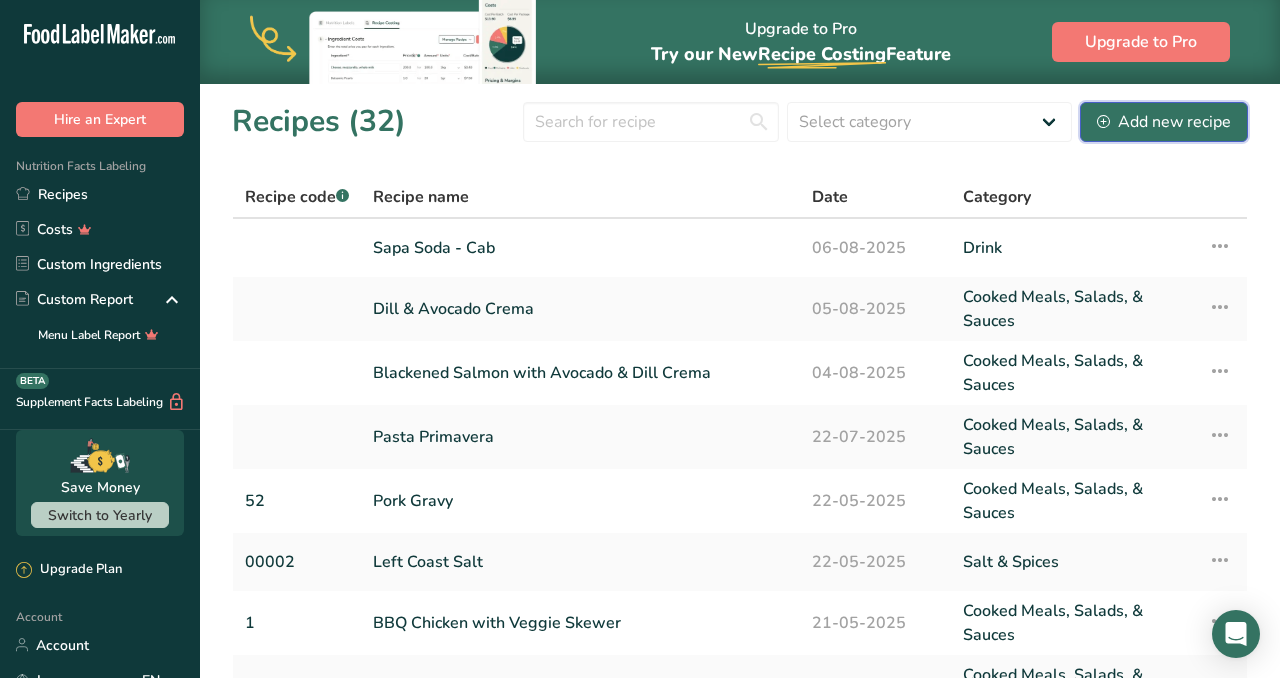 click on "Add new recipe" at bounding box center [1164, 122] 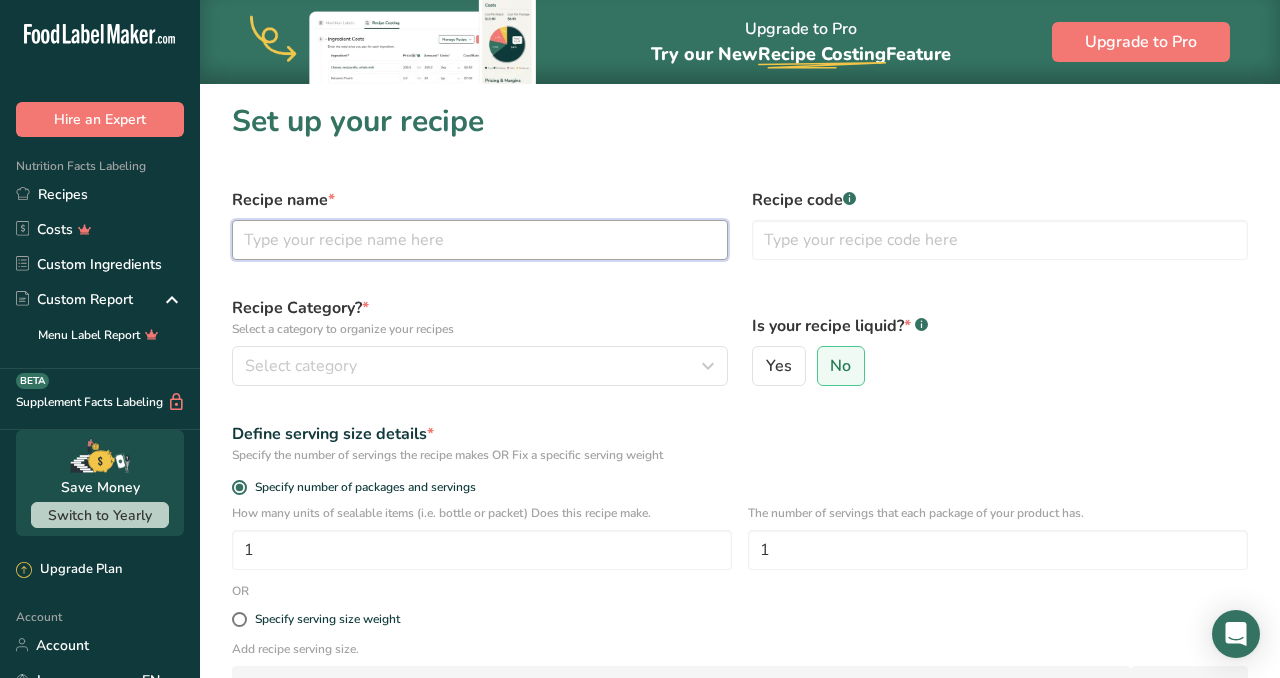 click at bounding box center [480, 240] 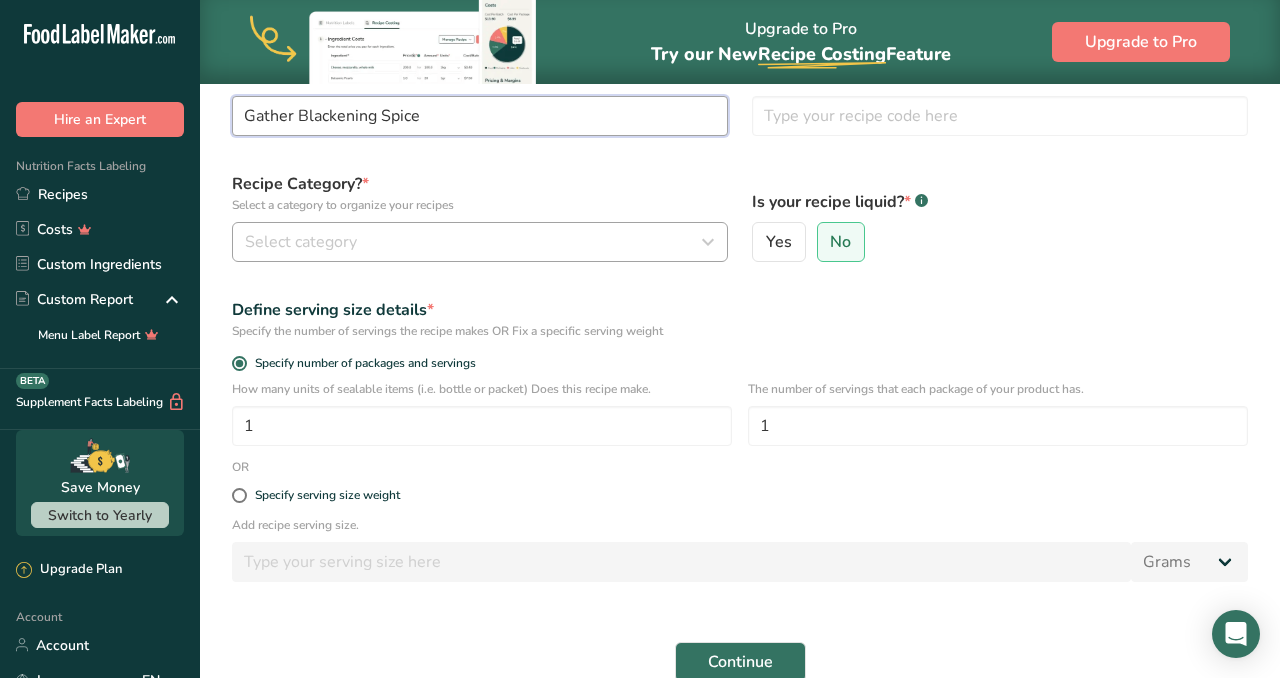 scroll, scrollTop: 125, scrollLeft: 0, axis: vertical 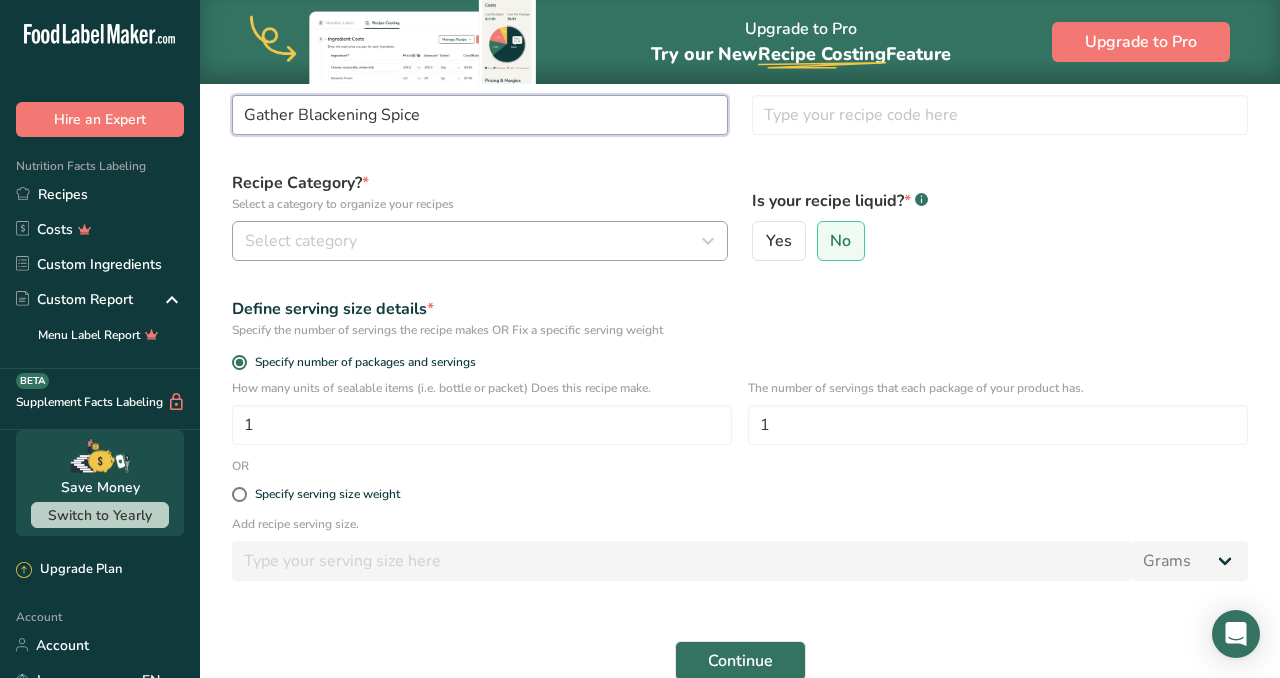 type on "Gather Blackening Spice" 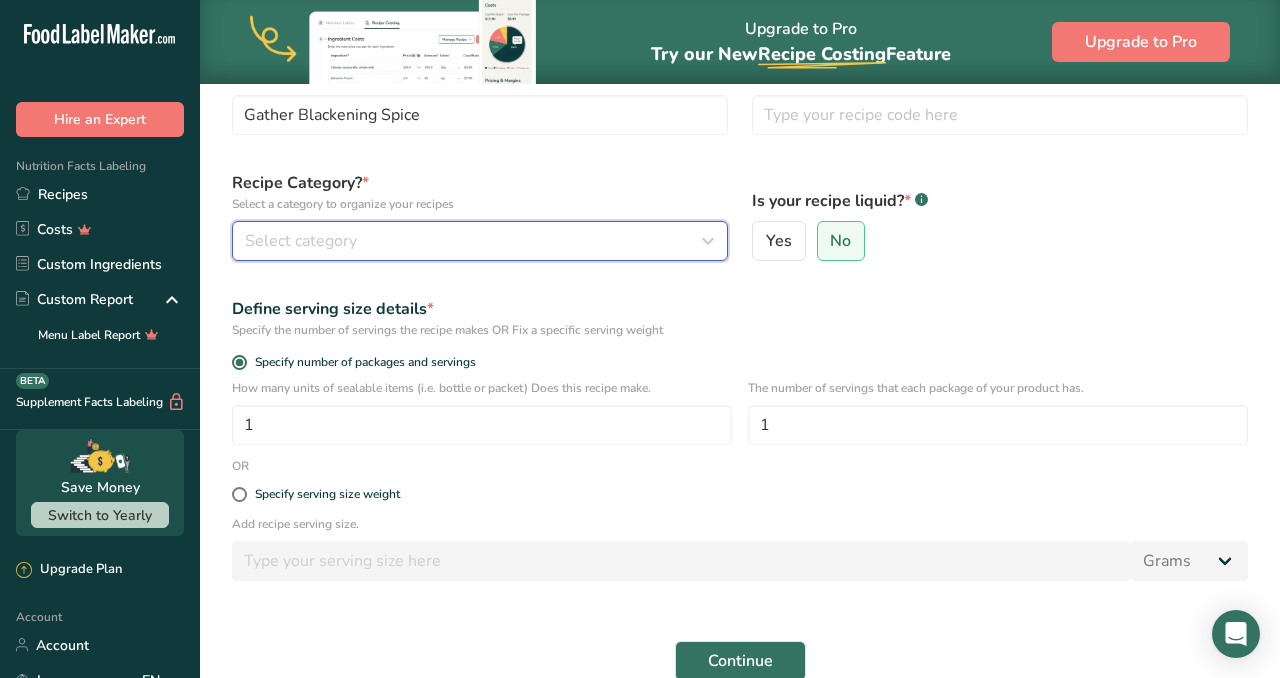 click on "Select category" at bounding box center (474, 241) 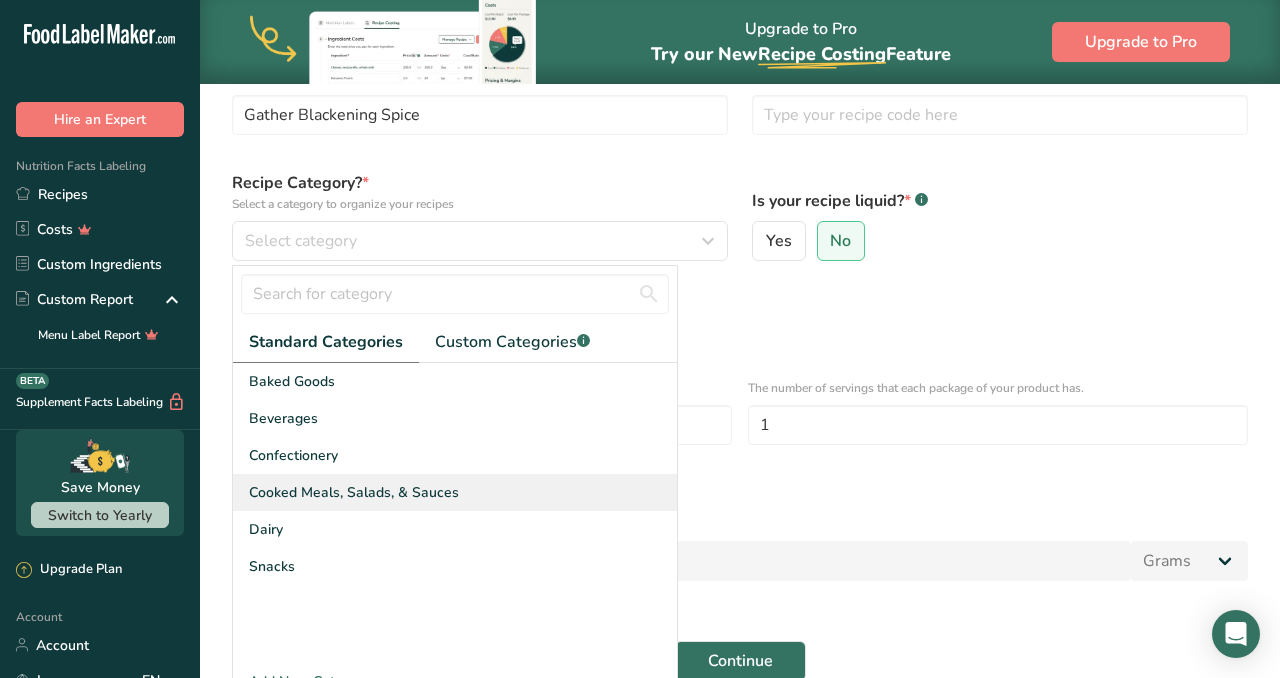 click on "Cooked Meals, Salads, & Sauces" at bounding box center (354, 492) 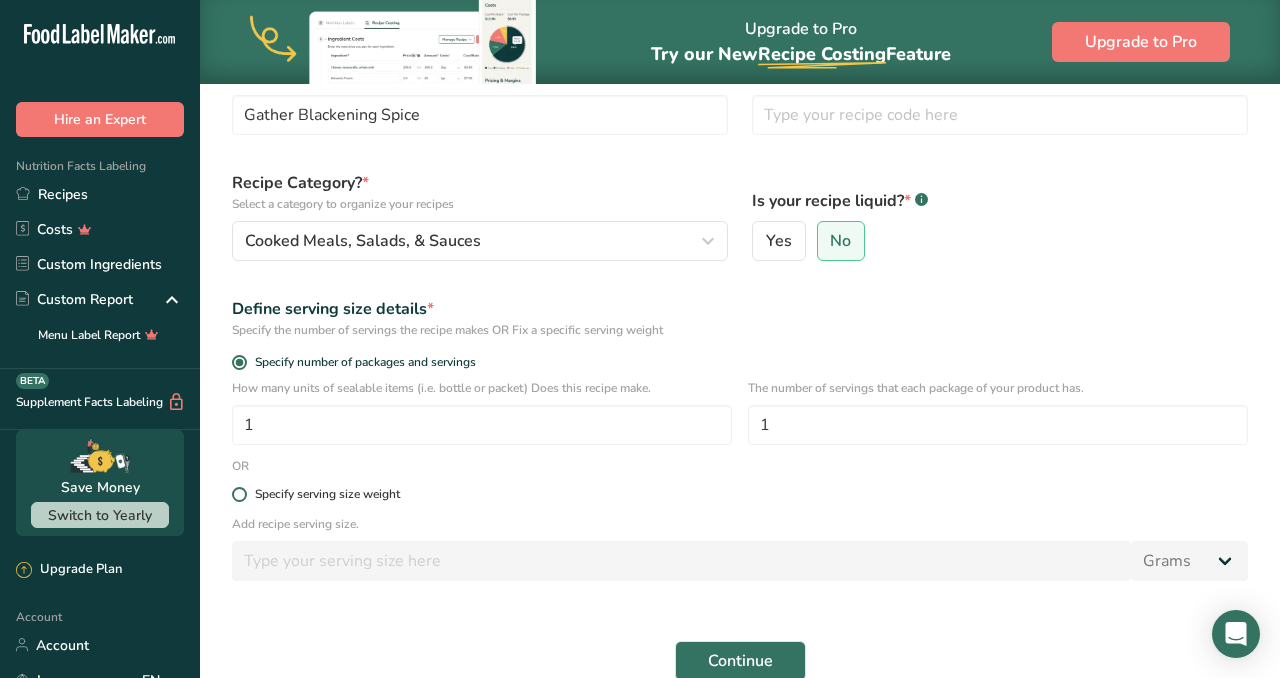 click at bounding box center (239, 494) 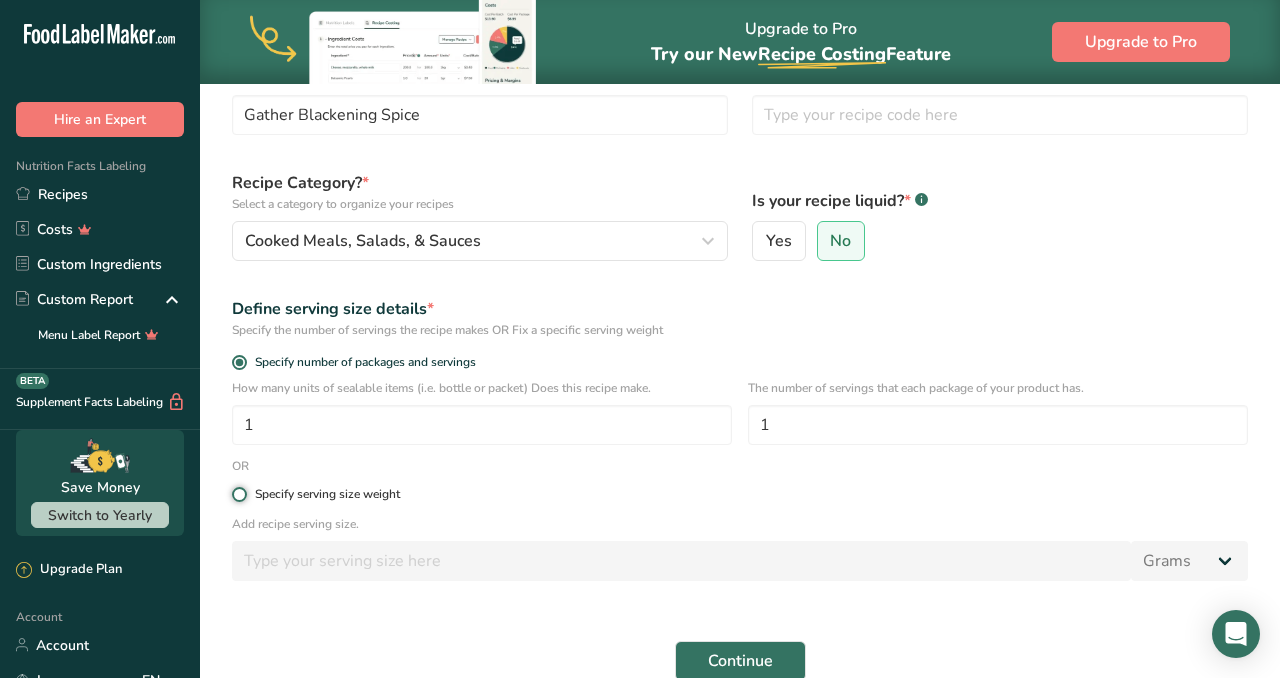 click on "Specify serving size weight" at bounding box center [238, 494] 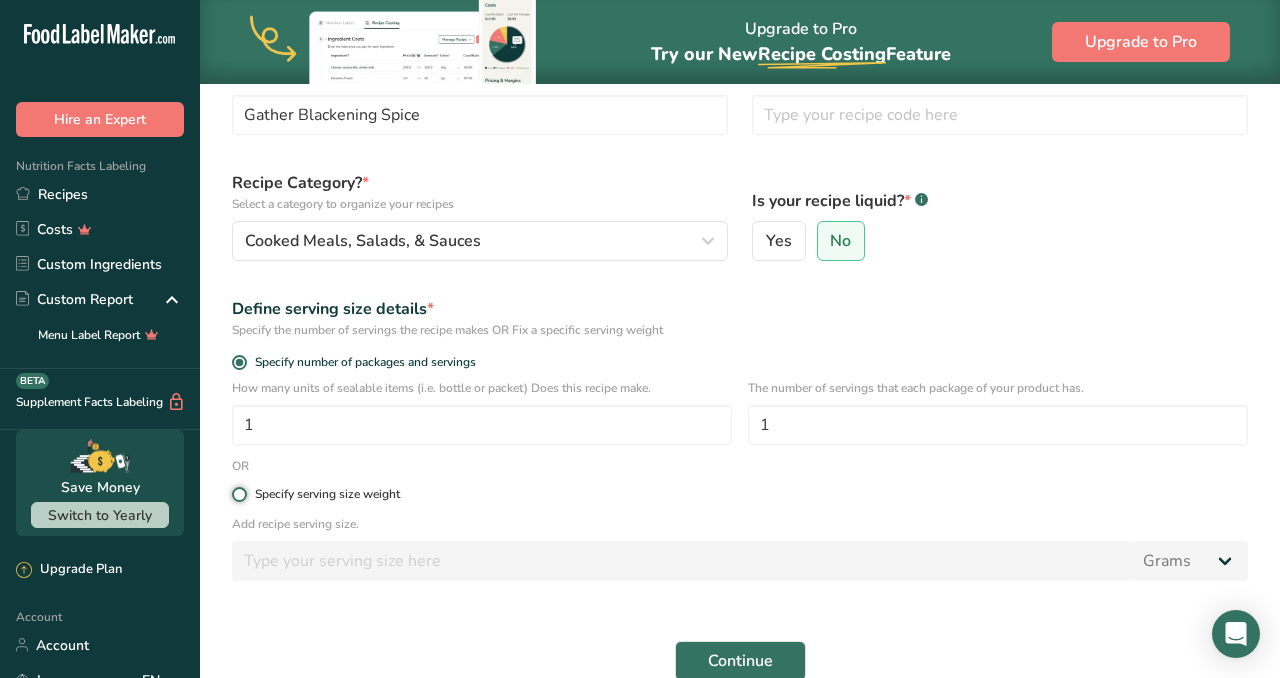 radio on "true" 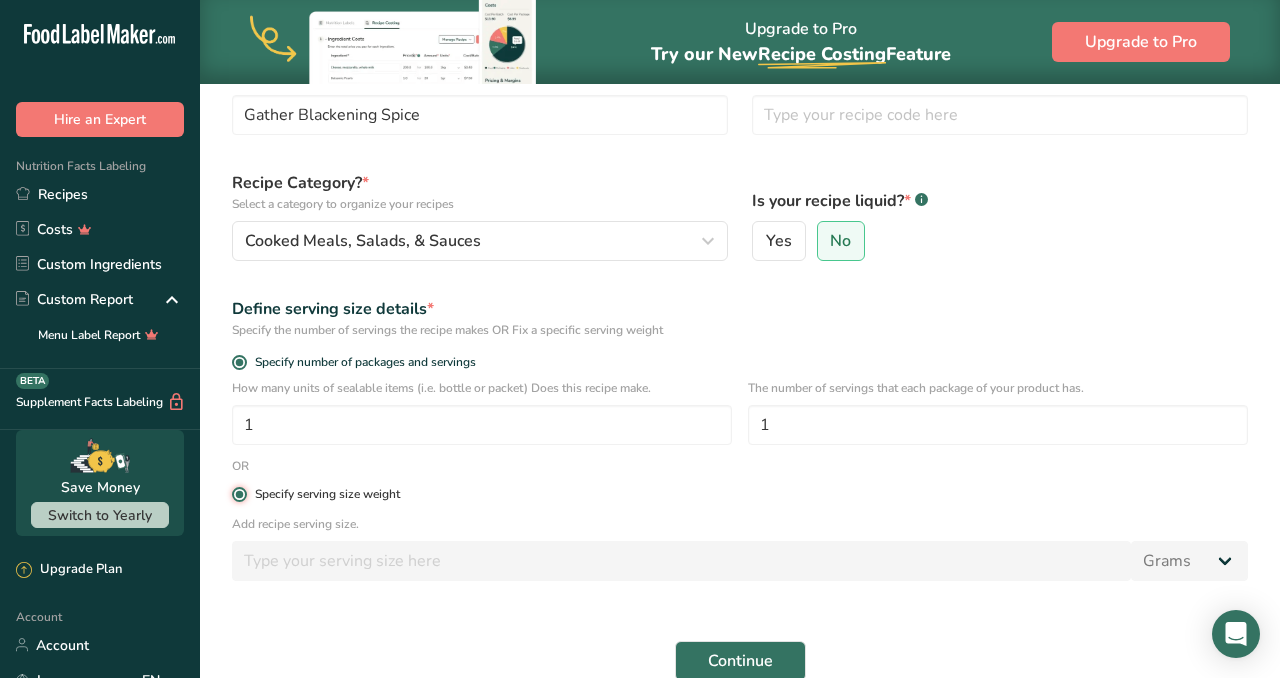 radio on "false" 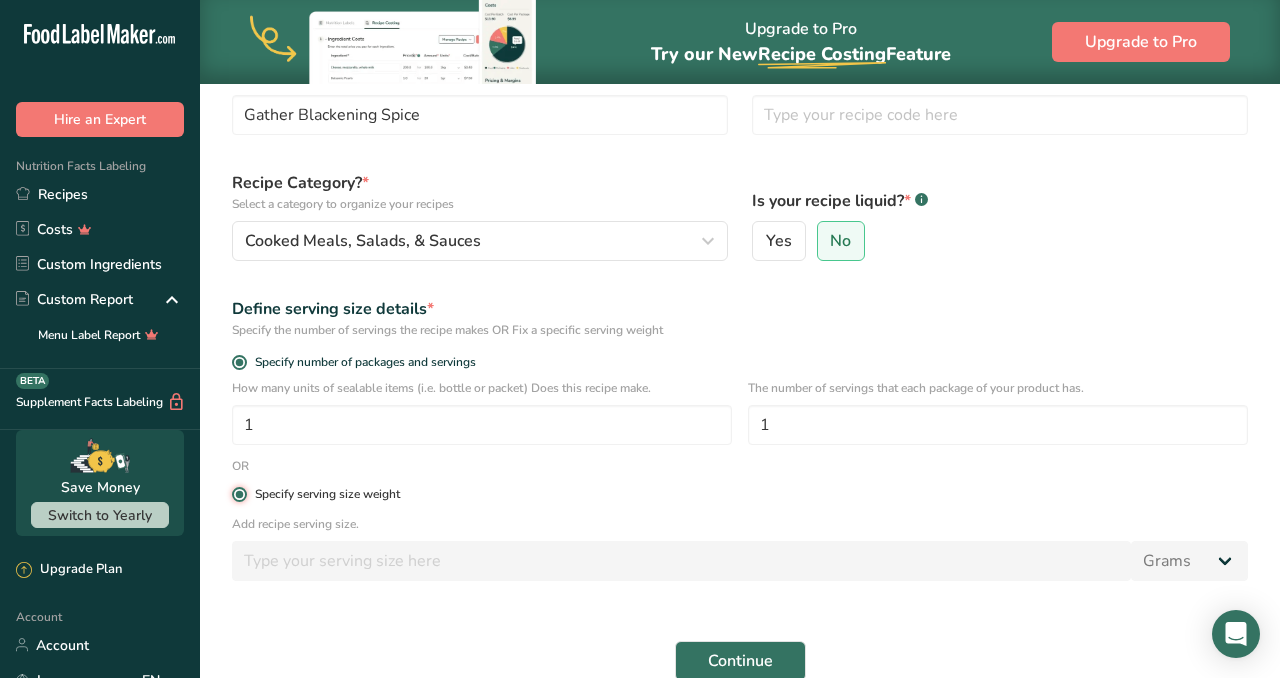 type 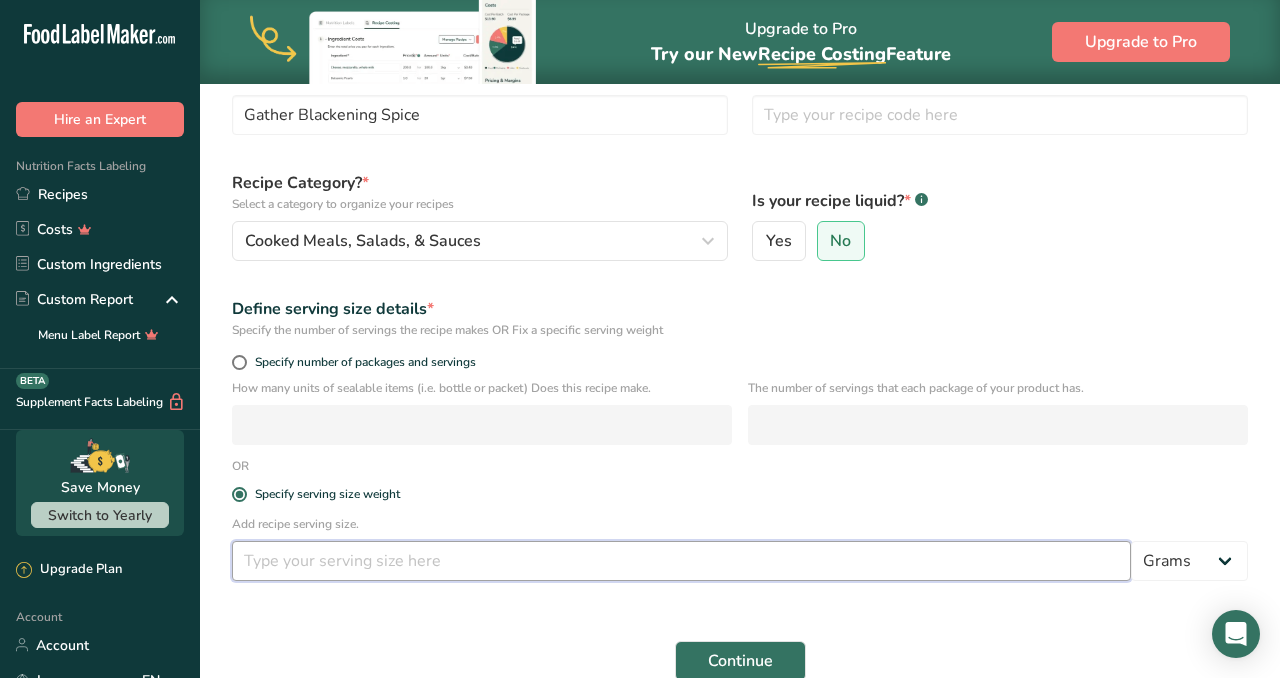 click at bounding box center [681, 561] 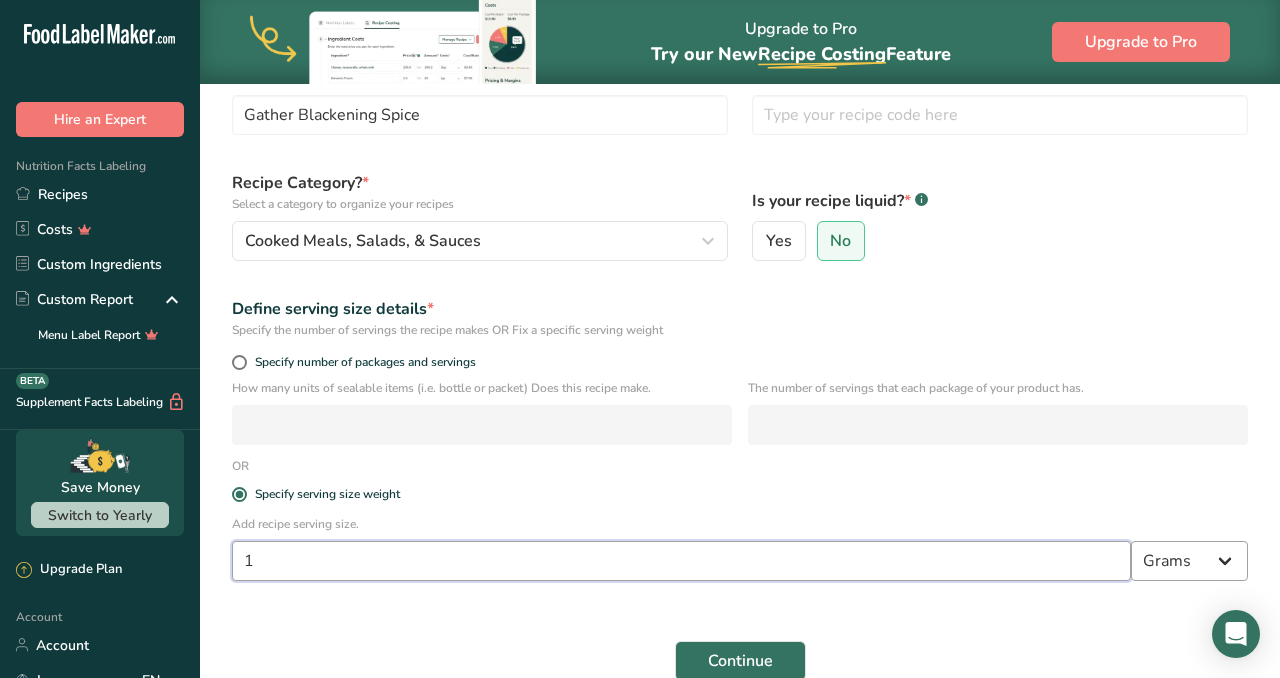 type on "1" 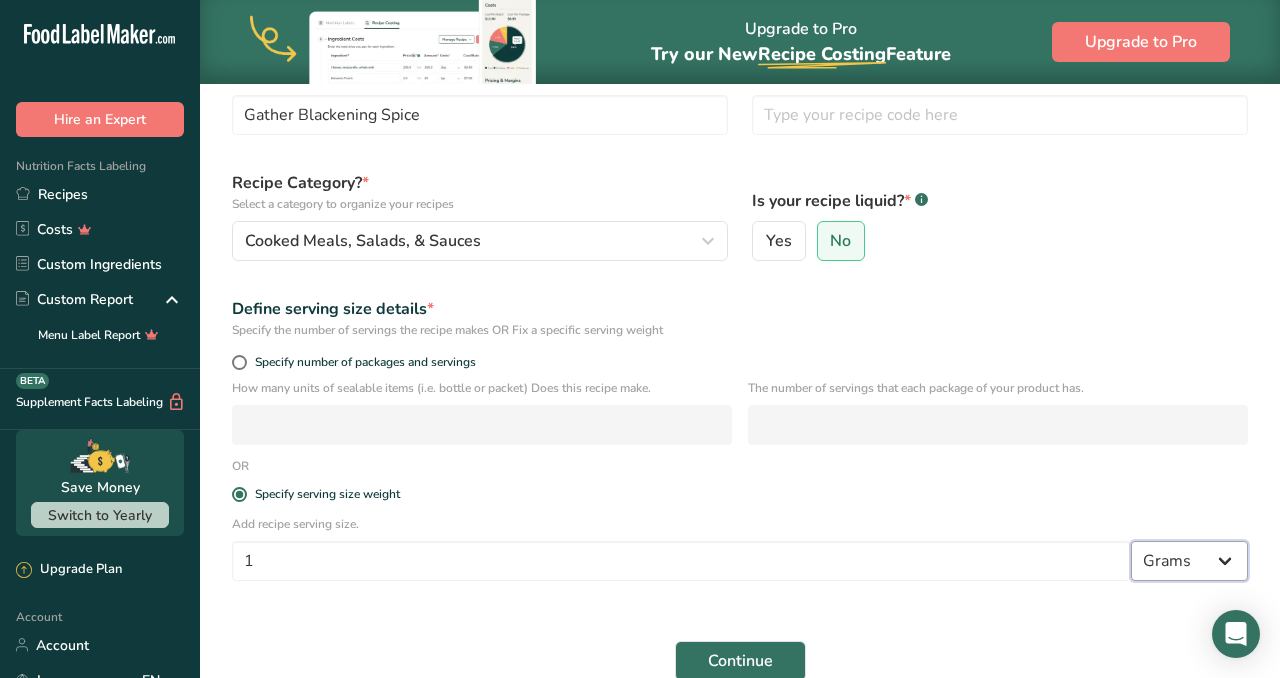 click on "Grams
kg
mg
mcg
lb
oz
l
mL
fl oz
tbsp
tsp
cup
qt
gallon" at bounding box center [1189, 561] 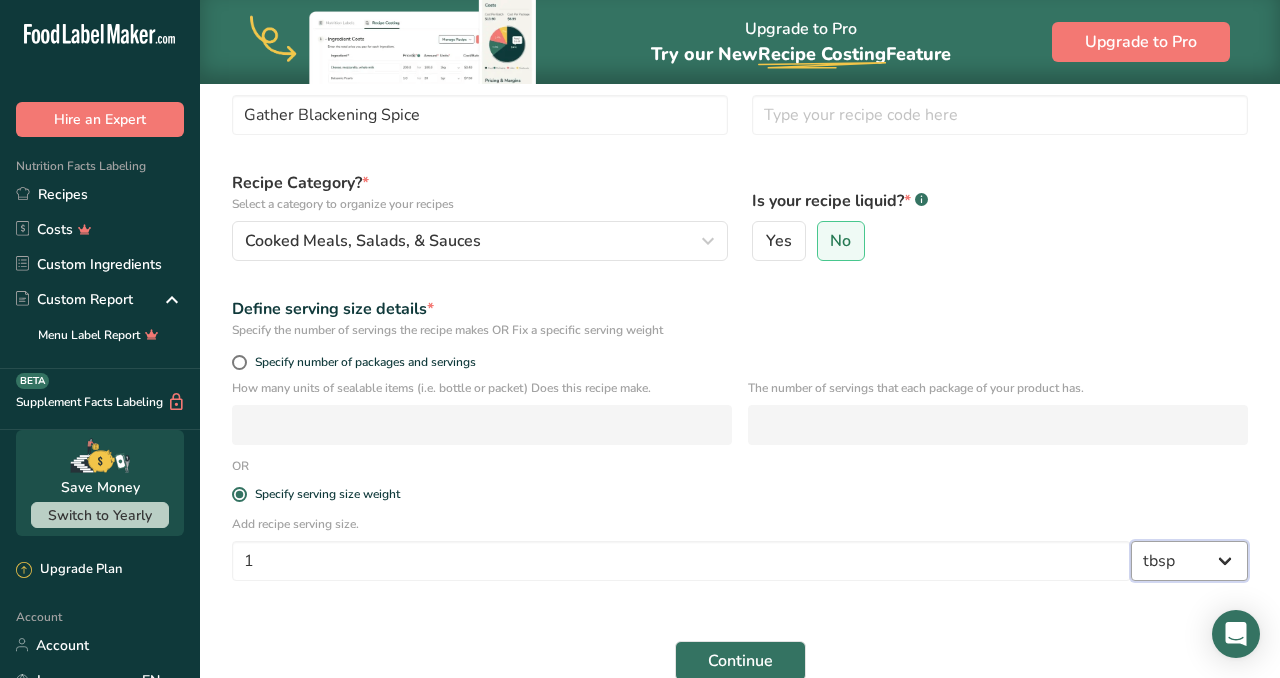 select on "22" 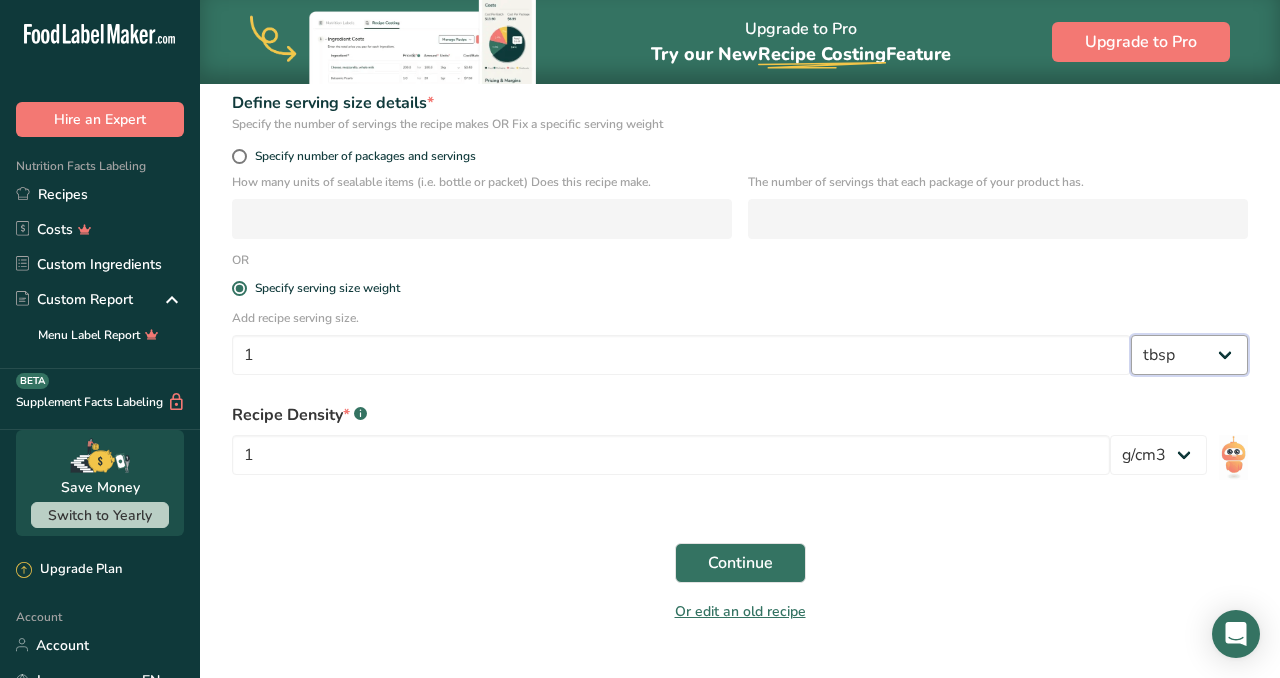 scroll, scrollTop: 332, scrollLeft: 0, axis: vertical 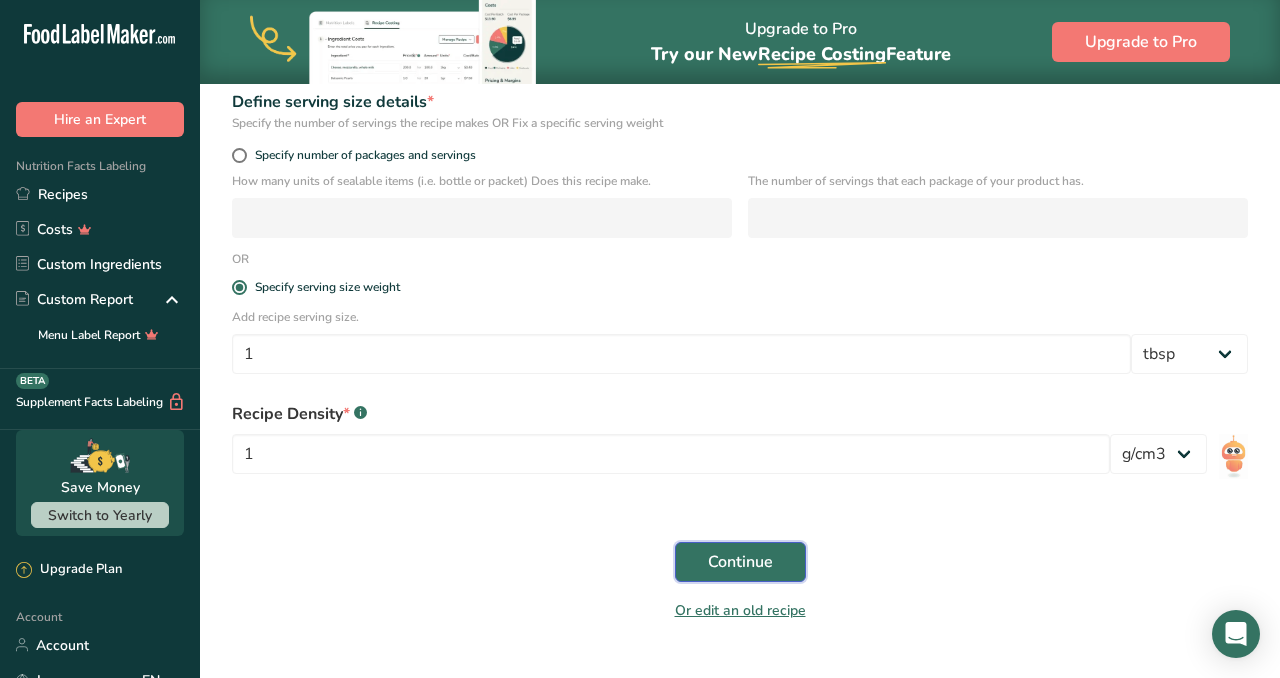 click on "Continue" at bounding box center [740, 562] 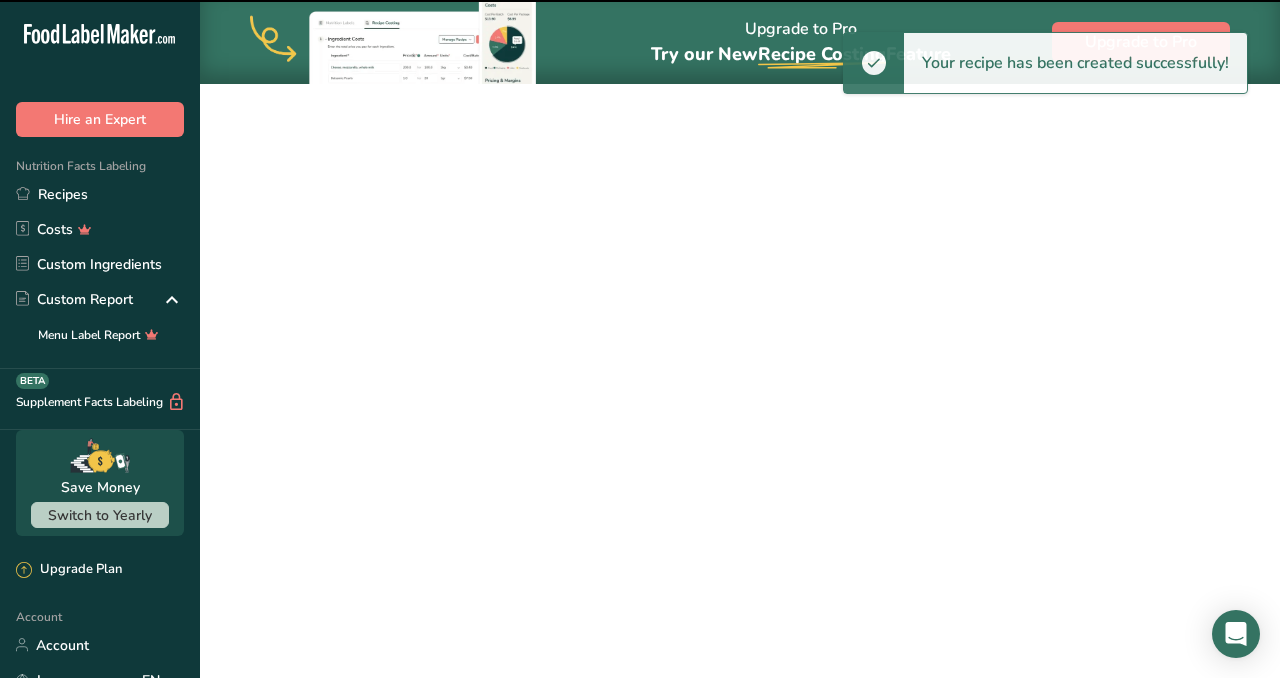 scroll, scrollTop: 0, scrollLeft: 0, axis: both 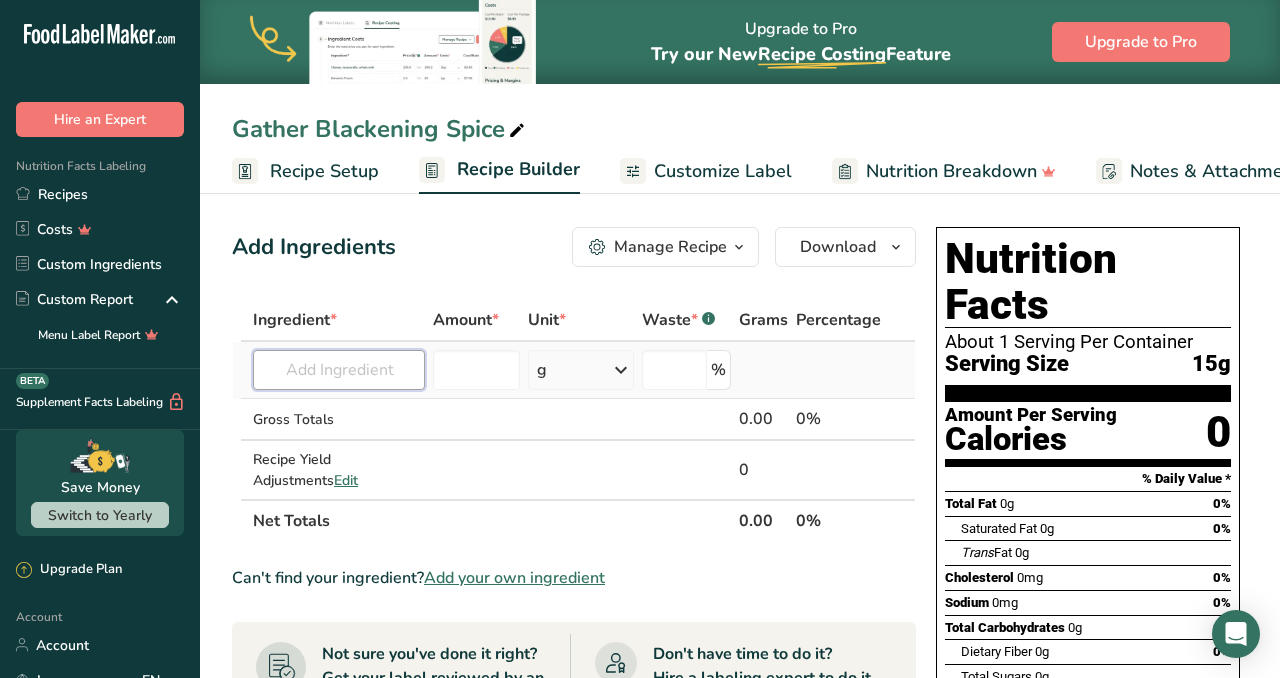 click at bounding box center [339, 370] 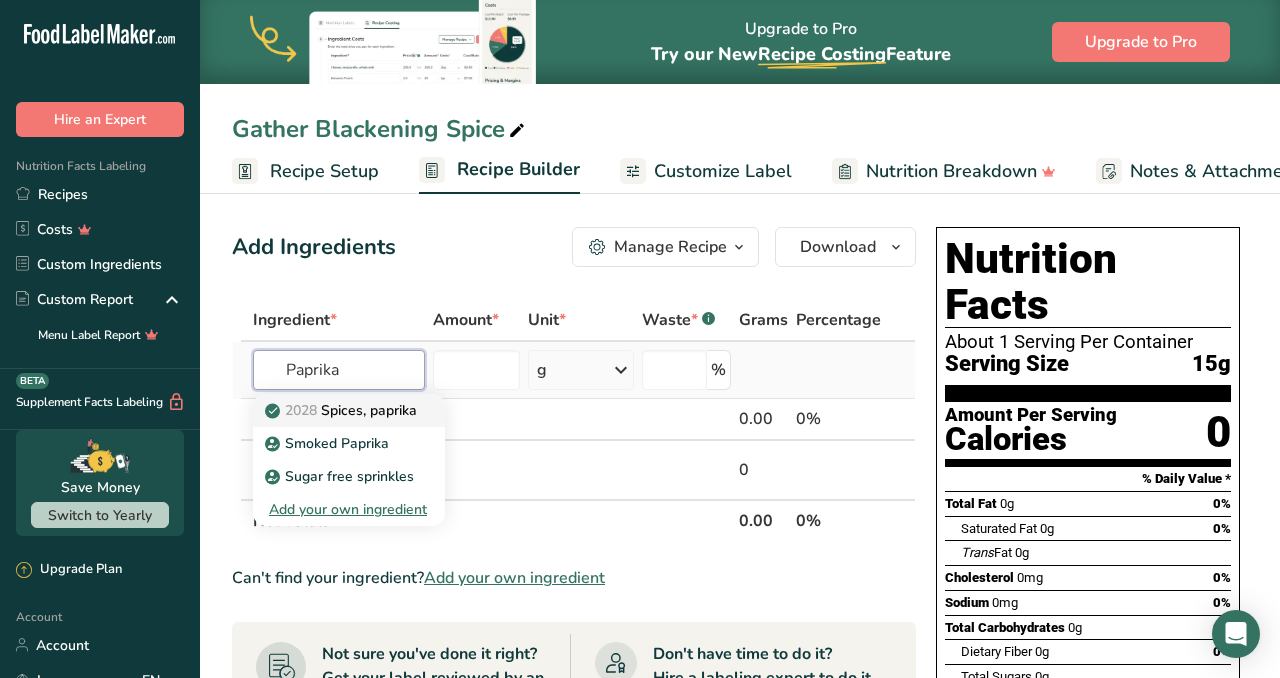 type on "Paprika" 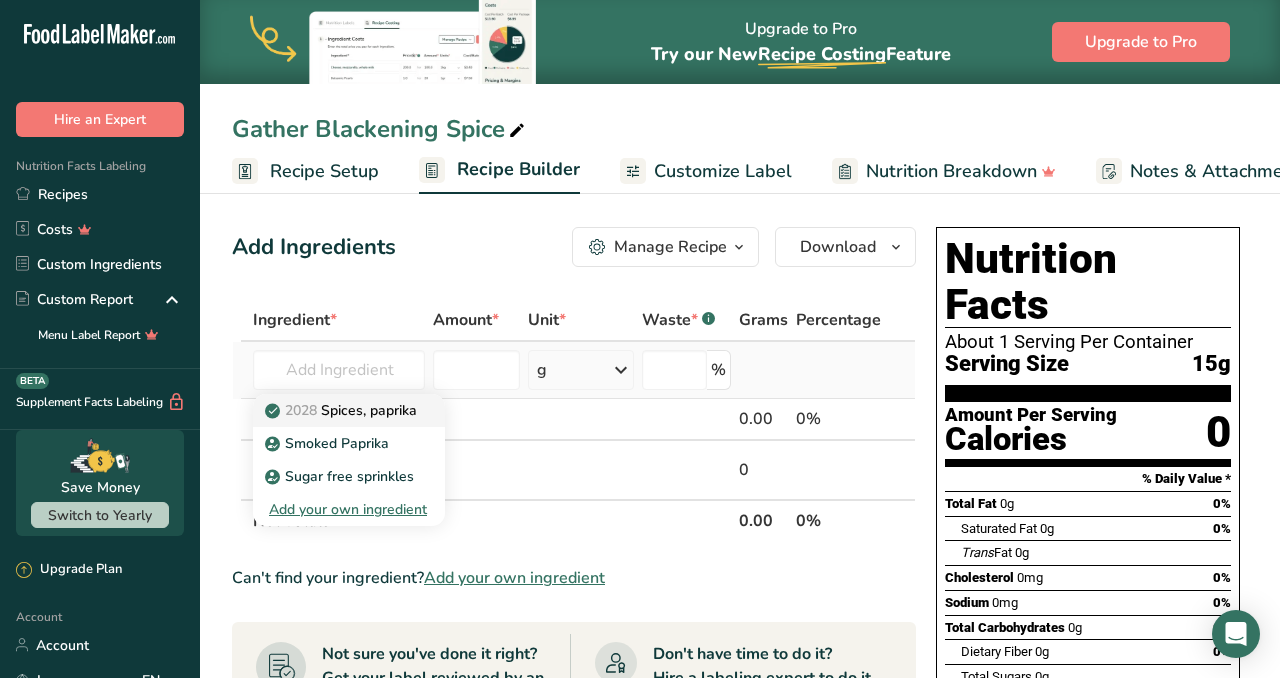 click on "2028
Spices, paprika" at bounding box center [343, 410] 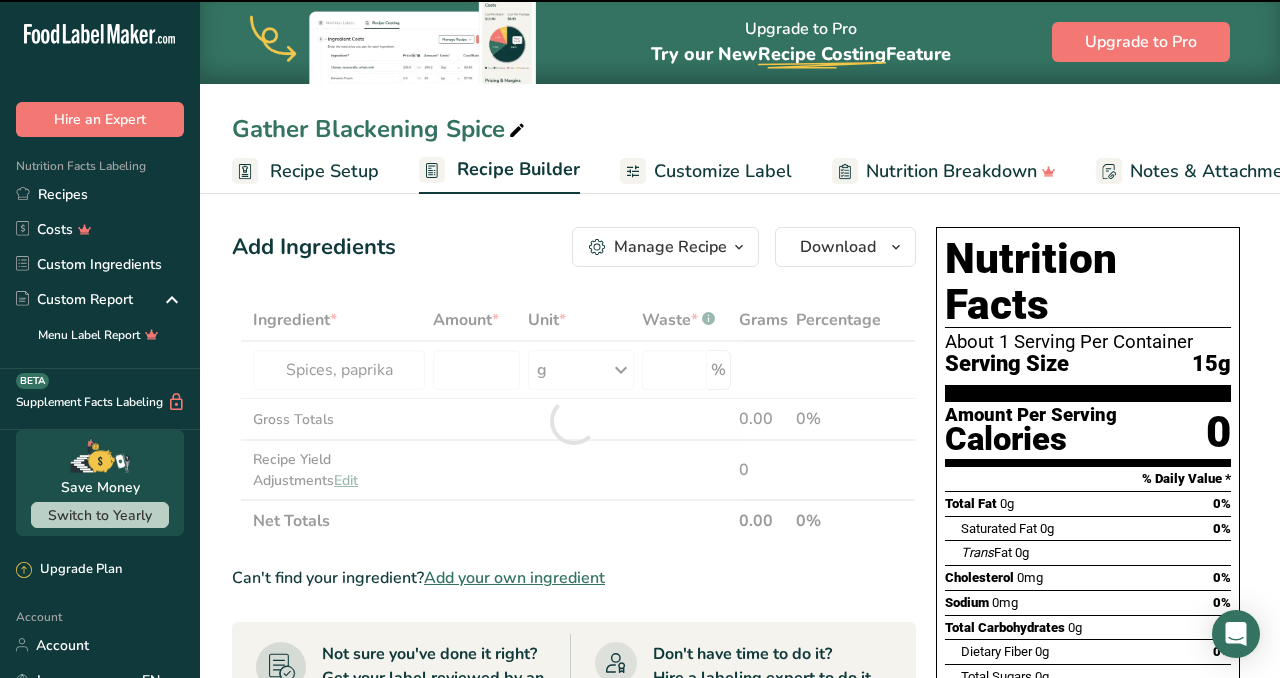 type on "0" 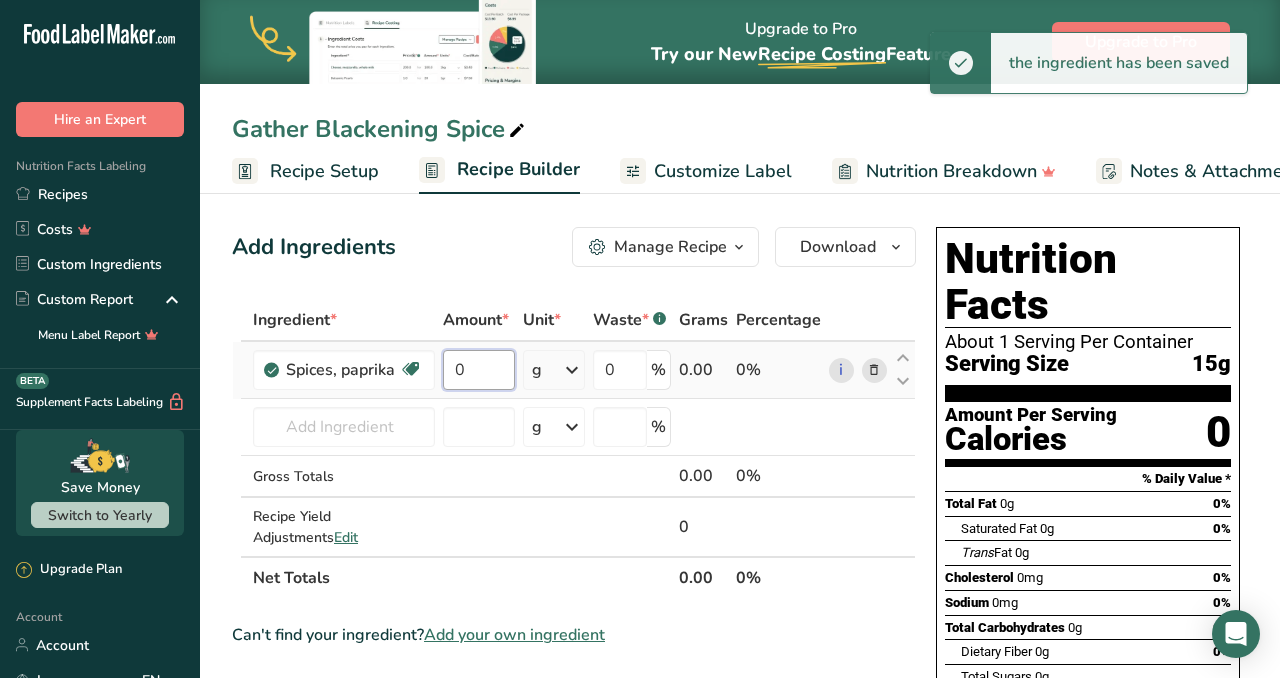 click on "0" at bounding box center (479, 370) 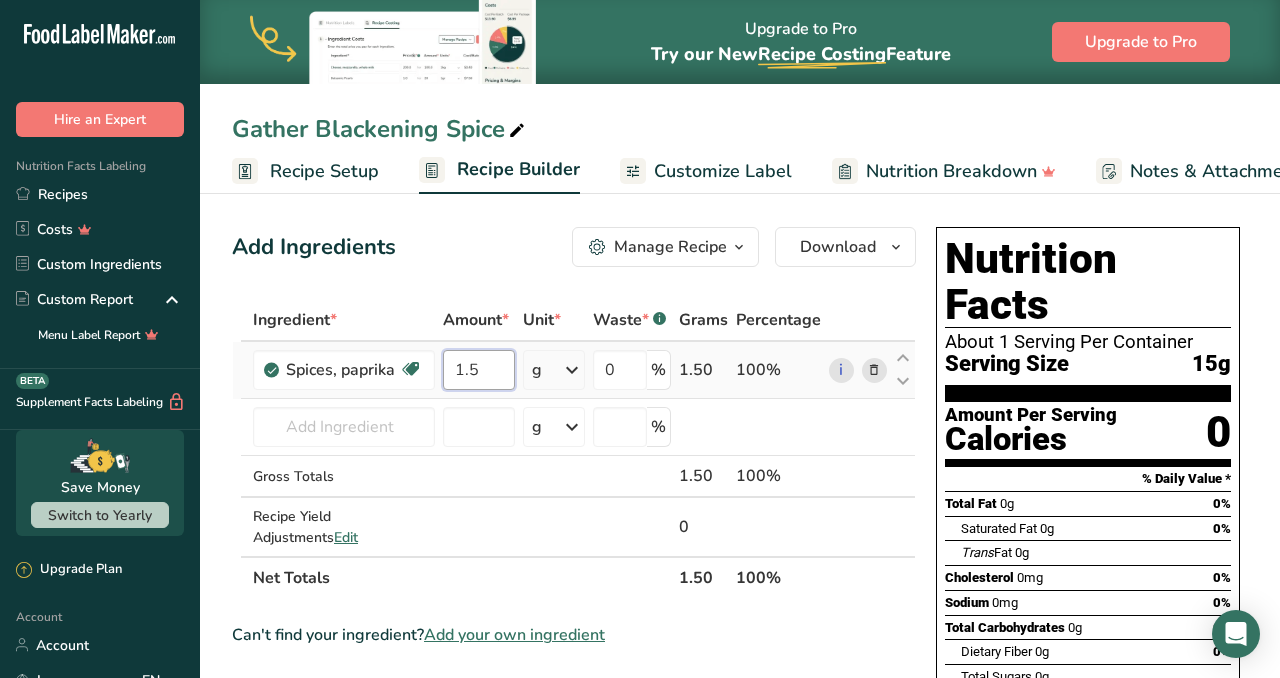 type on "1.5" 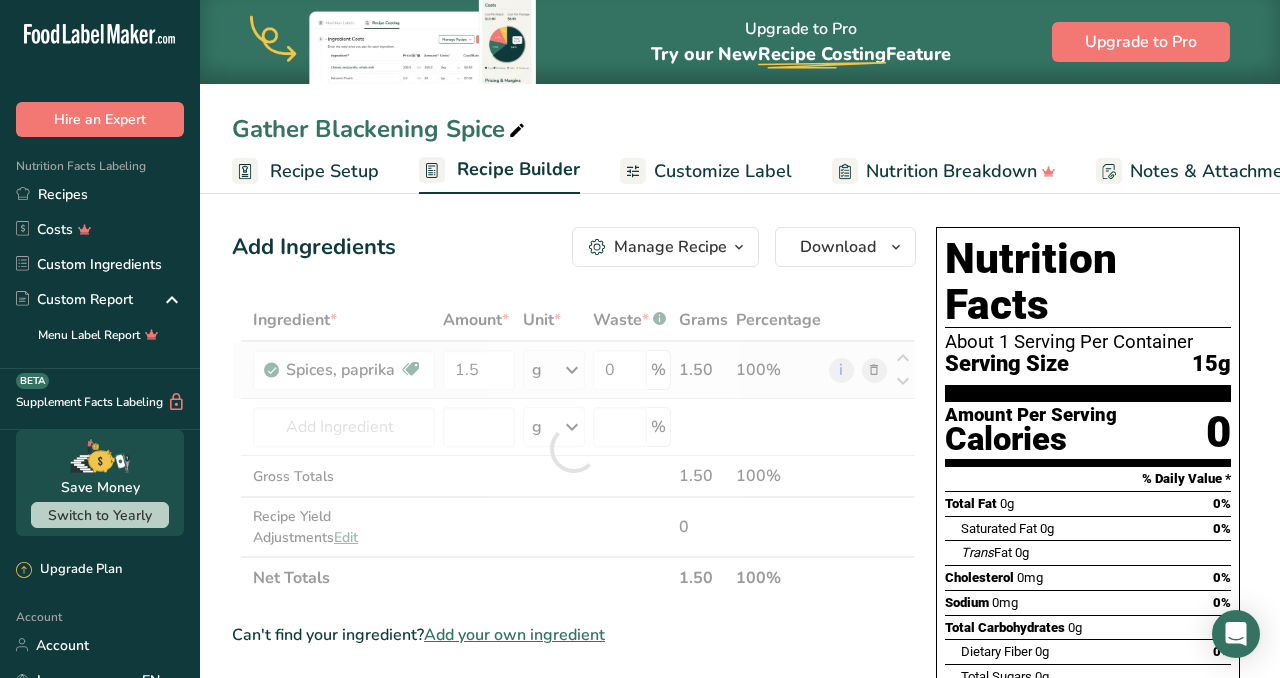 click on "Ingredient *
Amount *
Unit *
Waste *   .a-a{fill:#347362;}.b-a{fill:#fff;}          Grams
Percentage
Spices, paprika
Source of Antioxidants
Dairy free
Gluten free
Vegan
Vegetarian
Soy free
1.5
g
Portions
1 tsp
1 tbsp
Weight Units
g
kg
mg
See more
Volume Units
l
Volume units require a density conversion. If you know your ingredient's density enter it below. Otherwise, click on "RIA" our AI Regulatory bot - she will be able to help you
lb/ft3
g/cm3
Confirm
mL
0" at bounding box center [574, 449] 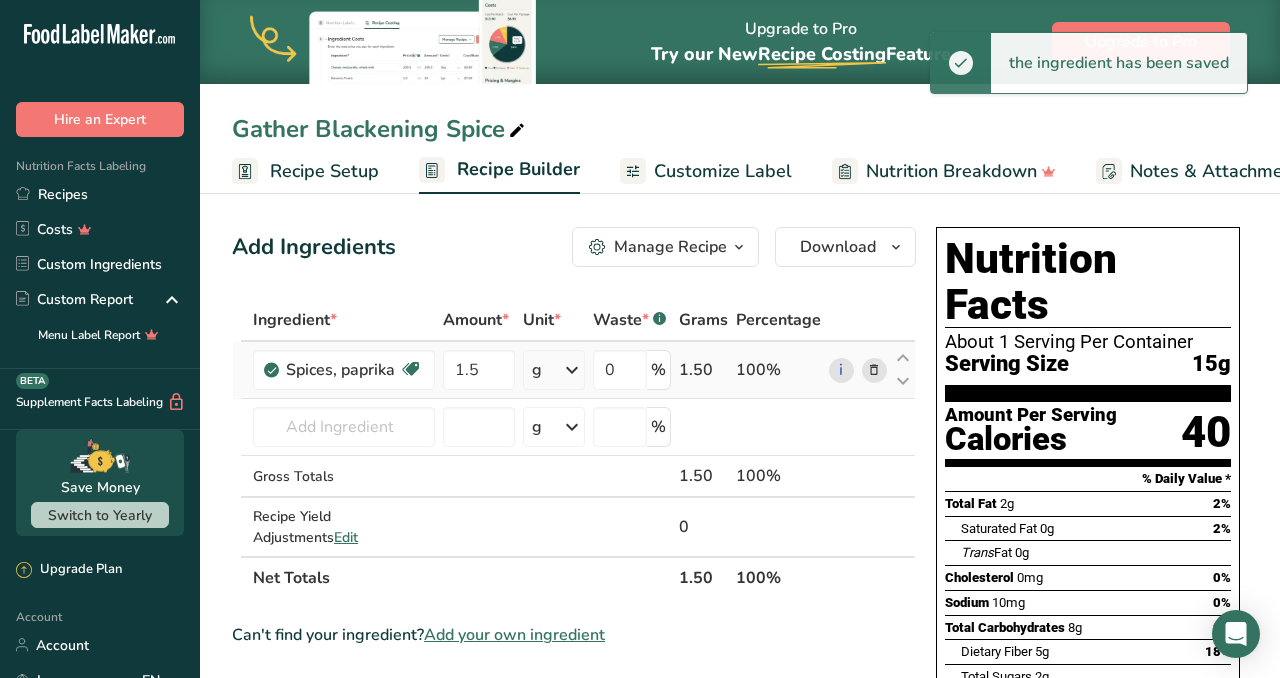 click at bounding box center (572, 370) 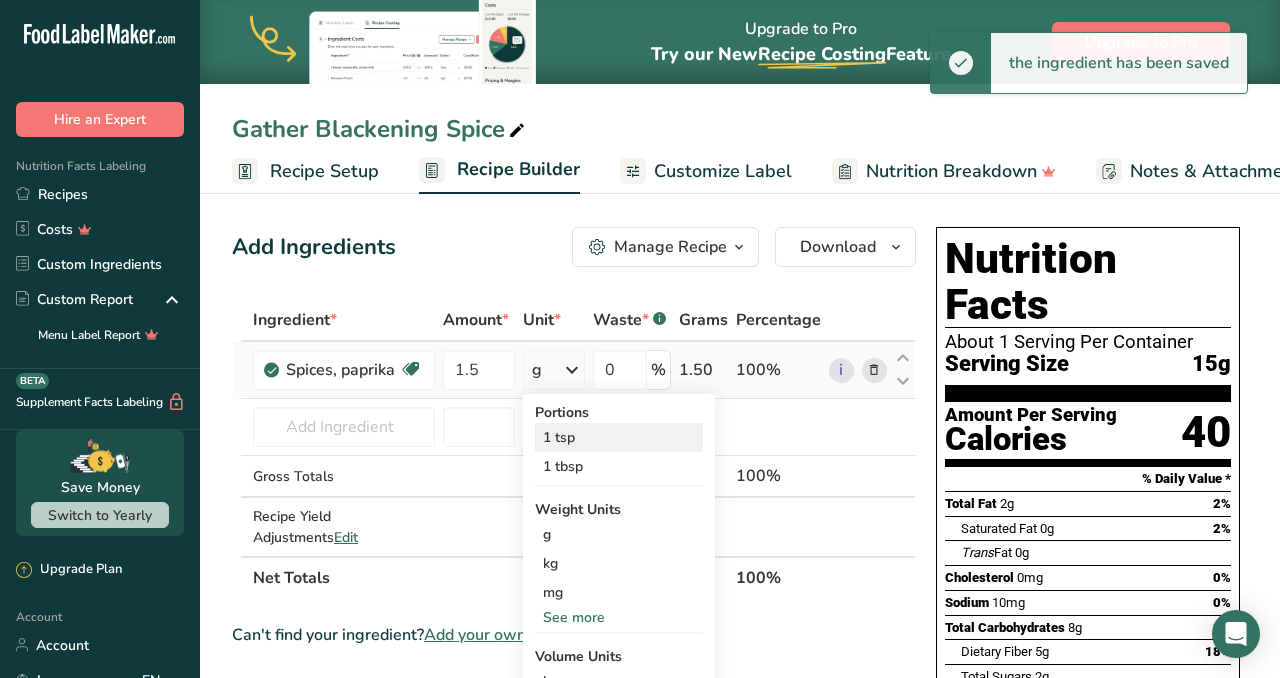click on "1 tsp" at bounding box center [619, 437] 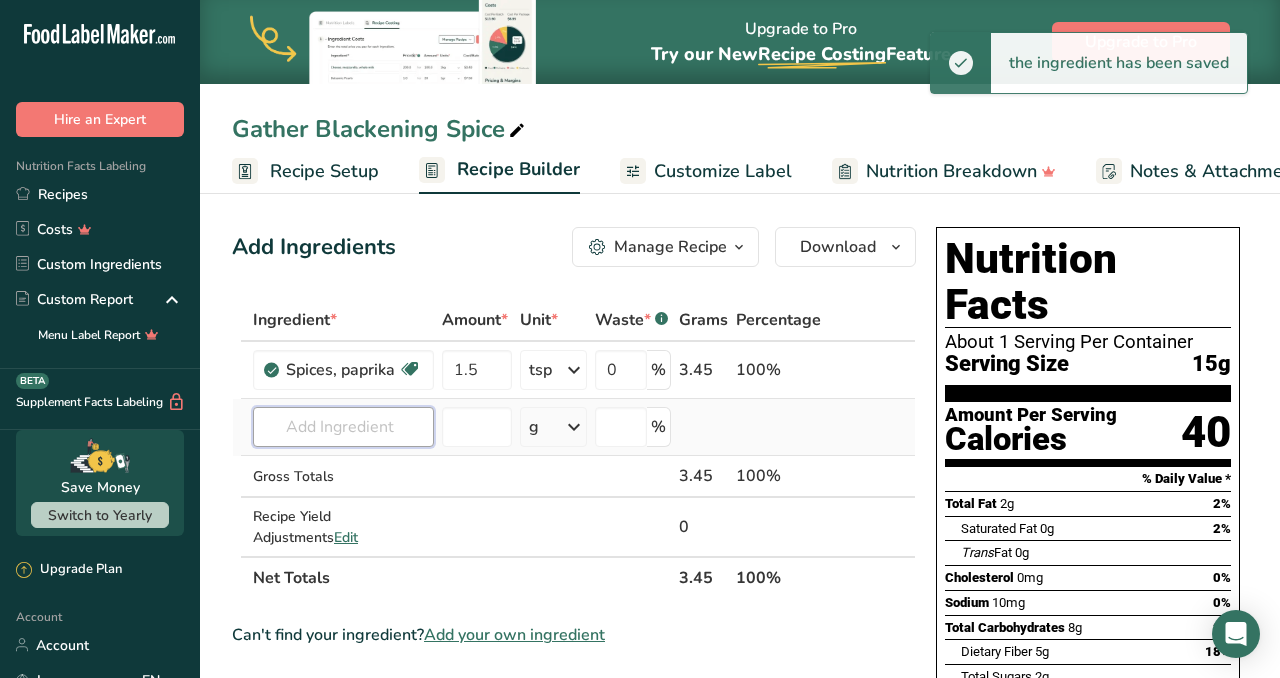click at bounding box center [343, 427] 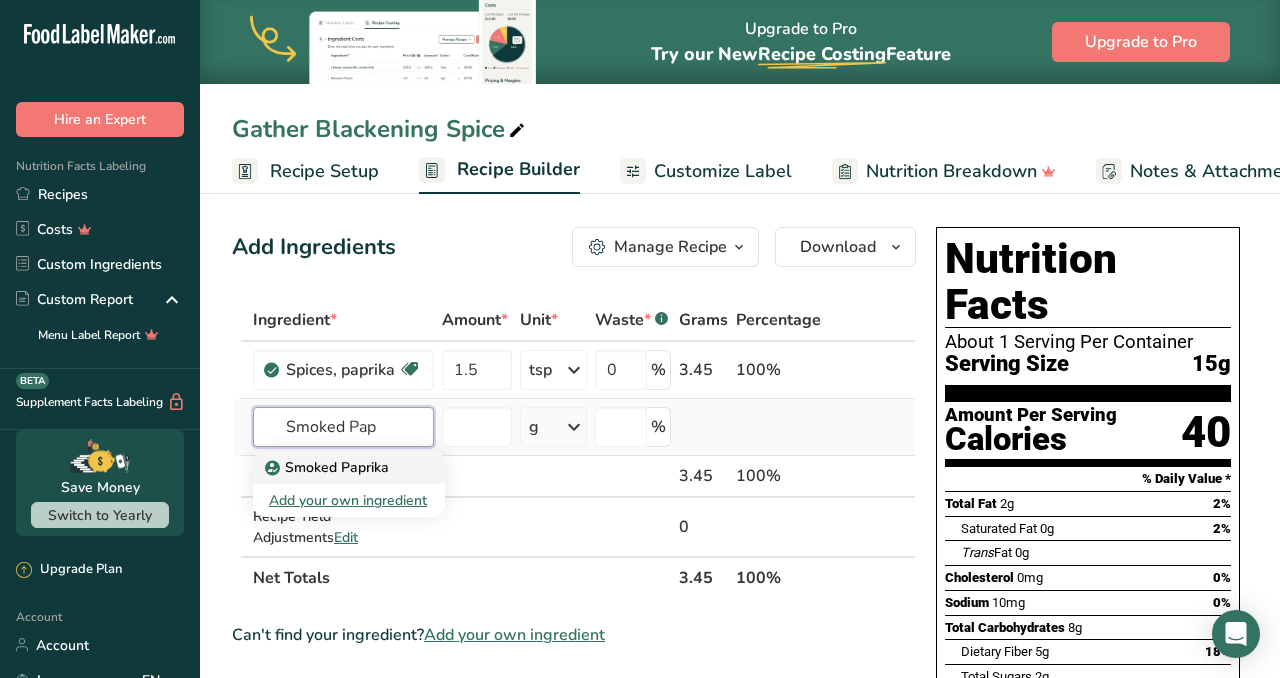 type on "Smoked Pap" 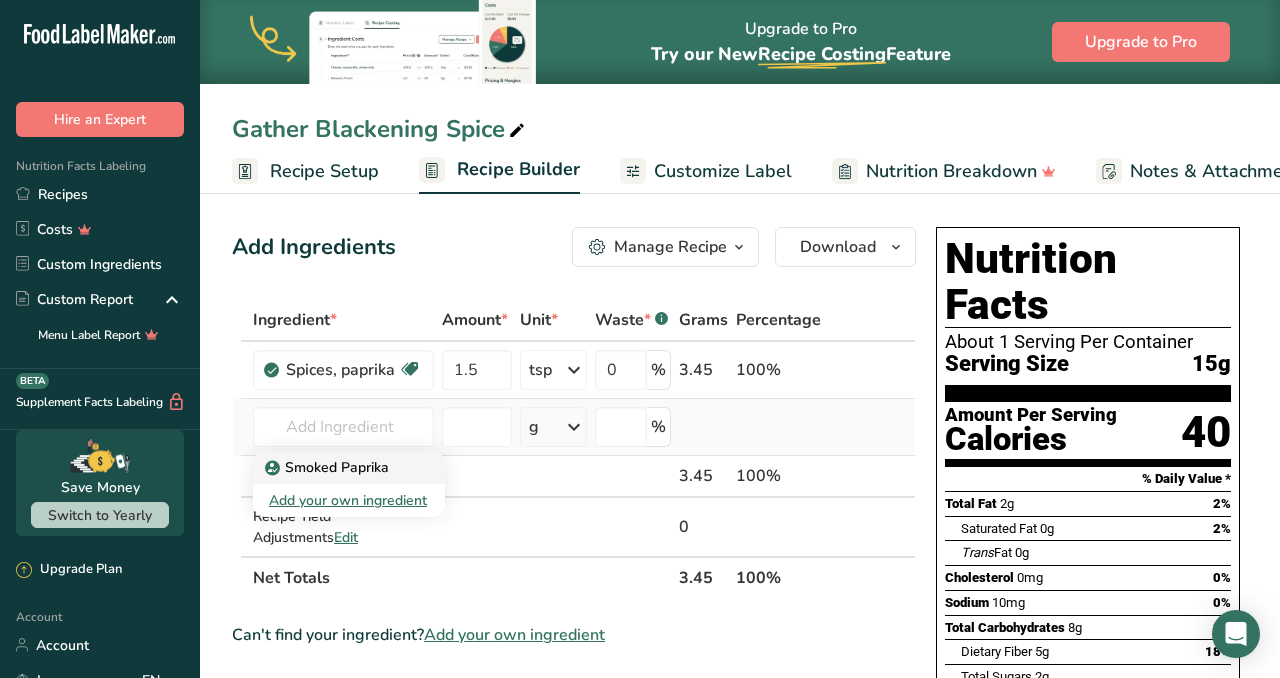 click on "Smoked Paprika" at bounding box center (329, 467) 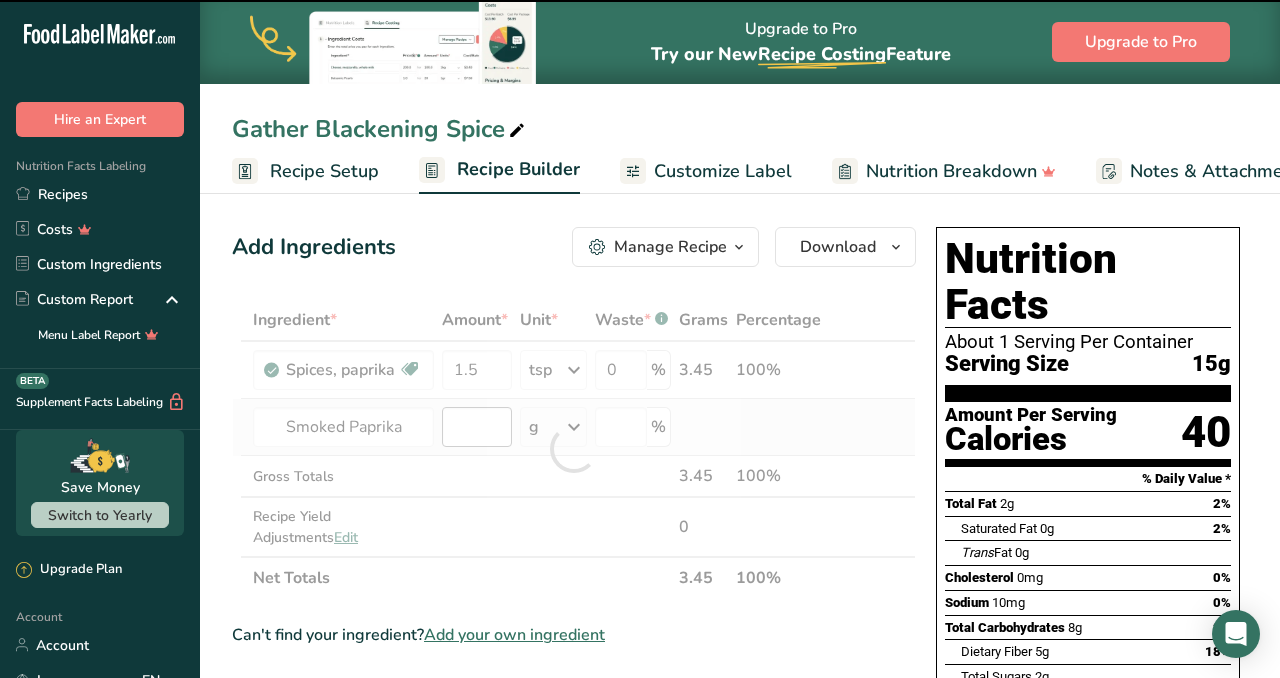 type on "0" 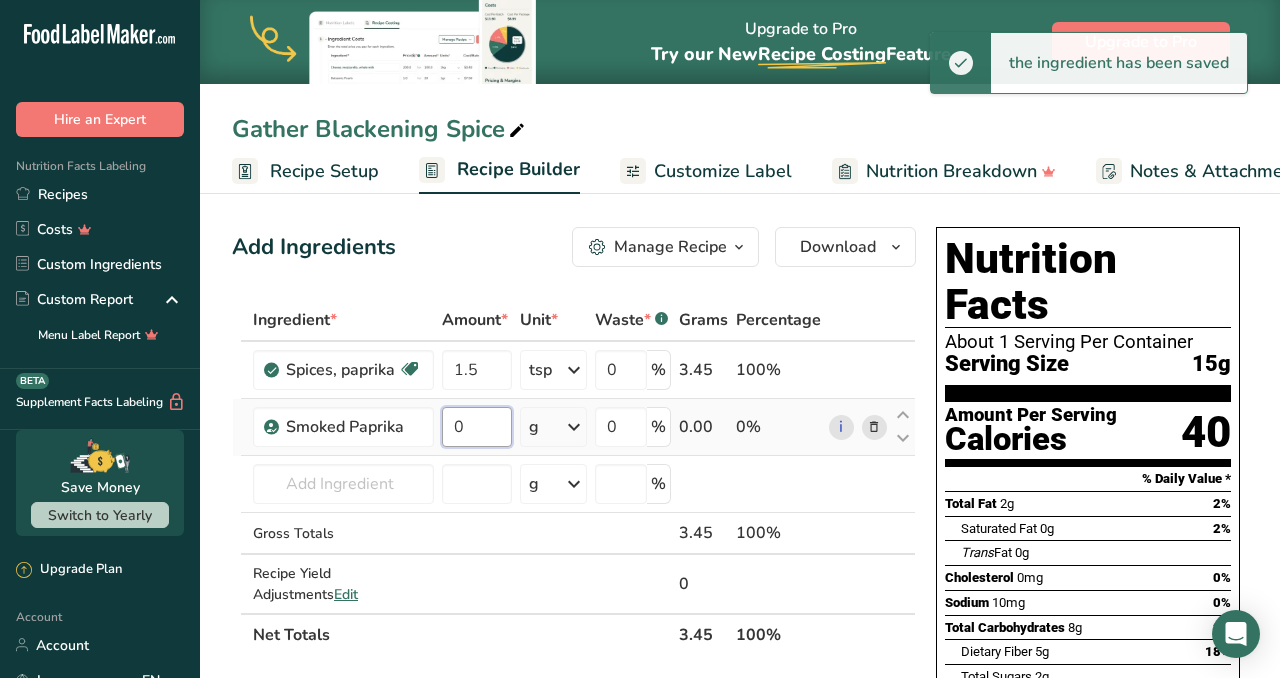 click on "0" at bounding box center (477, 427) 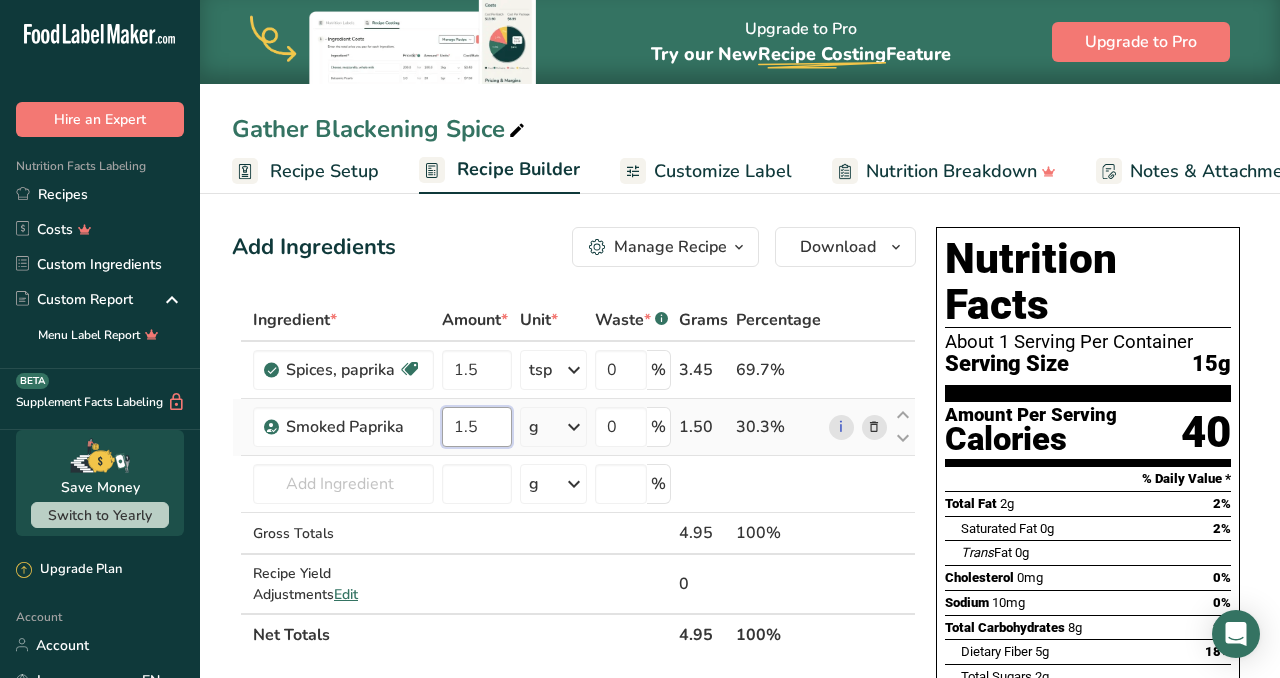 type on "1.5" 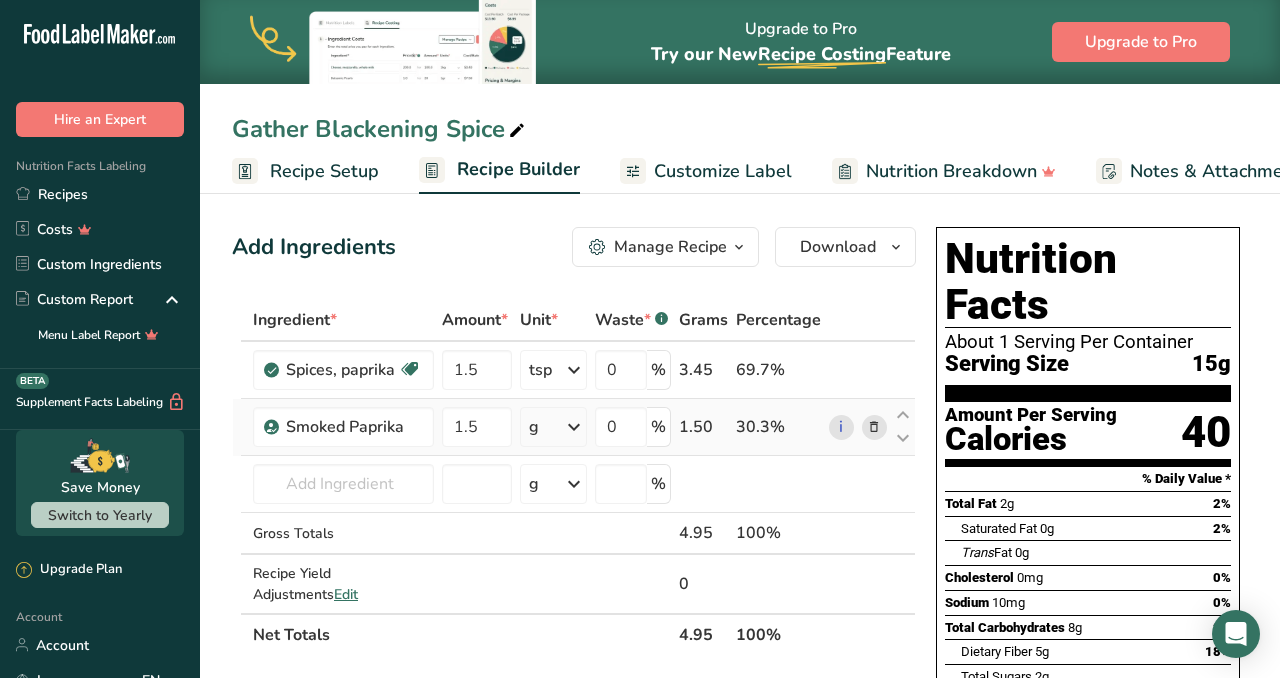 click on "Ingredient *
Amount *
Unit *
Waste *   .a-a{fill:#347362;}.b-a{fill:#fff;}          Grams
Percentage
Spices, paprika
Source of Antioxidants
Dairy free
Gluten free
Vegan
Vegetarian
Soy free
1.5
tsp
Portions
1 tsp
1 tbsp
Weight Units
g
kg
mg
See more
Volume Units
l
Volume units require a density conversion. If you know your ingredient's density enter it below. Otherwise, click on "RIA" our AI Regulatory bot - she will be able to help you
lb/ft3
g/cm3
Confirm
mL" at bounding box center [574, 477] 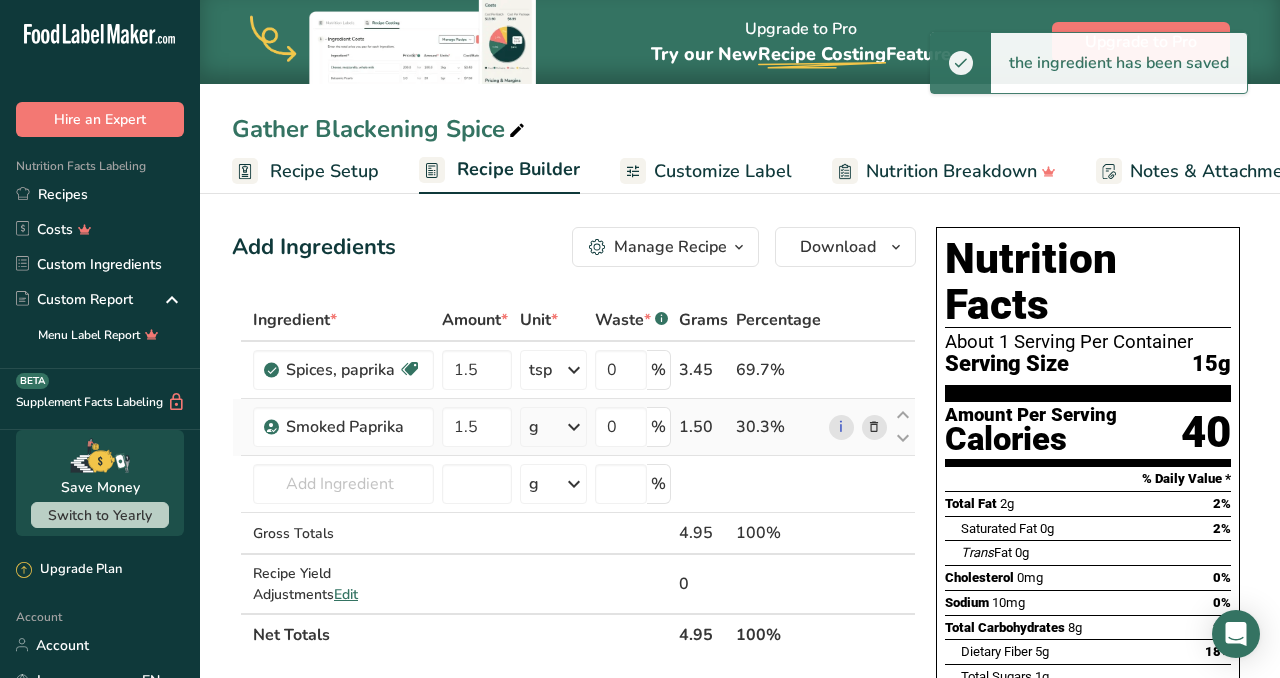 click at bounding box center [574, 427] 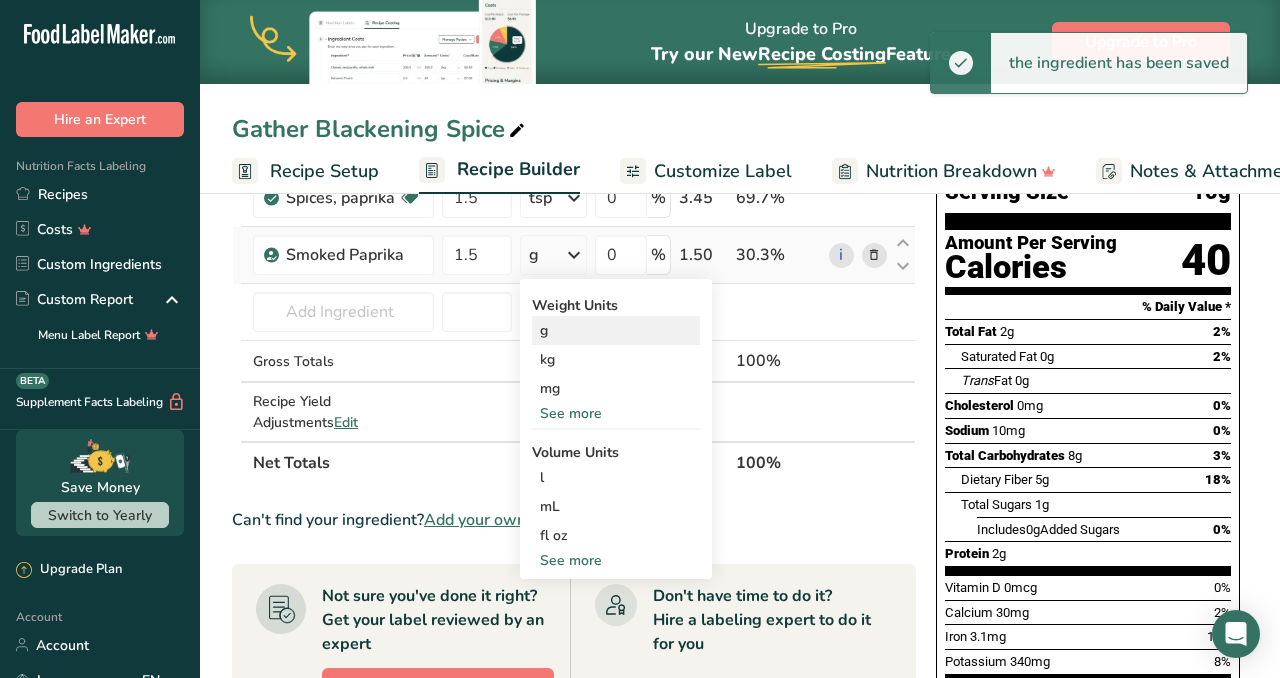 scroll, scrollTop: 187, scrollLeft: 0, axis: vertical 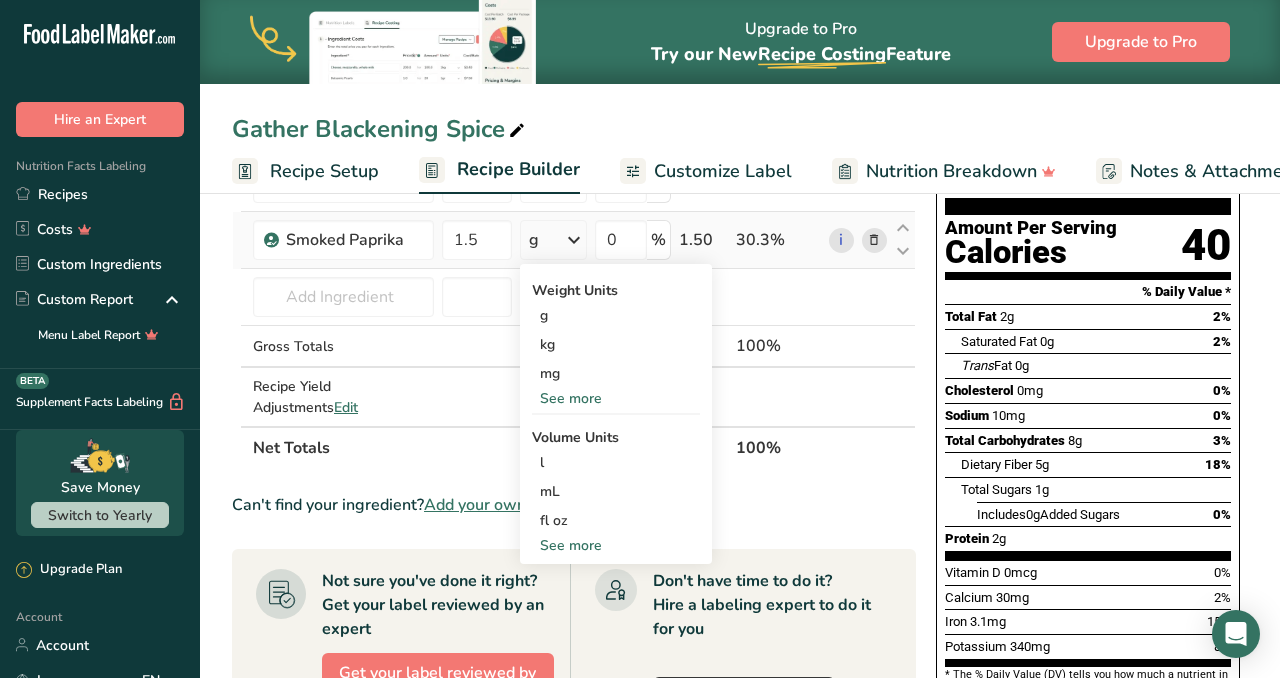 click on "See more" at bounding box center [616, 398] 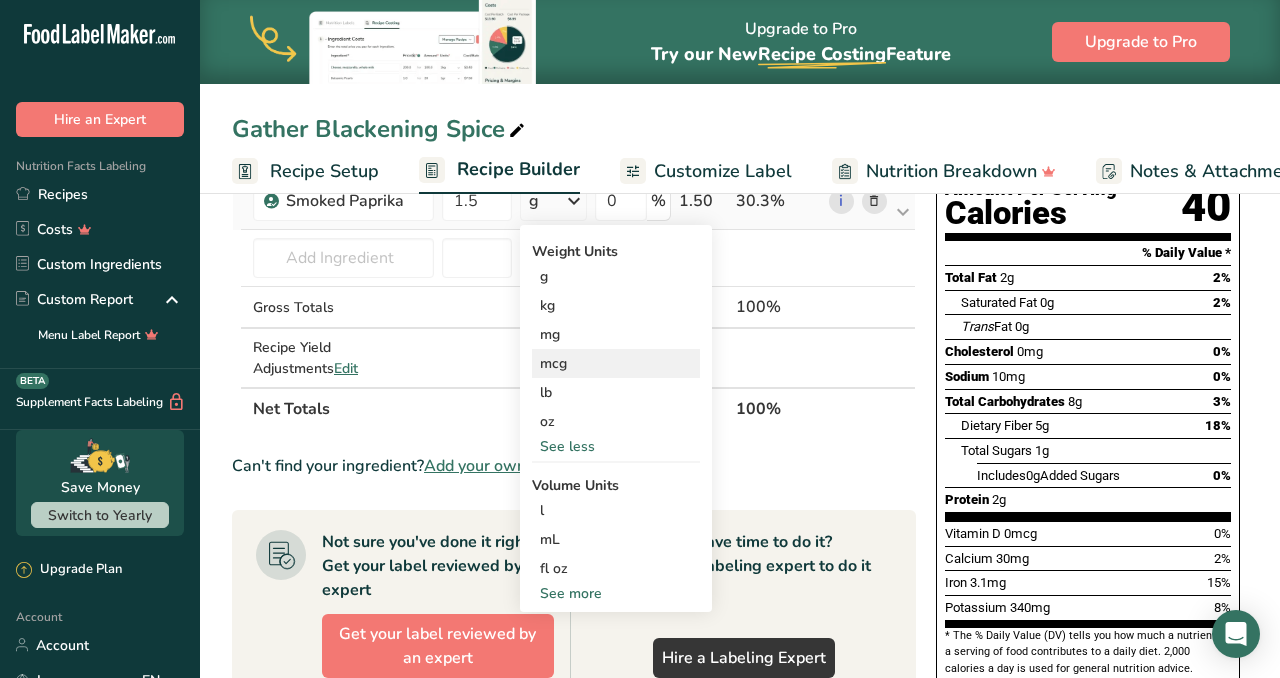 scroll, scrollTop: 248, scrollLeft: 0, axis: vertical 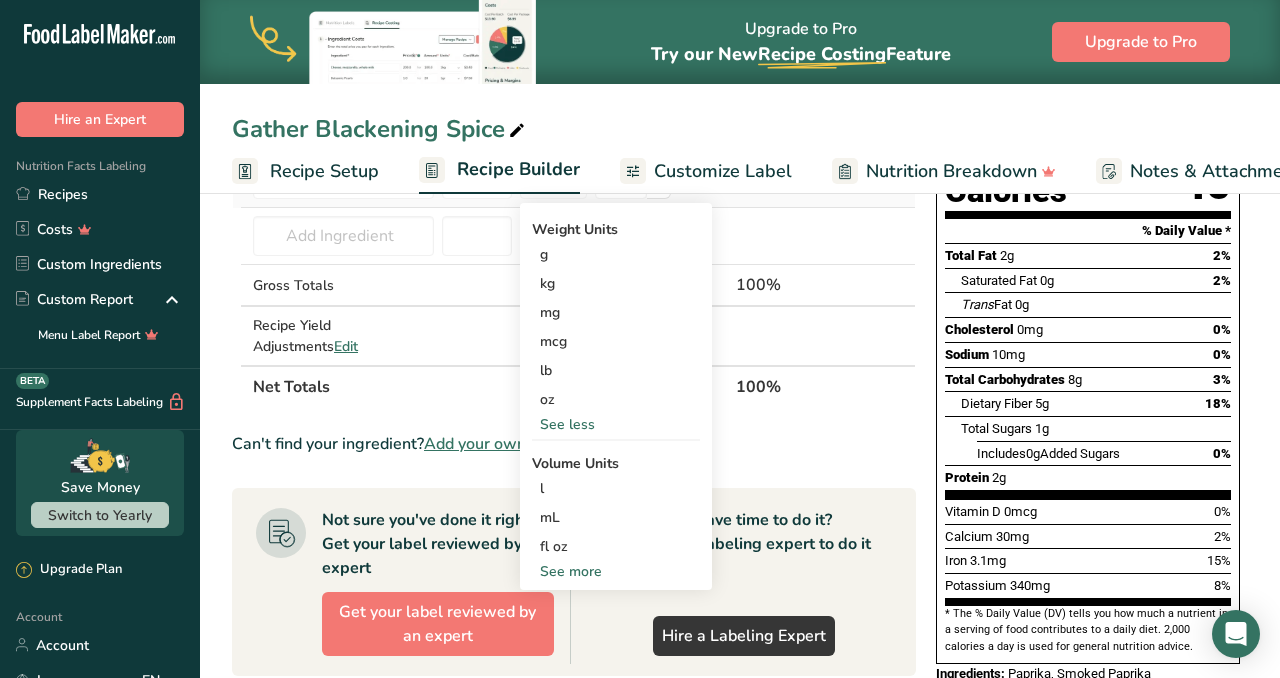click on "See more" at bounding box center [616, 571] 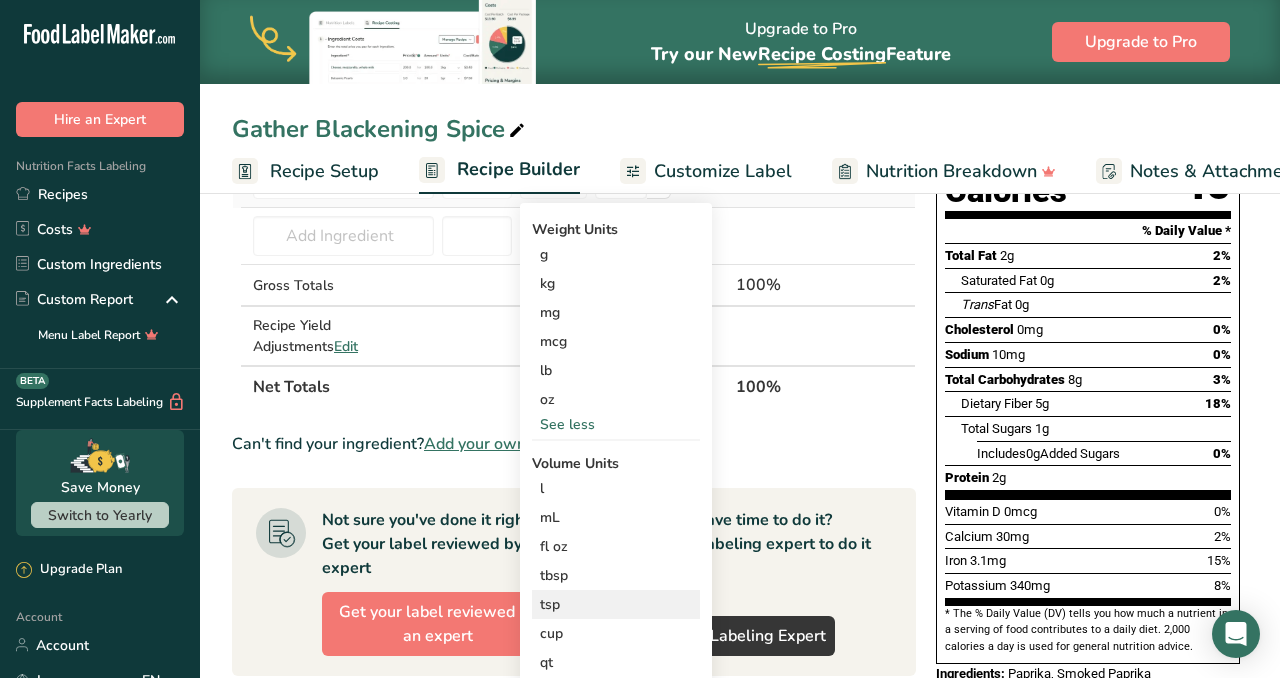 click on "tsp" at bounding box center (616, 604) 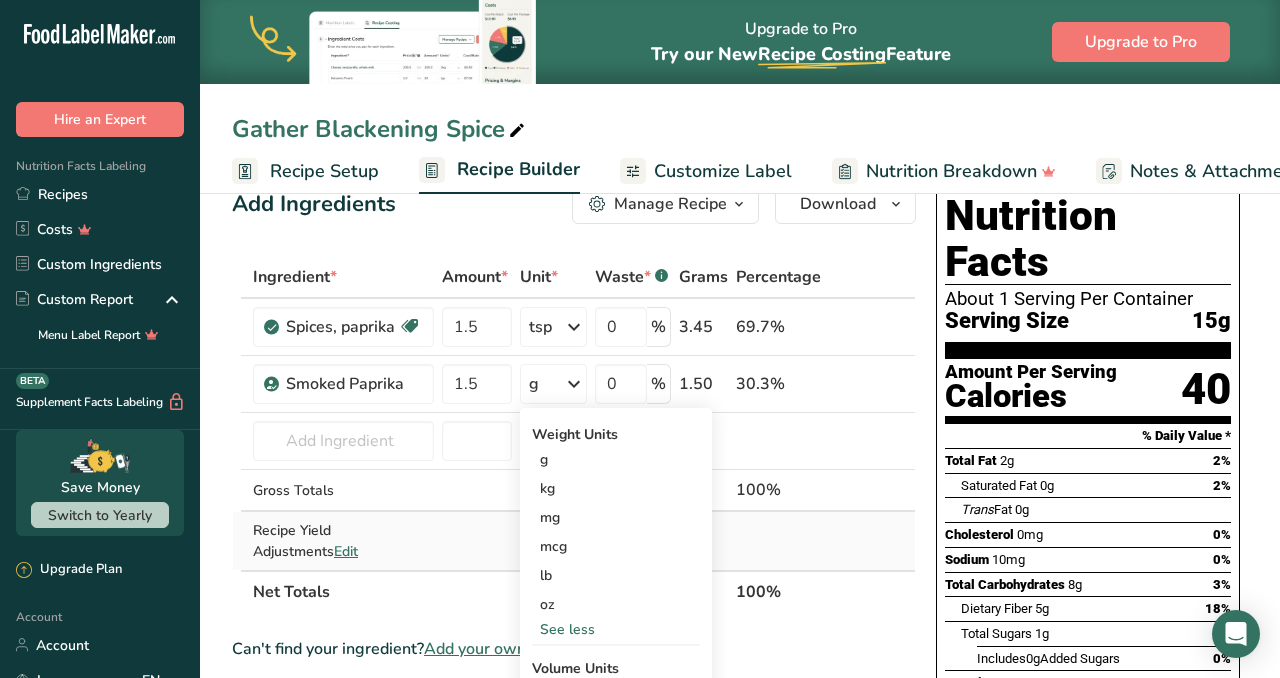 scroll, scrollTop: 41, scrollLeft: 0, axis: vertical 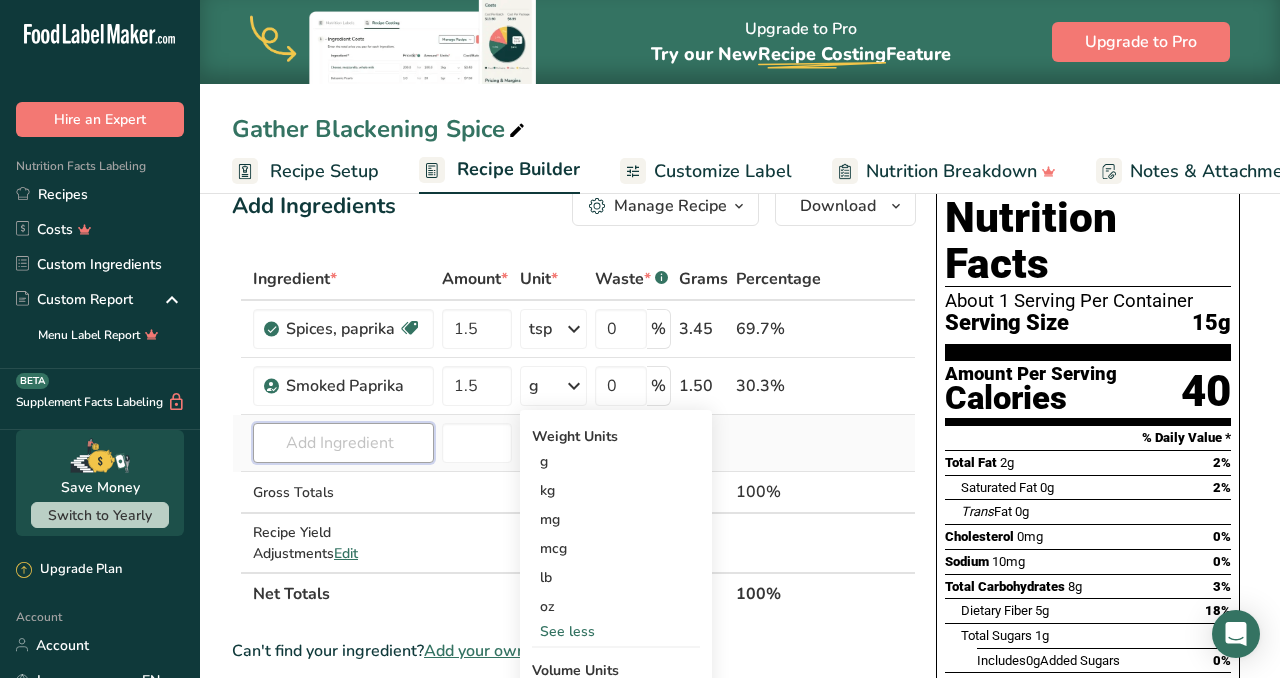 click at bounding box center (343, 443) 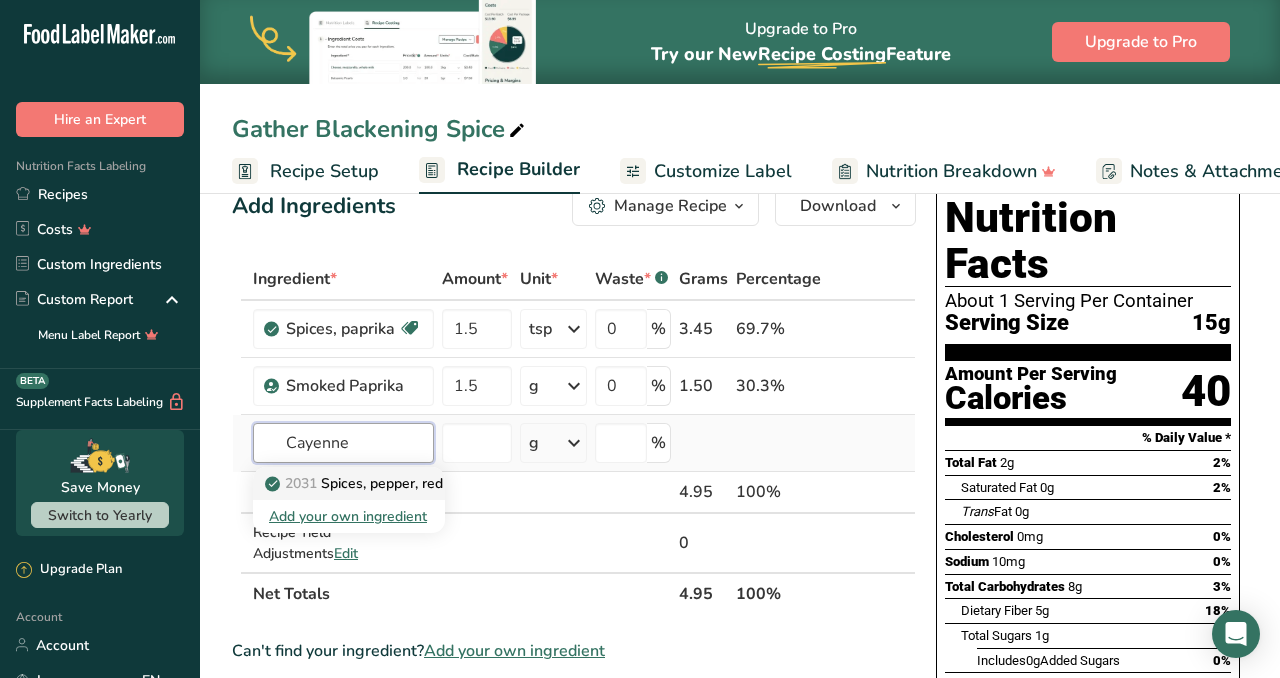 type on "Cayenne" 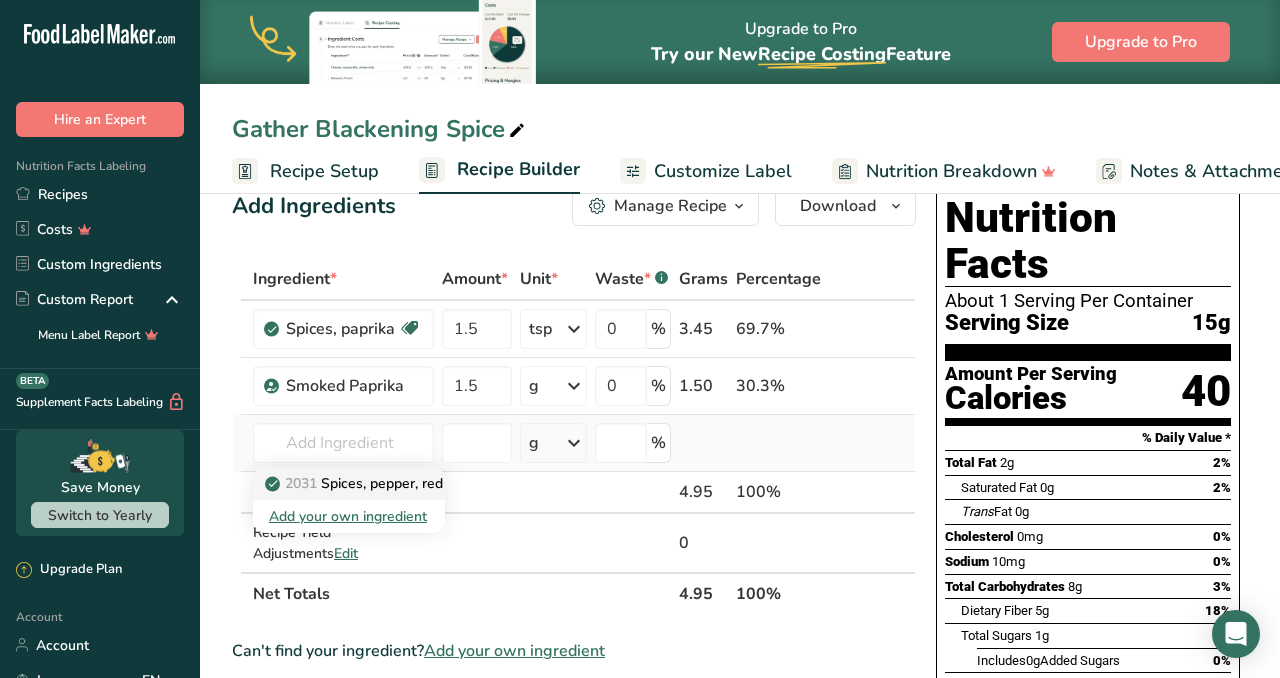 click on "2031
Spices, pepper, red or cayenne" at bounding box center (393, 483) 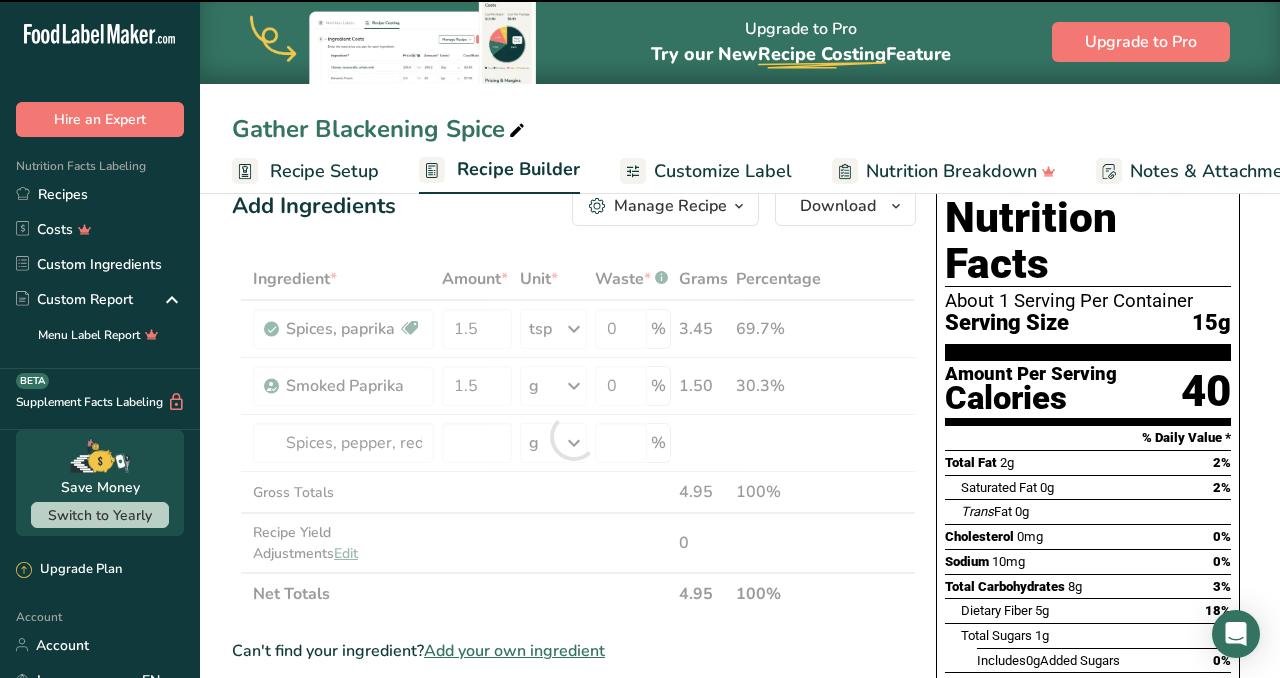 type on "0" 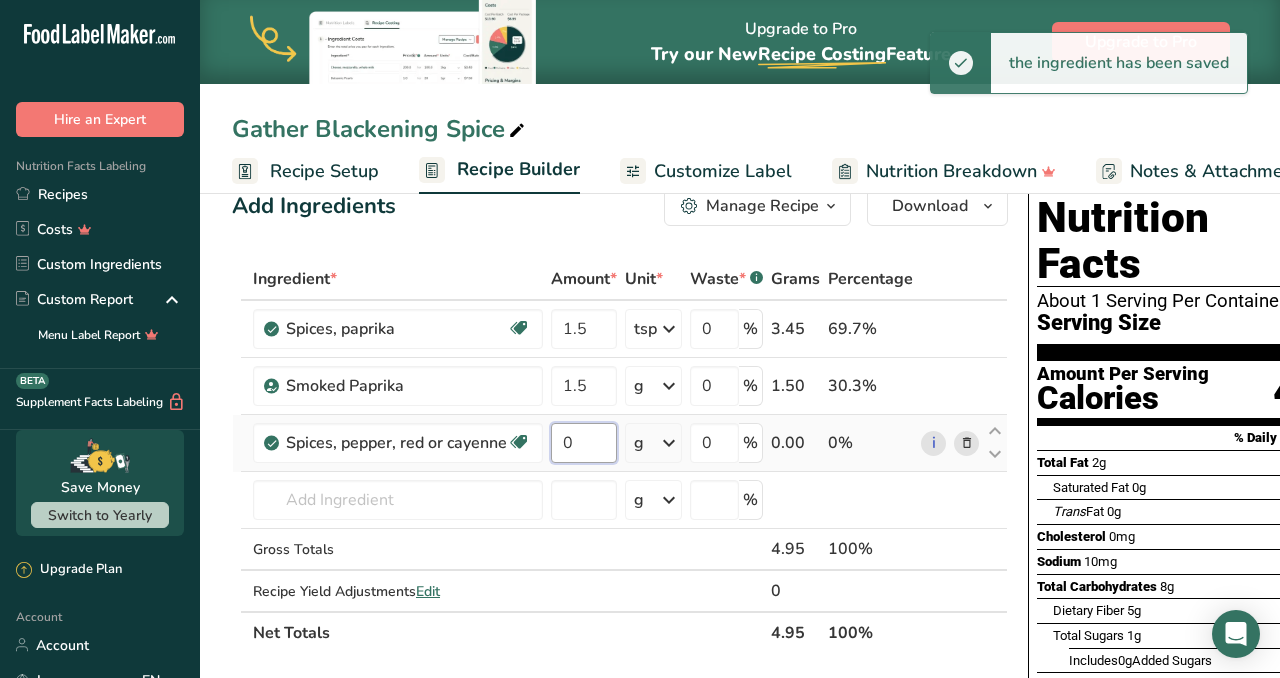 click on "0" at bounding box center [584, 443] 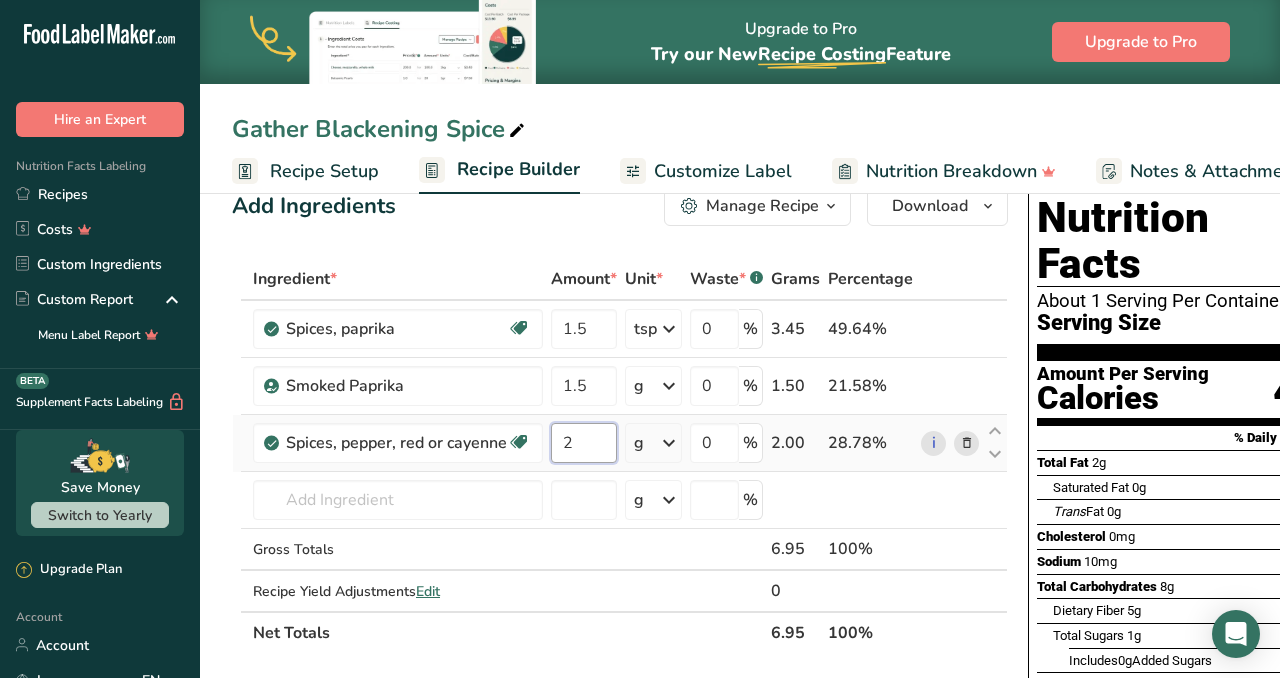 type on "2" 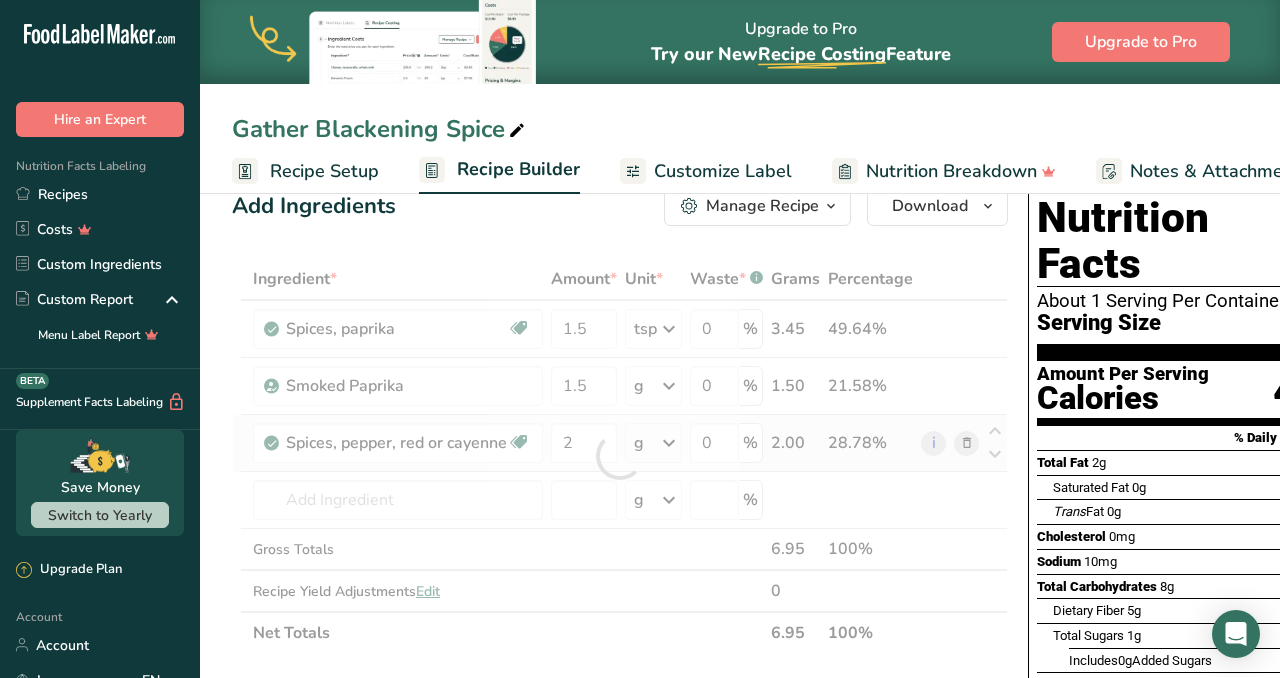 click on "Ingredient *
Amount *
Unit *
Waste *   .a-a{fill:#347362;}.b-a{fill:#fff;}          Grams
Percentage
Spices, paprika
Source of Antioxidants
Dairy free
Gluten free
Vegan
Vegetarian
Soy free
1.5
tsp
Portions
1 tsp
1 tbsp
Weight Units
g
kg
mg
See more
Volume Units
l
Volume units require a density conversion. If you know your ingredient's density enter it below. Otherwise, click on "RIA" our AI Regulatory bot - she will be able to help you
lb/ft3
g/cm3
Confirm
mL" at bounding box center [620, 456] 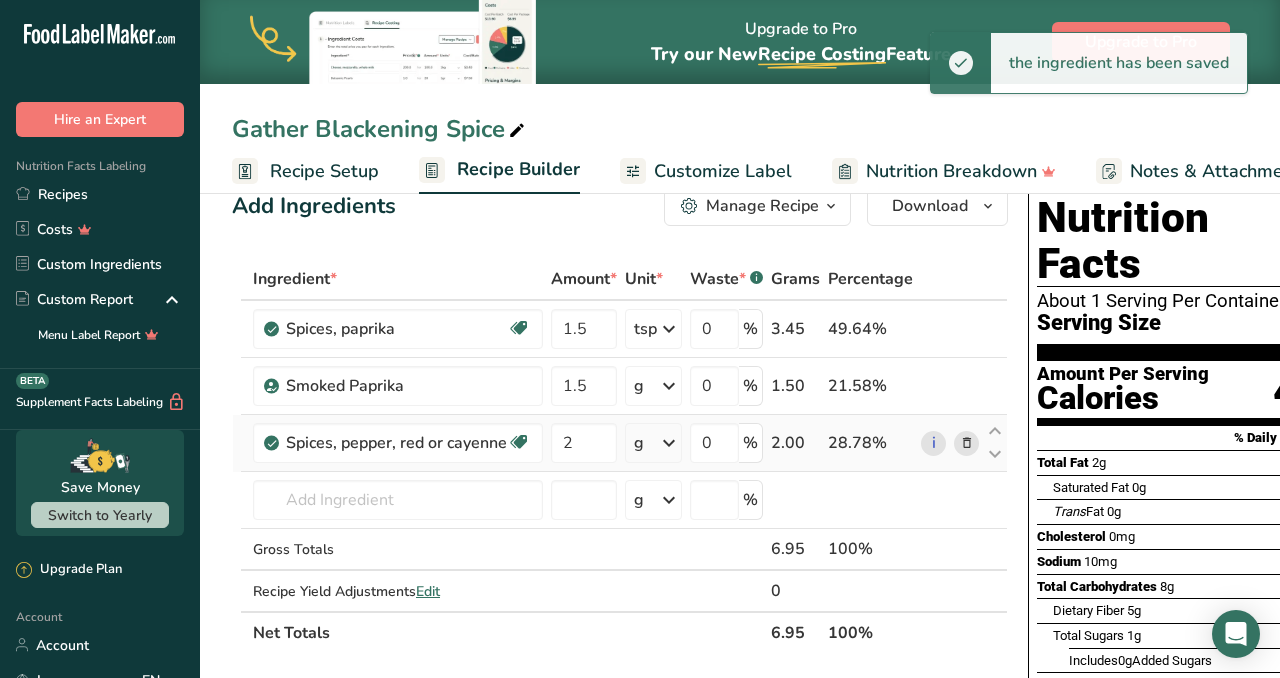 click at bounding box center [669, 443] 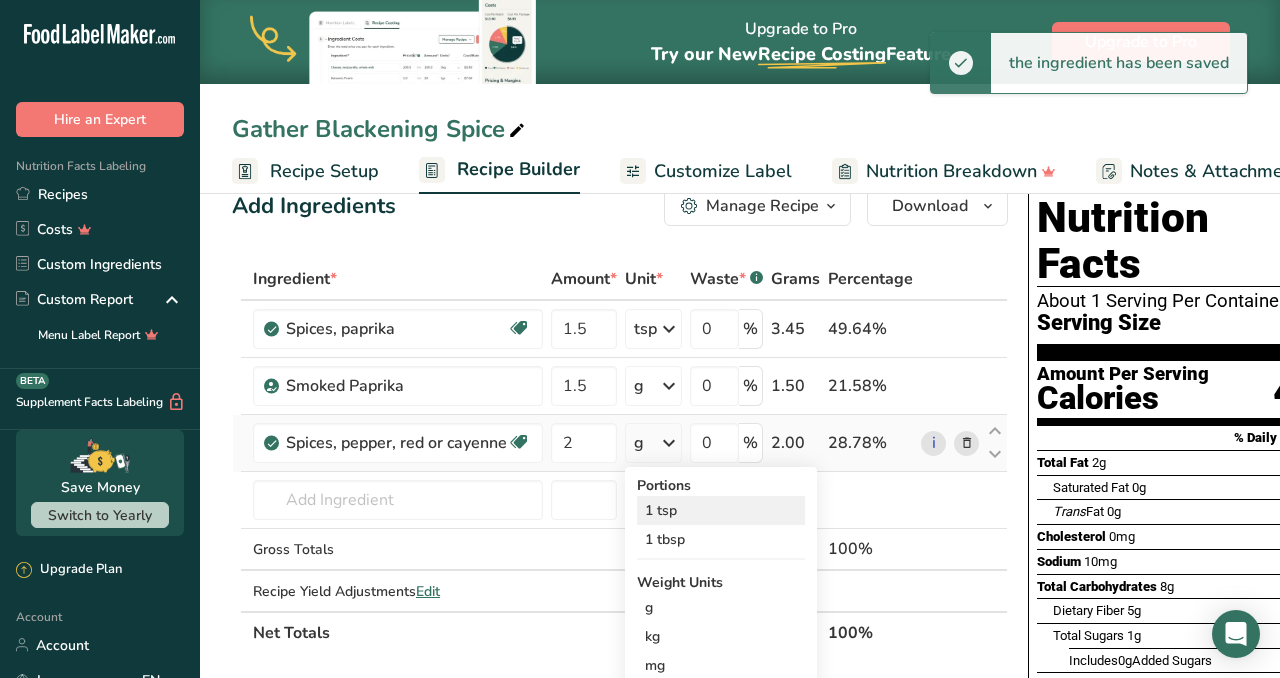 click on "1 tsp" at bounding box center (721, 510) 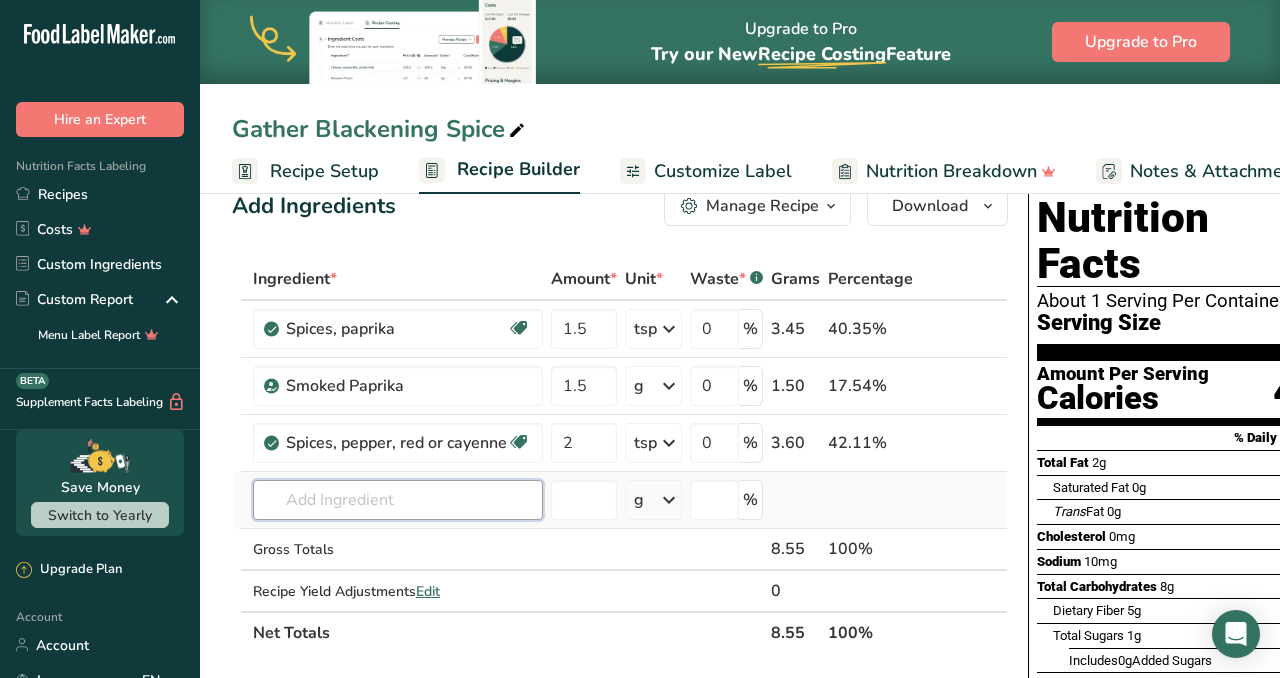 click at bounding box center [398, 500] 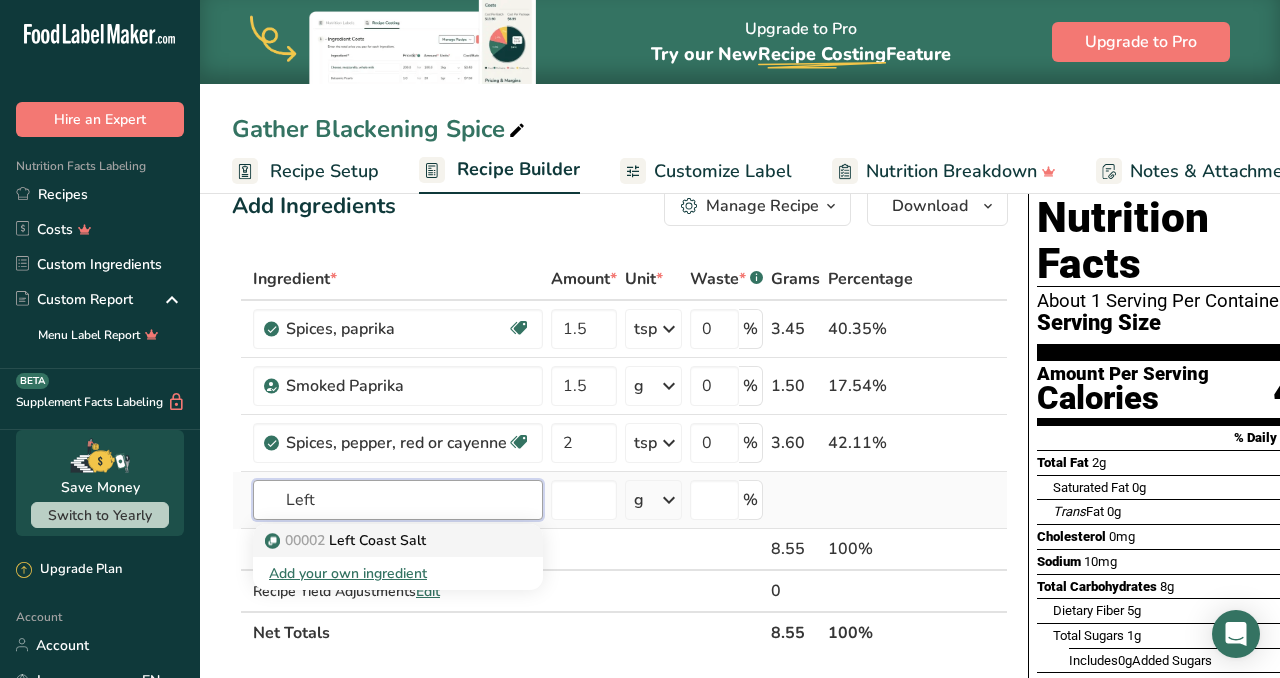type on "Left" 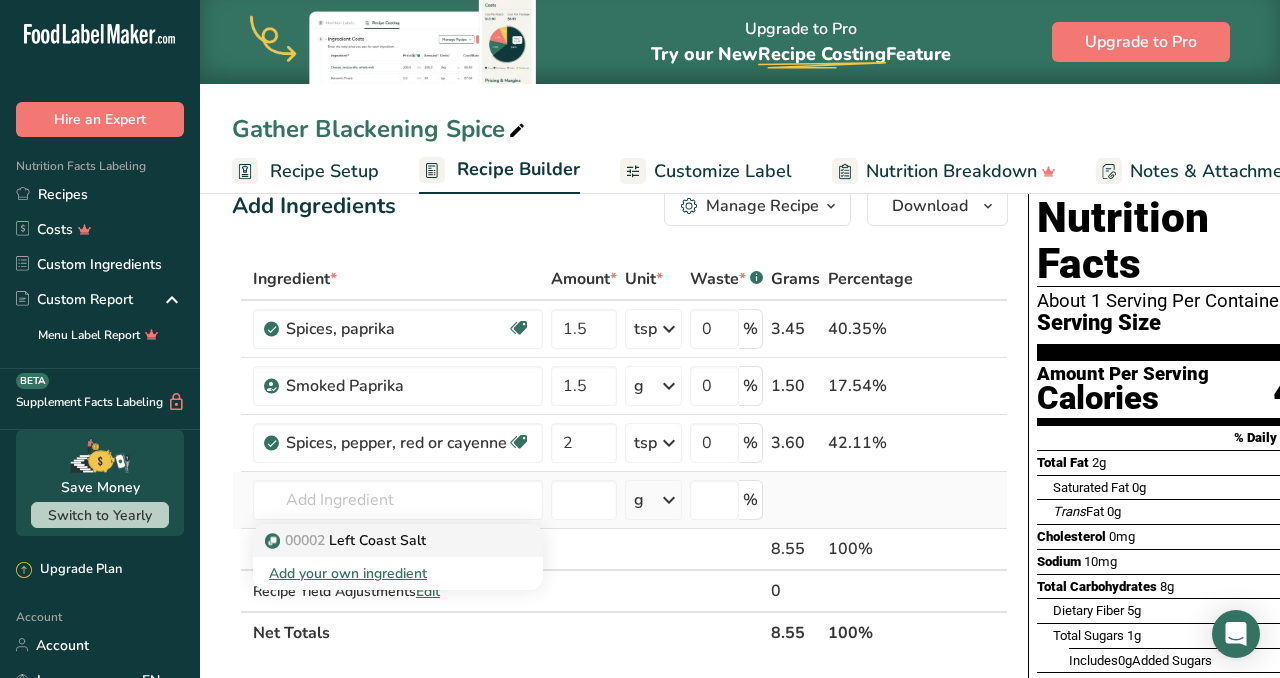 click on "[CODE]
[BRAND] Salt" at bounding box center (347, 540) 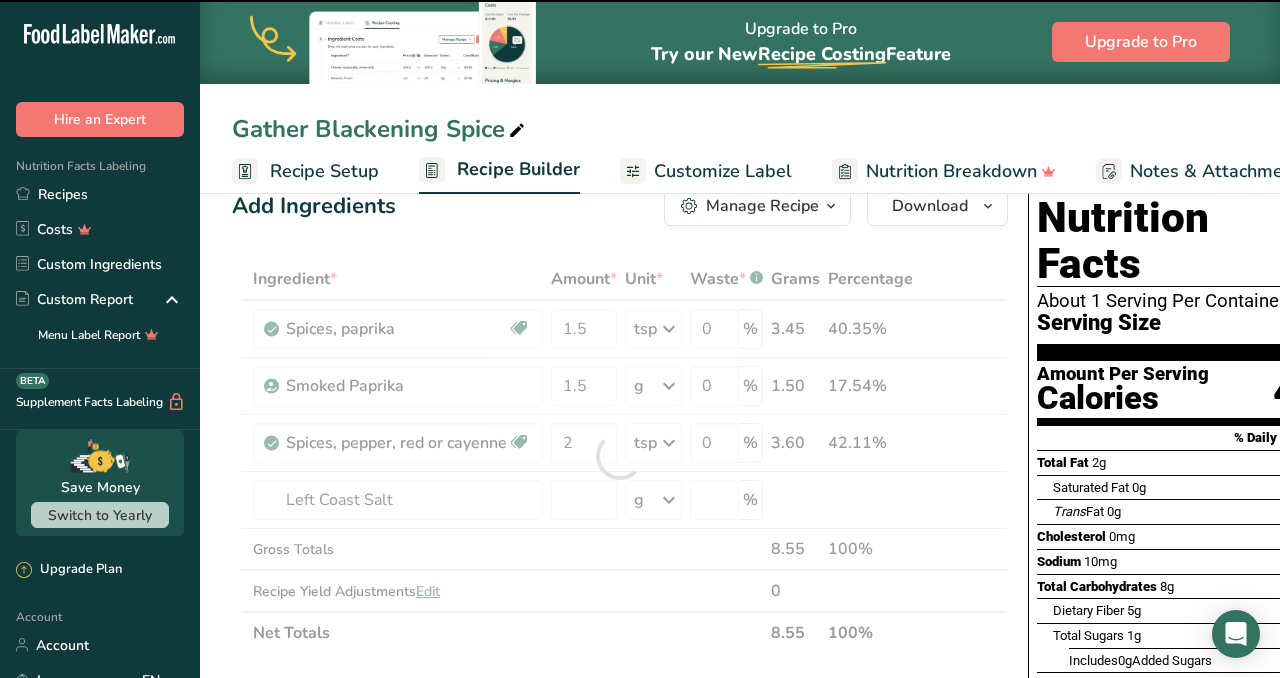type on "0" 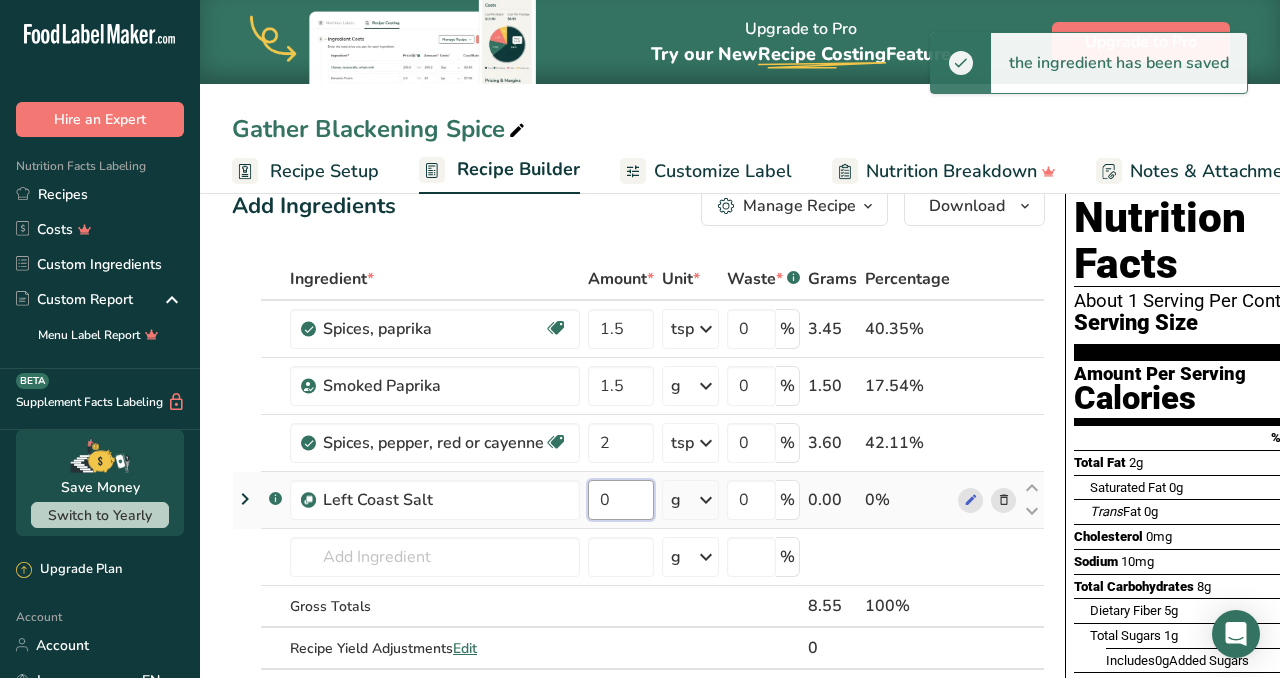 click on "0" at bounding box center (621, 500) 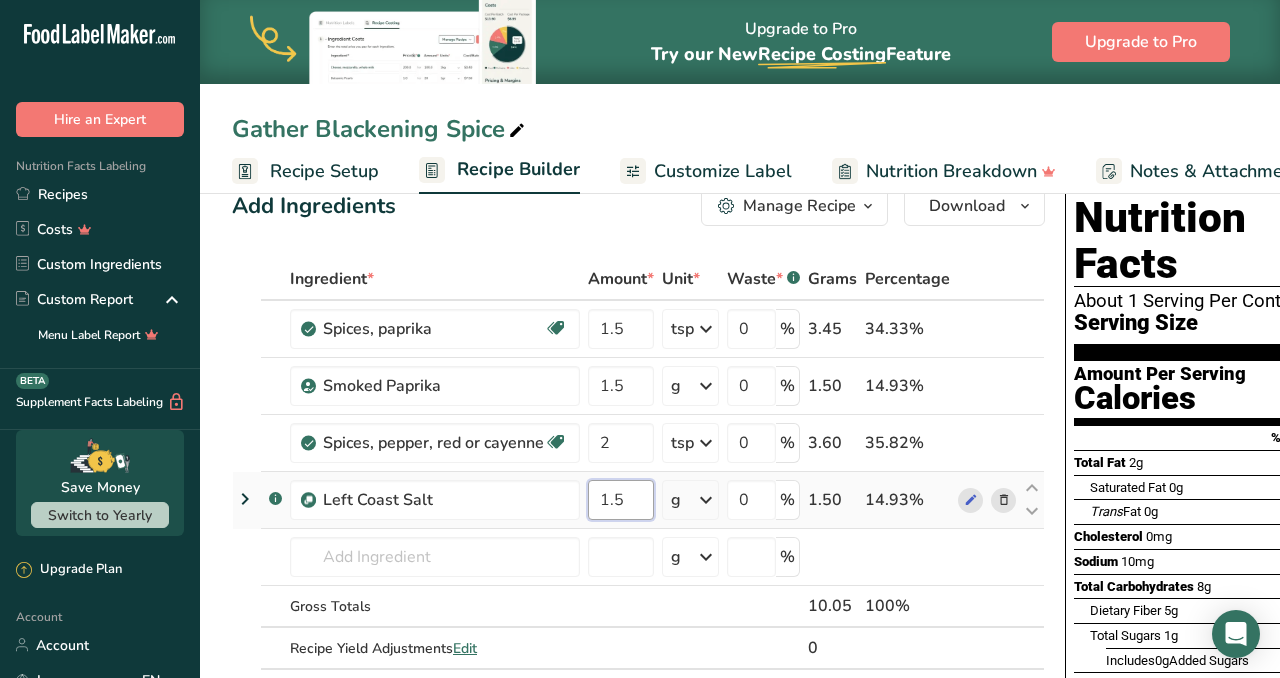 type on "1.5" 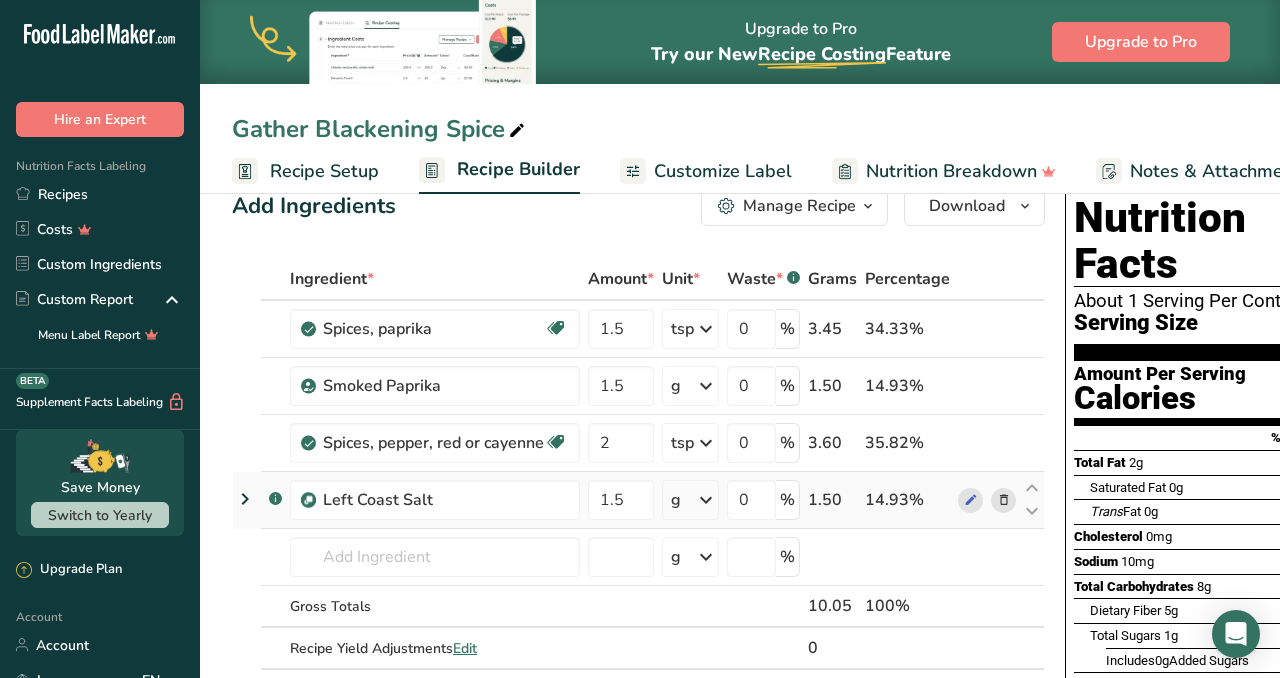 click on "Ingredient *
Amount *
Unit *
Waste *   .a-a{fill:#347362;}.b-a{fill:#fff;}          Grams
Percentage
Spices, paprika
Source of Antioxidants
Dairy free
Gluten free
Vegan
Vegetarian
Soy free
1.5
tsp
Portions
1 tsp
1 tbsp
Weight Units
g
kg
mg
See more
Volume Units
l
Volume units require a density conversion. If you know your ingredient's density enter it below. Otherwise, click on "RIA" our AI Regulatory bot - she will be able to help you
lb/ft3
g/cm3
Confirm
mL" at bounding box center [638, 484] 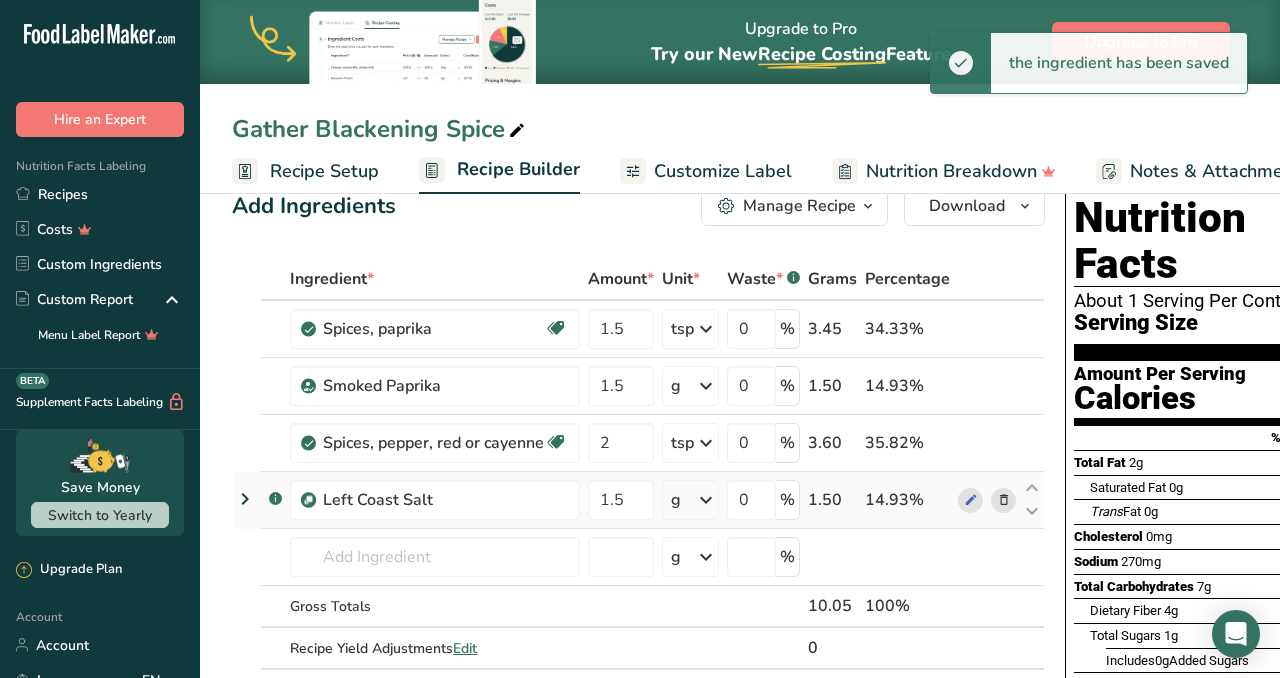 click at bounding box center (706, 500) 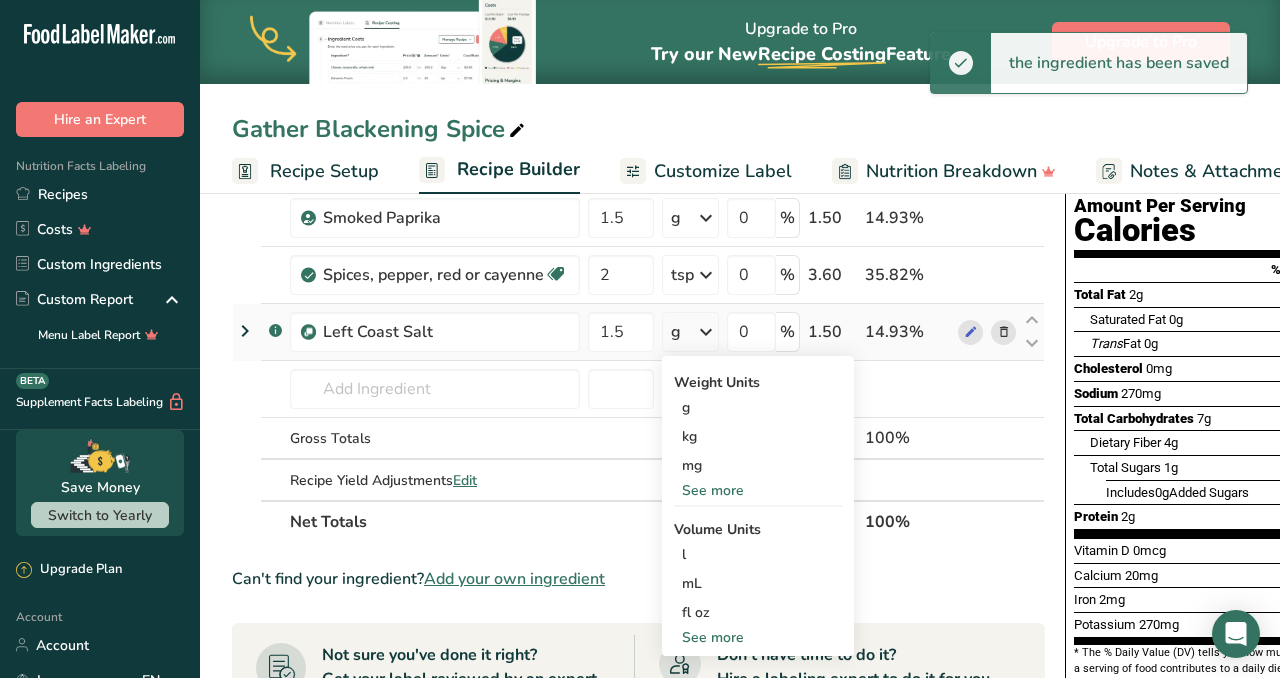 scroll, scrollTop: 232, scrollLeft: 0, axis: vertical 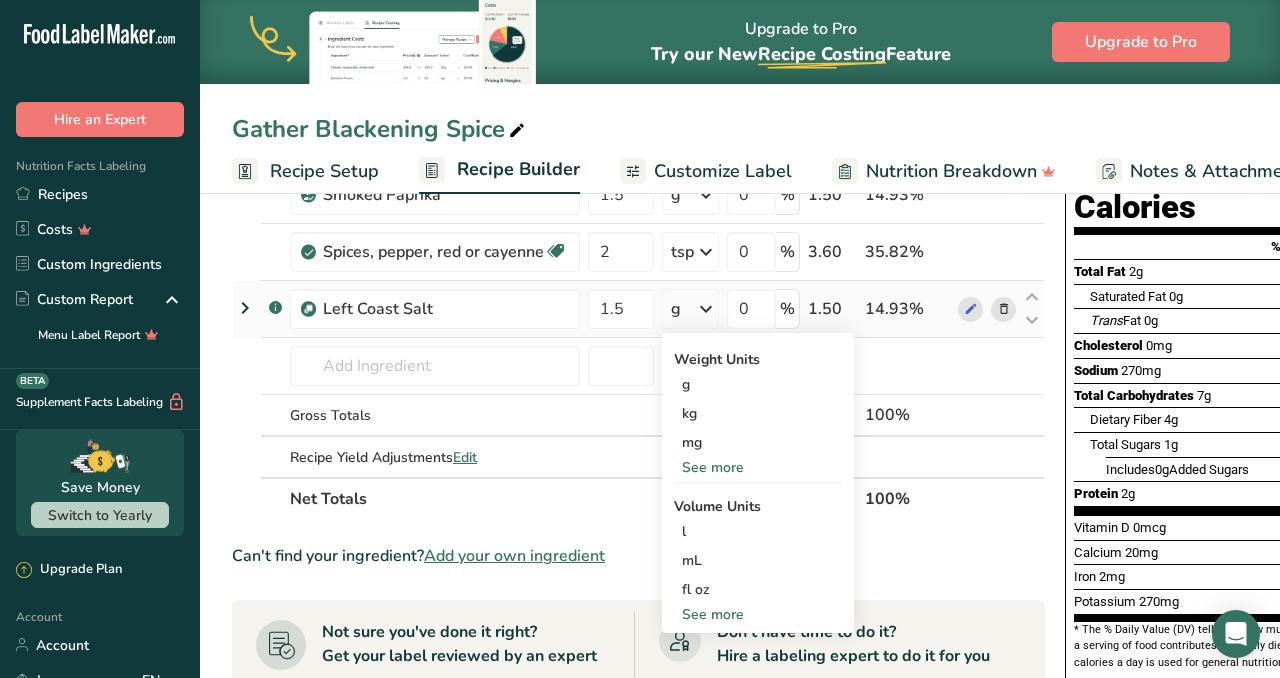 click on "See more" at bounding box center (758, 614) 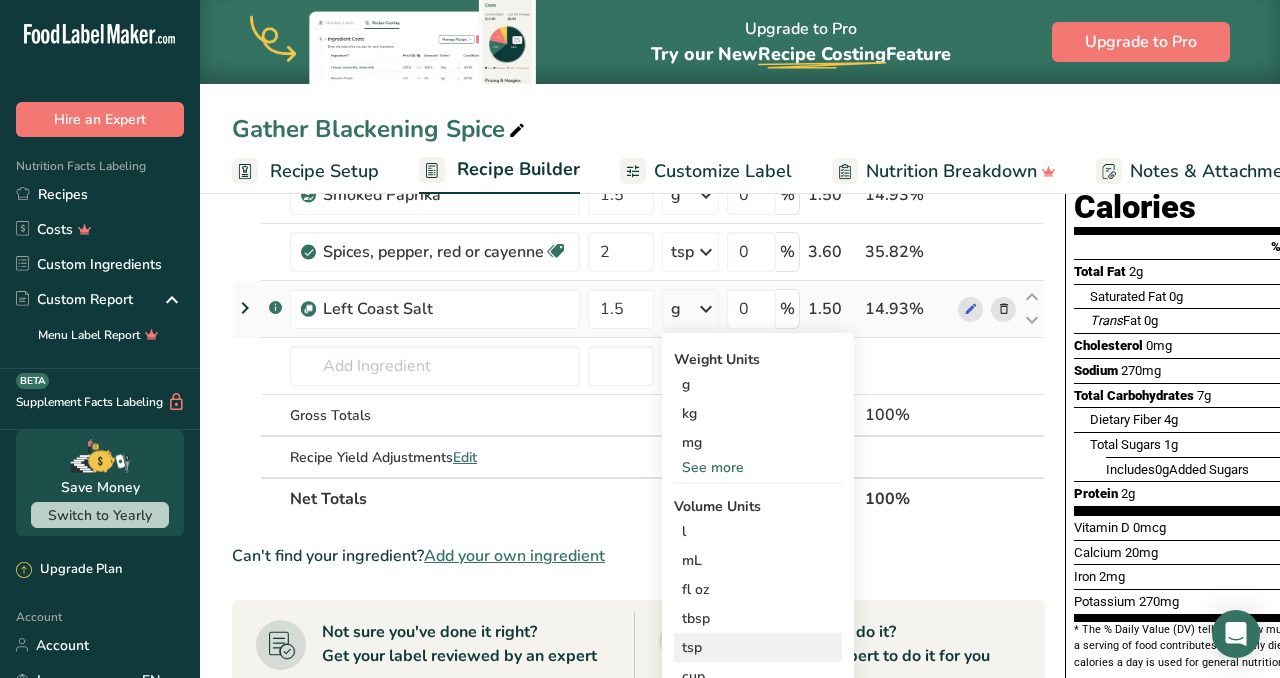 click on "tsp" at bounding box center [758, 647] 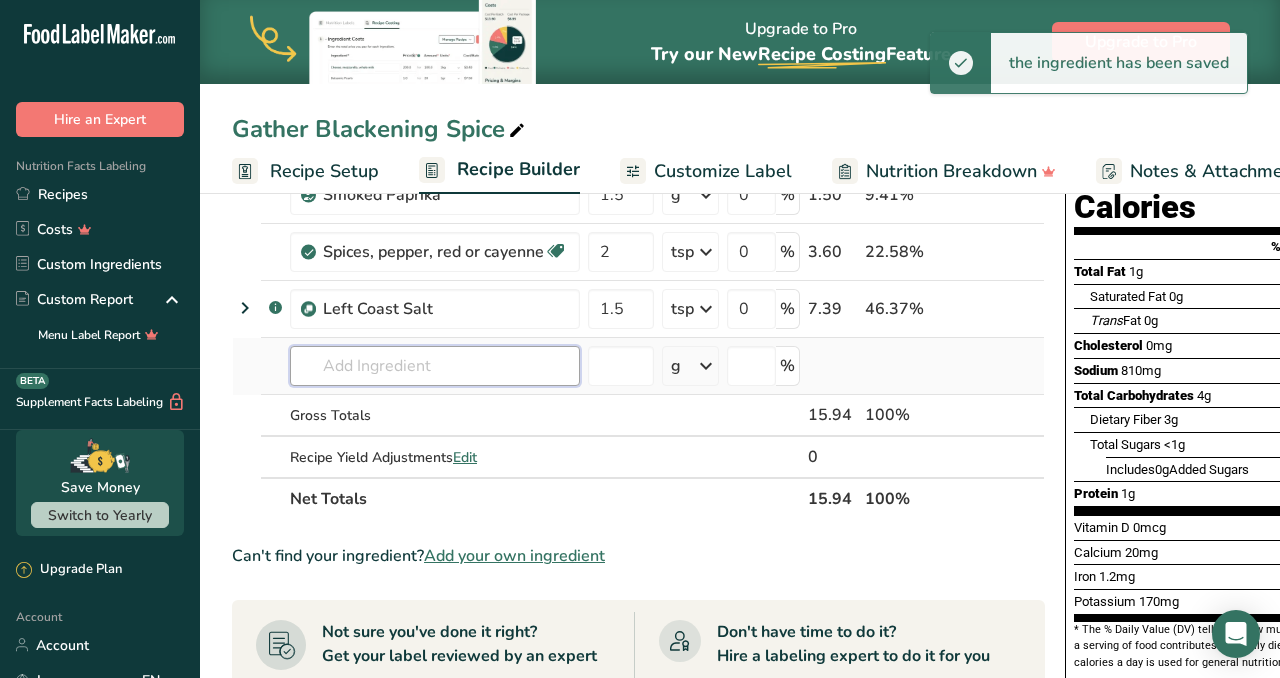 click at bounding box center (435, 366) 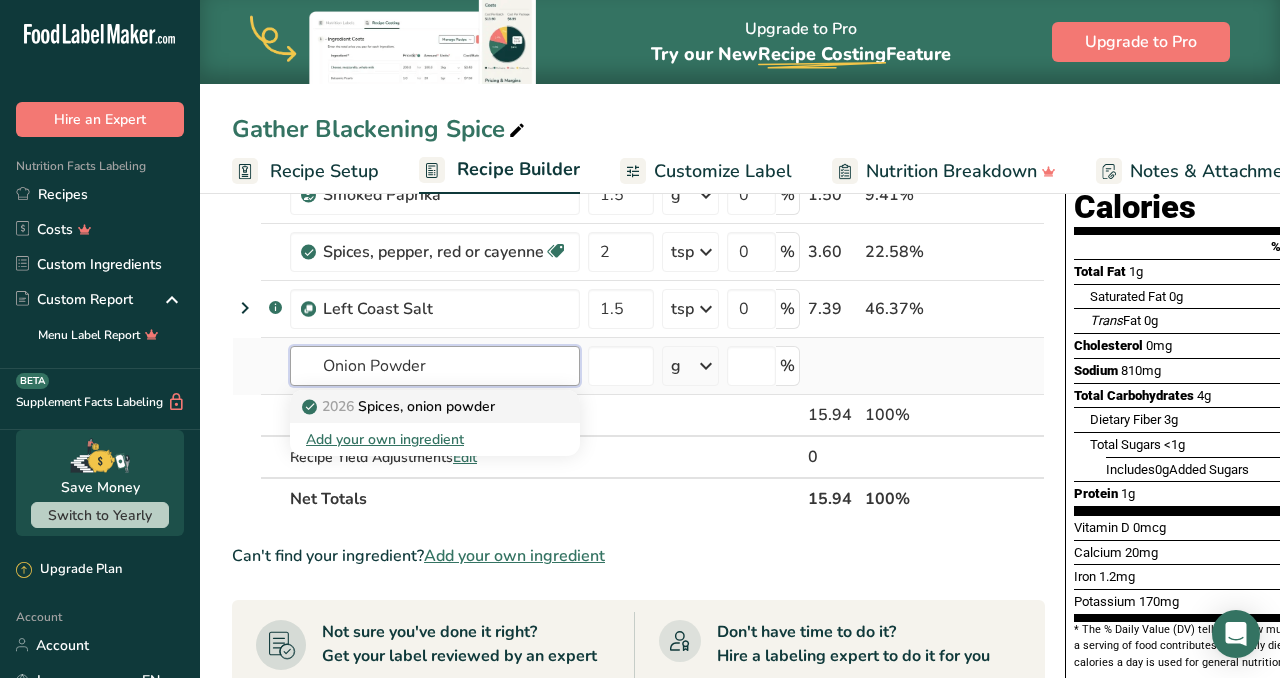 type on "Onion Powder" 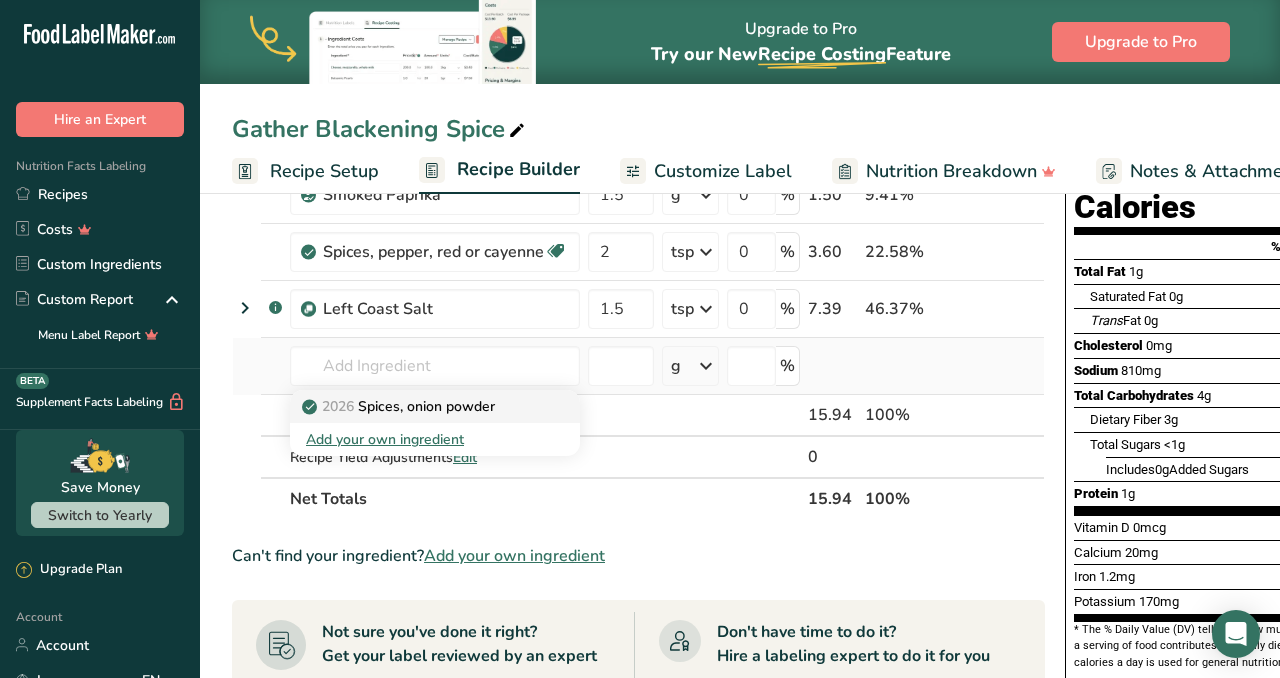 click on "2026
Spices, onion powder" at bounding box center (400, 406) 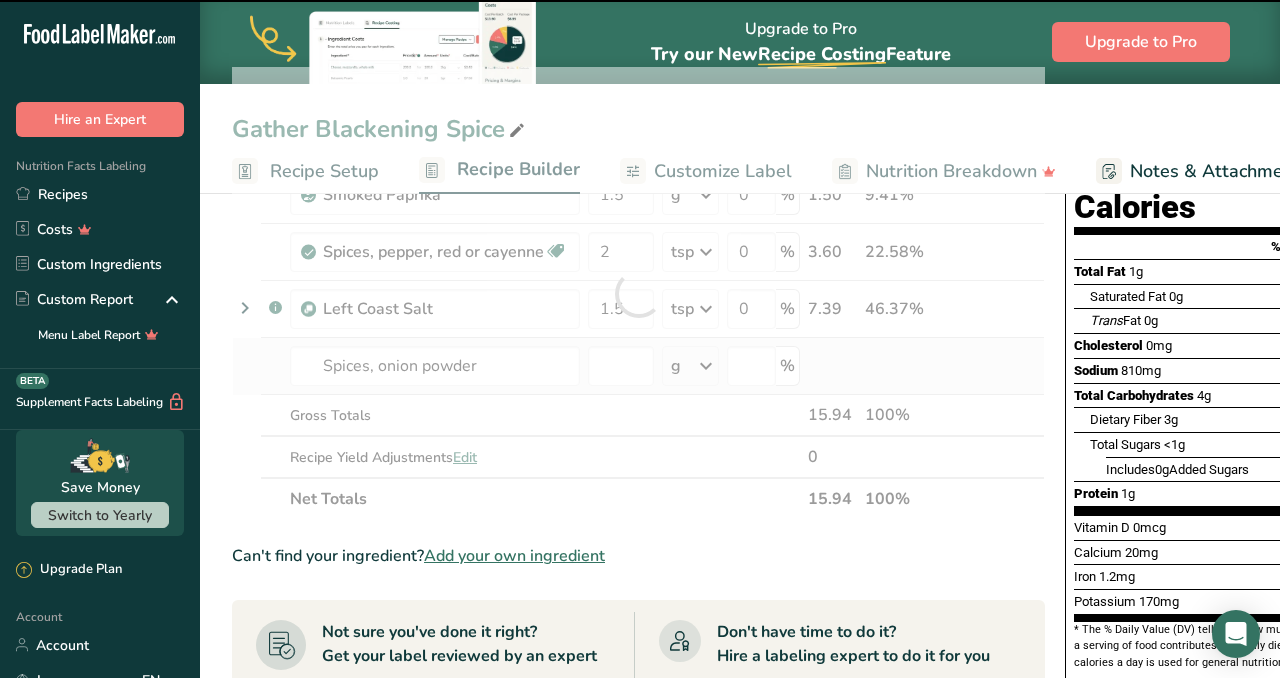 type on "0" 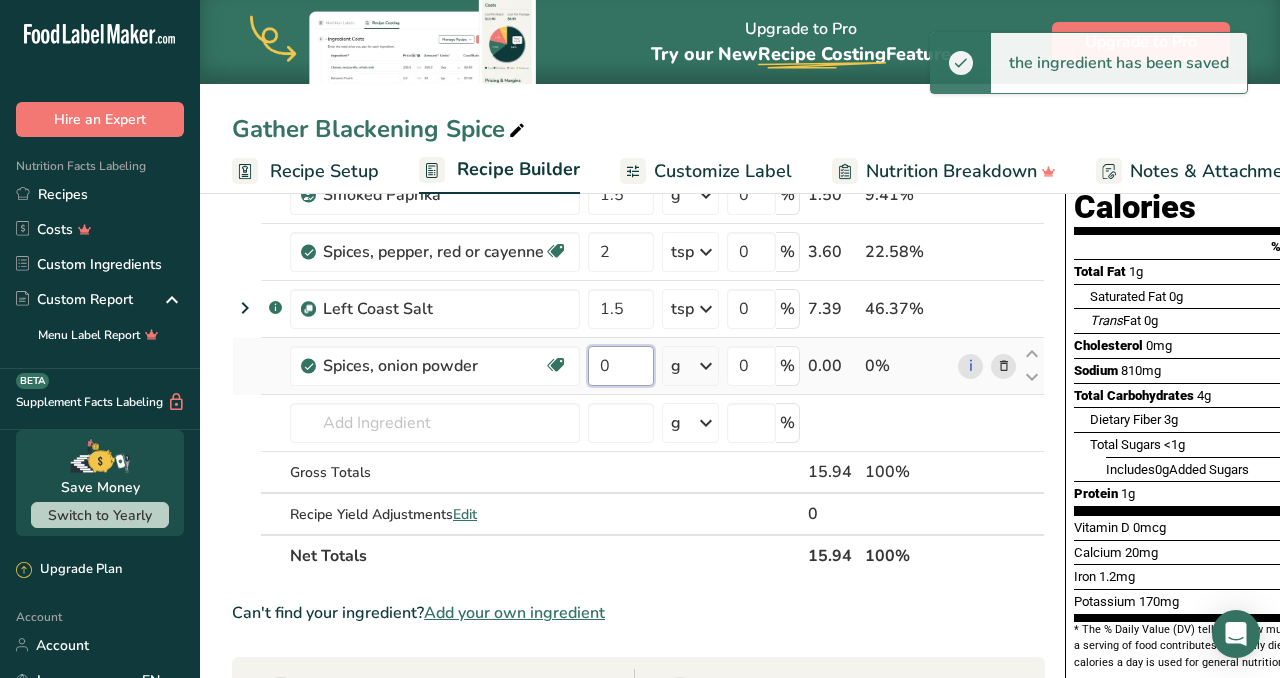 click on "0" at bounding box center (621, 366) 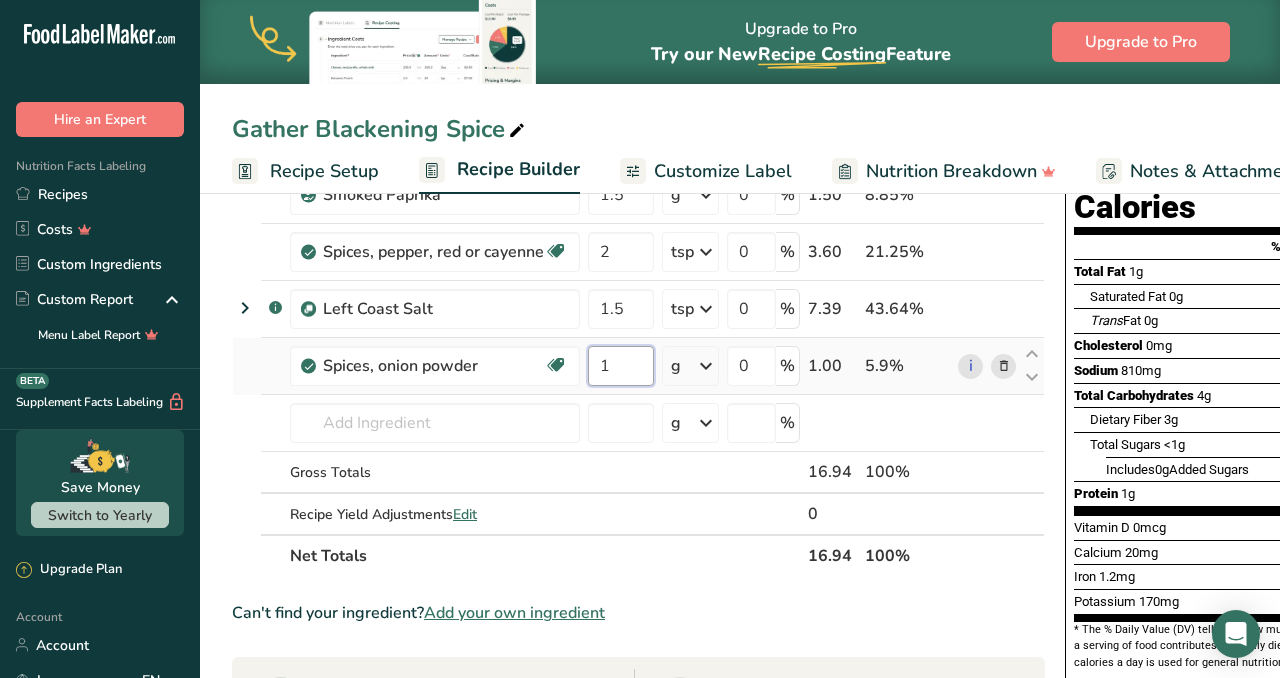 type on "1" 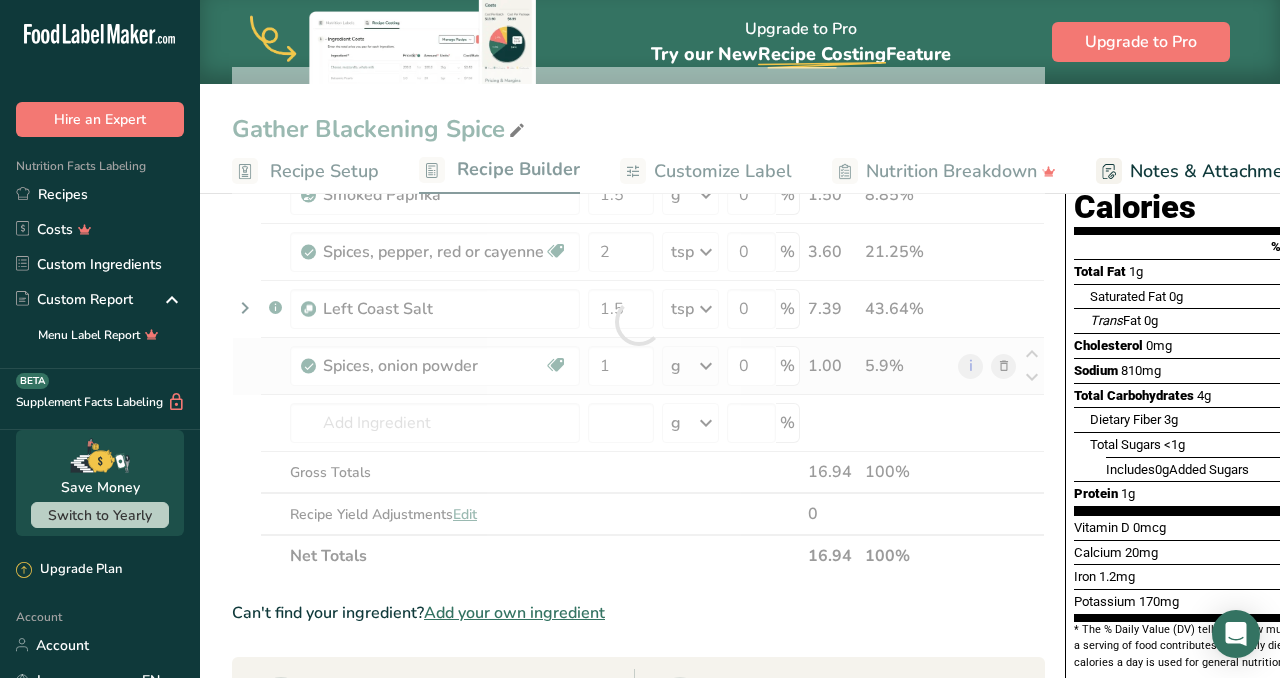 click on "Ingredient *
Amount *
Unit *
Waste *   .a-a{fill:#347362;}.b-a{fill:#fff;}          Grams
Percentage
Spices, paprika
Source of Antioxidants
Dairy free
Gluten free
Vegan
Vegetarian
Soy free
1.5
tsp
Portions
1 tsp
1 tbsp
Weight Units
g
kg
mg
See more
Volume Units
l
Volume units require a density conversion. If you know your ingredient's density enter it below. Otherwise, click on "RIA" our AI Regulatory bot - she will be able to help you
lb/ft3
g/cm3
Confirm
mL" at bounding box center [638, 322] 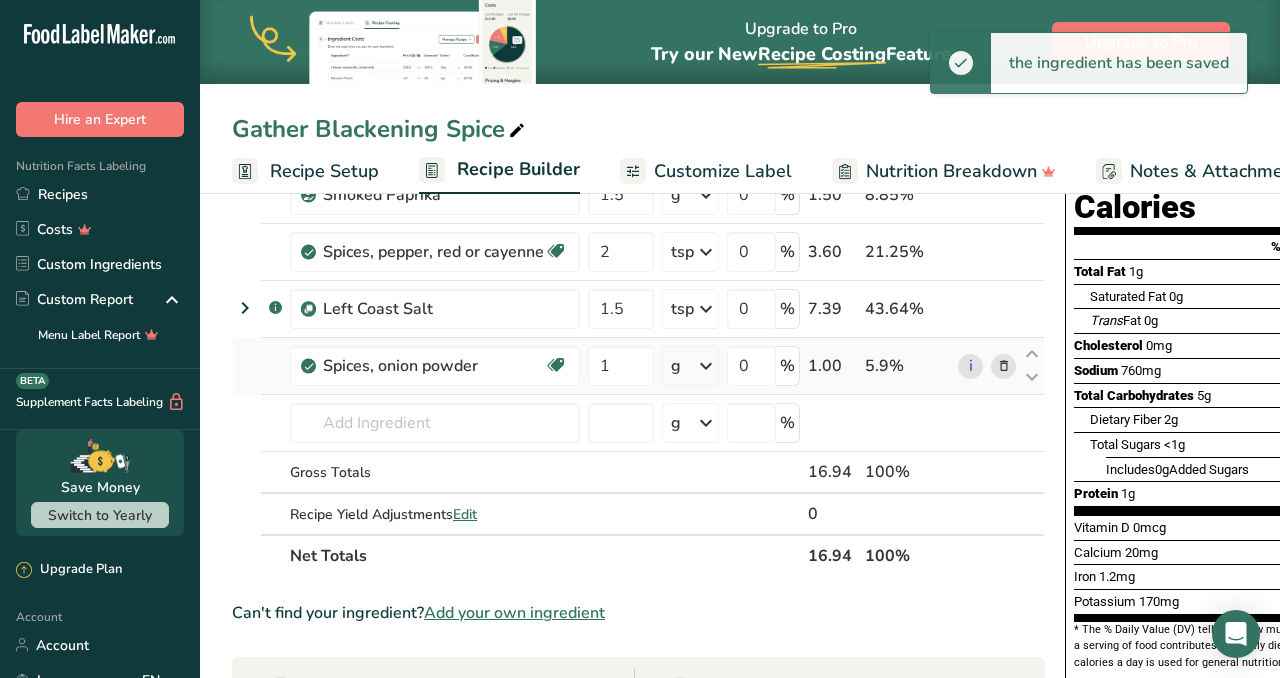 click at bounding box center (706, 366) 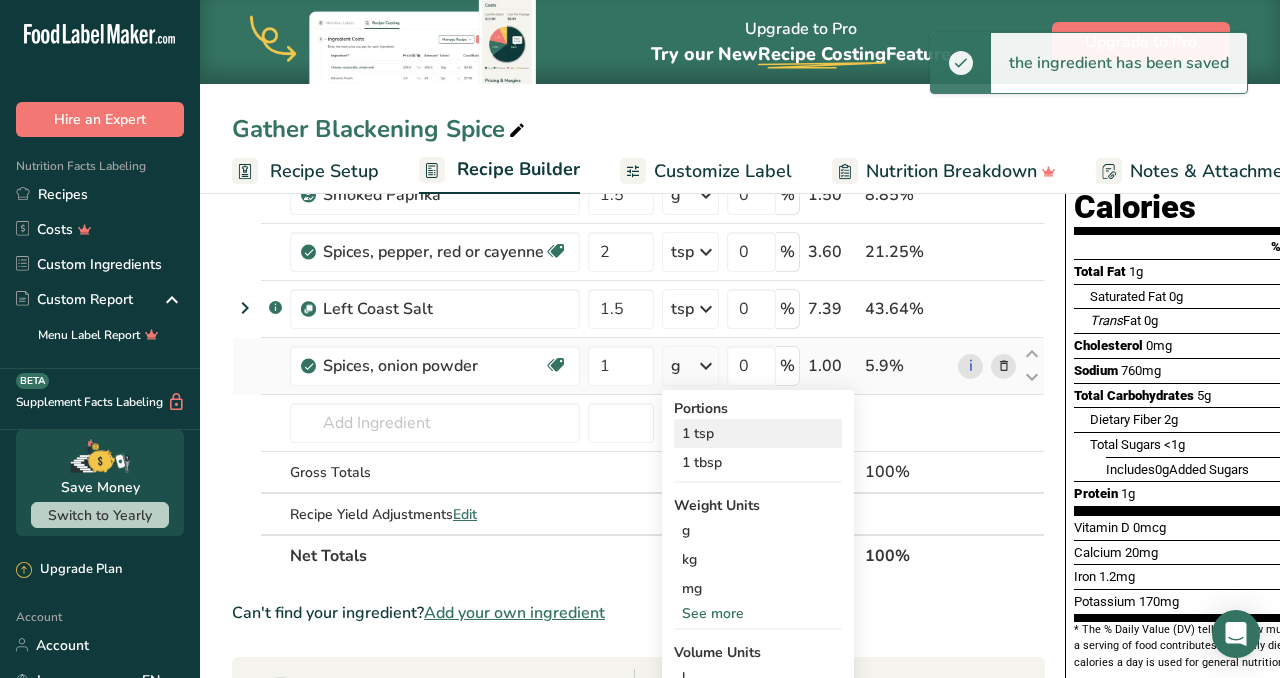 click on "1 tsp" at bounding box center (758, 433) 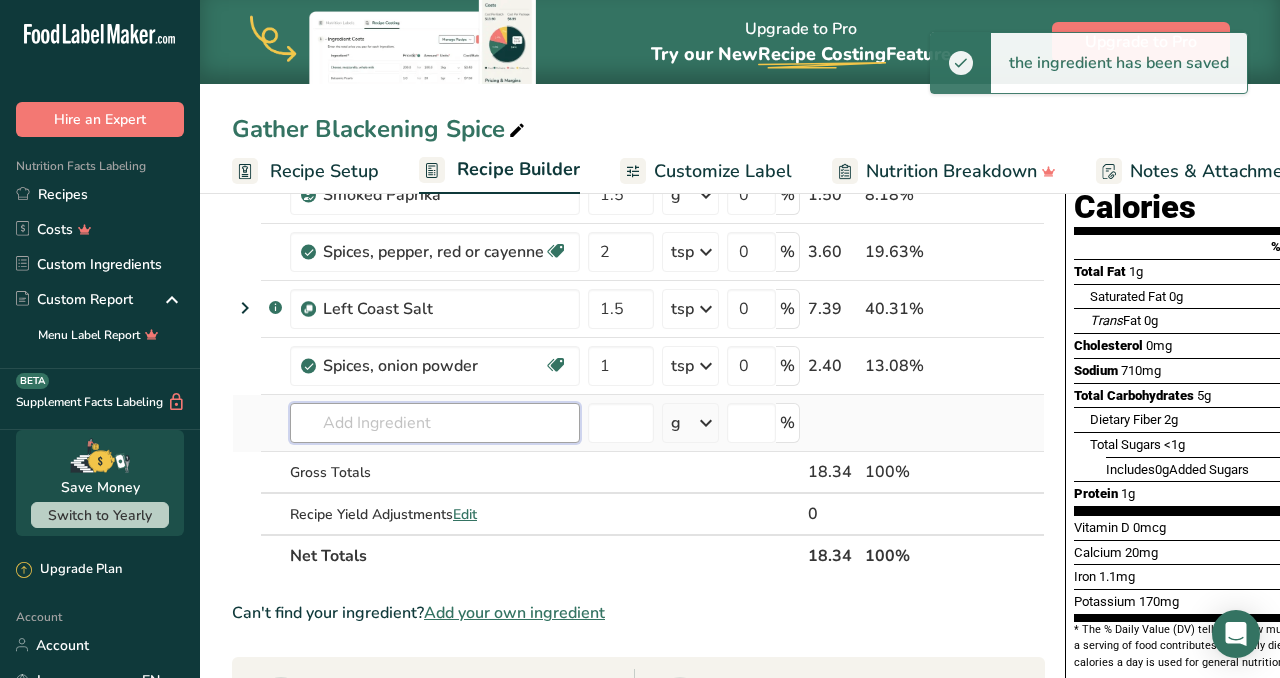 click at bounding box center [435, 423] 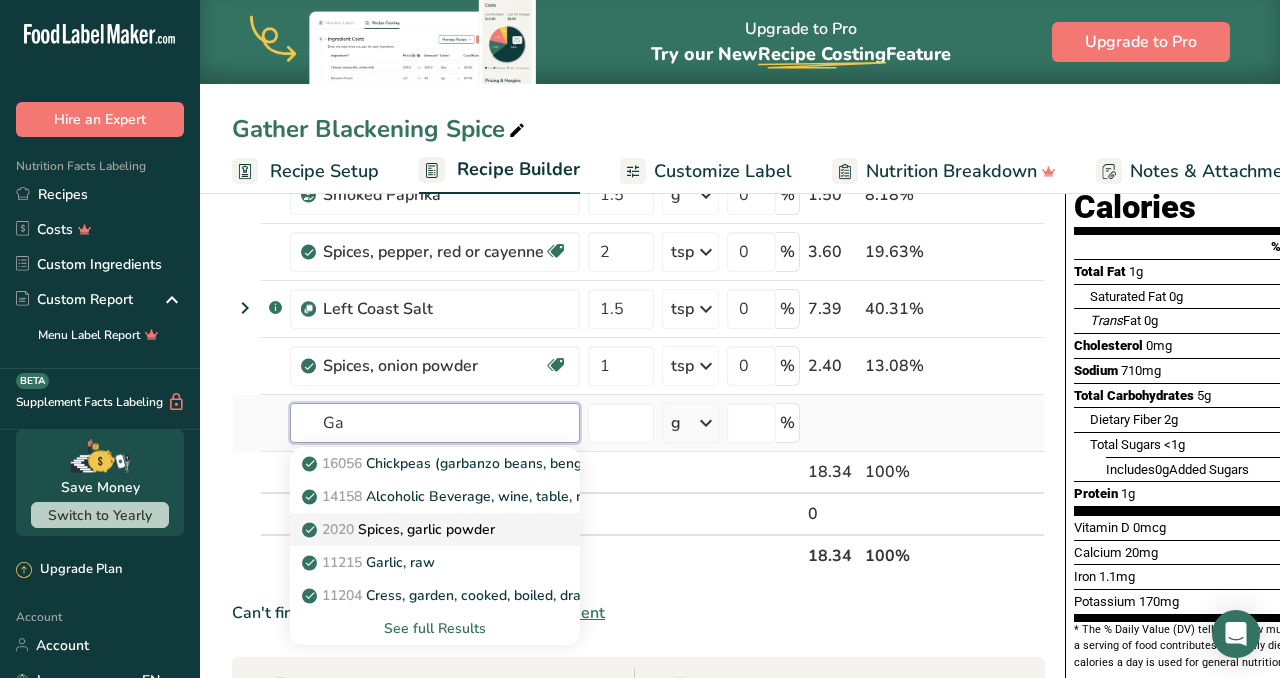 type on "Ga" 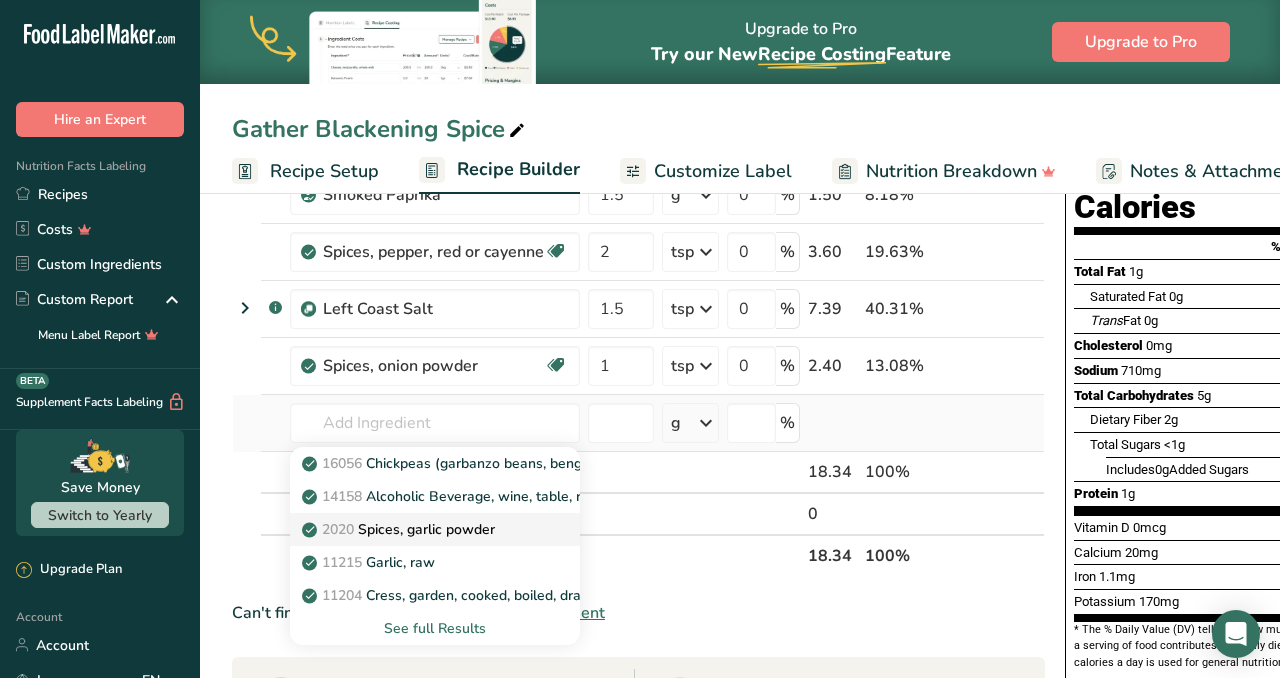 click on "2020
Spices, garlic powder" at bounding box center (400, 529) 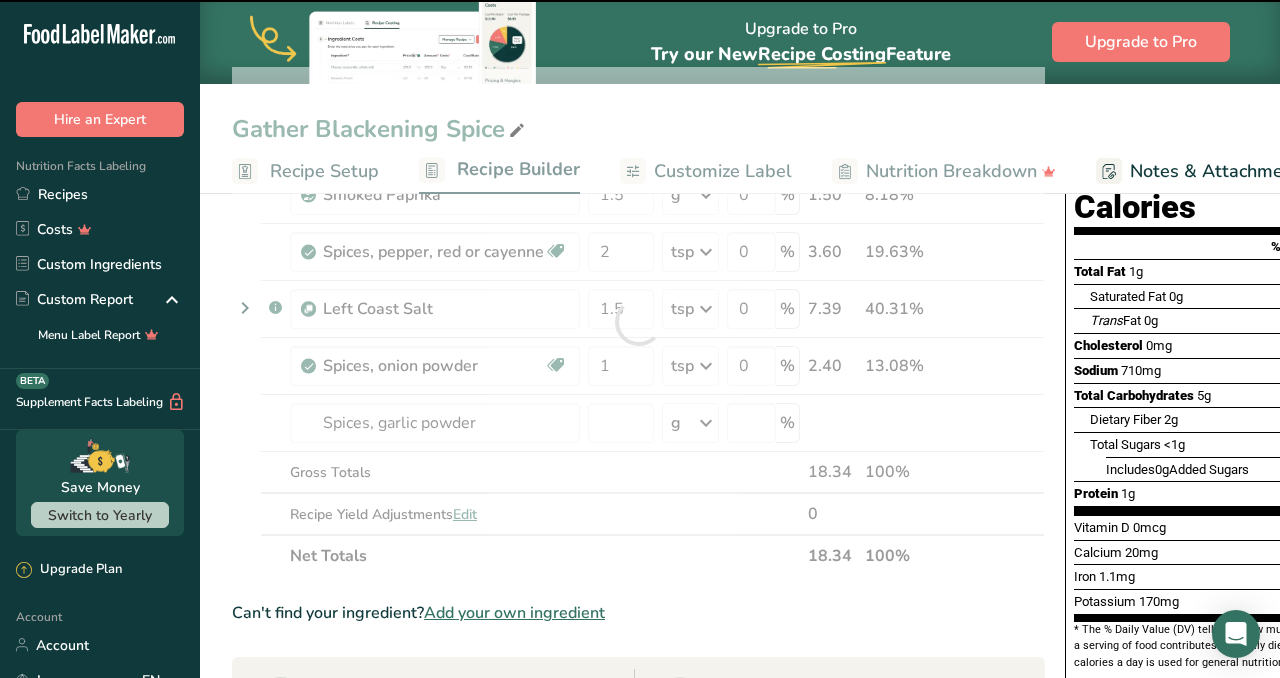 type on "0" 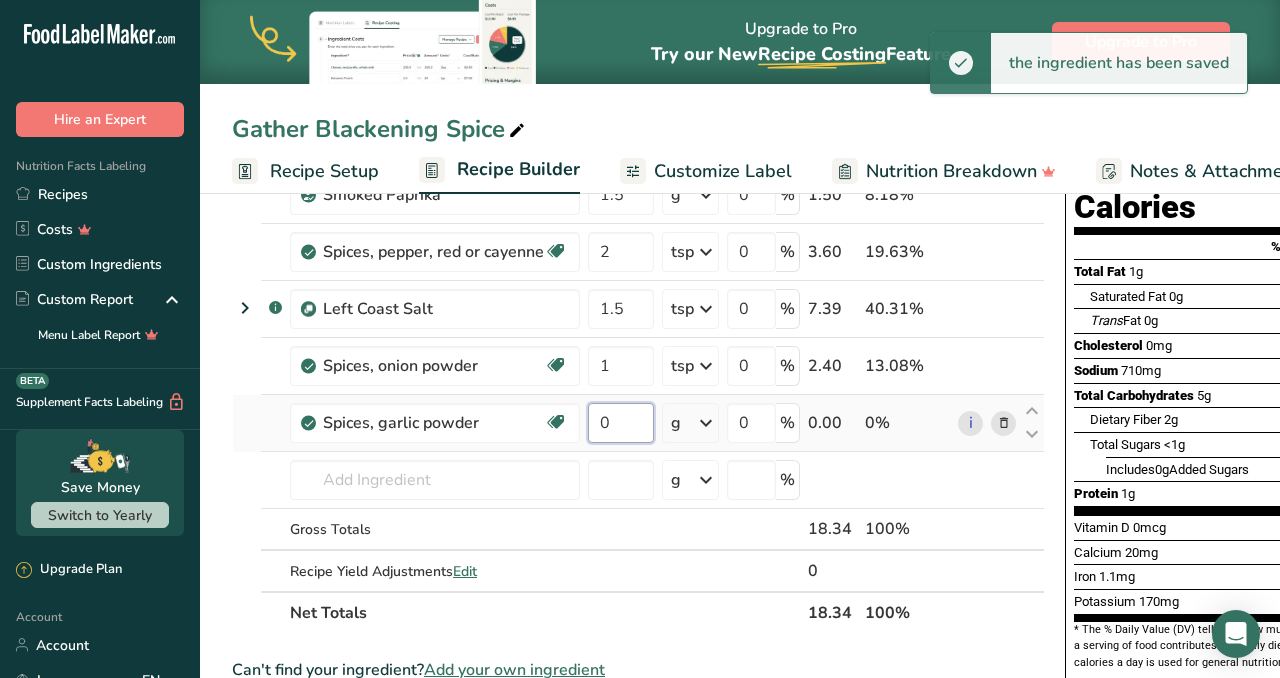 click on "0" at bounding box center (621, 423) 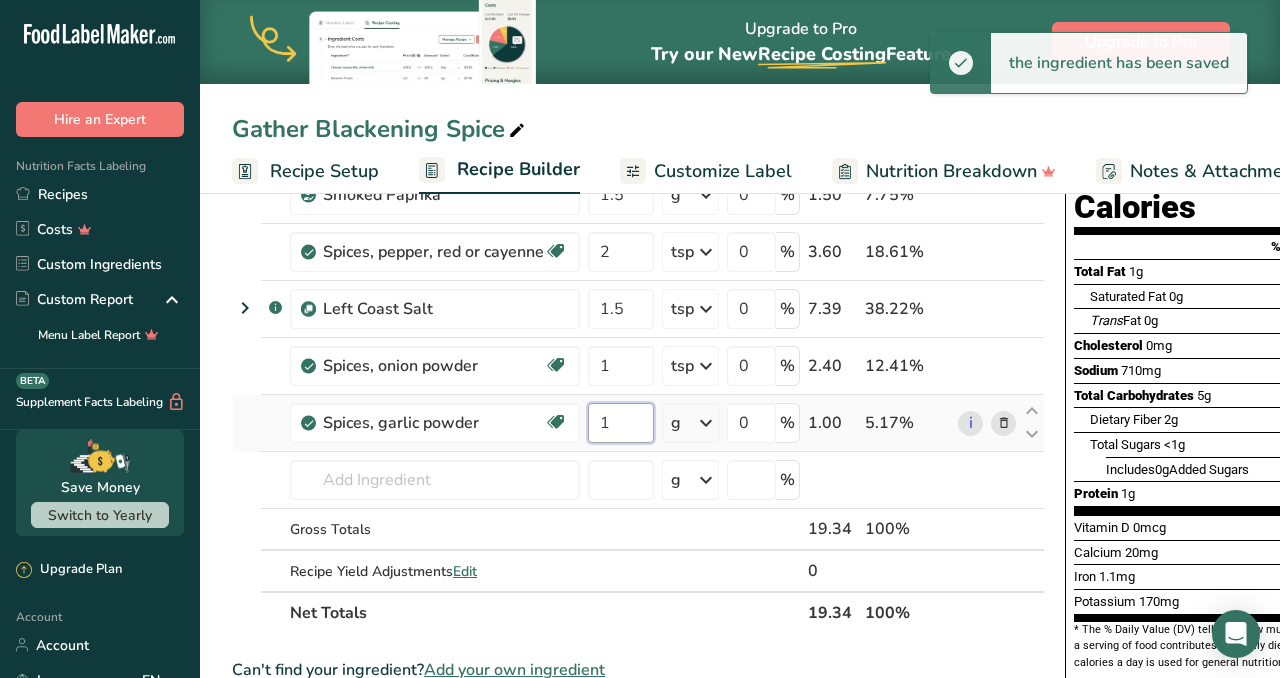 type on "1" 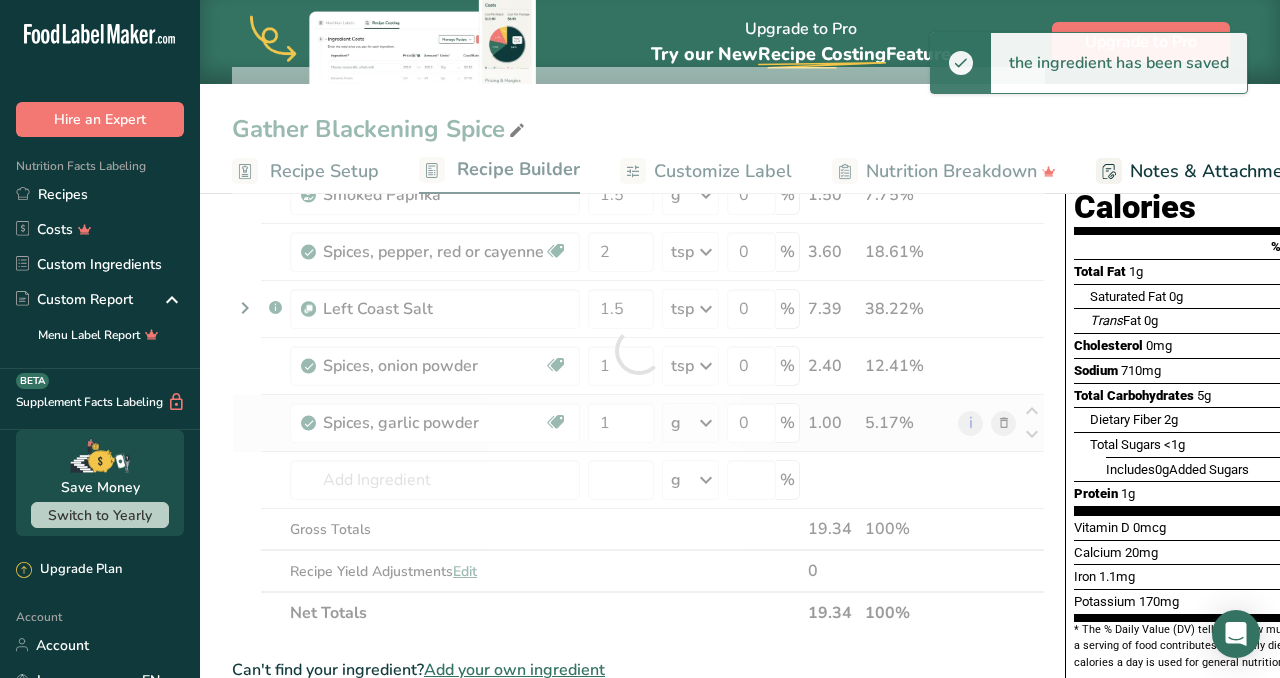 click on "Ingredient *
Amount *
Unit *
Waste *   .a-a{fill:#347362;}.b-a{fill:#fff;}          Grams
Percentage
Spices, paprika
Source of Antioxidants
Dairy free
Gluten free
Vegan
Vegetarian
Soy free
1.5
tsp
Portions
1 tsp
1 tbsp
Weight Units
g
kg
mg
See more
Volume Units
l
Volume units require a density conversion. If you know your ingredient's density enter it below. Otherwise, click on "RIA" our AI Regulatory bot - she will be able to help you
lb/ft3
g/cm3
Confirm
mL" at bounding box center [638, 350] 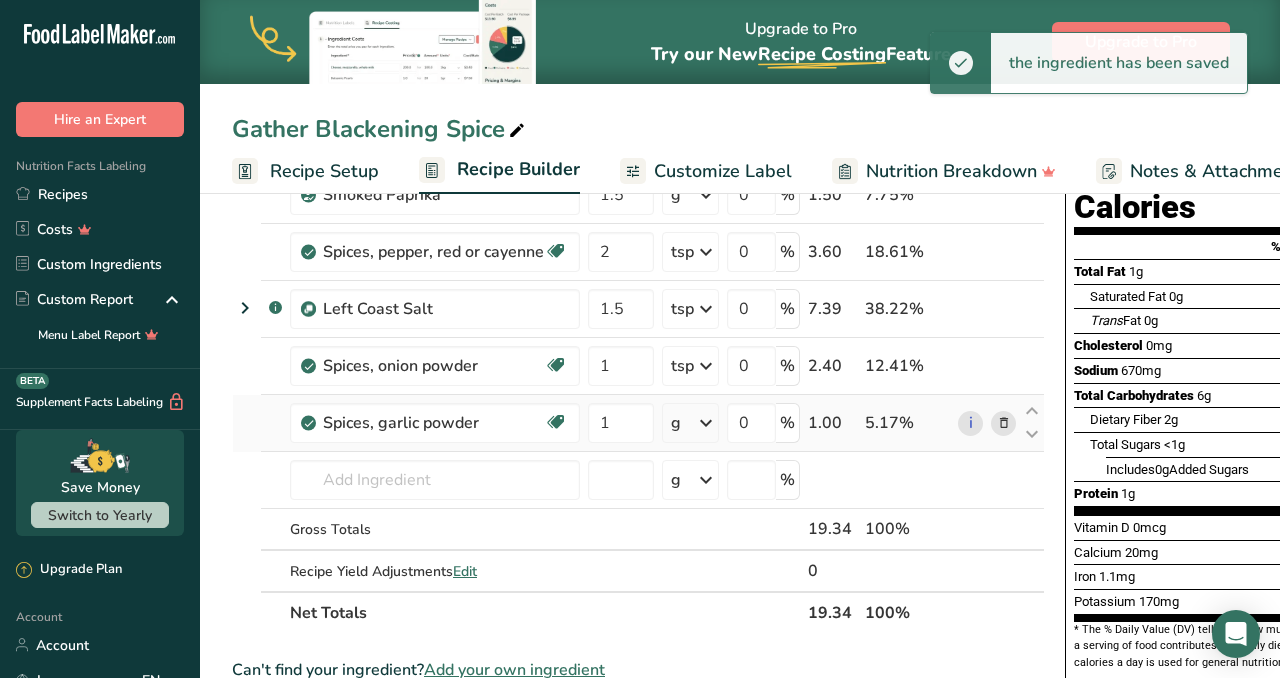 click at bounding box center (706, 423) 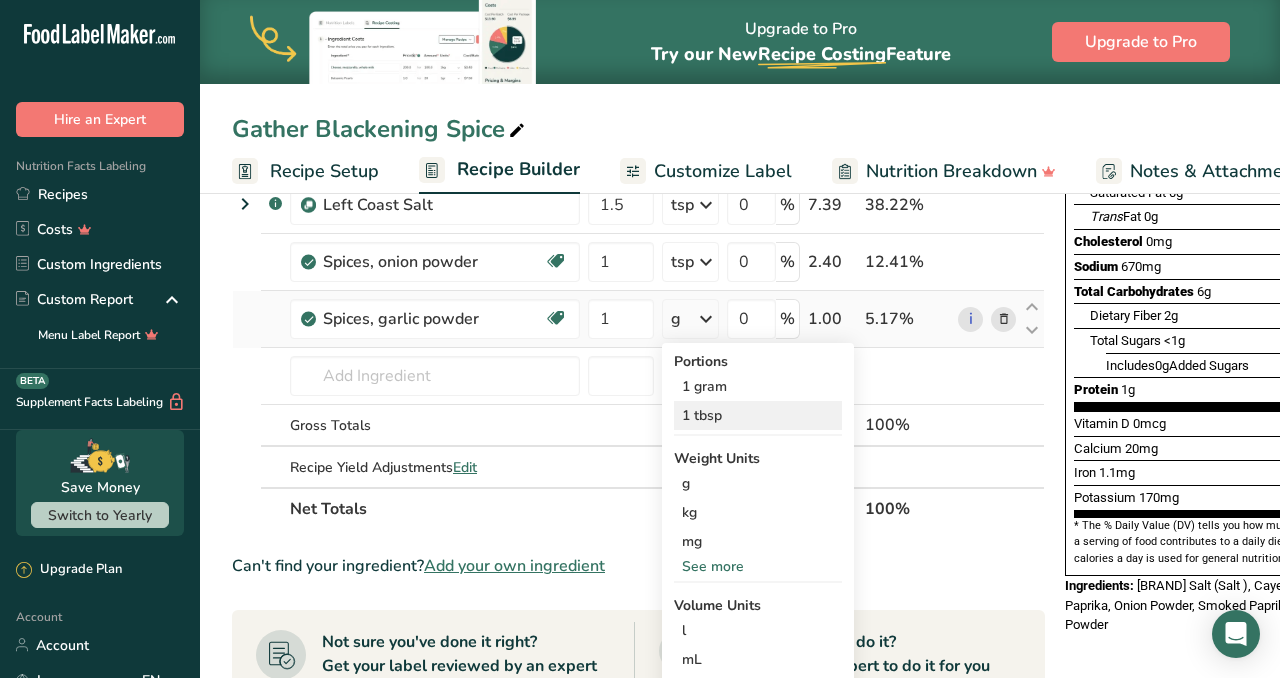 scroll, scrollTop: 340, scrollLeft: 0, axis: vertical 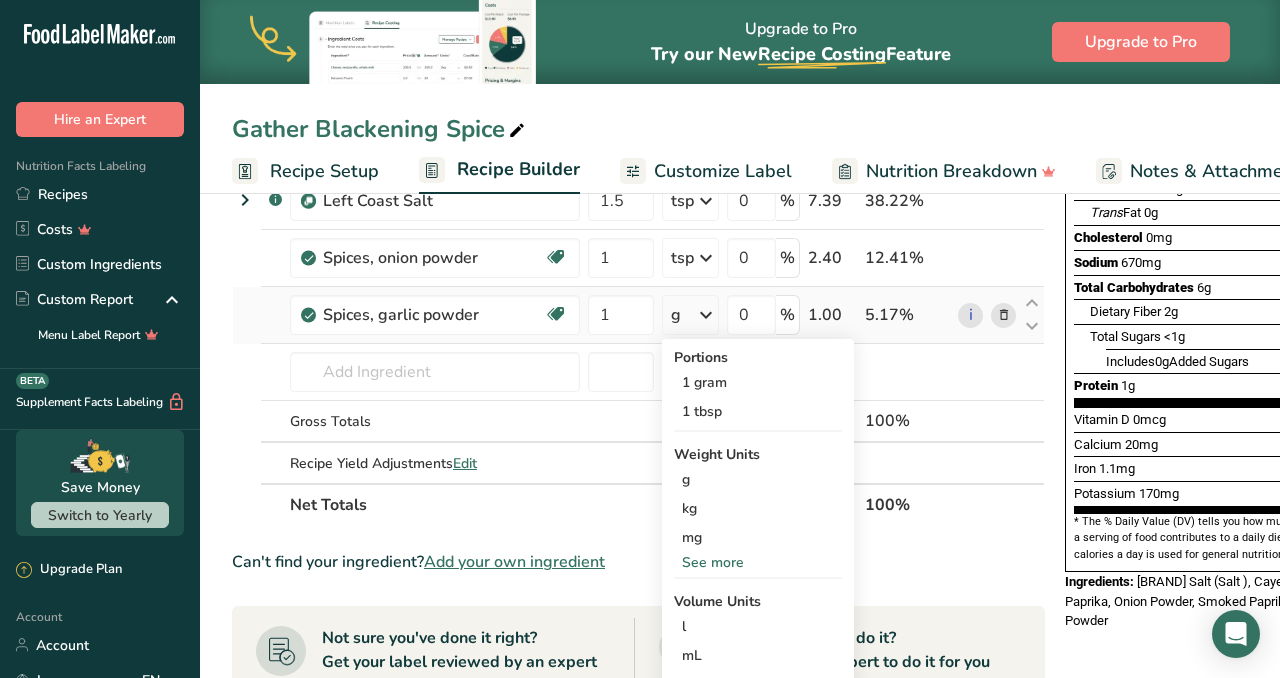 click on "See more" at bounding box center [758, 562] 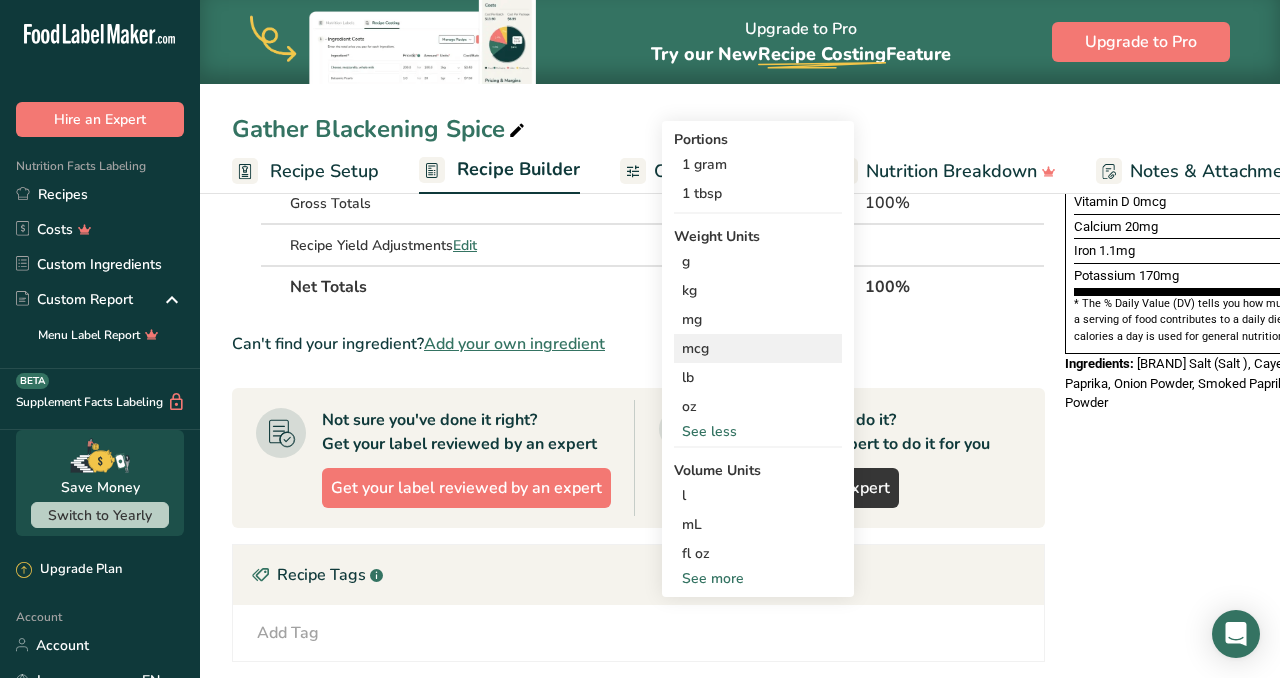 scroll, scrollTop: 568, scrollLeft: 0, axis: vertical 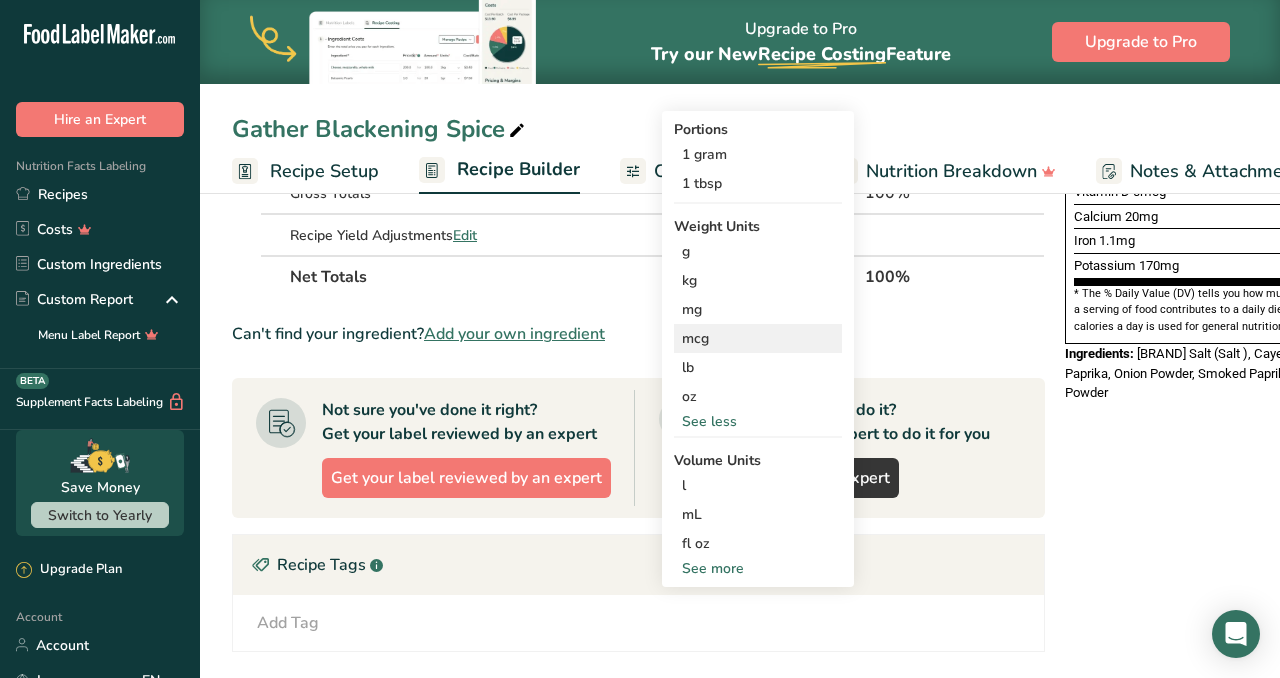 click on "See more" at bounding box center [758, 568] 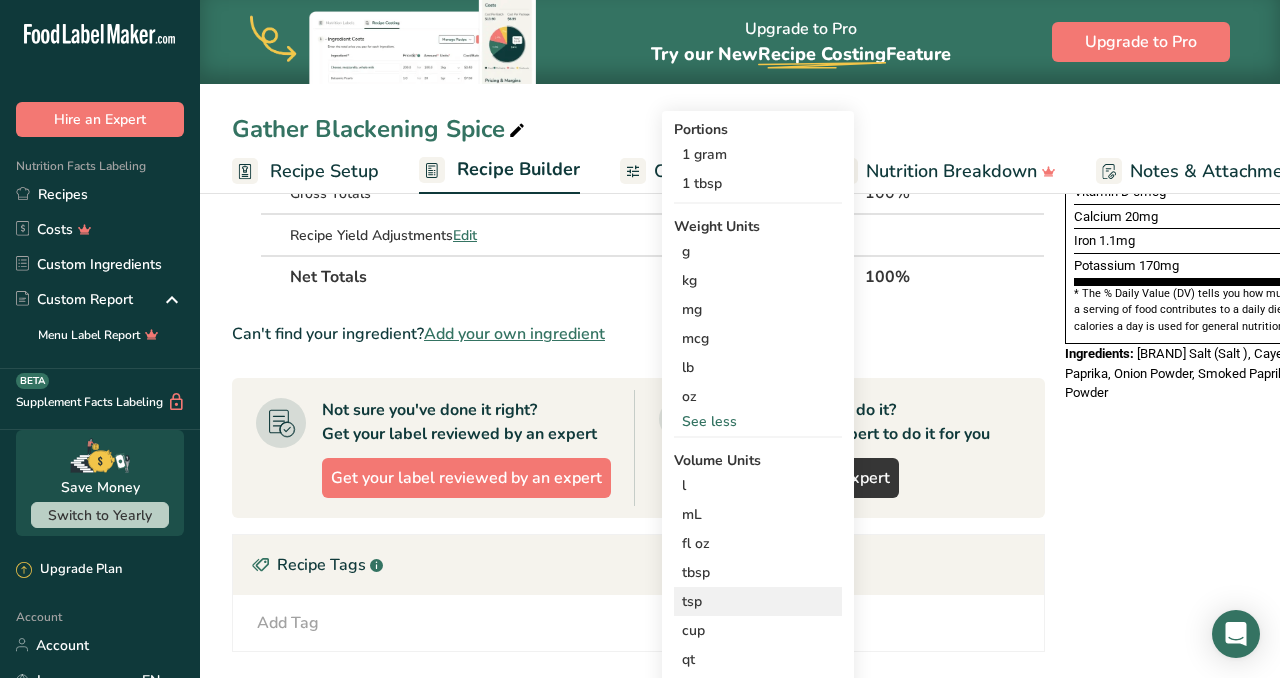 click on "tsp" at bounding box center (758, 601) 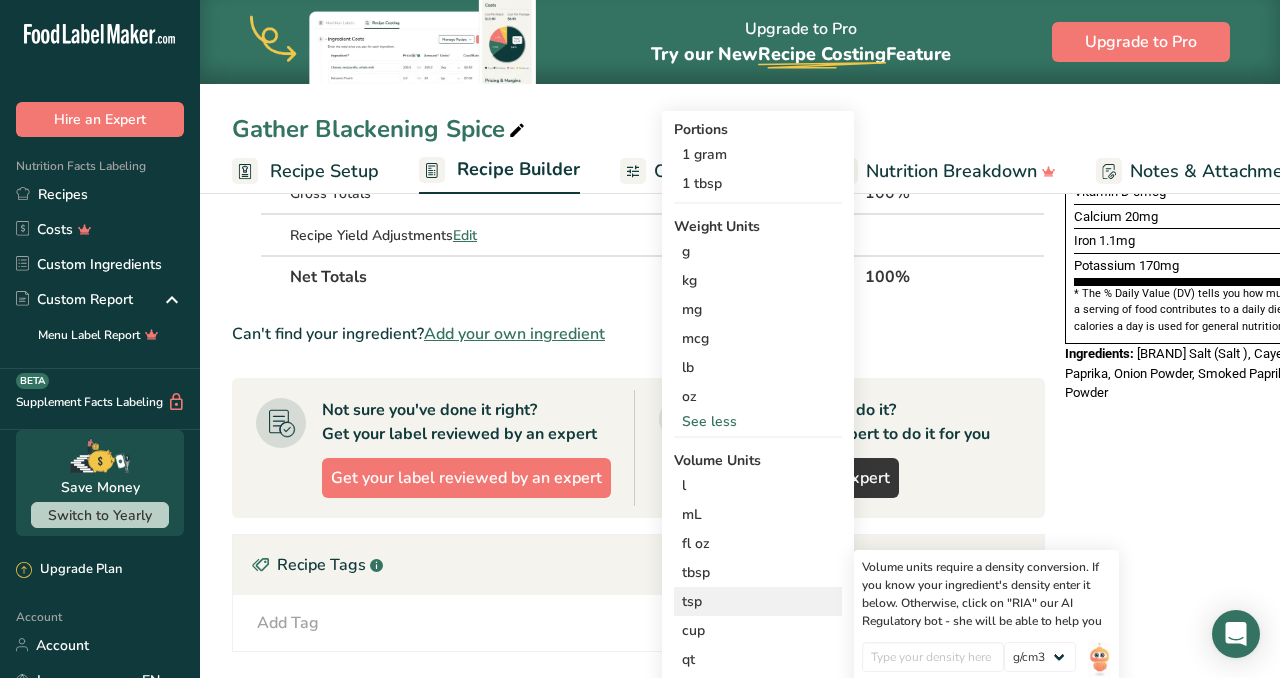 click on "tsp" at bounding box center [758, 601] 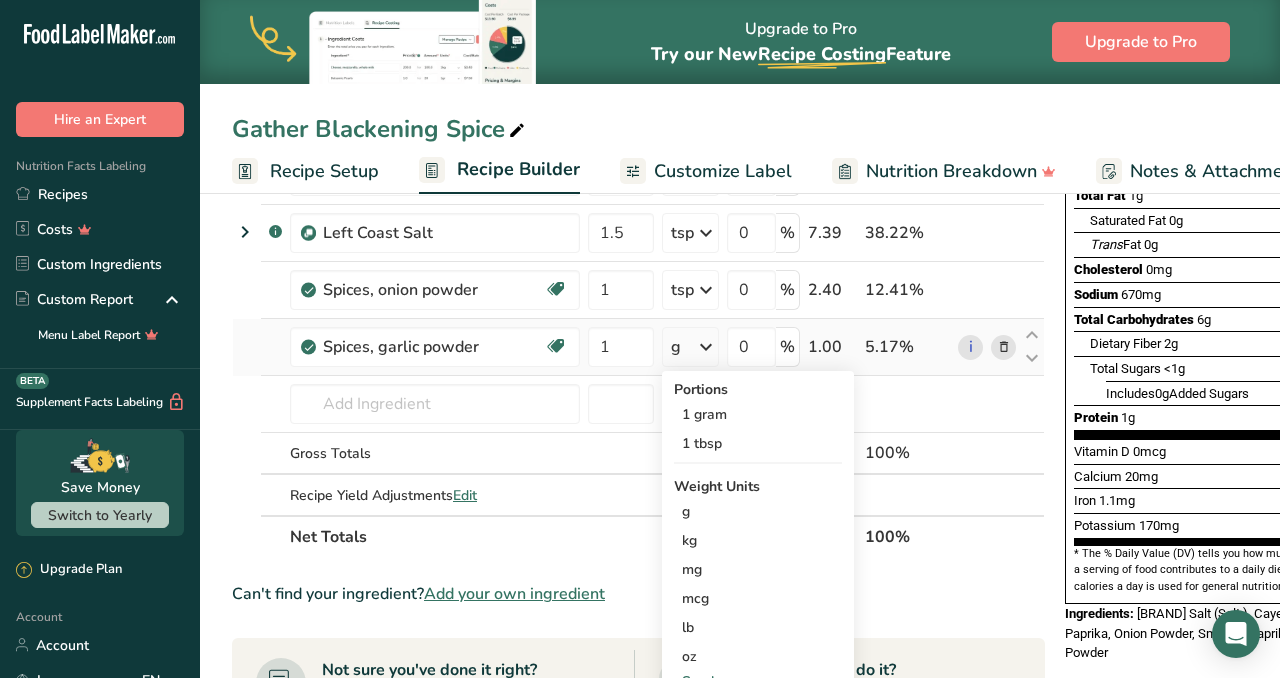 scroll, scrollTop: 306, scrollLeft: 0, axis: vertical 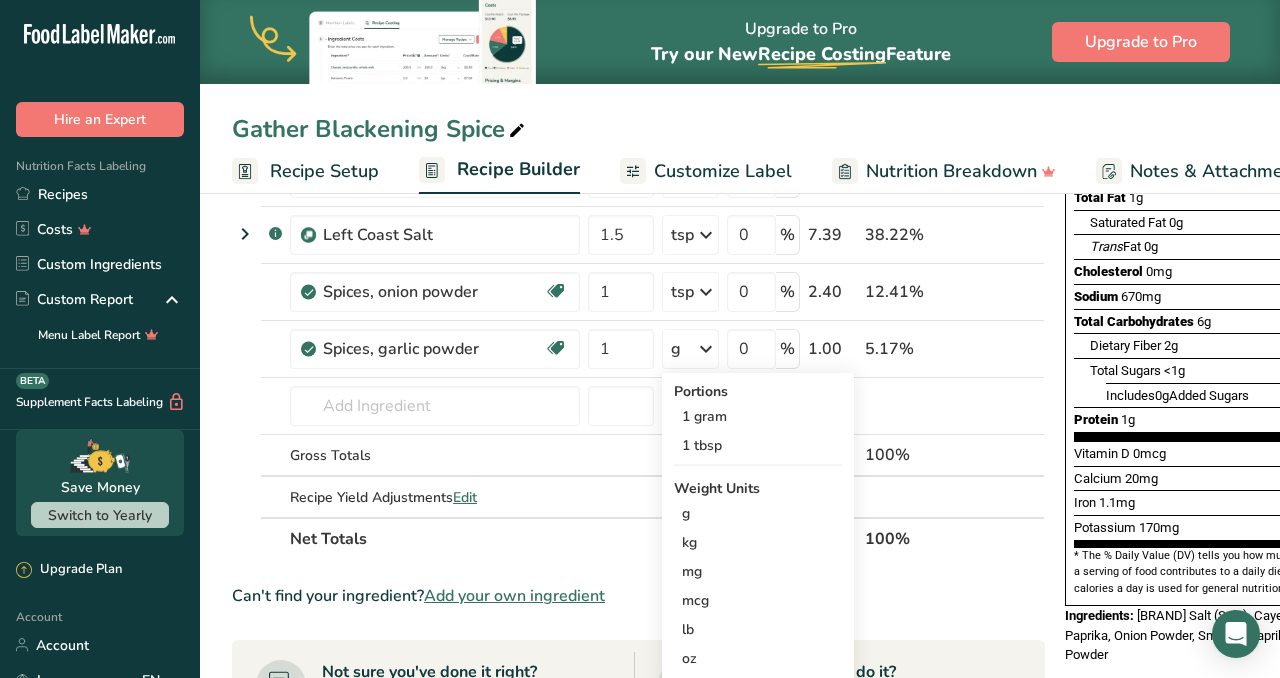 click on "Can't find your ingredient?
Add your own ingredient" at bounding box center (638, 596) 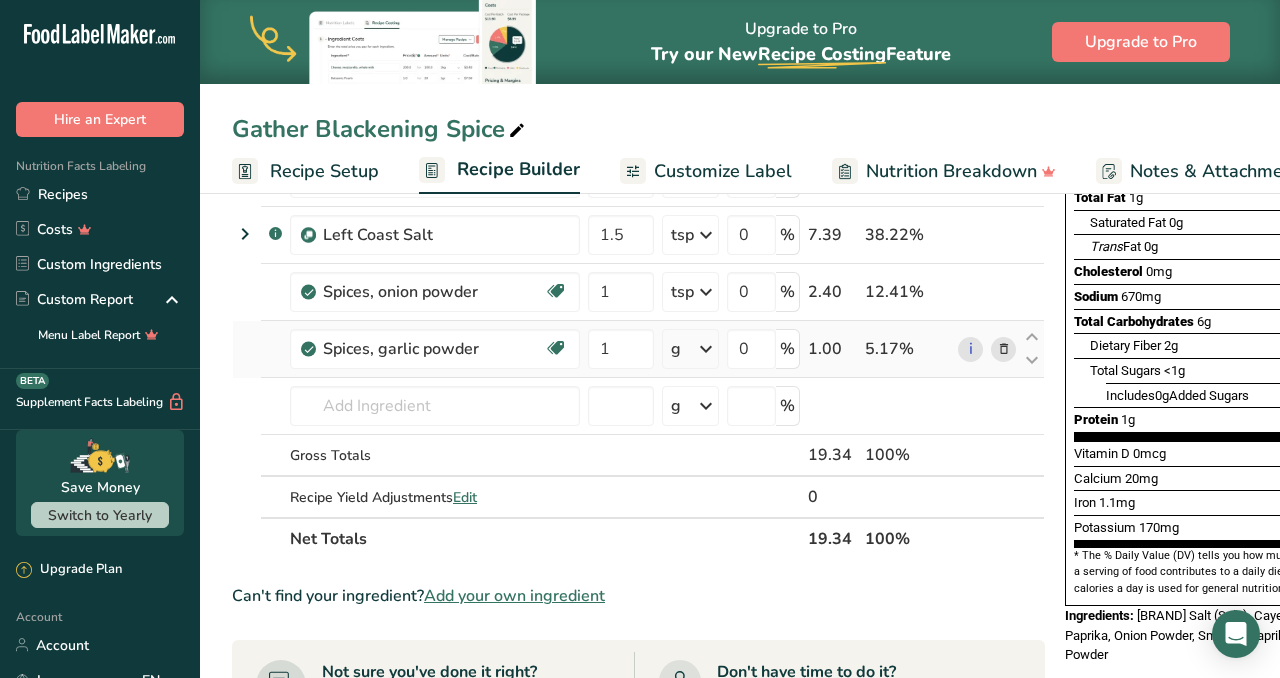 click at bounding box center (706, 349) 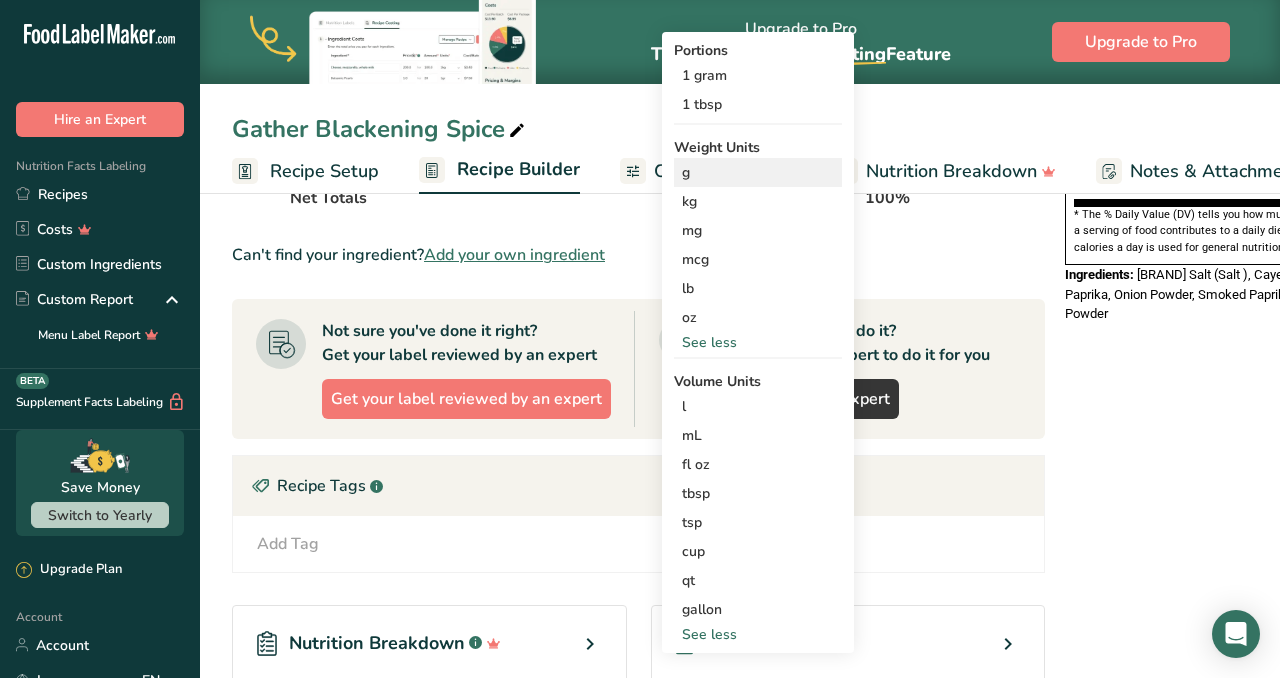 scroll, scrollTop: 650, scrollLeft: 0, axis: vertical 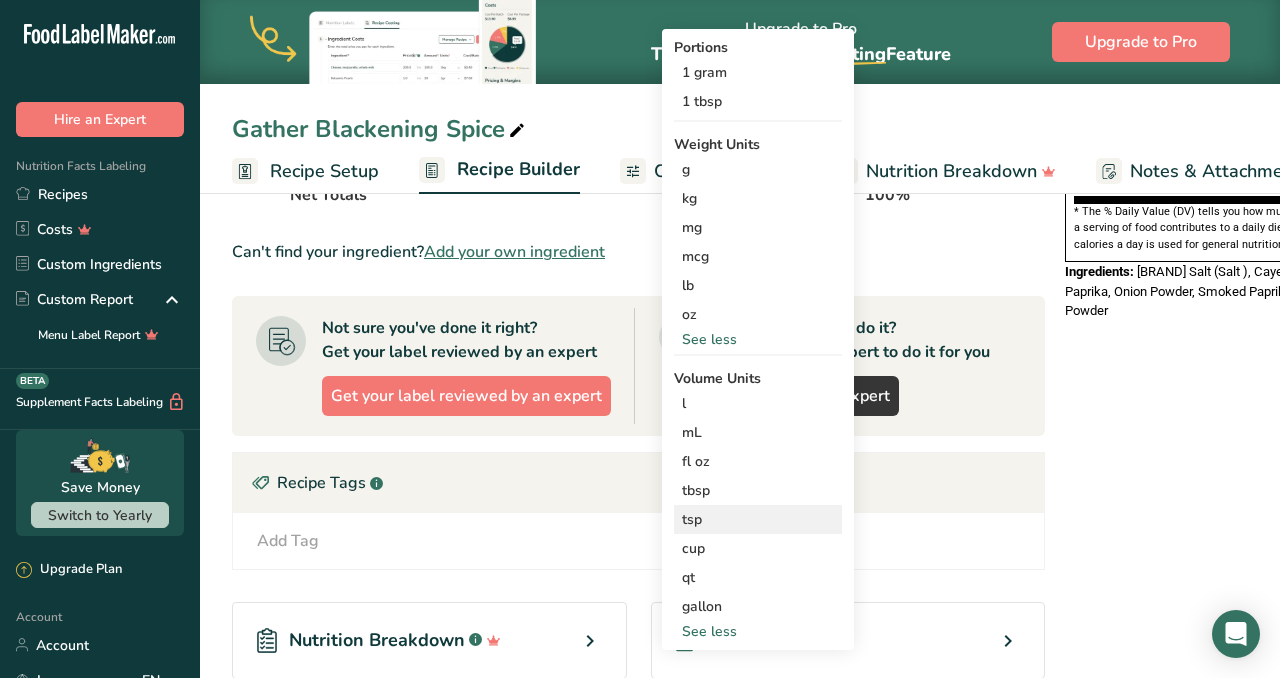 click on "tsp" at bounding box center (758, 519) 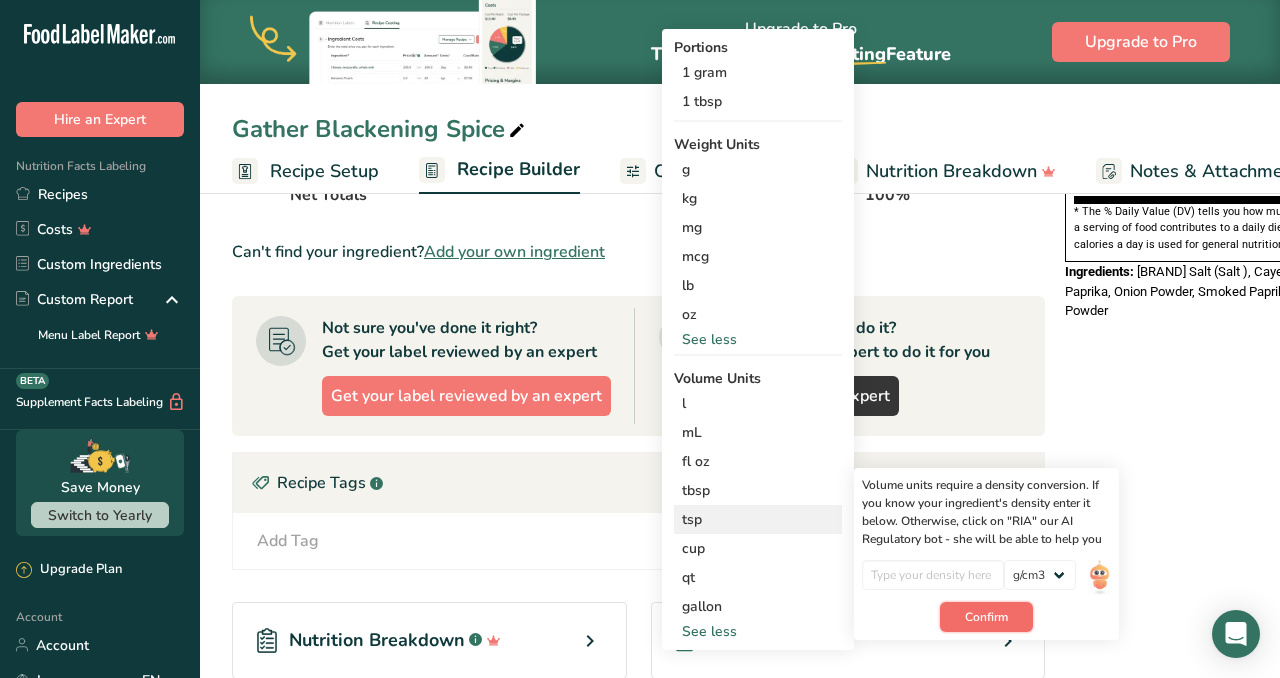 click on "Confirm" at bounding box center [986, 617] 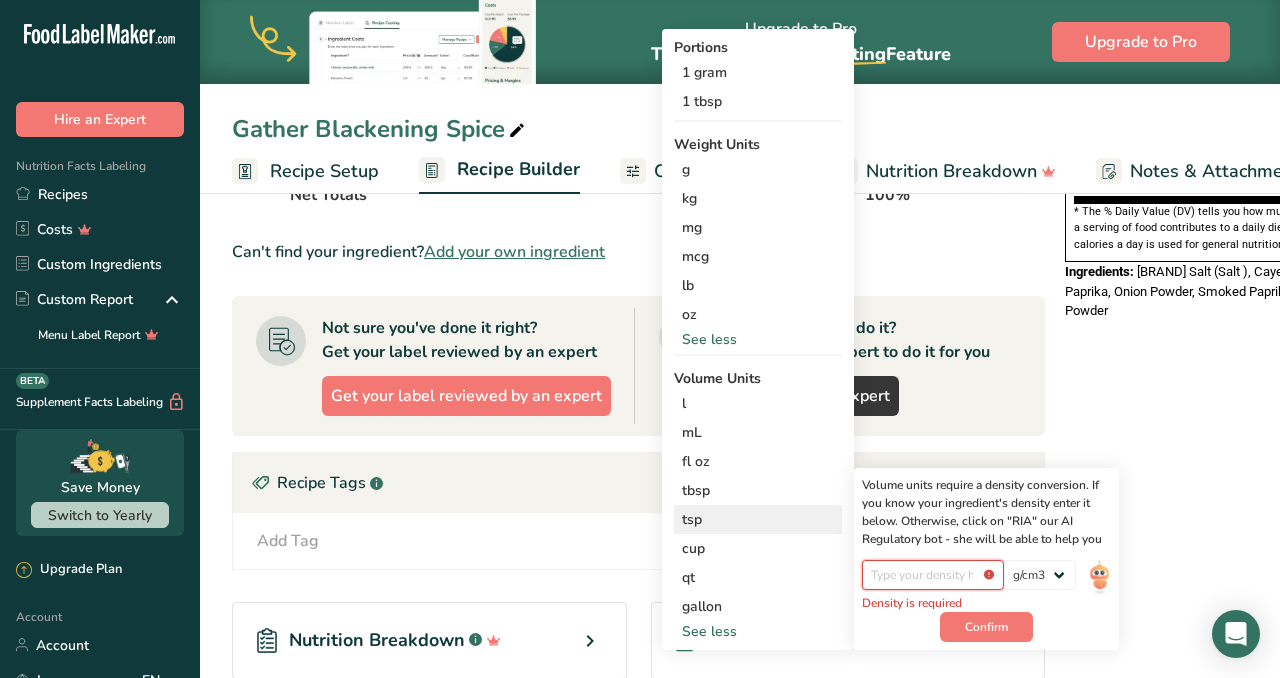 click at bounding box center (933, 575) 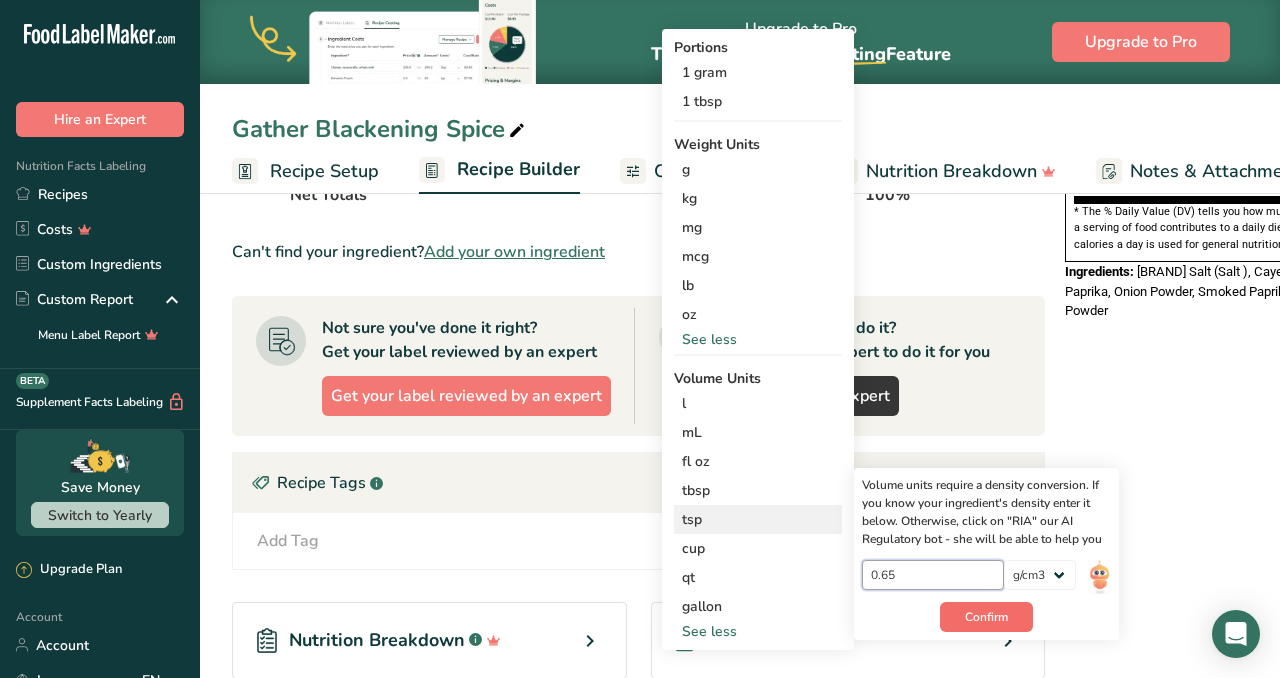 type on "0.65" 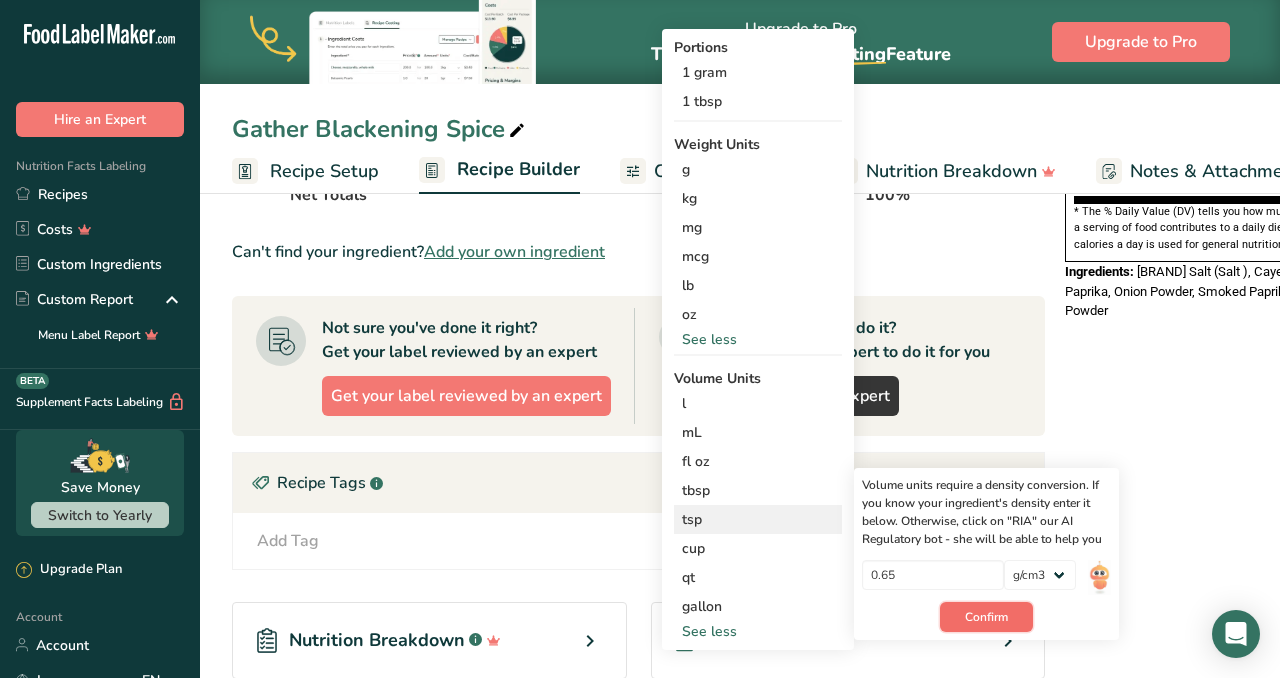 click on "Confirm" at bounding box center (986, 617) 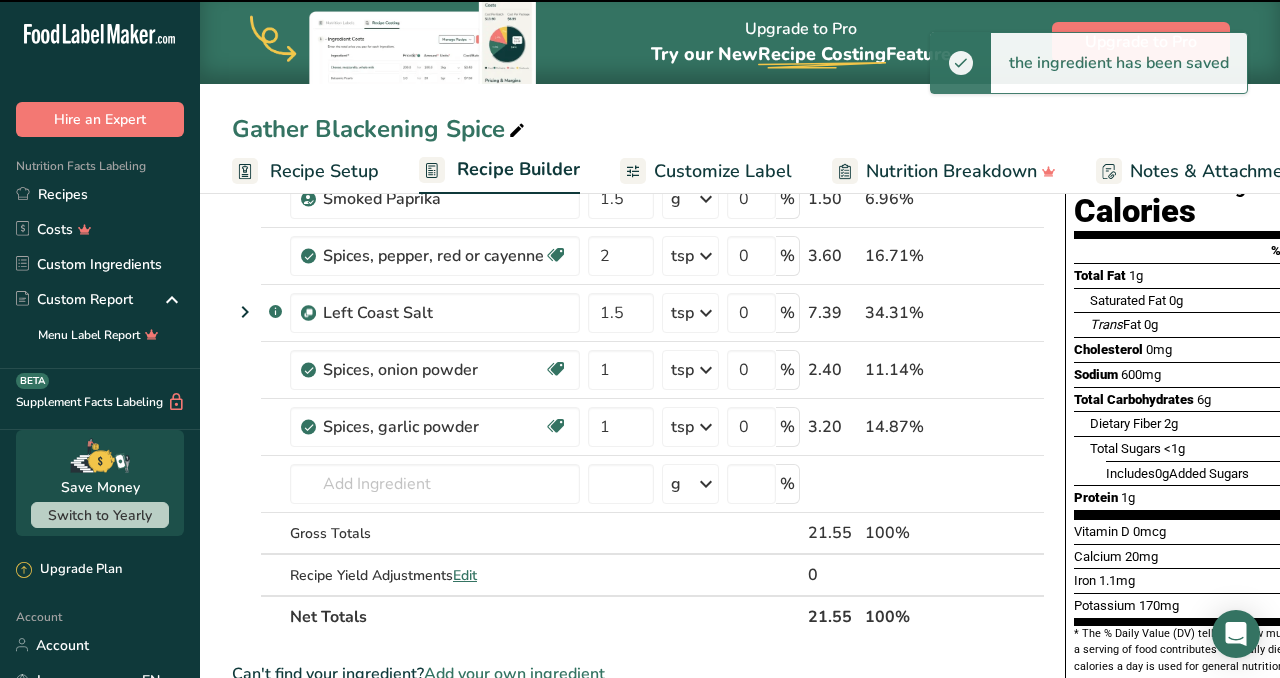 scroll, scrollTop: 224, scrollLeft: 0, axis: vertical 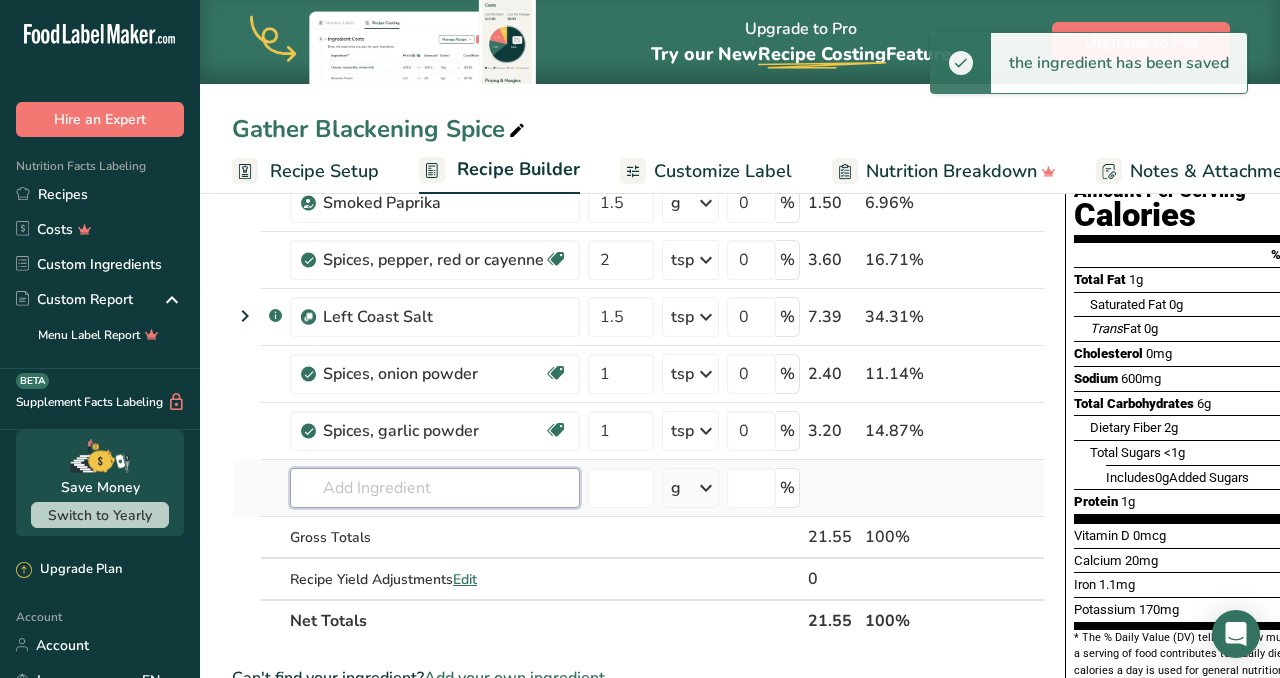 click at bounding box center (435, 488) 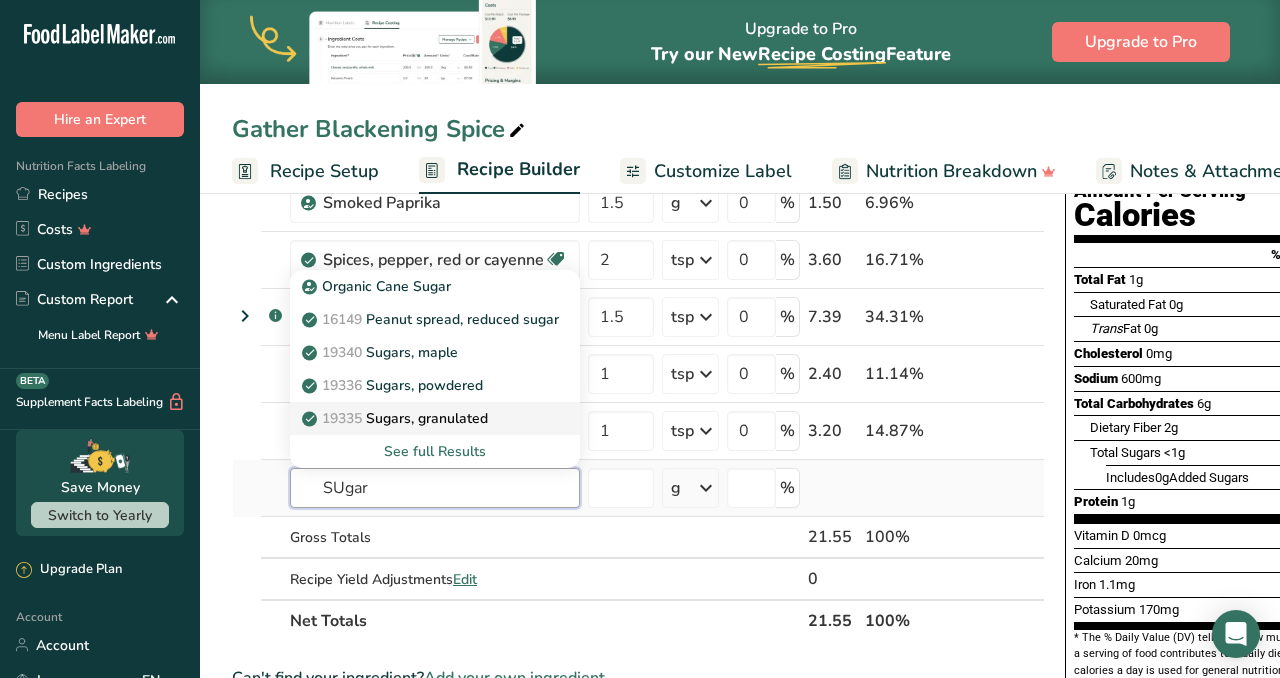 type on "SUgar" 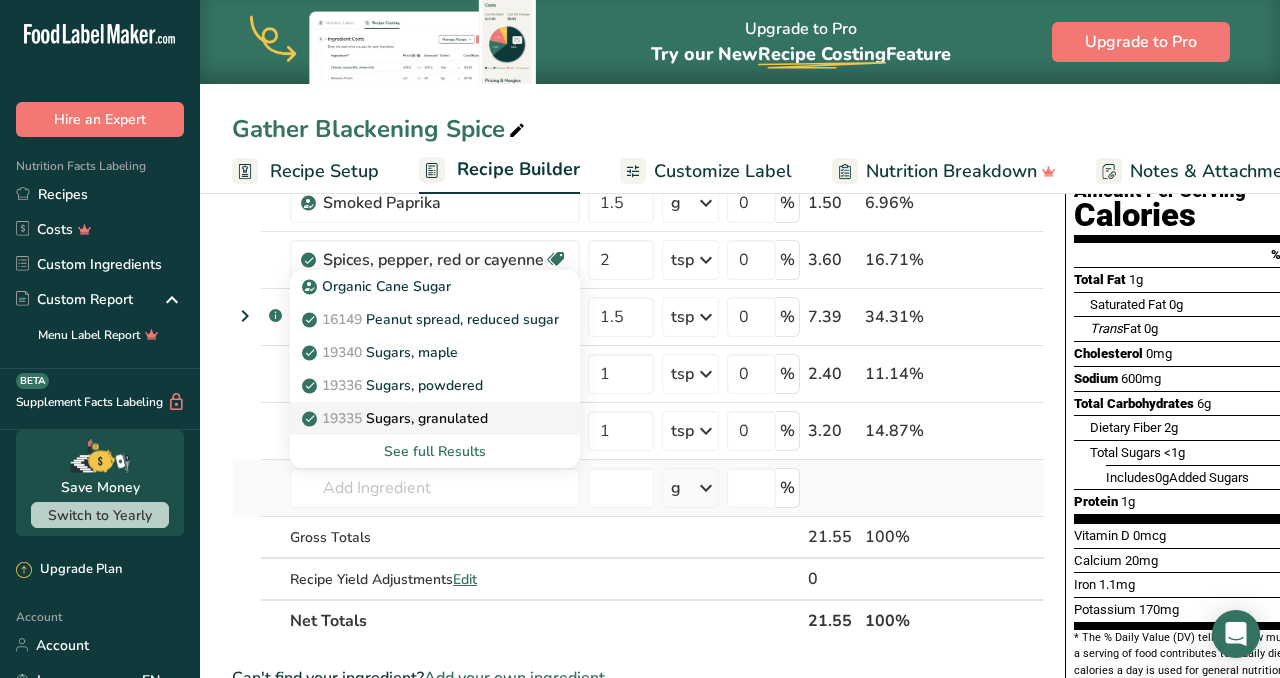 click on "19335
Sugars, granulated" at bounding box center (397, 418) 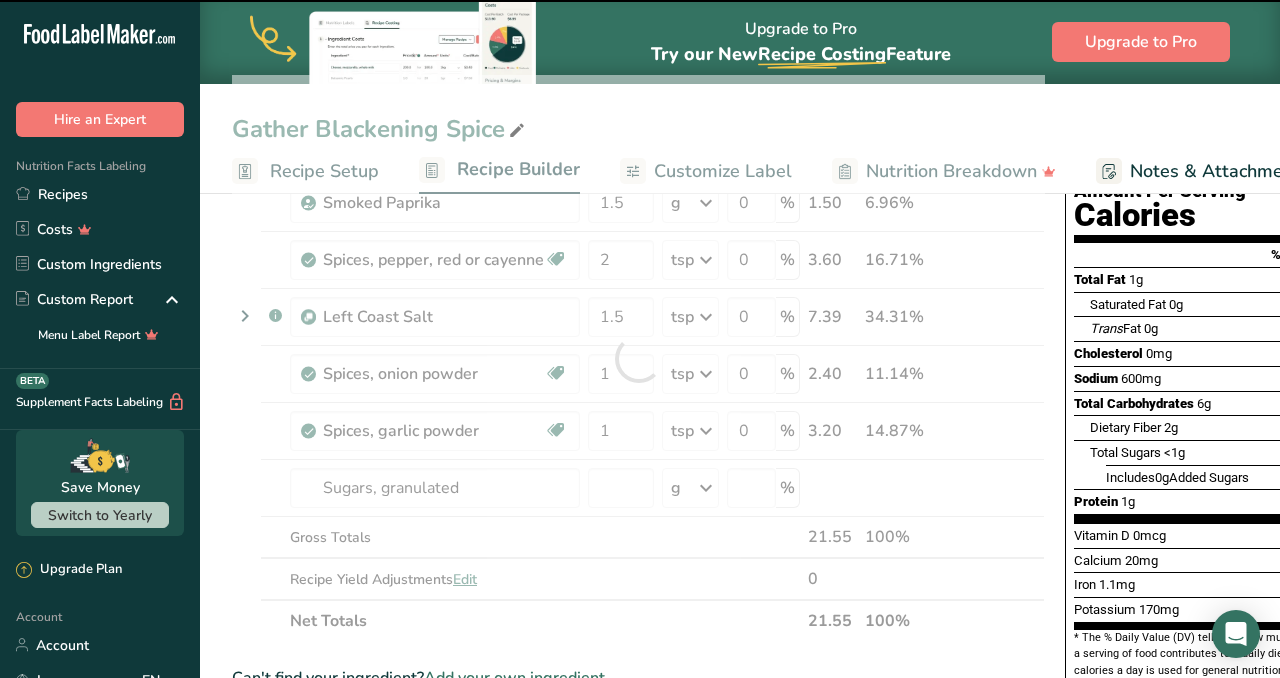 type on "0" 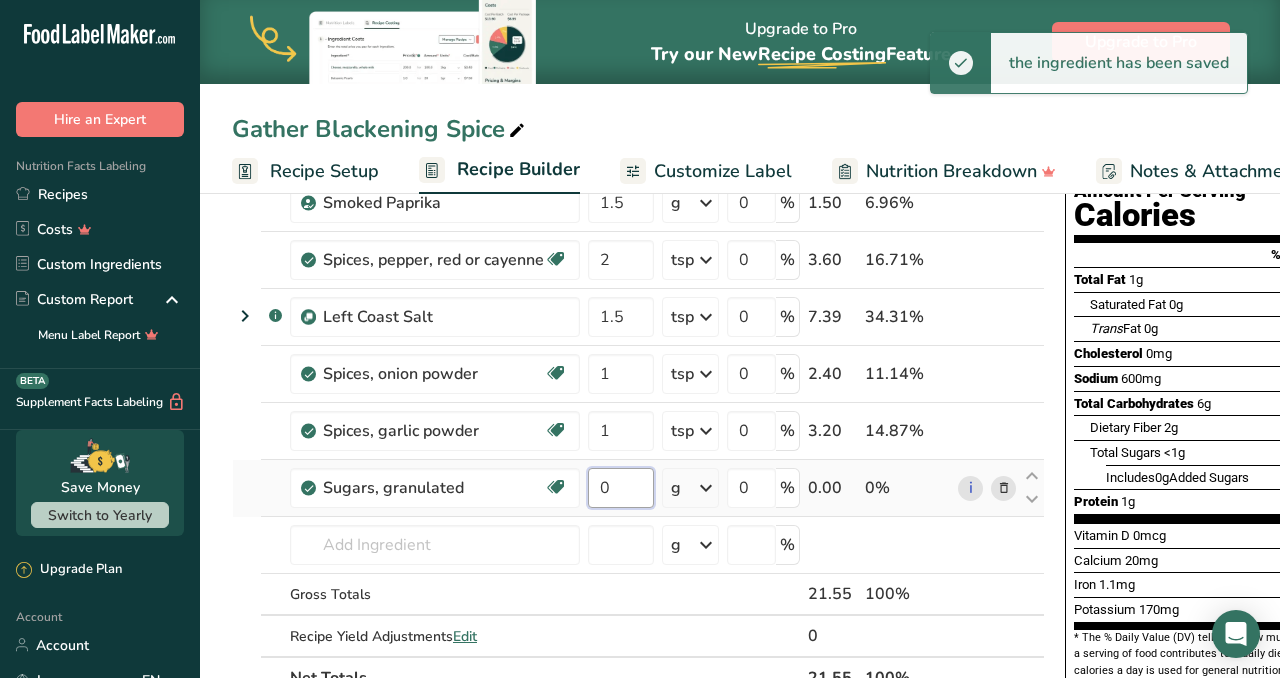 click on "0" at bounding box center (621, 488) 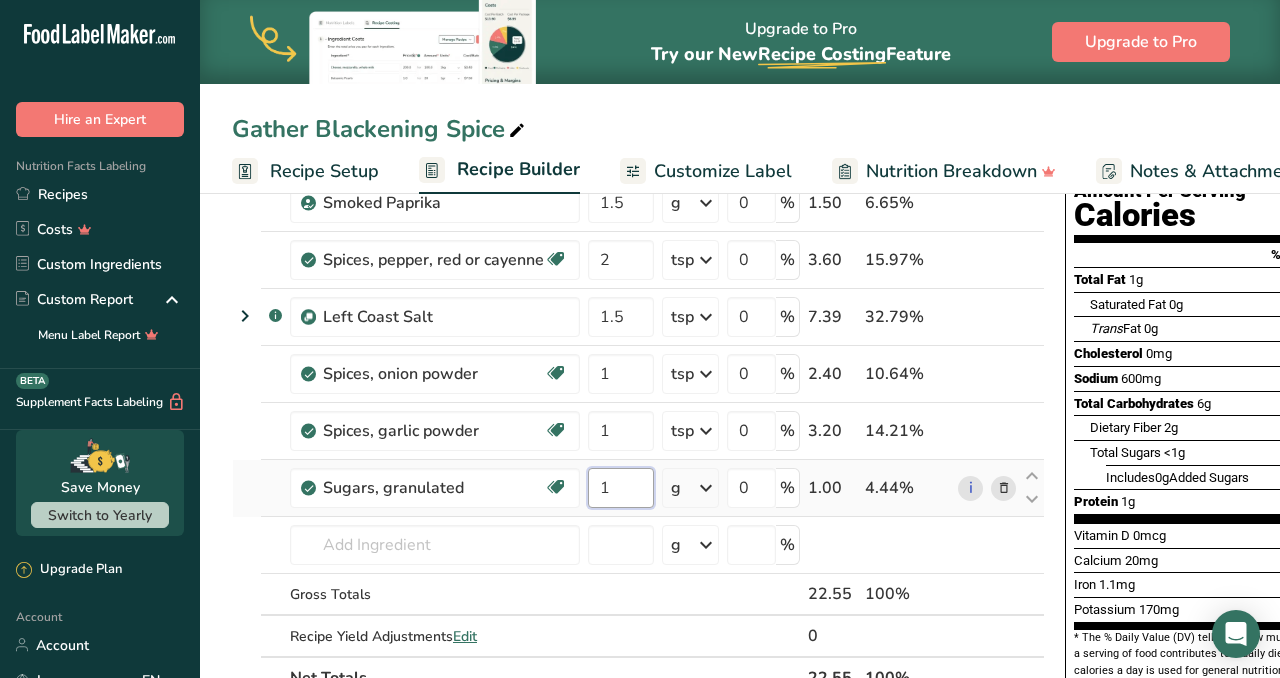 type on "1" 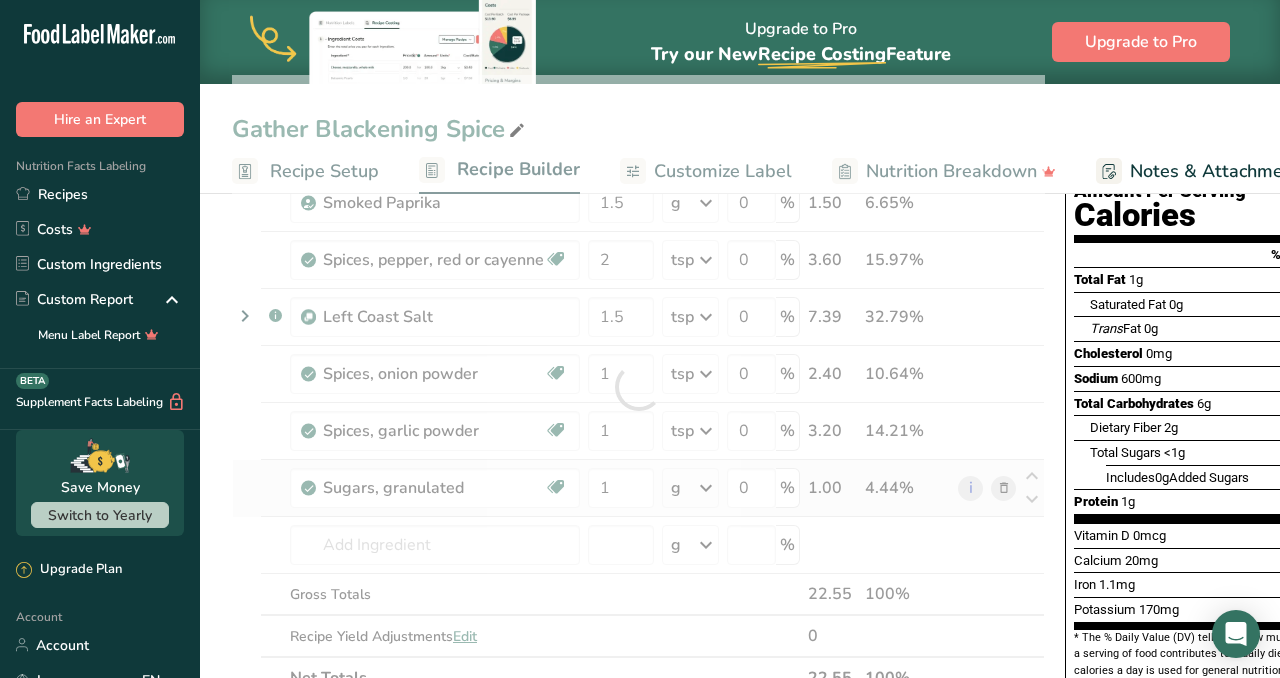 click on "Ingredient *
Amount *
Unit *
Waste *   .a-a{fill:#347362;}.b-a{fill:#fff;}          Grams
Percentage
Spices, paprika
Source of Antioxidants
Dairy free
Gluten free
Vegan
Vegetarian
Soy free
1.5
tsp
Portions
1 tsp
1 tbsp
Weight Units
g
kg
mg
See more
Volume Units
l
Volume units require a density conversion. If you know your ingredient's density enter it below. Otherwise, click on "RIA" our AI Regulatory bot - she will be able to help you
lb/ft3
g/cm3
Confirm
mL" at bounding box center (638, 387) 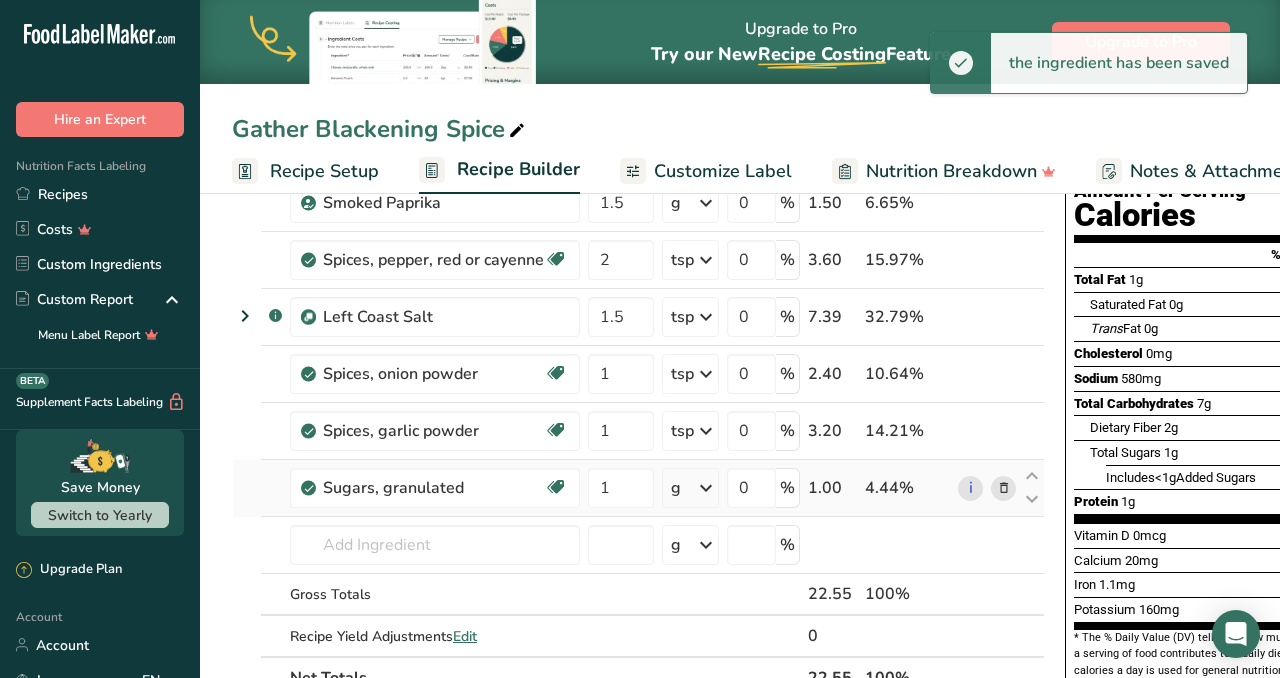 click at bounding box center [706, 488] 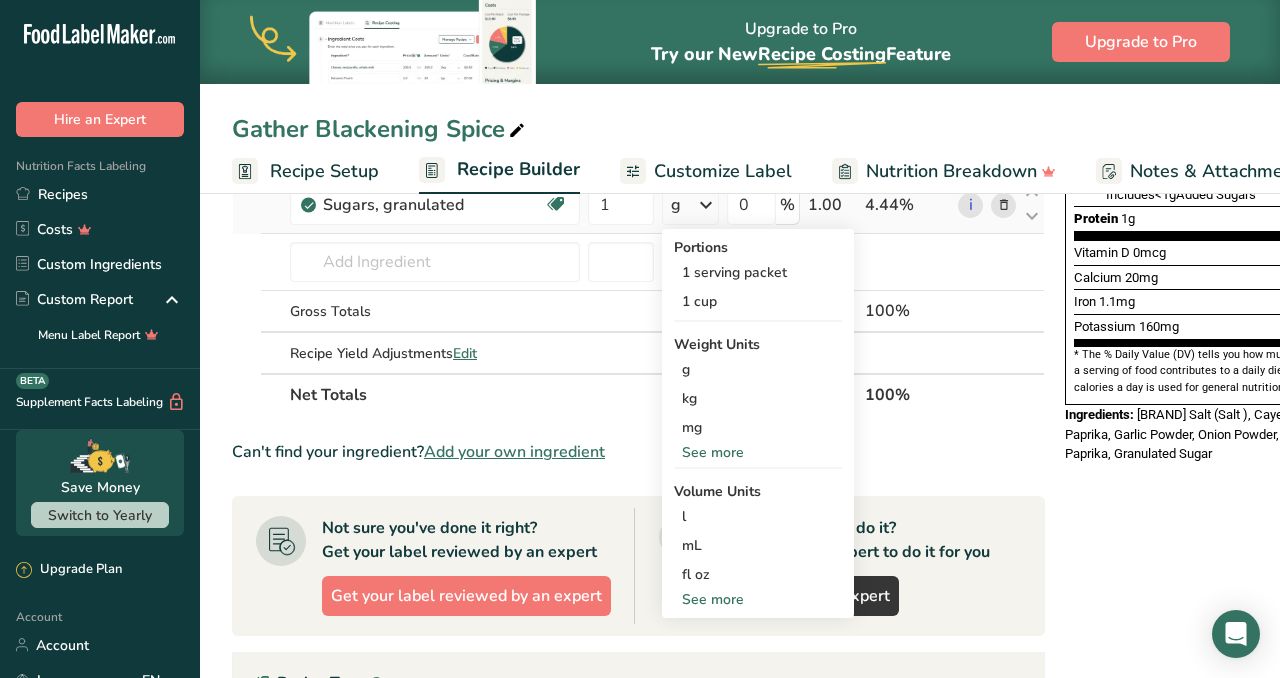 scroll, scrollTop: 519, scrollLeft: 0, axis: vertical 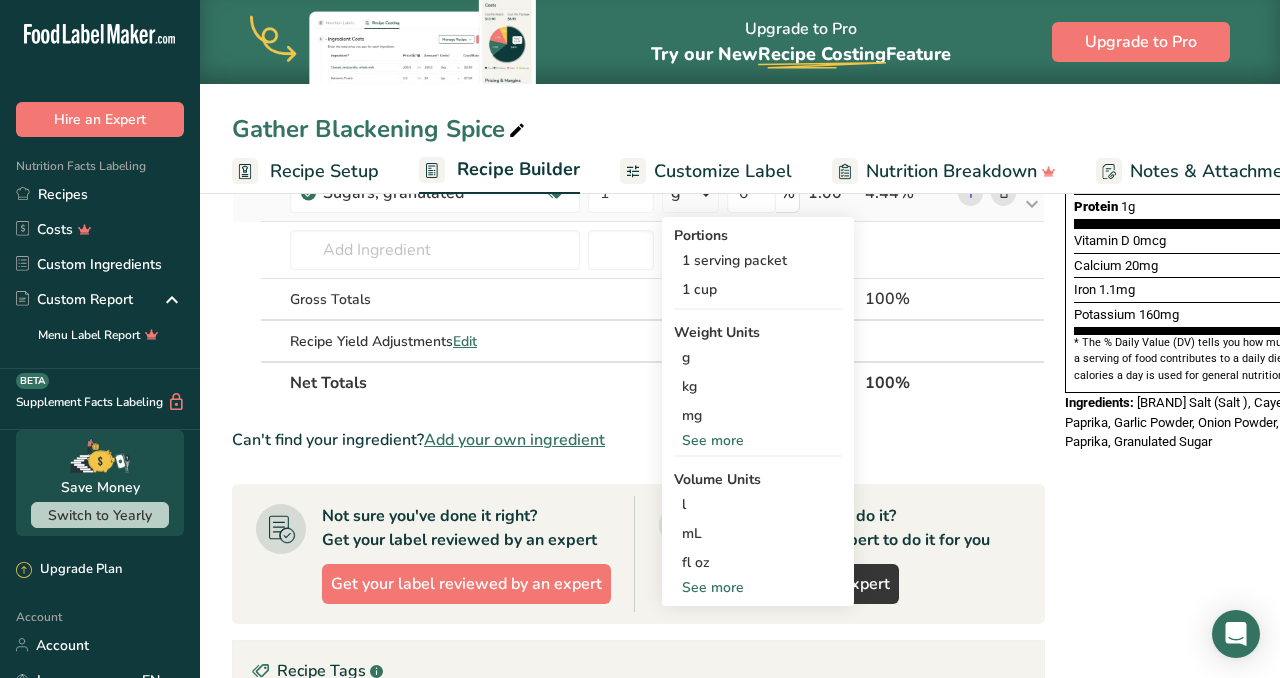 click on "See more" at bounding box center [758, 587] 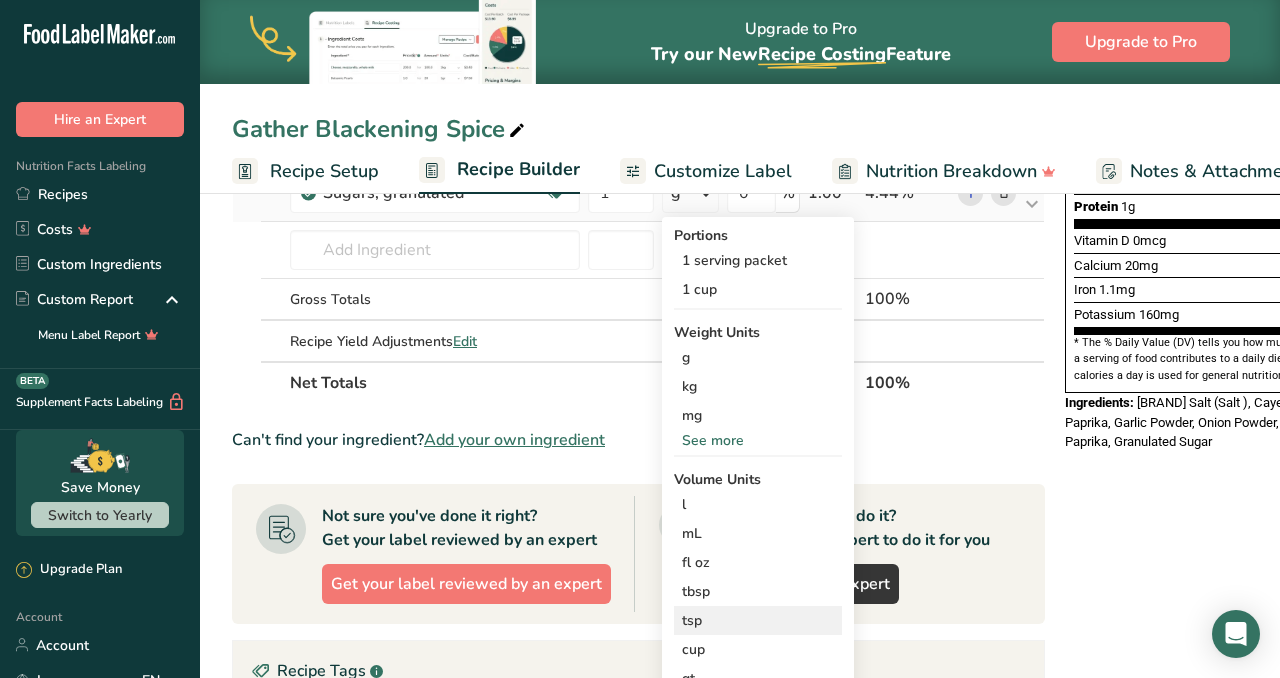 click on "tsp" at bounding box center [758, 620] 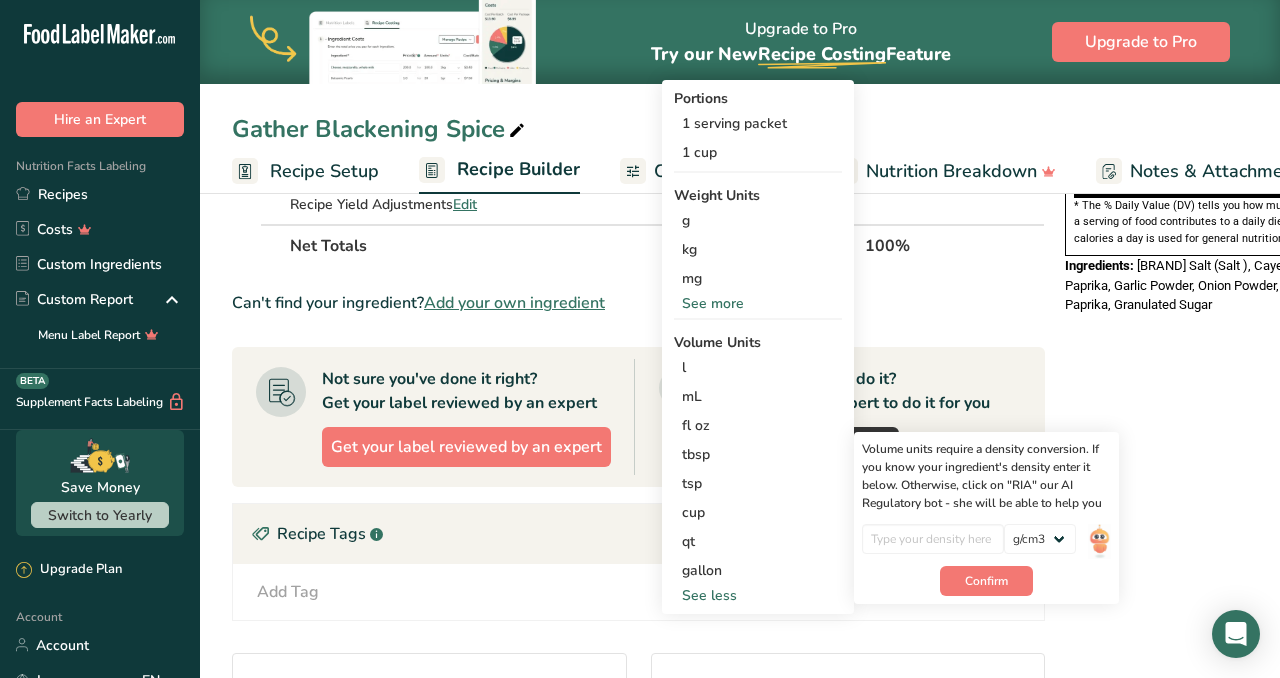 scroll, scrollTop: 653, scrollLeft: 0, axis: vertical 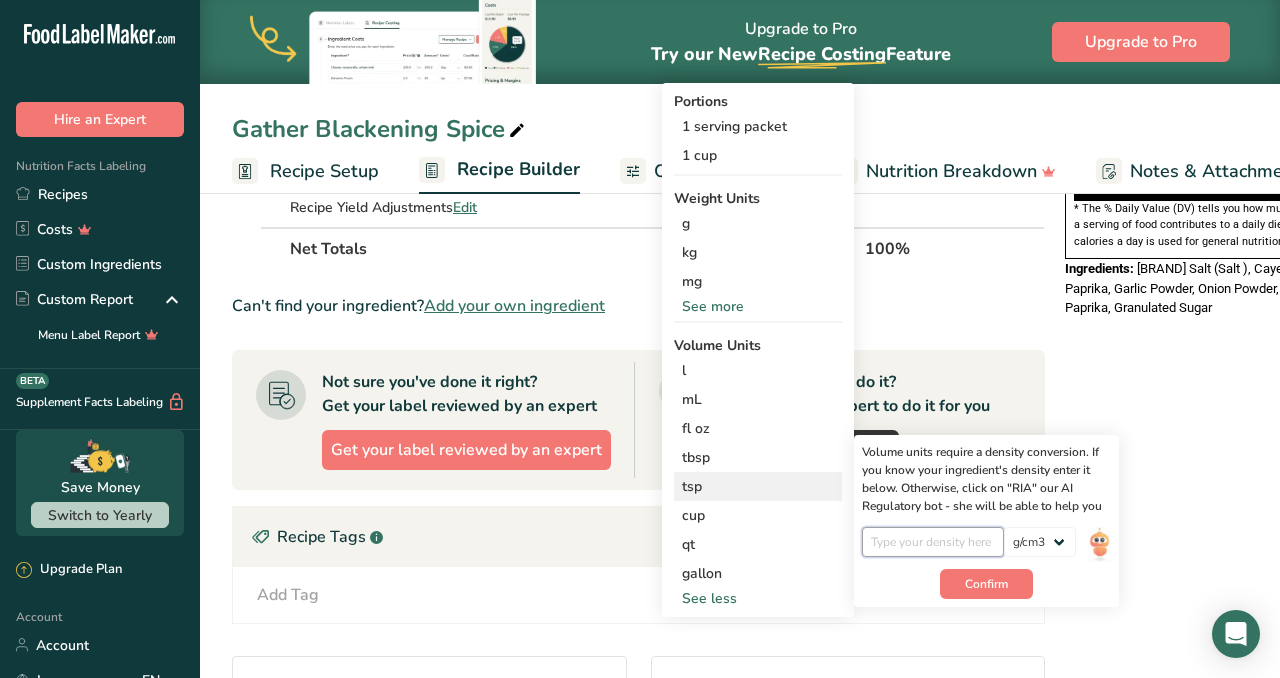 click at bounding box center (933, 542) 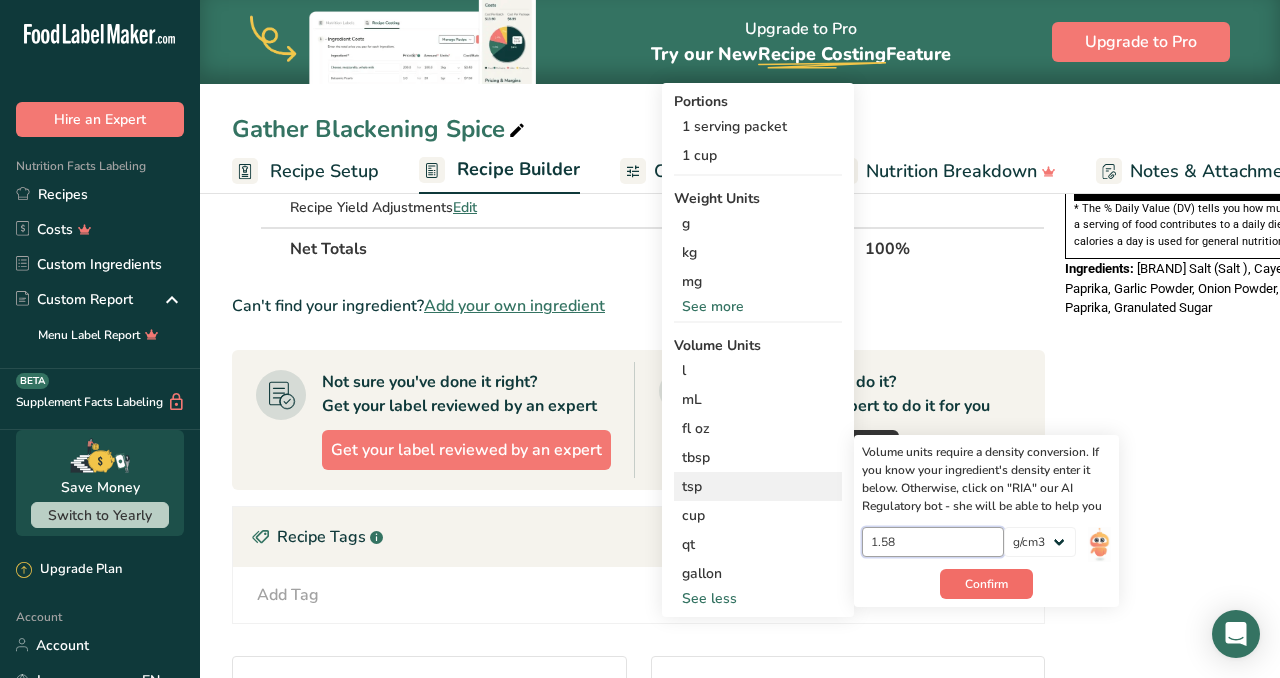 type on "1.58" 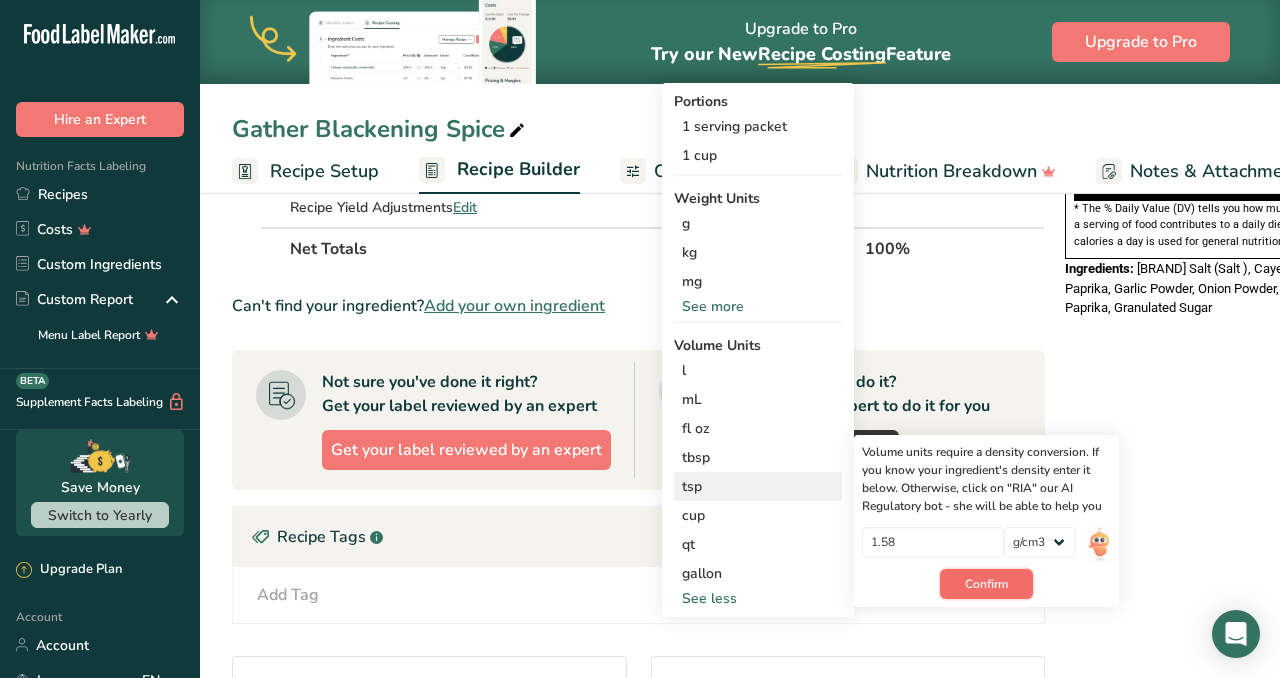 click on "Confirm" at bounding box center [986, 584] 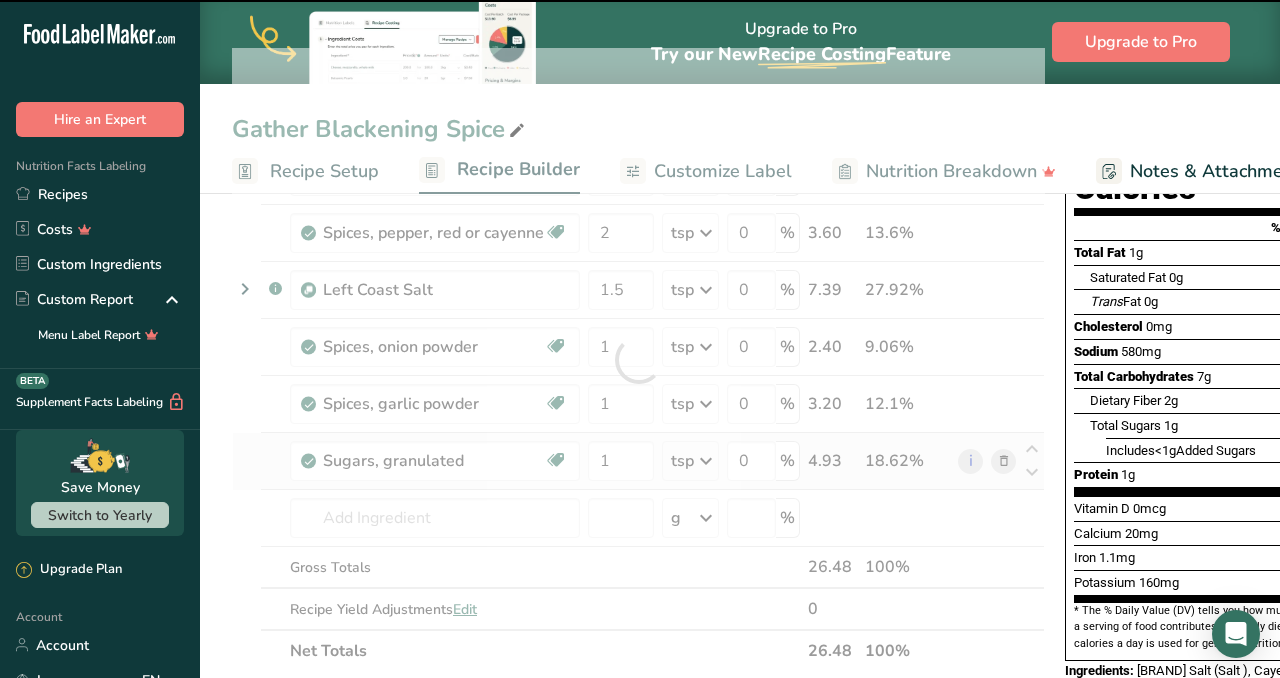 scroll, scrollTop: 233, scrollLeft: 0, axis: vertical 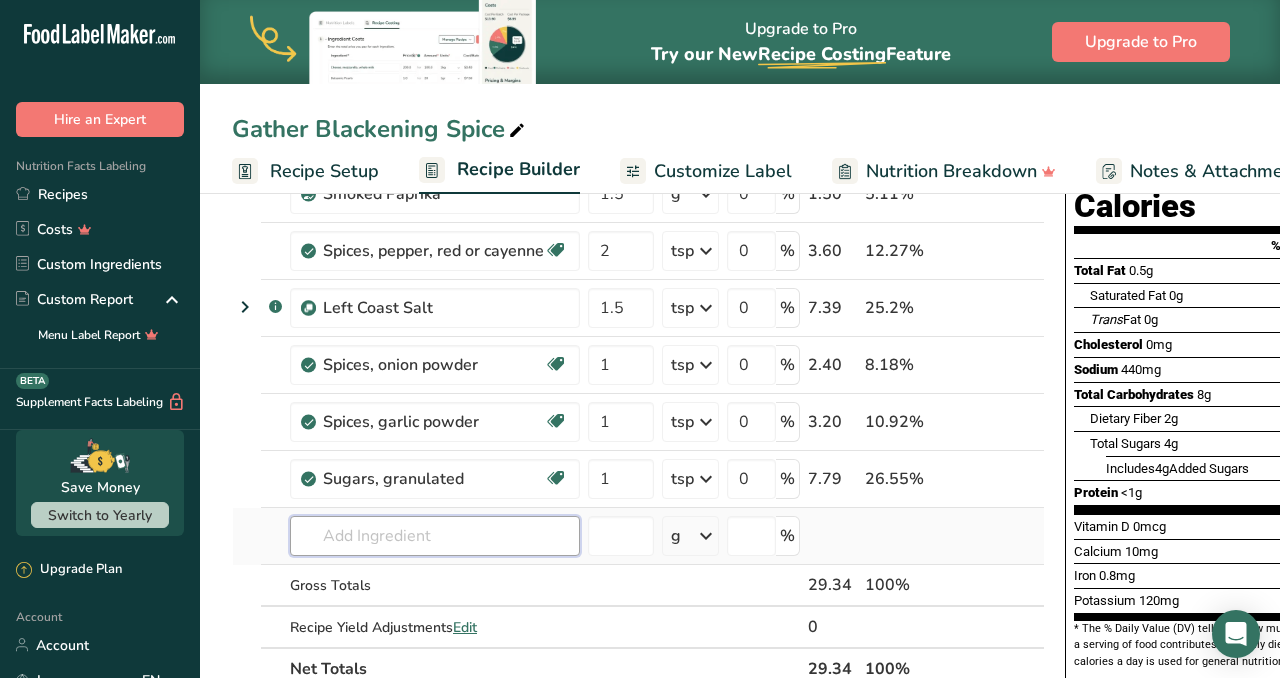click at bounding box center [435, 536] 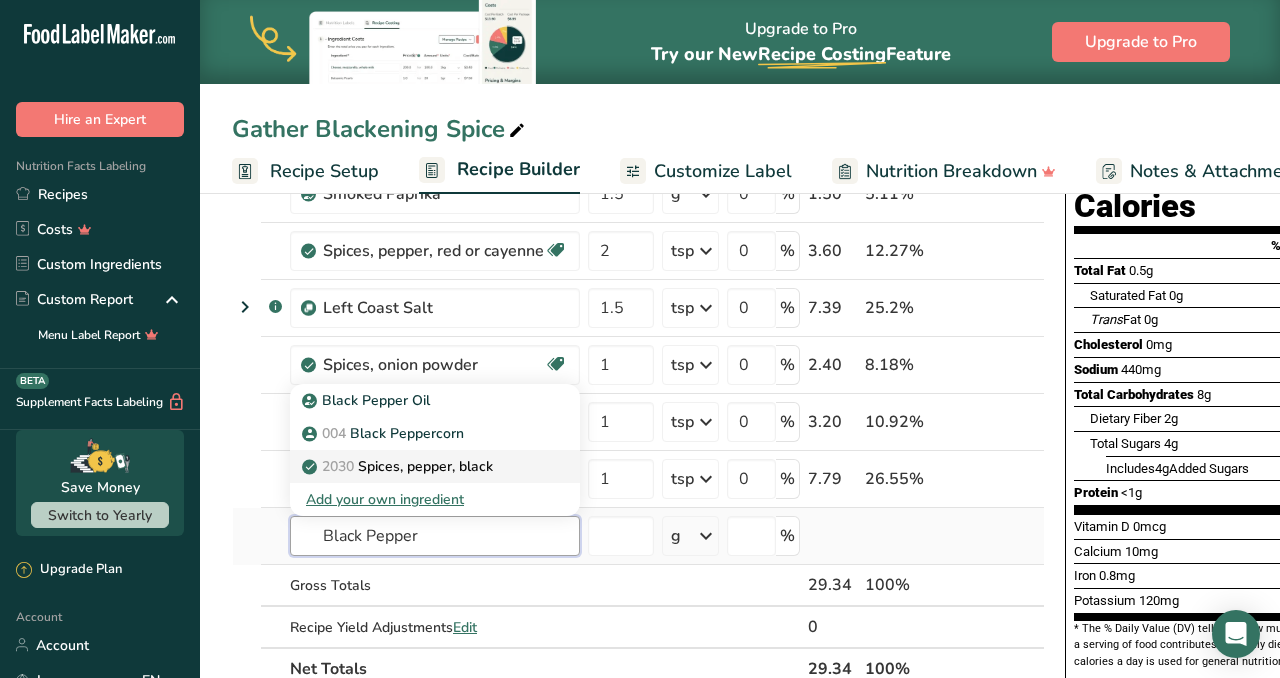type on "Black Pepper" 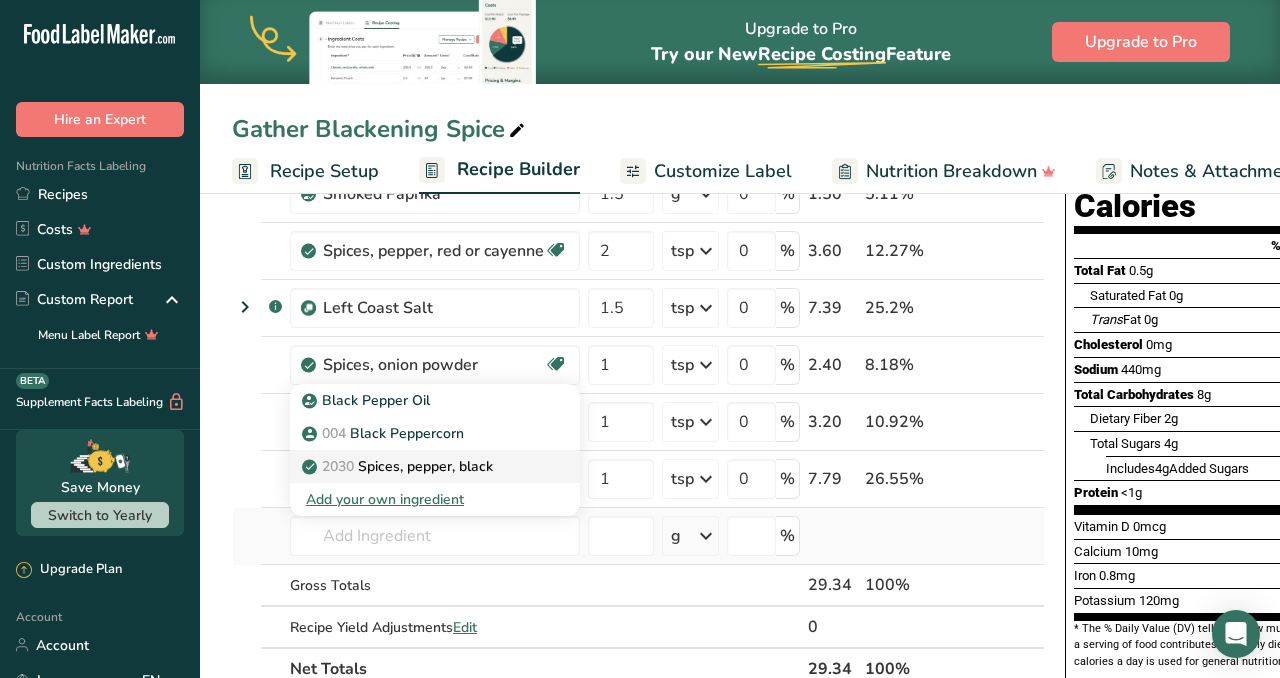 click on "2030
Spices, pepper, black" at bounding box center (419, 466) 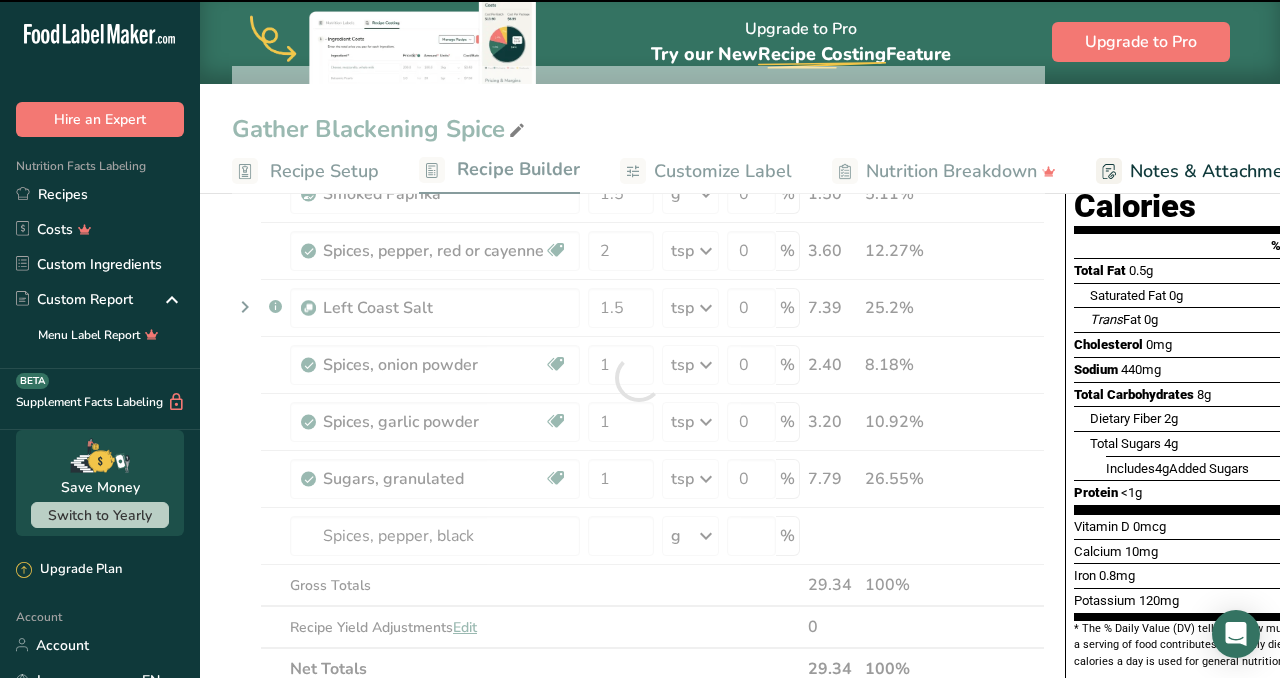 type on "0" 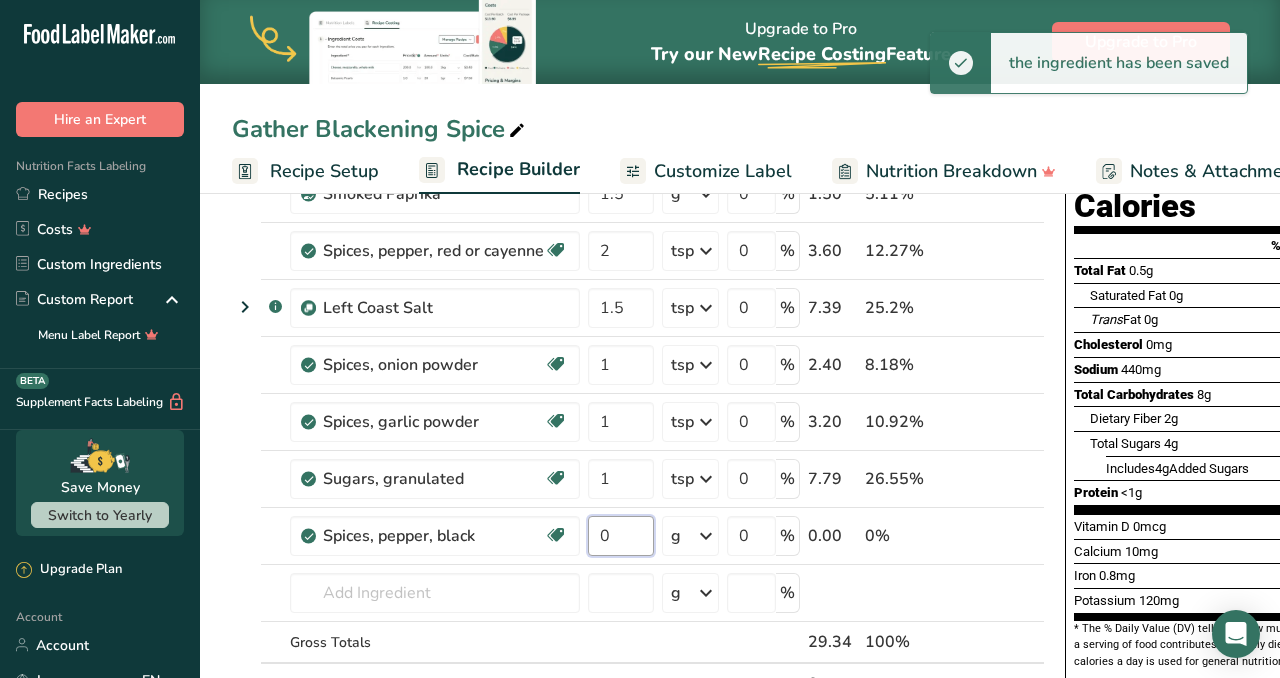 click on "0" at bounding box center (621, 536) 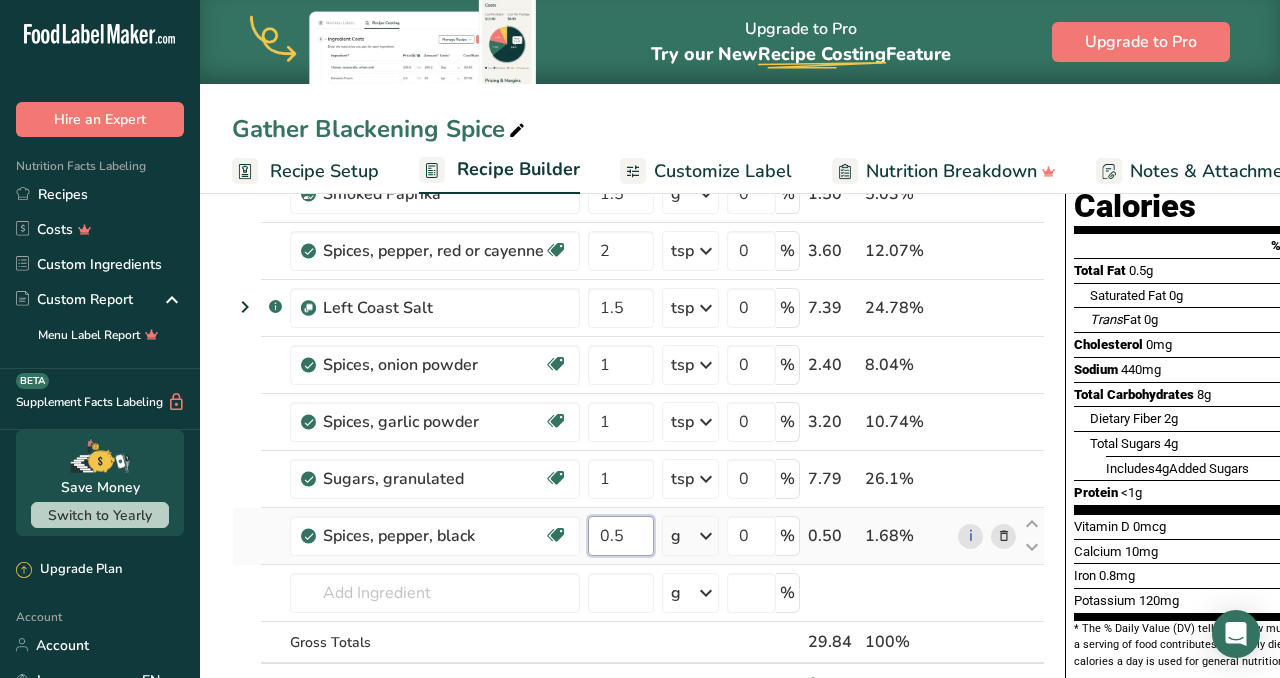 type on "0.5" 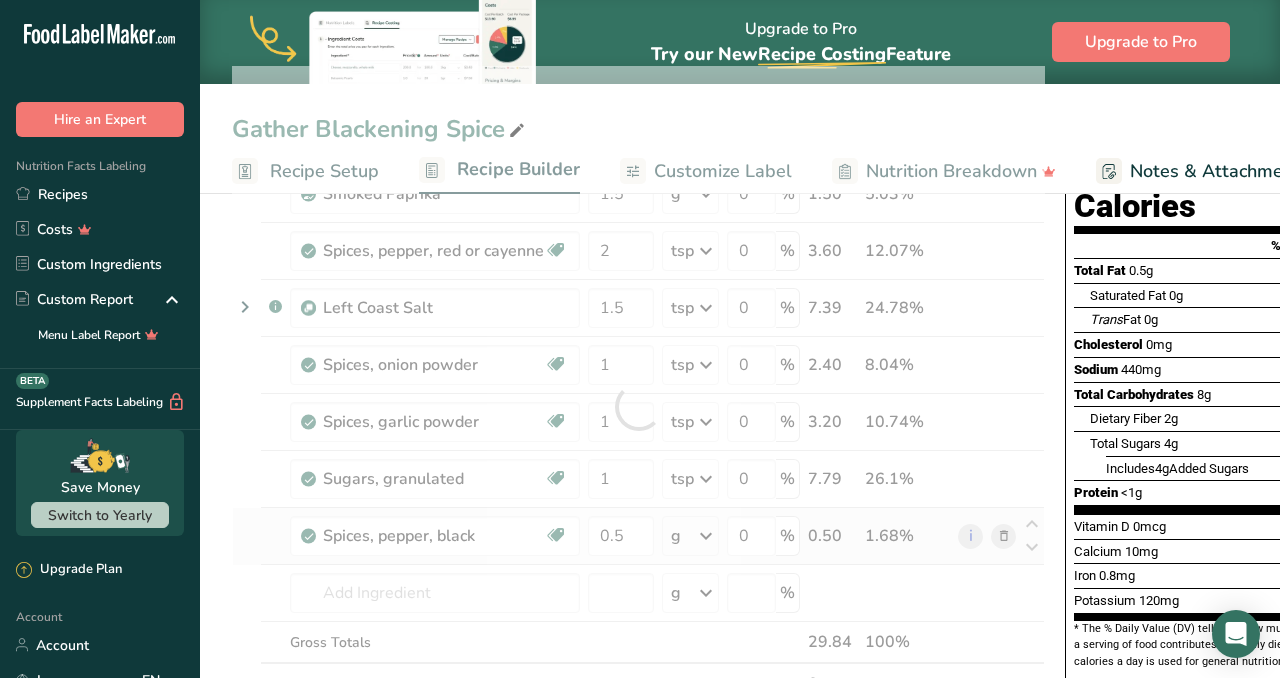 click on "Ingredient *
Amount *
Unit *
Waste *   .a-a{fill:#347362;}.b-a{fill:#fff;}          Grams
Percentage
Spices, paprika
Source of Antioxidants
Dairy free
Gluten free
Vegan
Vegetarian
Soy free
1.5
tsp
Portions
1 tsp
1 tbsp
Weight Units
g
kg
mg
See more
Volume Units
l
Volume units require a density conversion. If you know your ingredient's density enter it below. Otherwise, click on "RIA" our AI Regulatory bot - she will be able to help you
lb/ft3
g/cm3
Confirm
mL" at bounding box center (638, 406) 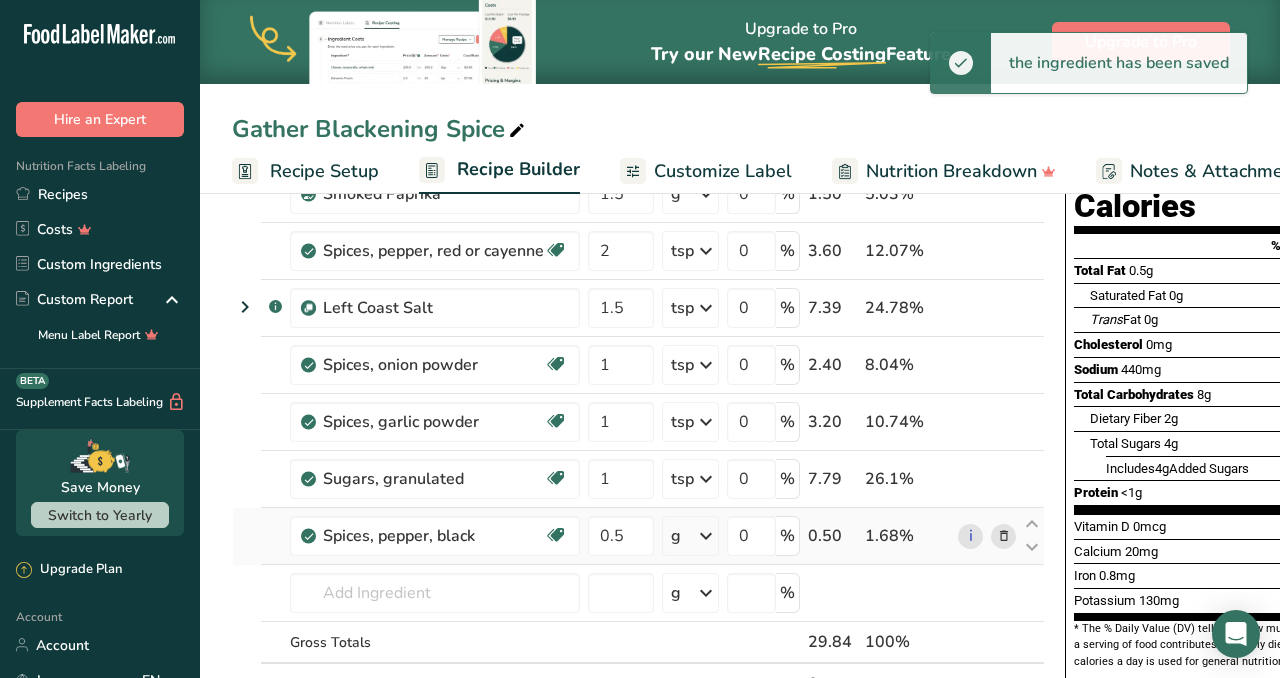 click at bounding box center (706, 536) 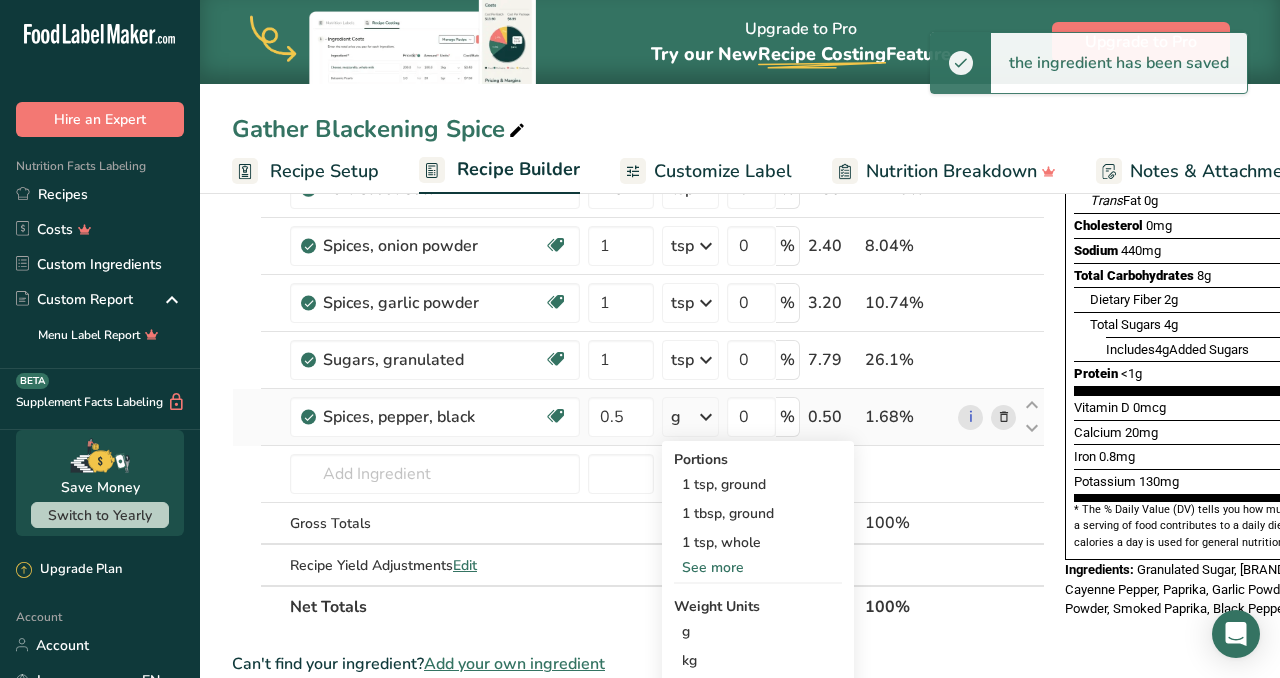 scroll, scrollTop: 362, scrollLeft: 0, axis: vertical 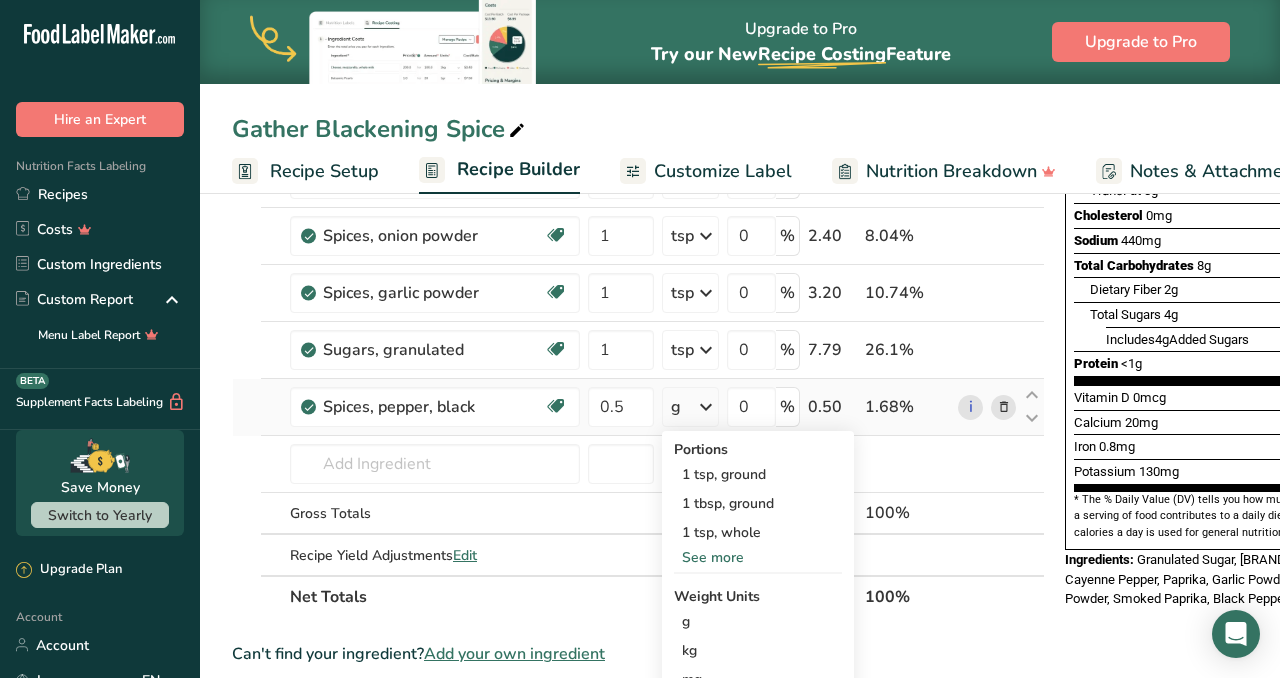 click on "1 tsp, whole" at bounding box center [758, 532] 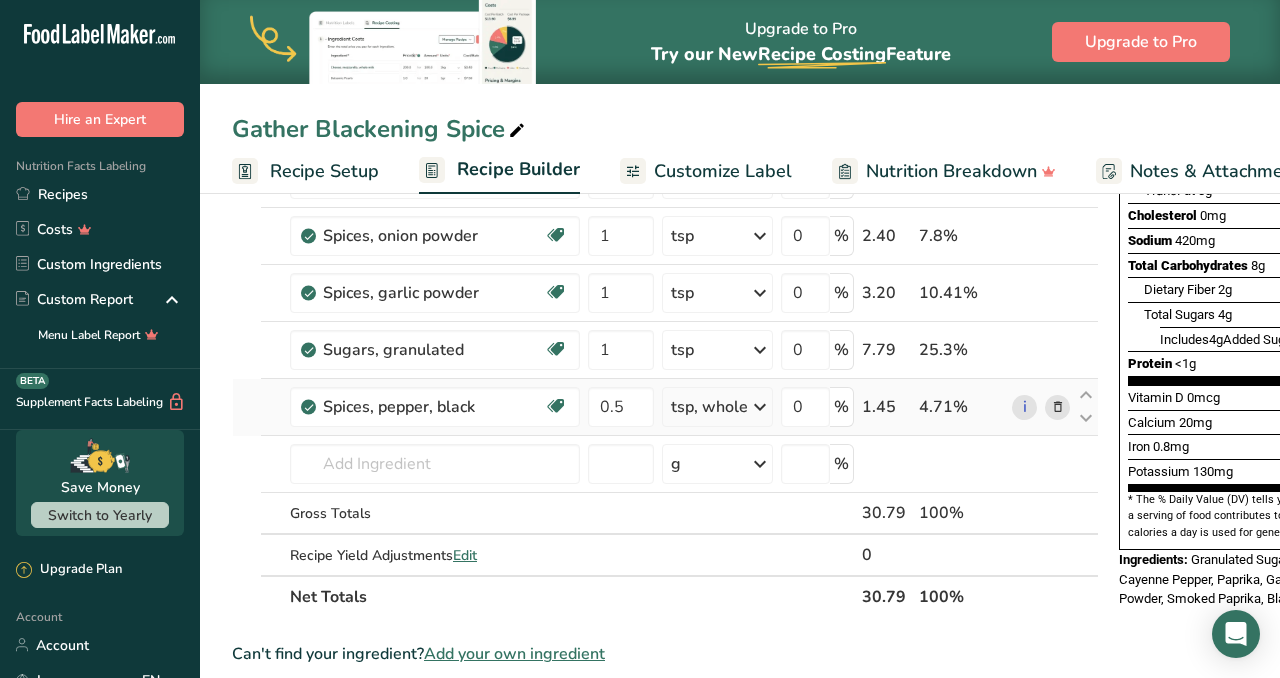 click at bounding box center [760, 407] 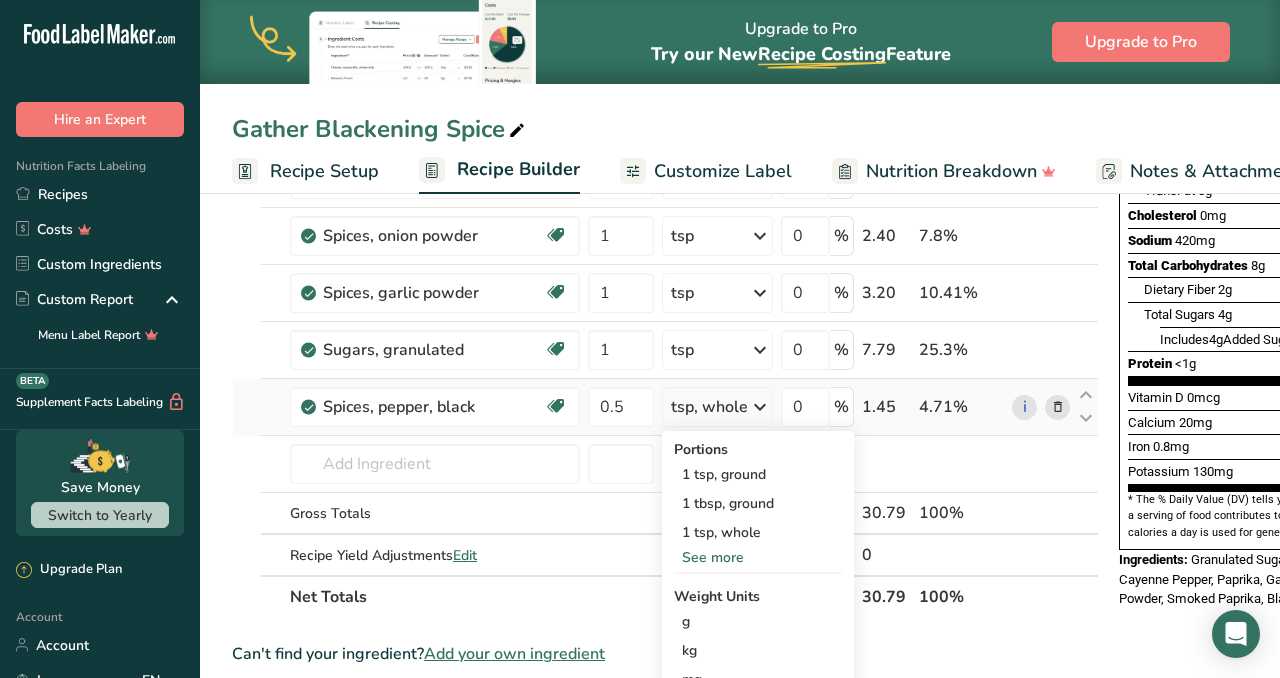 click on "See more" at bounding box center (758, 557) 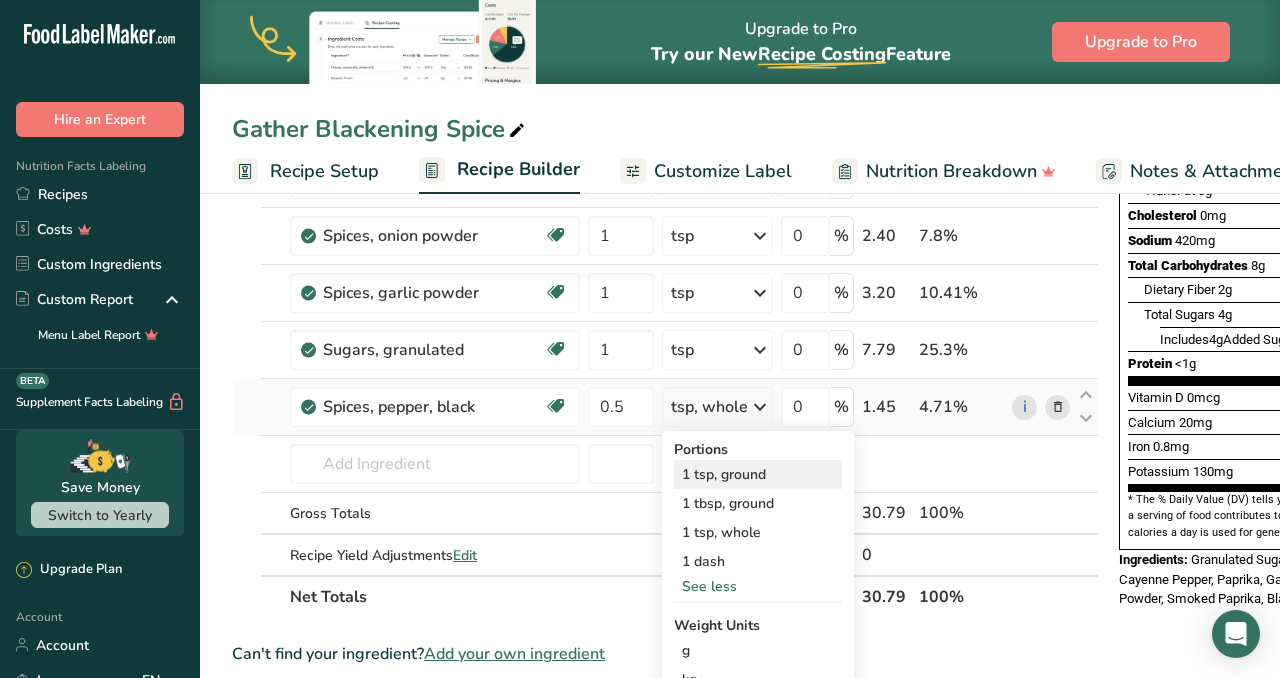 click on "1 tsp, ground" at bounding box center (758, 474) 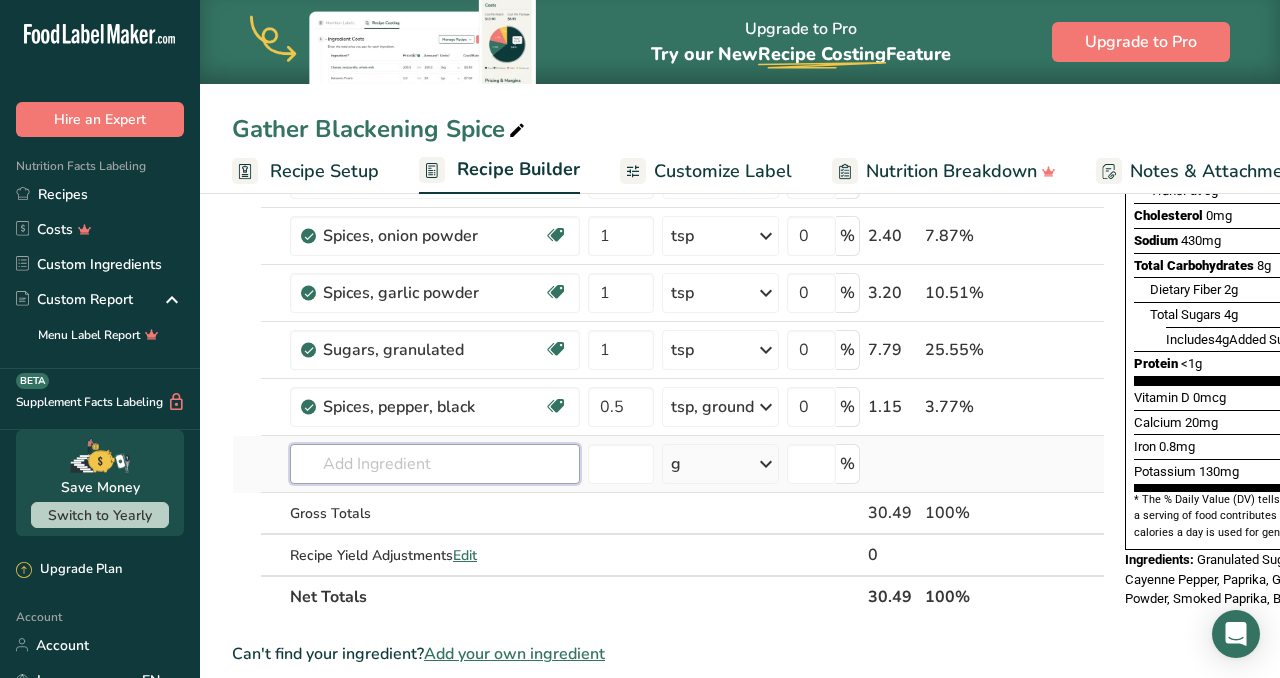click at bounding box center [435, 464] 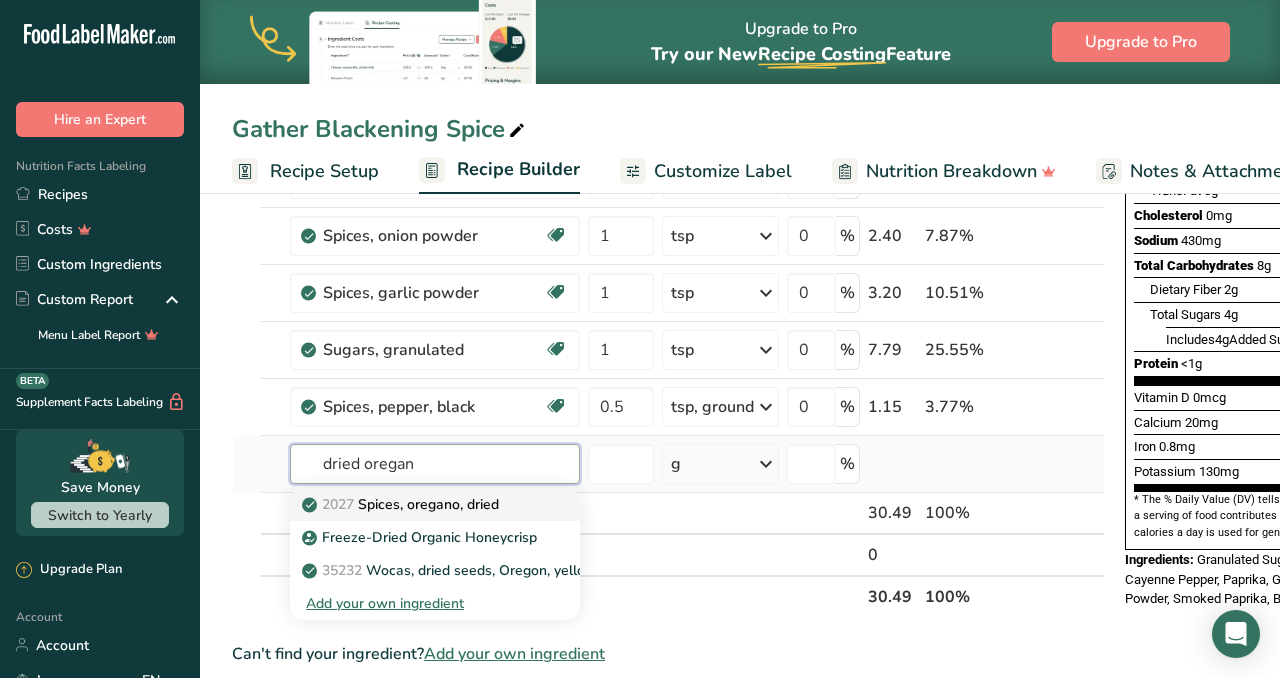 type on "dried oregan" 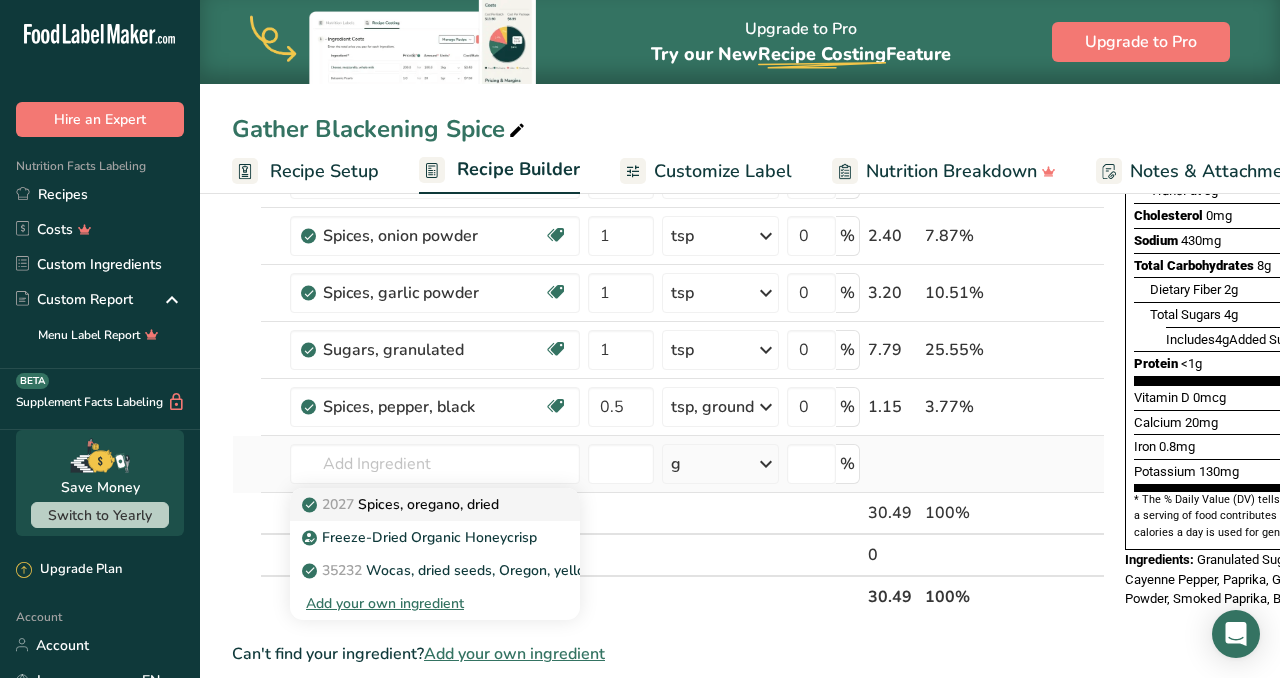 click on "2027
Spices, oregano, dried" at bounding box center [402, 504] 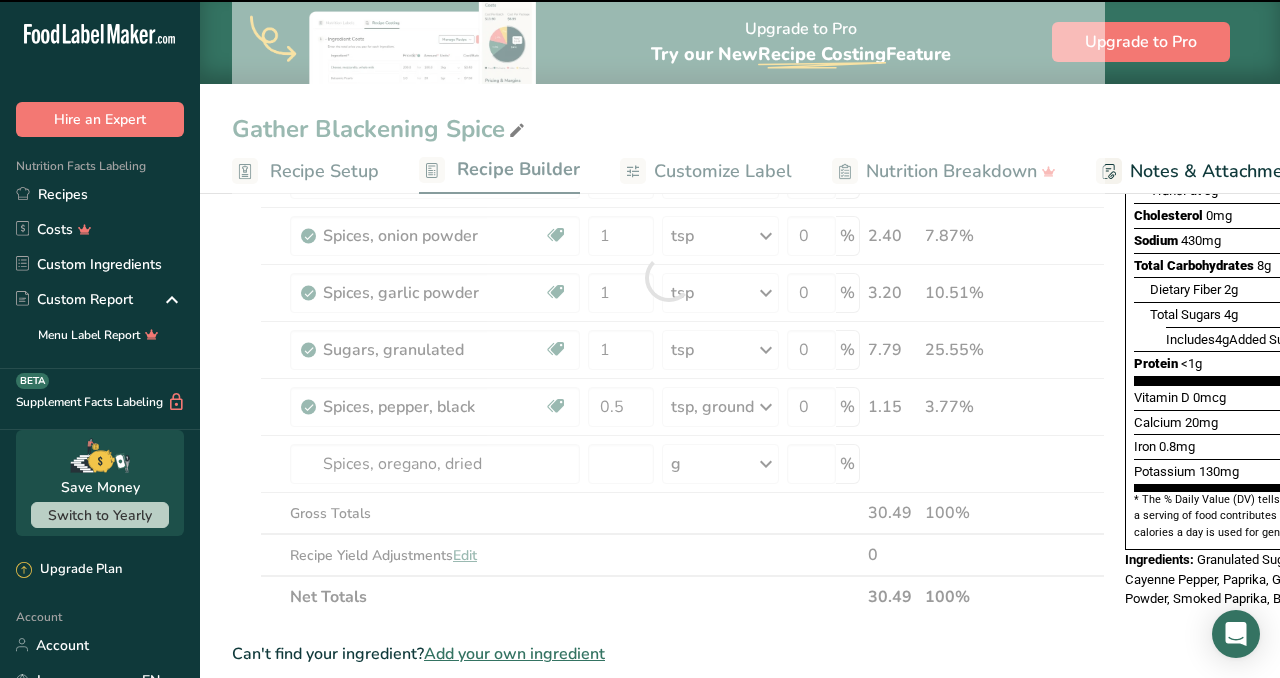 type on "0" 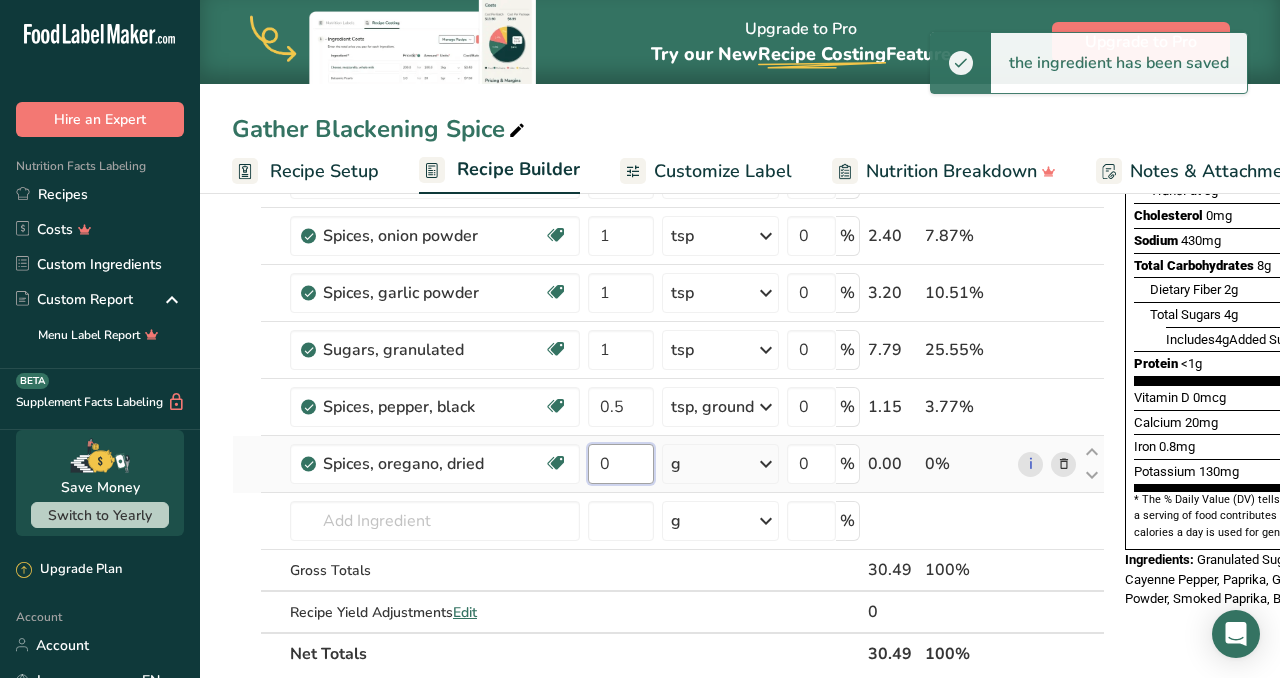 click on "0" at bounding box center (621, 464) 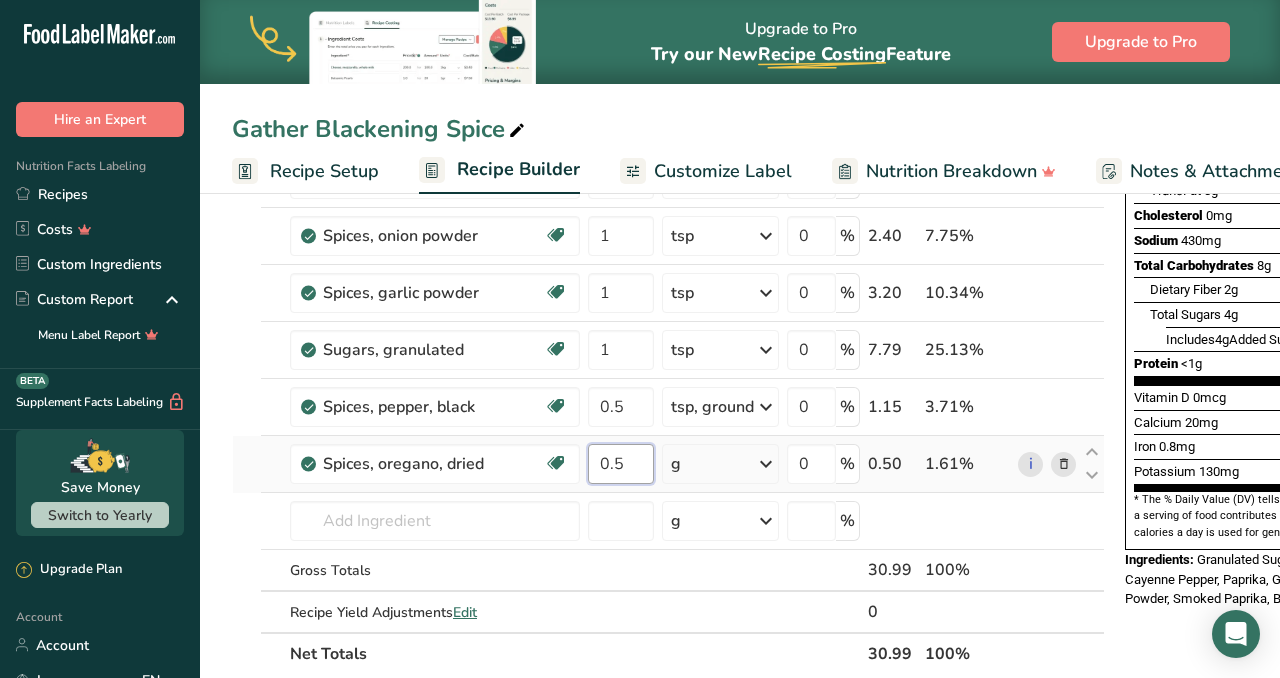 type on "0.5" 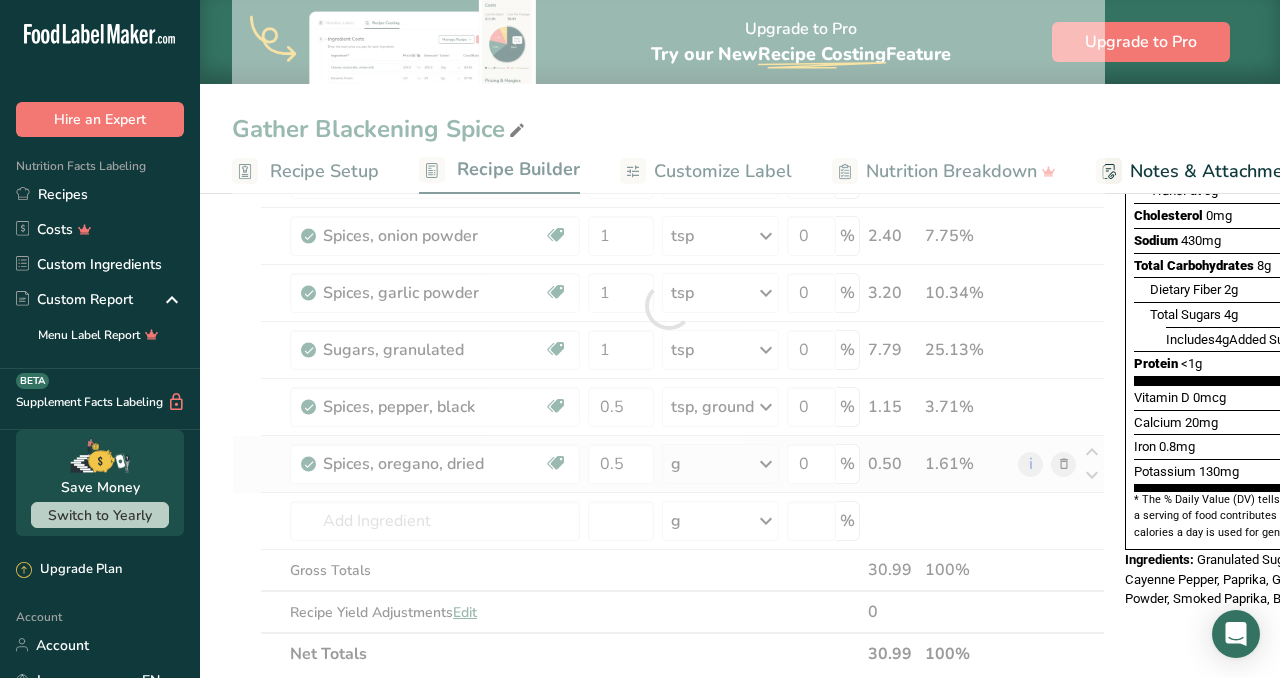 click on "Ingredient *
Amount *
Unit *
Waste *   .a-a{fill:#347362;}.b-a{fill:#fff;}          Grams
Percentage
Spices, paprika
Source of Antioxidants
Dairy free
Gluten free
Vegan
Vegetarian
Soy free
1.5
tsp
Portions
1 tsp
1 tbsp
Weight Units
g
kg
mg
See more
Volume Units
l
Volume units require a density conversion. If you know your ingredient's density enter it below. Otherwise, click on "RIA" our AI Regulatory bot - she will be able to help you
lb/ft3
g/cm3
Confirm
mL" at bounding box center (668, 306) 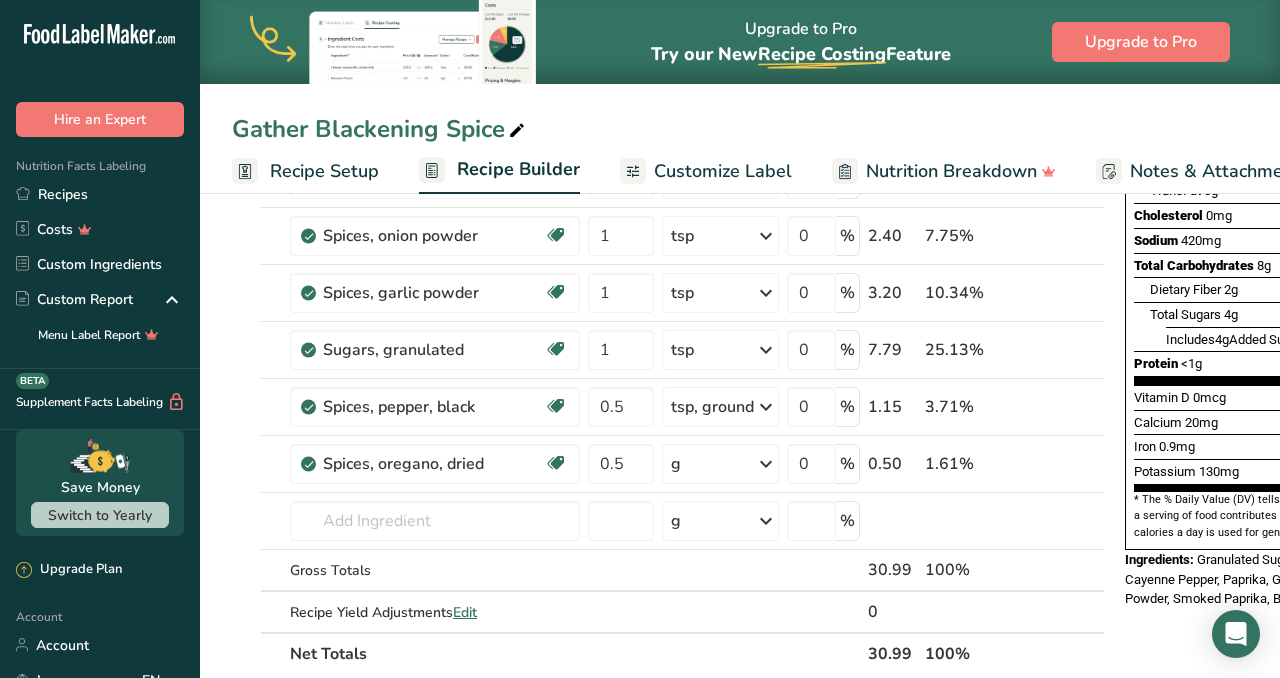 click at bounding box center [766, 464] 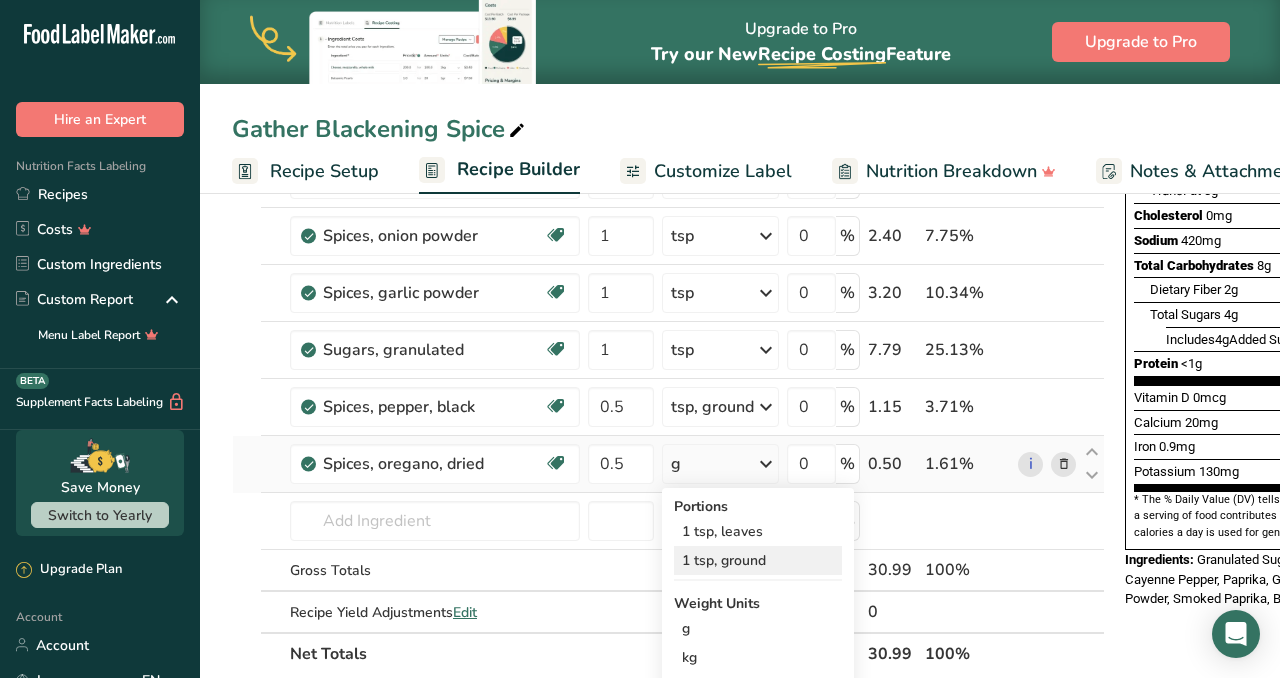 click on "1 tsp, ground" at bounding box center (758, 560) 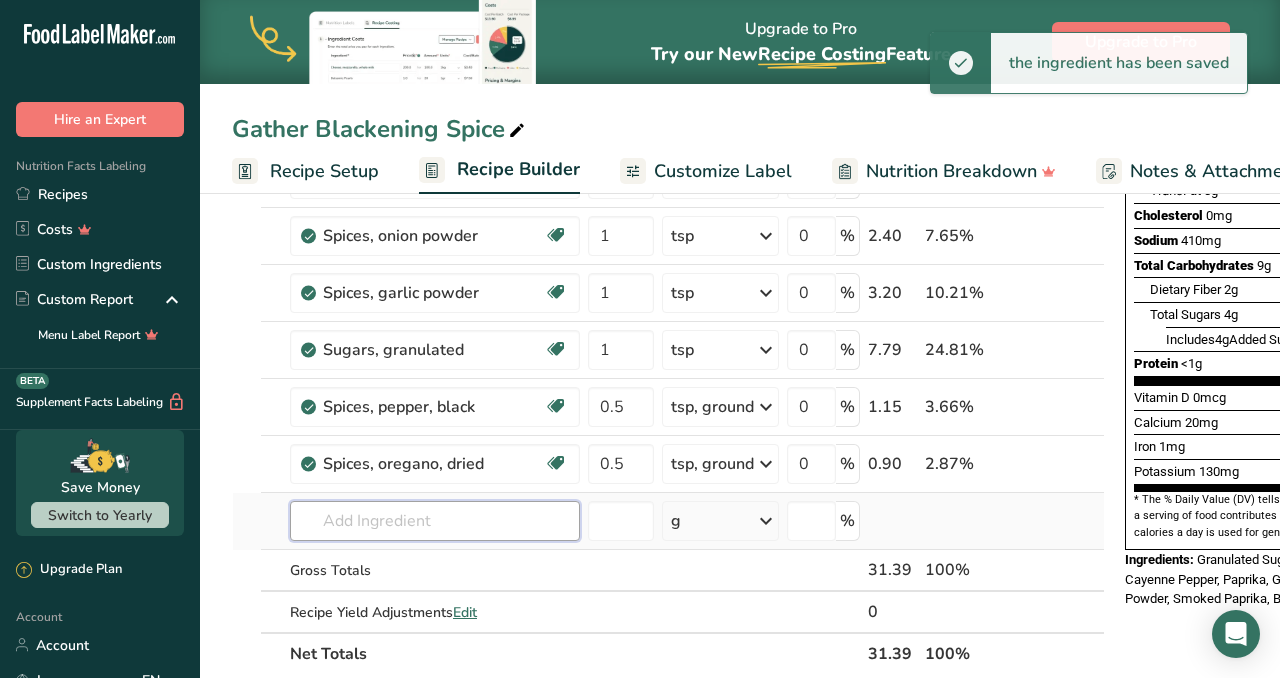 click at bounding box center (435, 521) 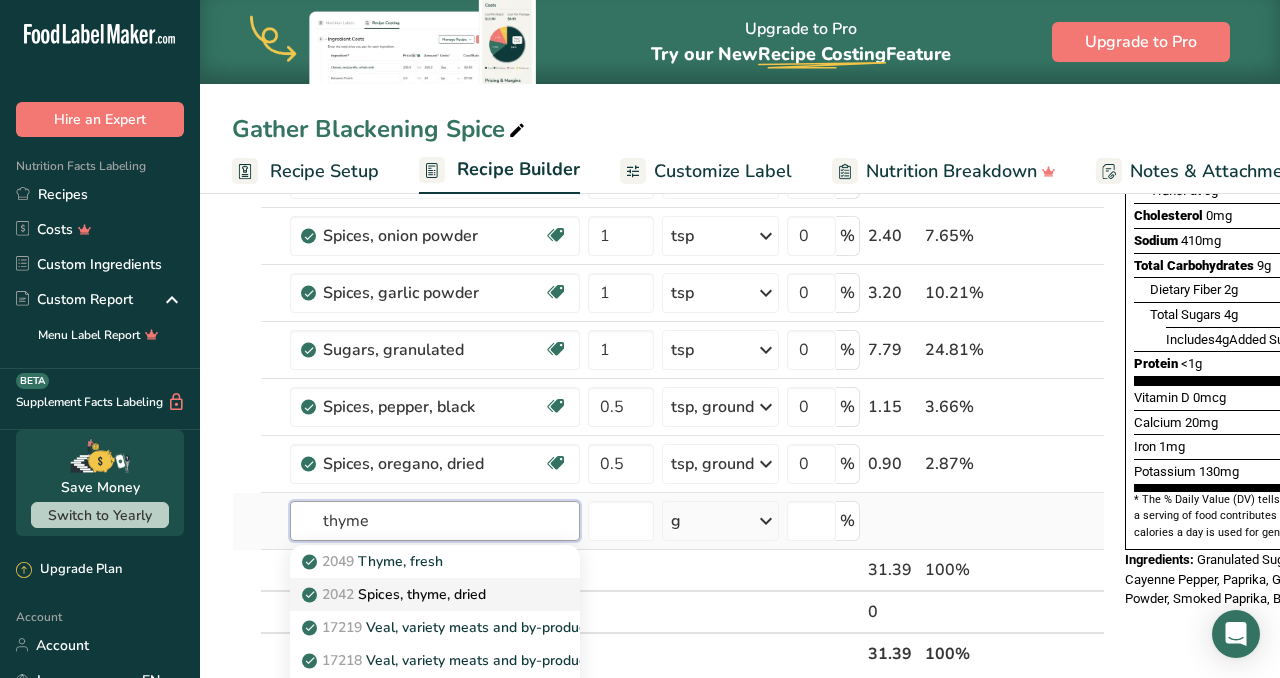 type on "thyme" 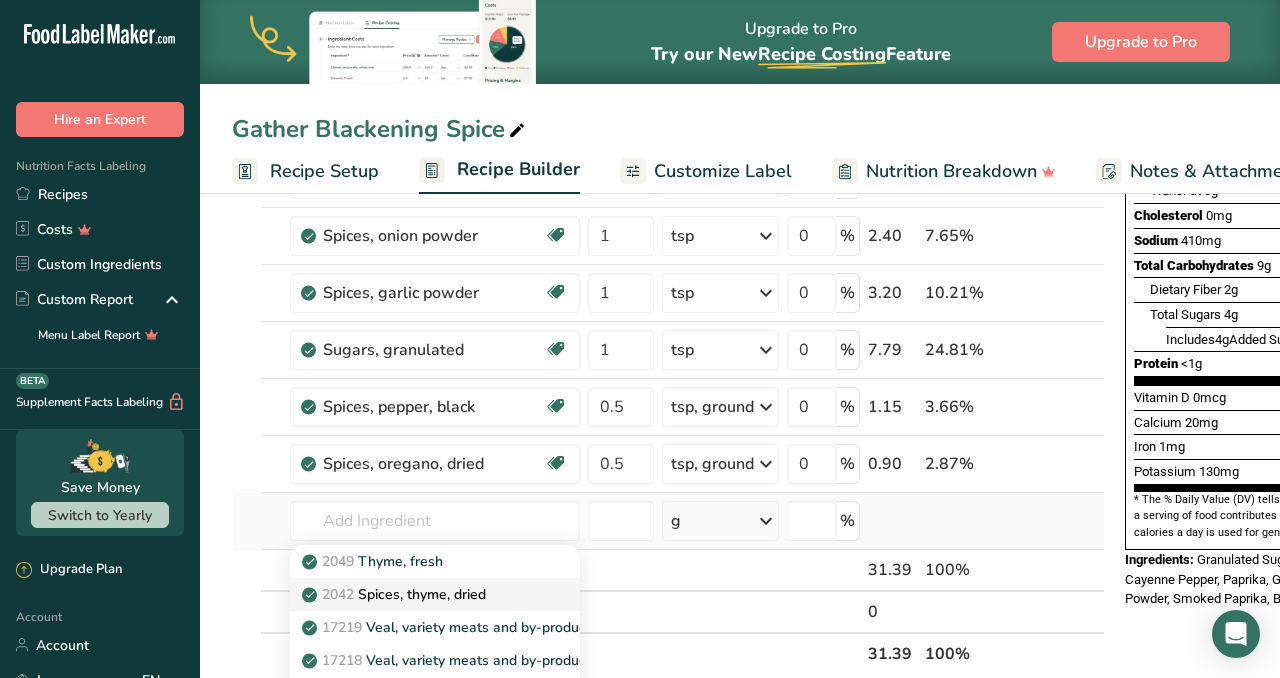 click on "2042
Spices, thyme, dried" at bounding box center (396, 594) 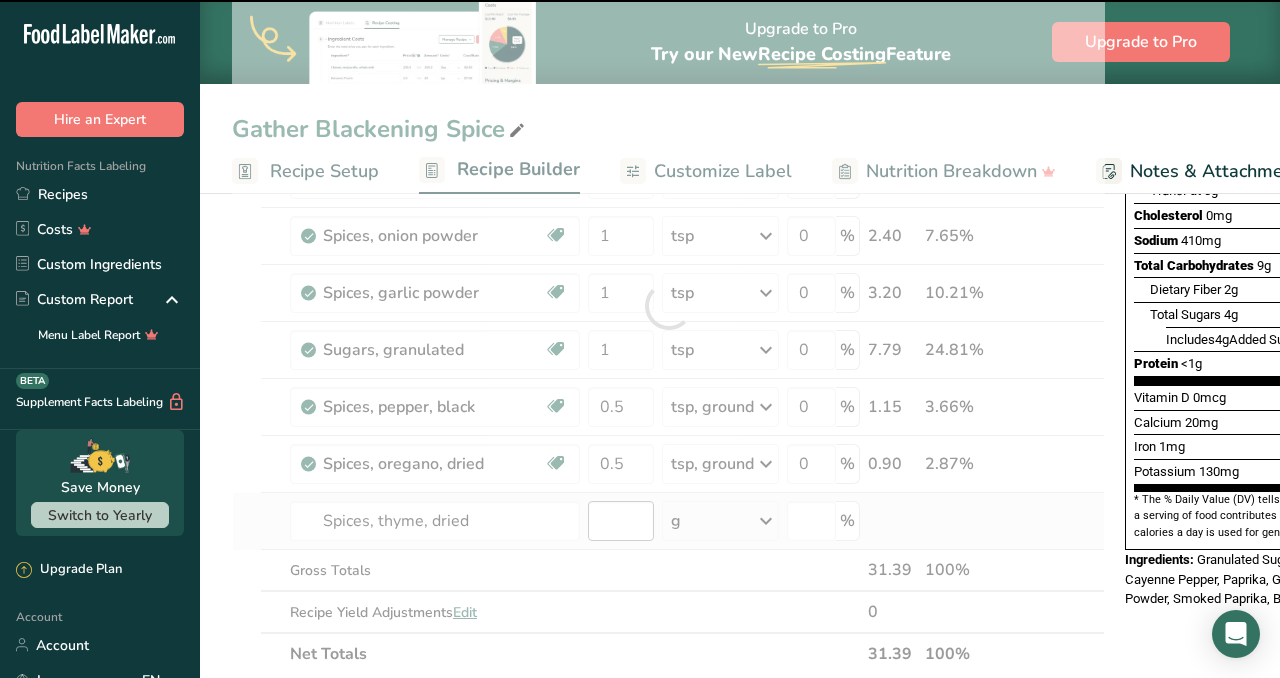 type on "0" 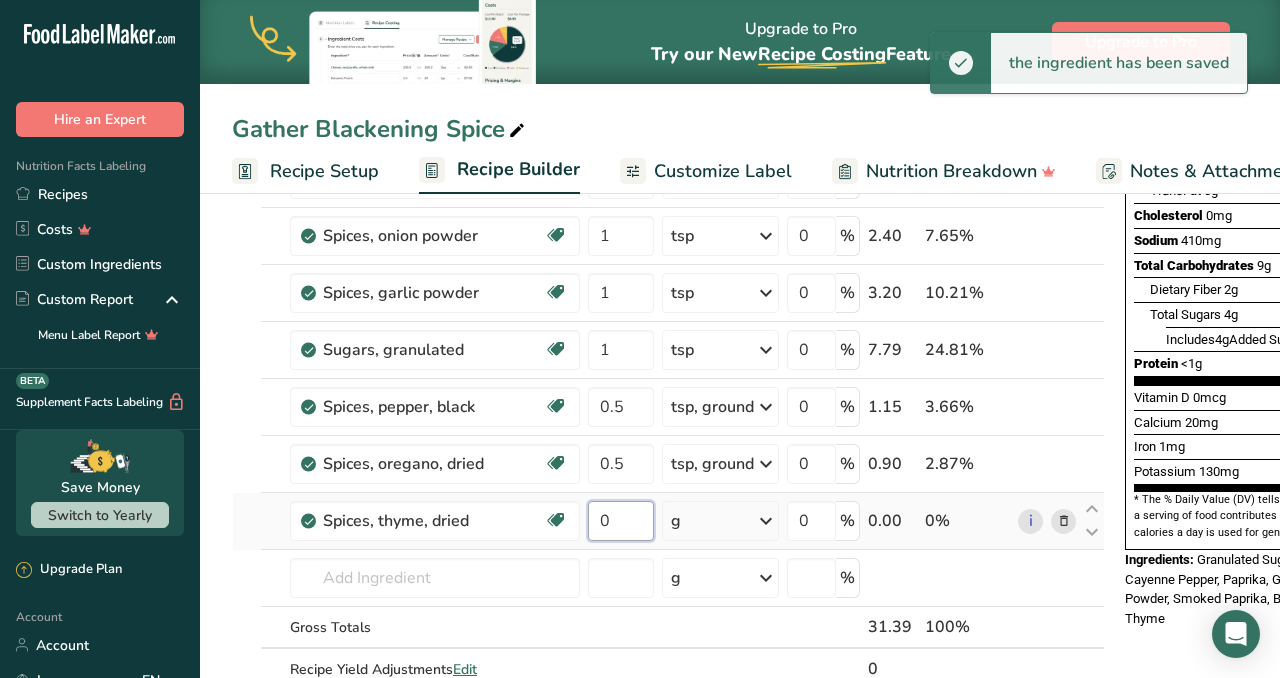 click on "0" at bounding box center [621, 521] 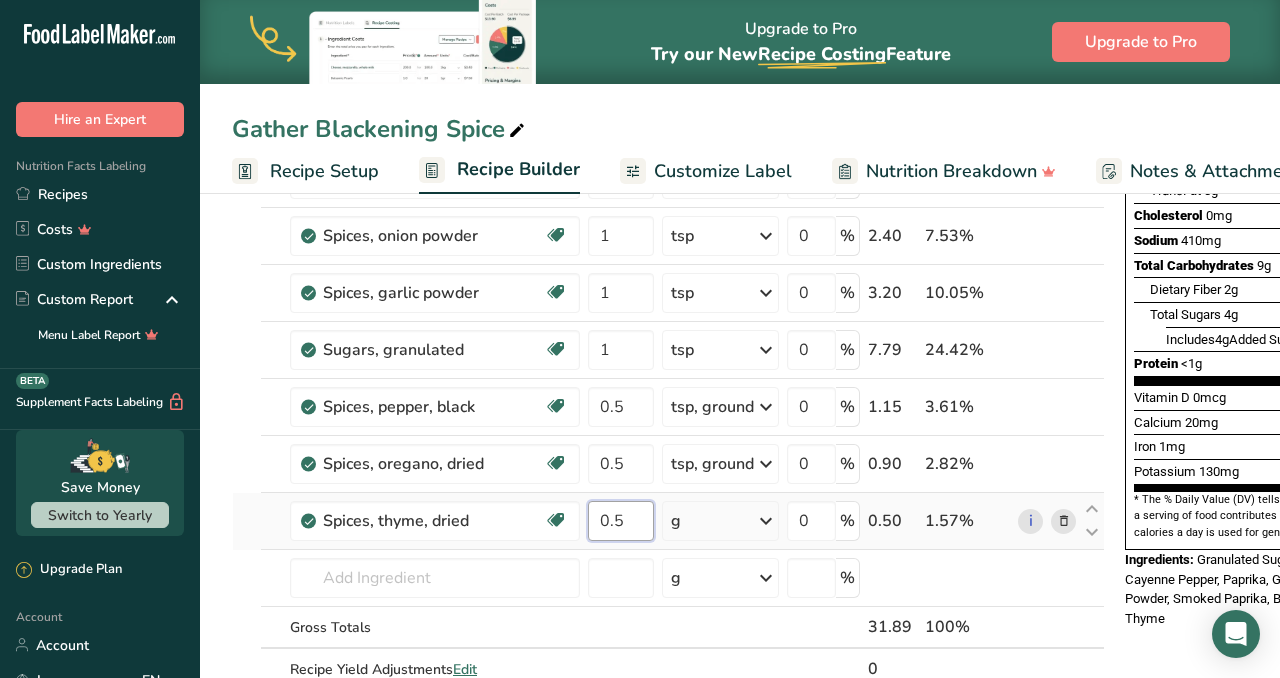 type on "0.5" 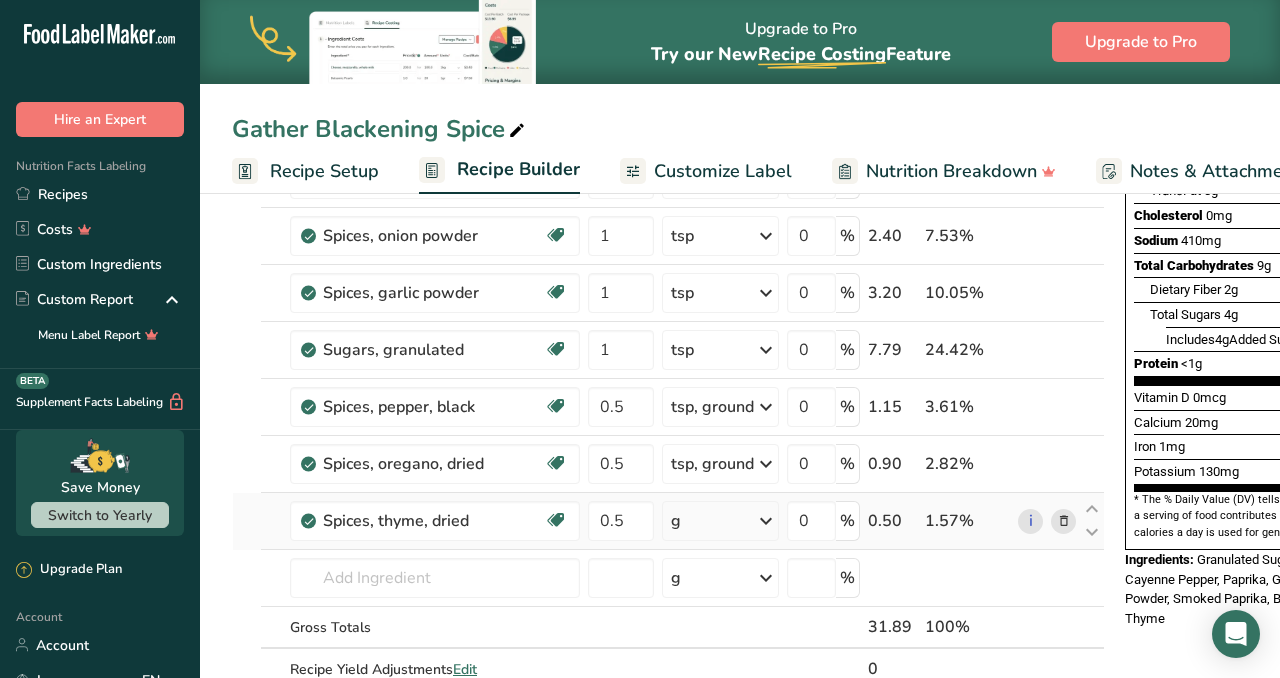 click on "Ingredient *
Amount *
Unit *
Waste *   .a-a{fill:#347362;}.b-a{fill:#fff;}          Grams
Percentage
Spices, paprika
Source of Antioxidants
Dairy free
Gluten free
Vegan
Vegetarian
Soy free
1.5
tsp
Portions
1 tsp
1 tbsp
Weight Units
g
kg
mg
See more
Volume Units
l
Volume units require a density conversion. If you know your ingredient's density enter it below. Otherwise, click on "RIA" our AI Regulatory bot - she will be able to help you
lb/ft3
g/cm3
Confirm
mL" at bounding box center (668, 334) 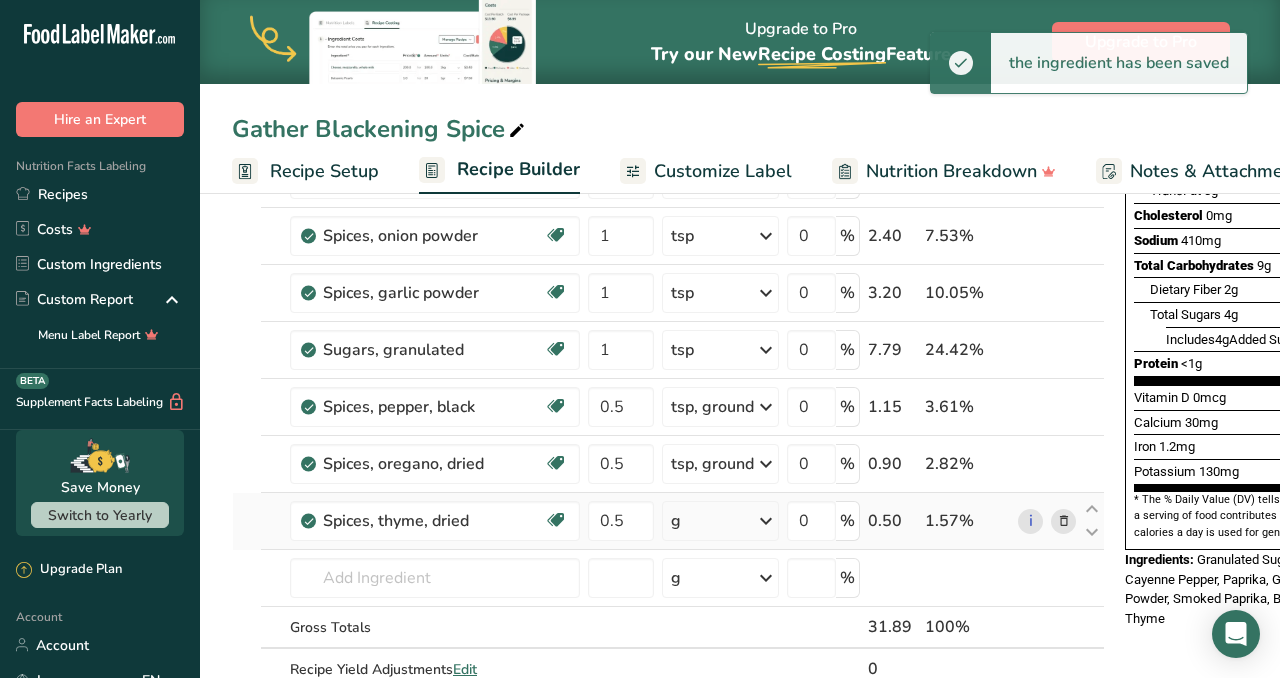 click at bounding box center (766, 521) 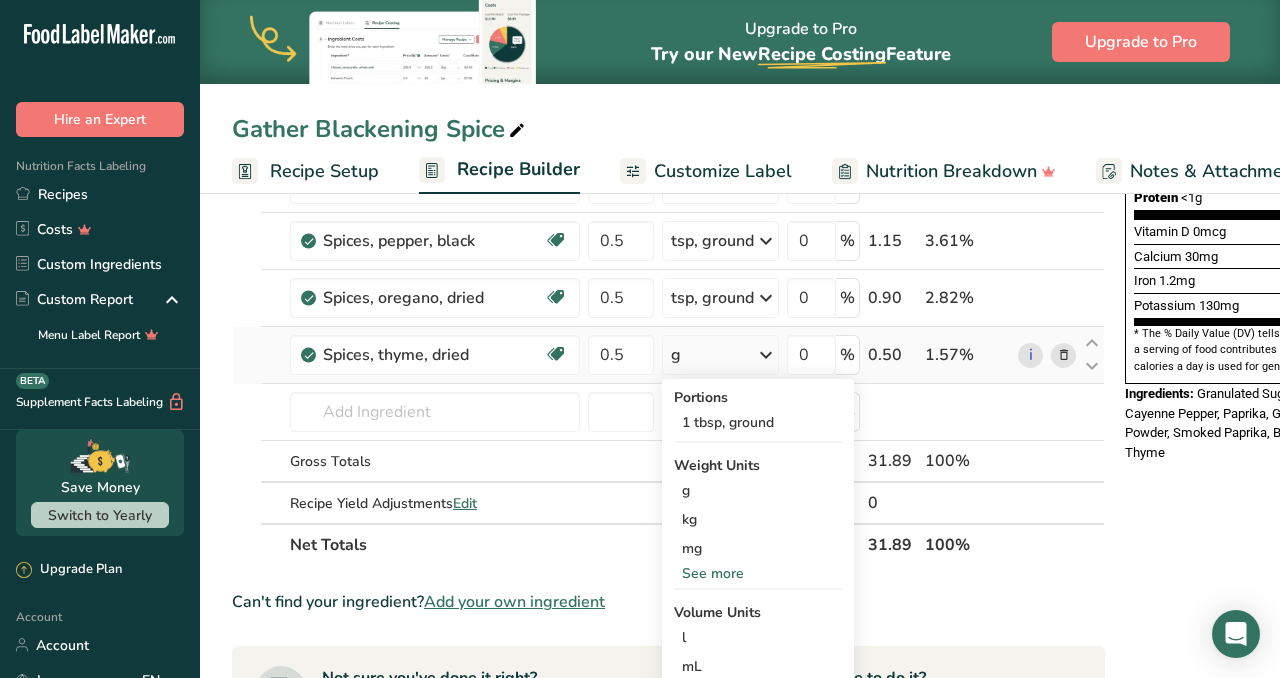 scroll, scrollTop: 533, scrollLeft: 0, axis: vertical 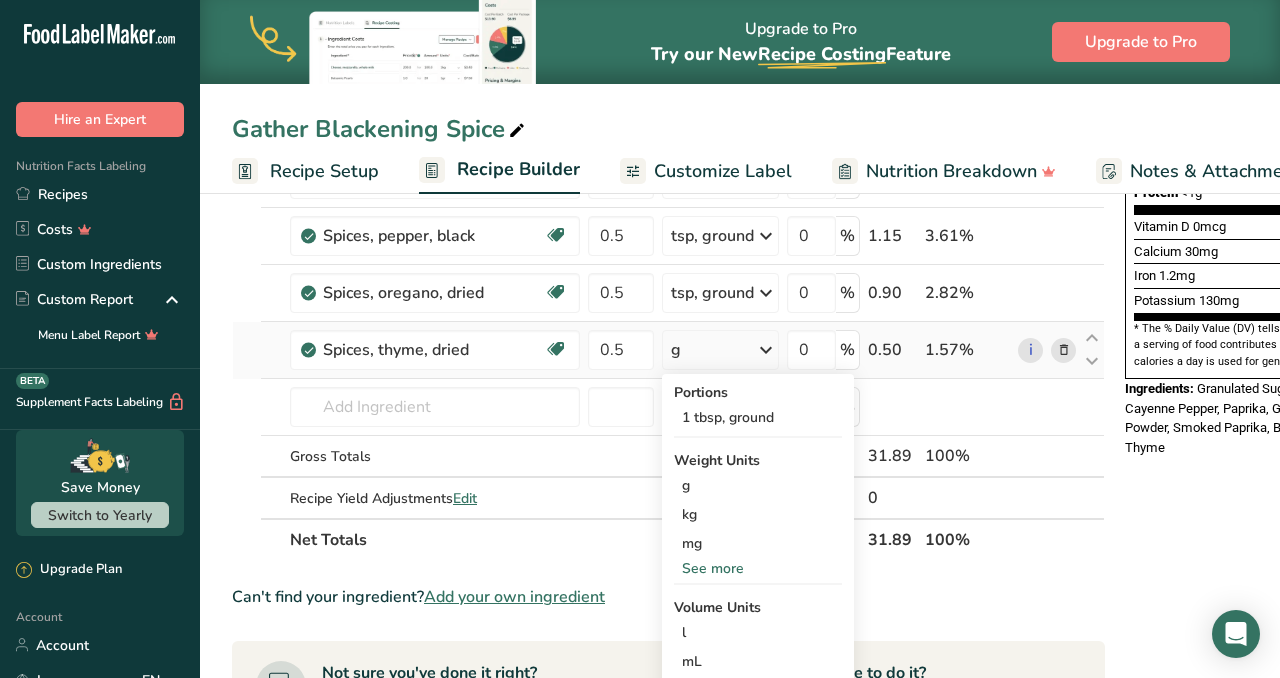 click on "See more" at bounding box center (758, 568) 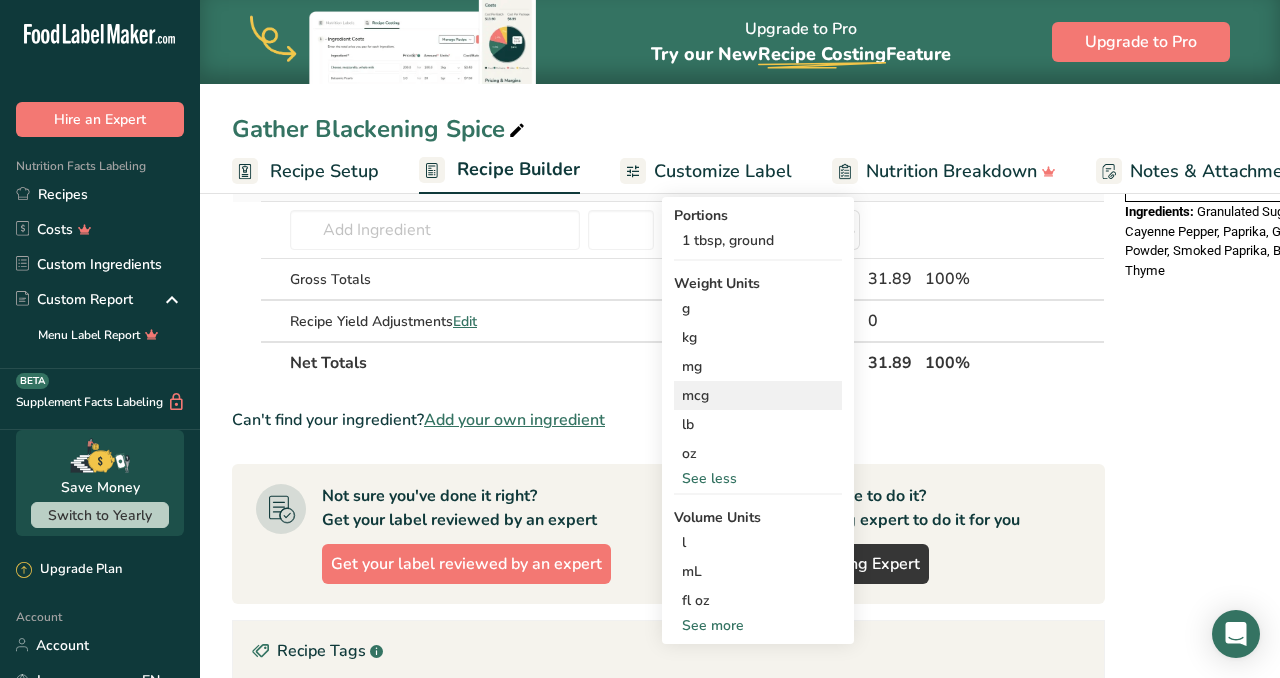 scroll, scrollTop: 717, scrollLeft: 0, axis: vertical 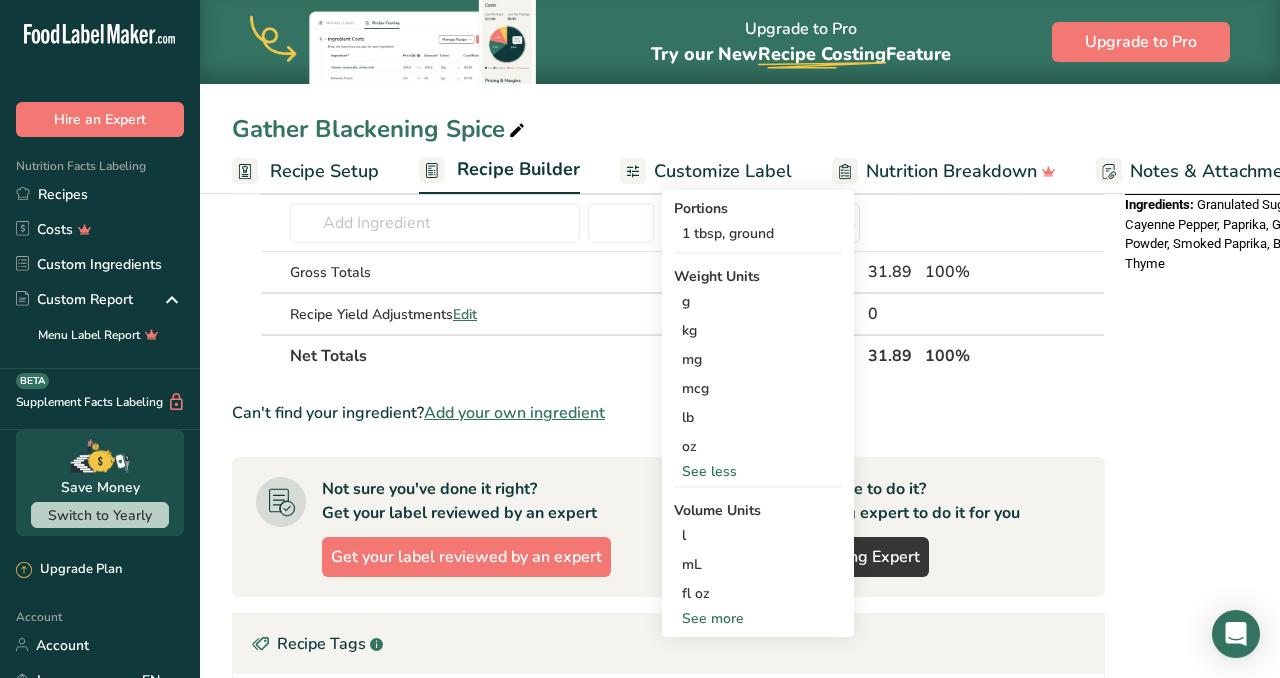 click on "See more" at bounding box center (758, 618) 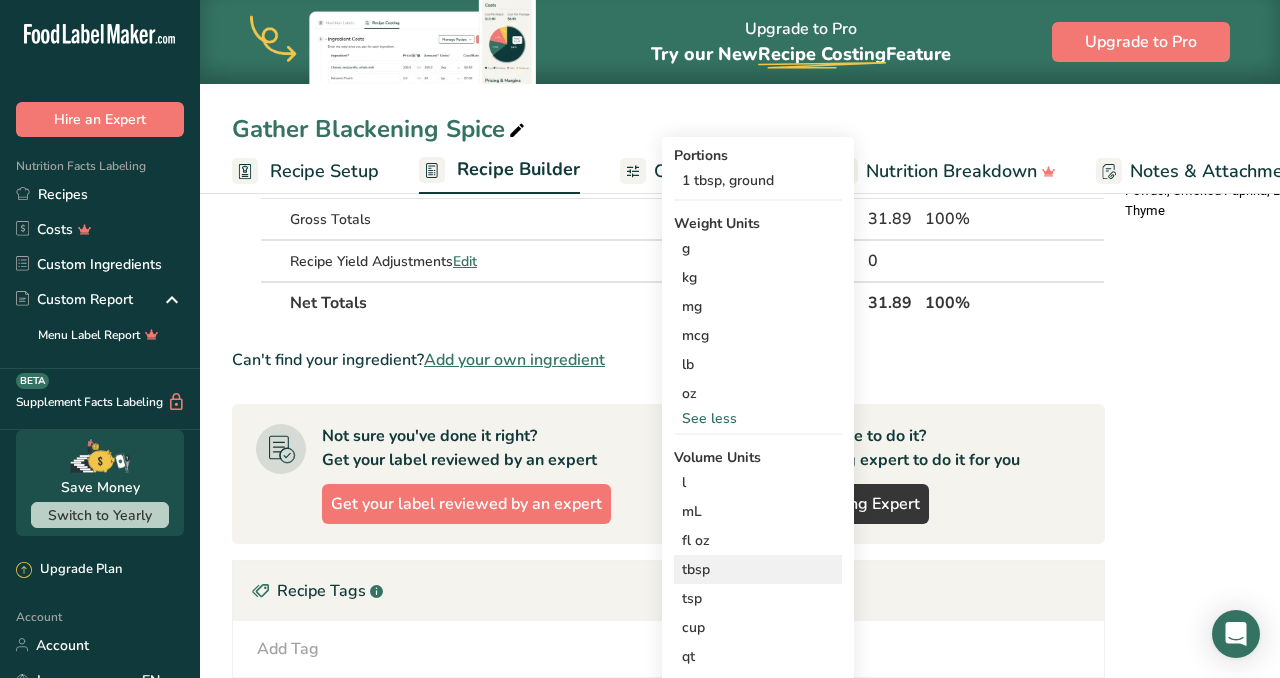 scroll, scrollTop: 772, scrollLeft: 0, axis: vertical 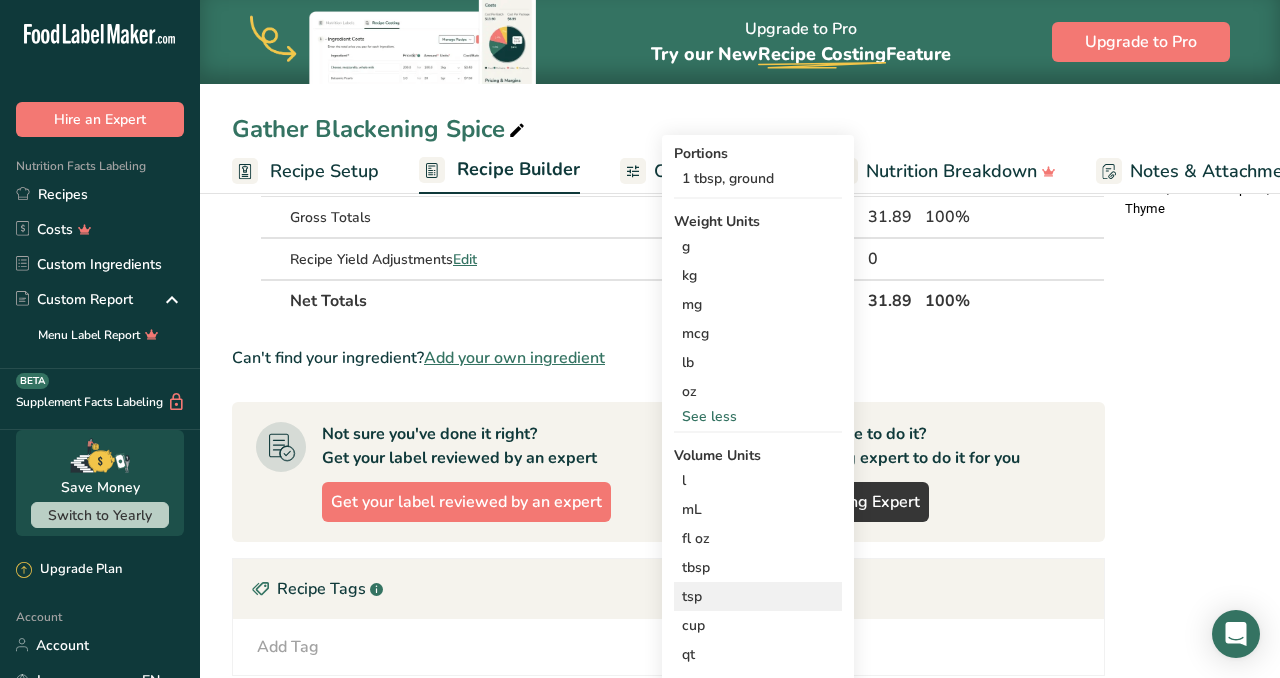 click on "tsp" at bounding box center [758, 596] 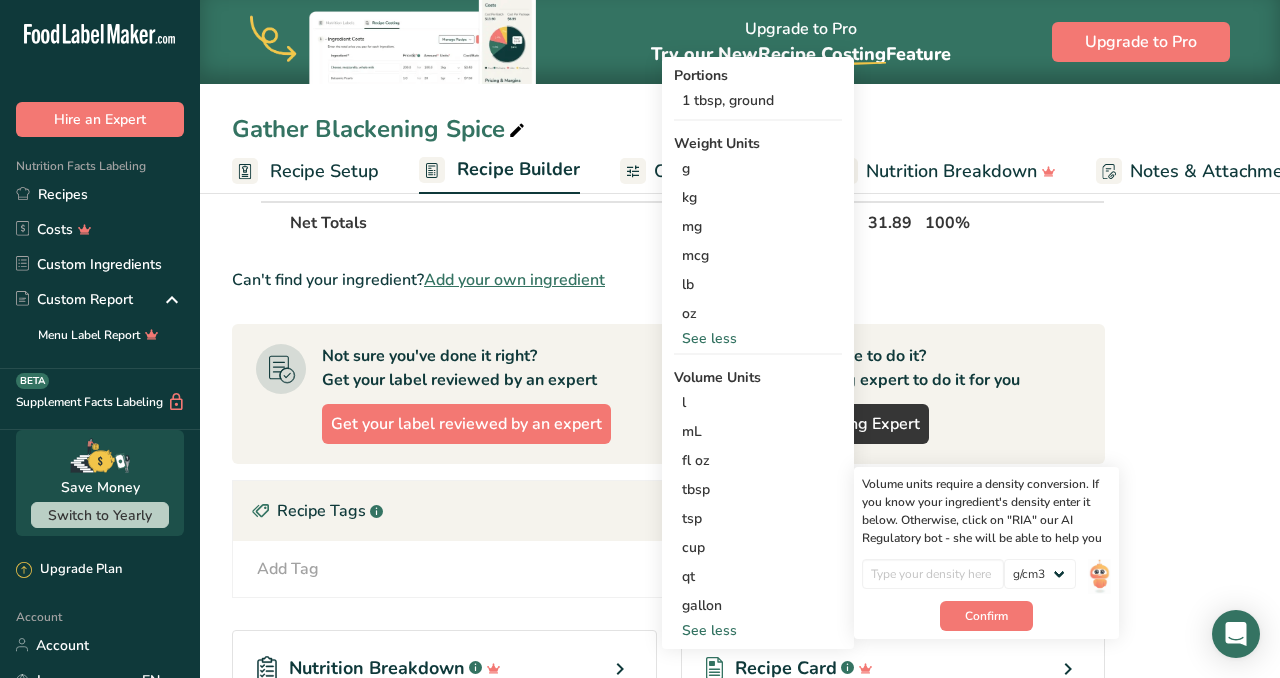 scroll, scrollTop: 853, scrollLeft: 0, axis: vertical 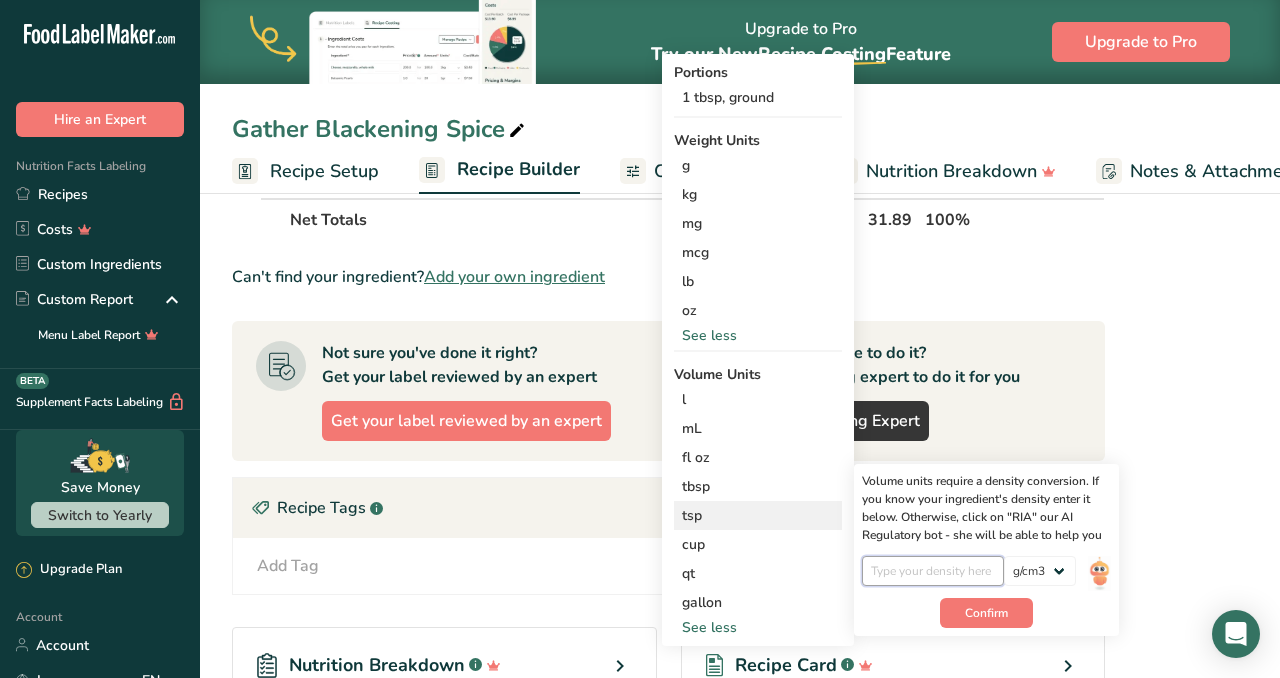 click at bounding box center [933, 571] 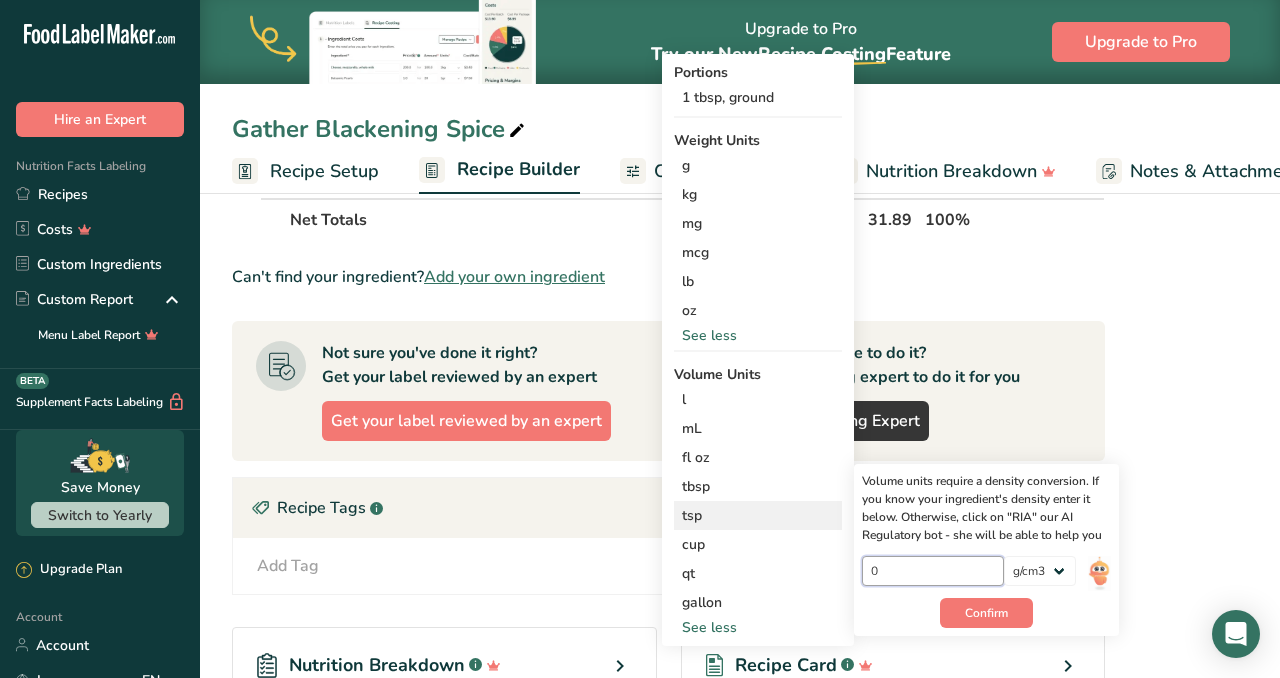 type on "9" 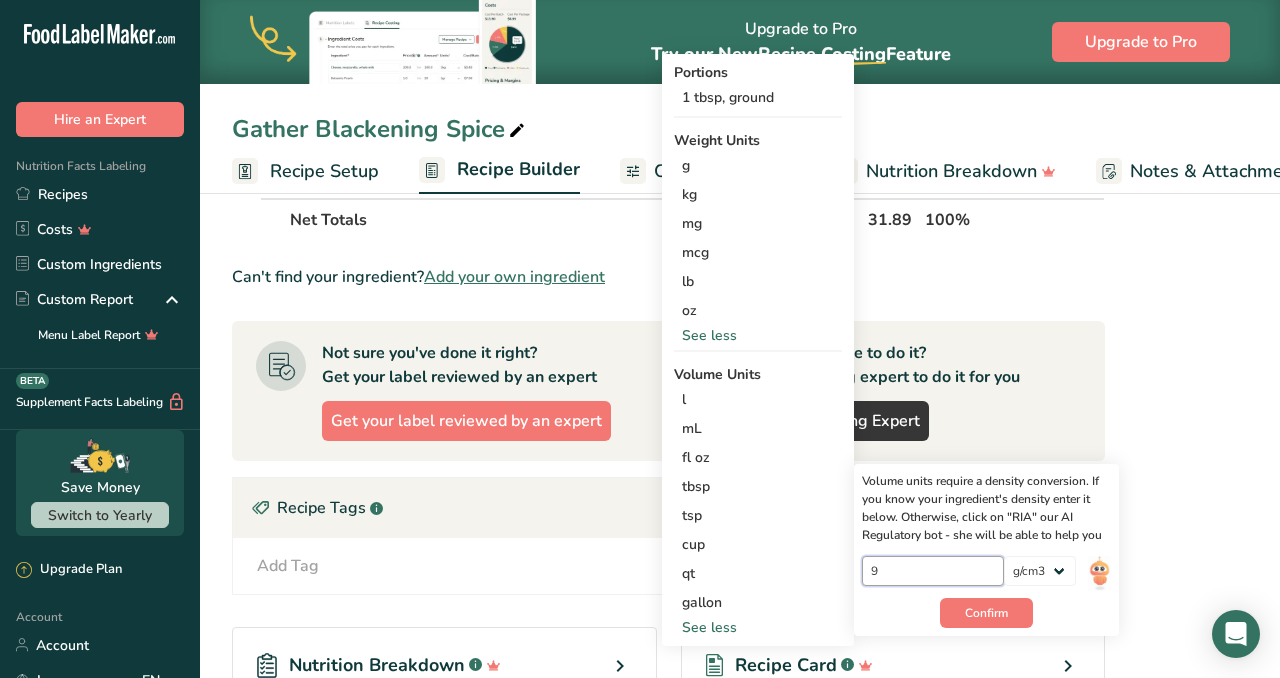 type on "9" 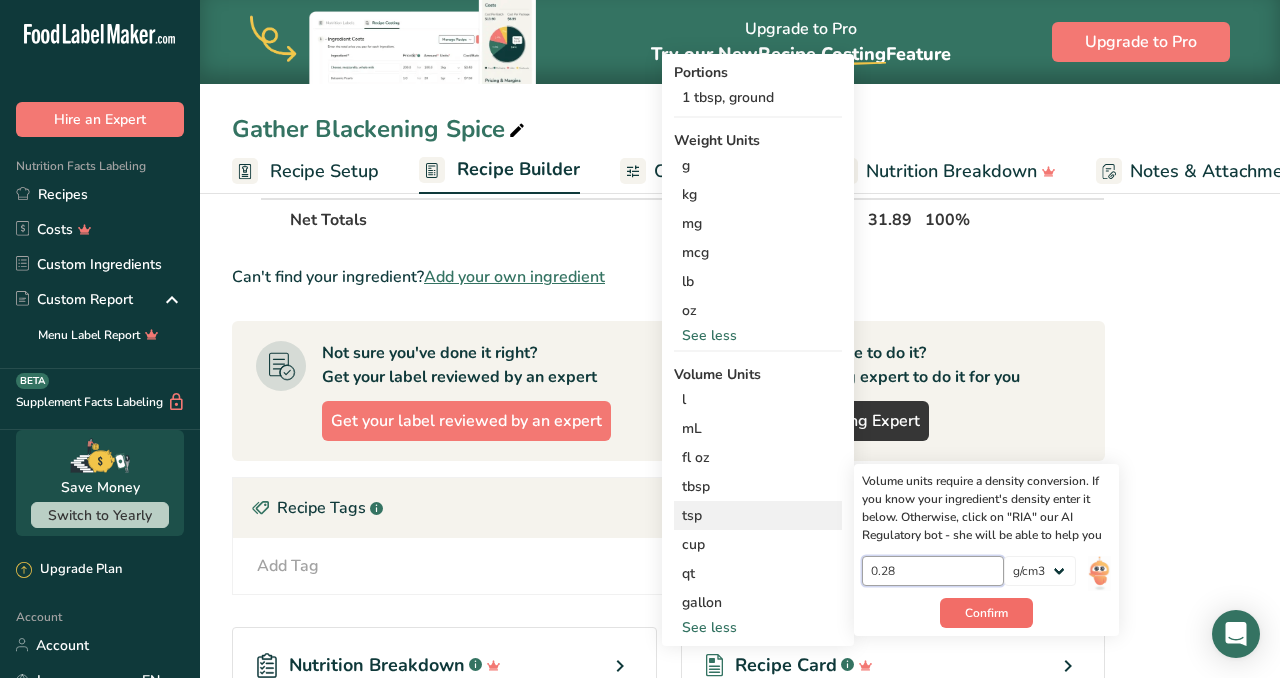 type on "0.28" 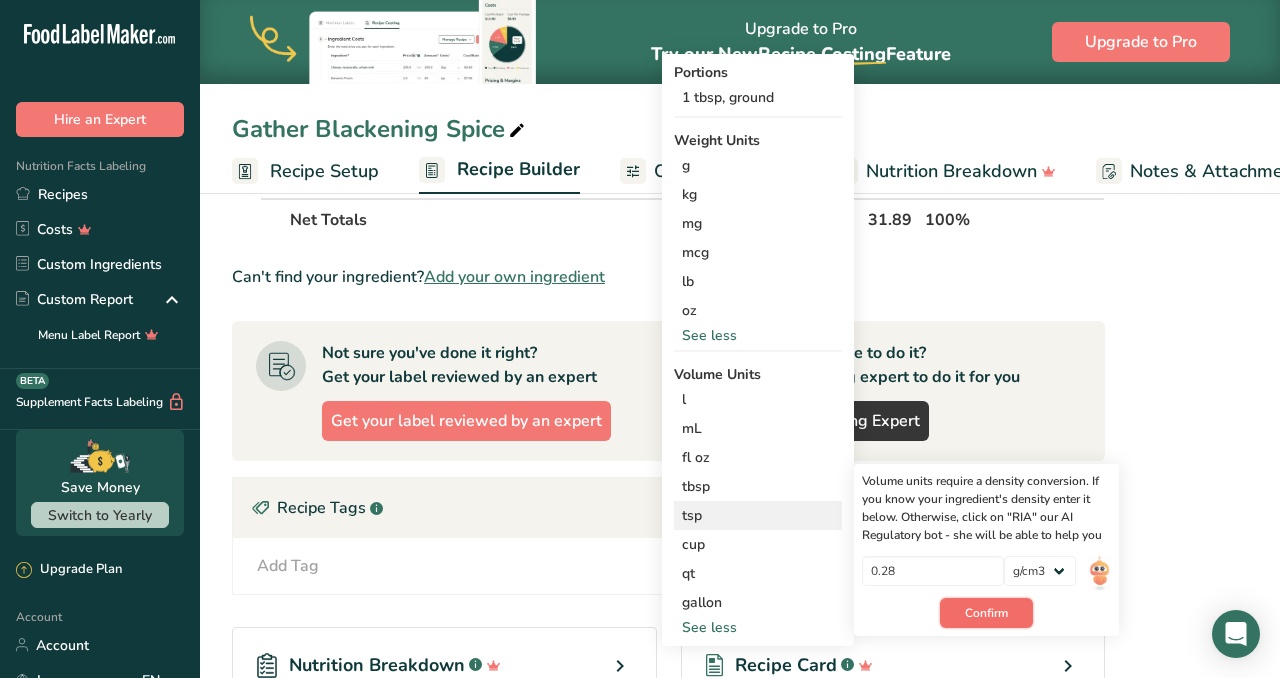 click on "Confirm" at bounding box center [986, 613] 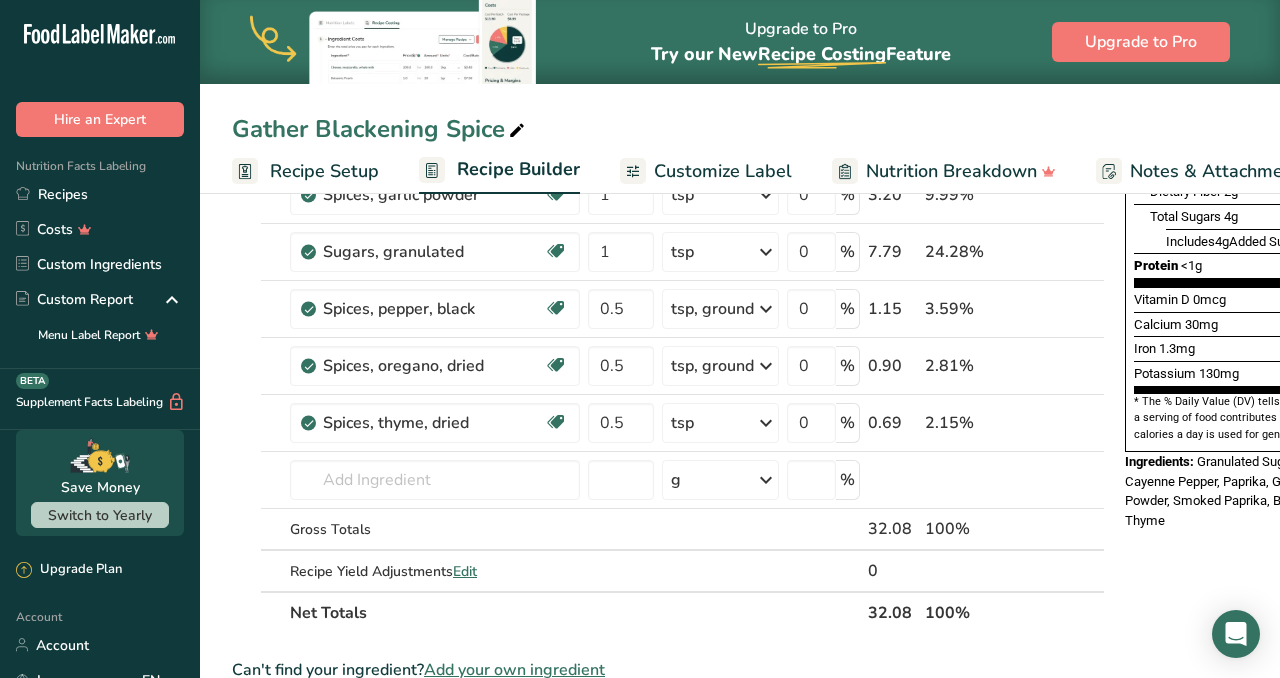 scroll, scrollTop: 0, scrollLeft: 0, axis: both 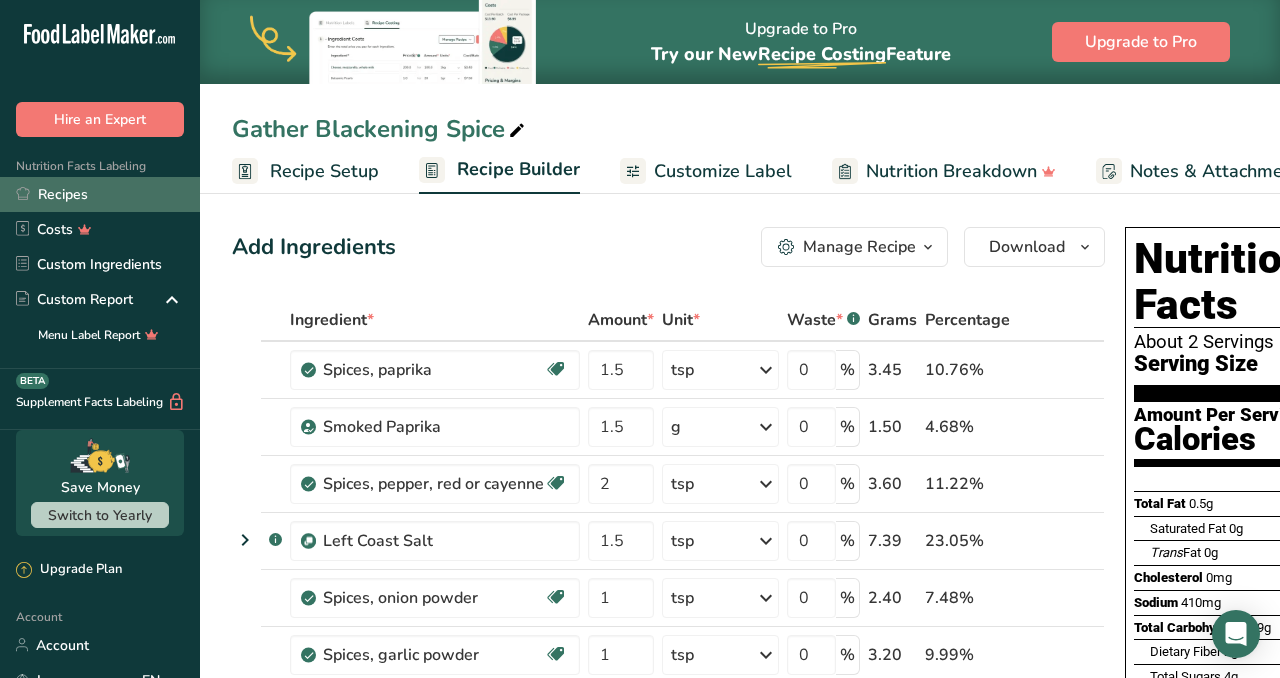 click on "Recipes" at bounding box center (100, 194) 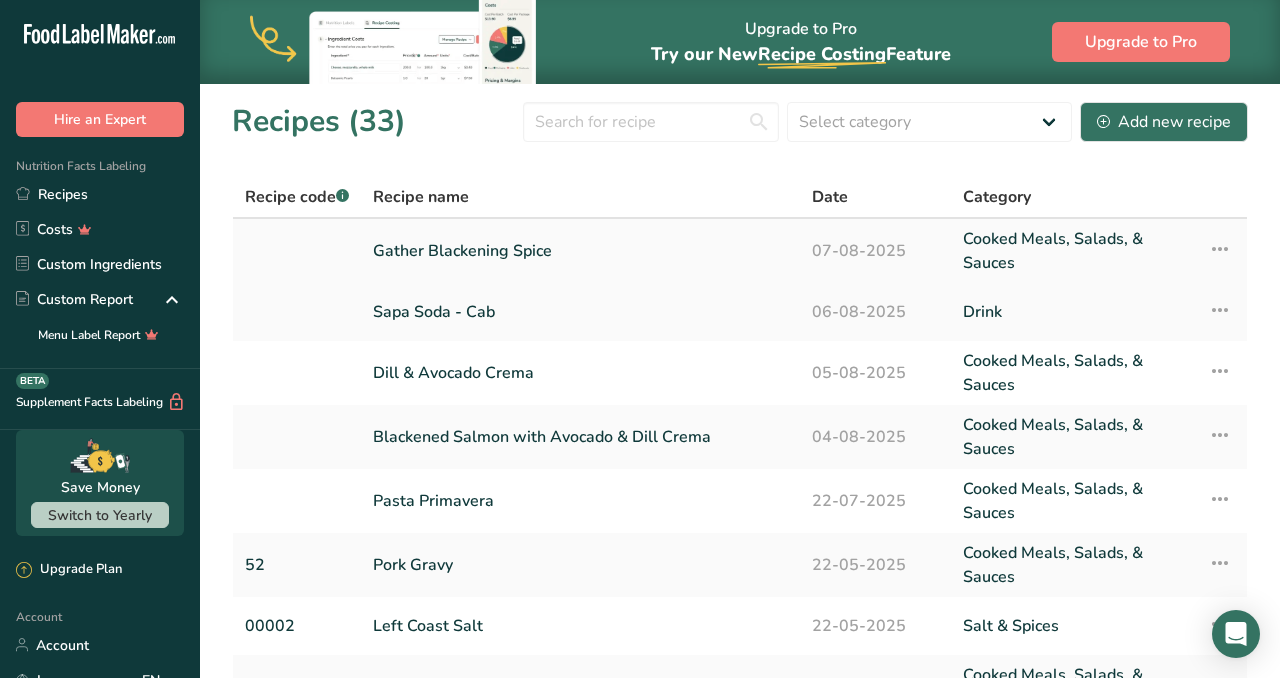 click at bounding box center [1220, 249] 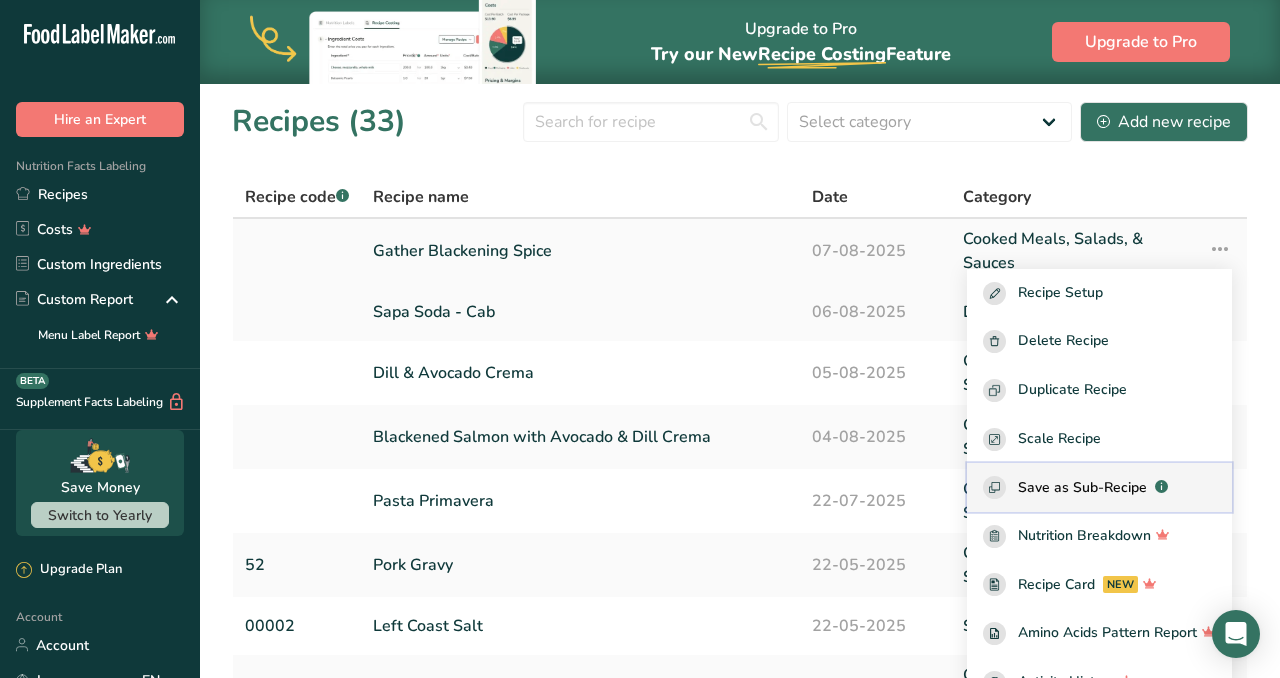 click on "Save as Sub-Recipe" at bounding box center [1082, 487] 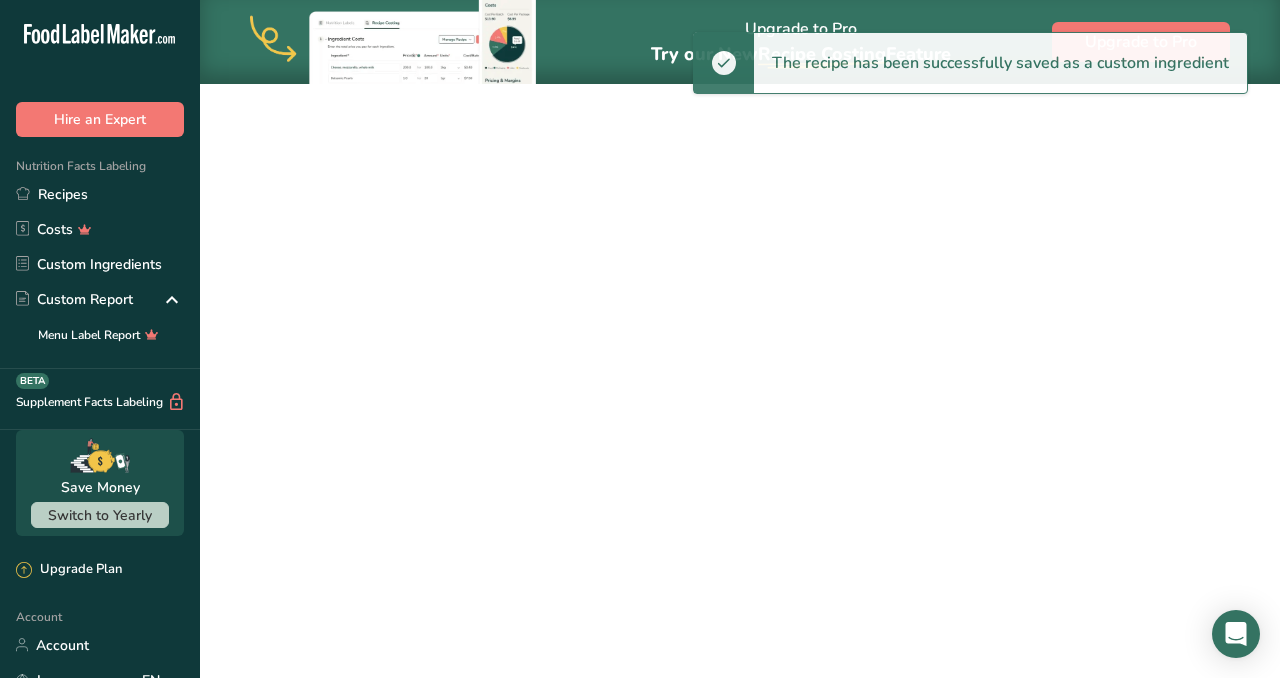 select on "30" 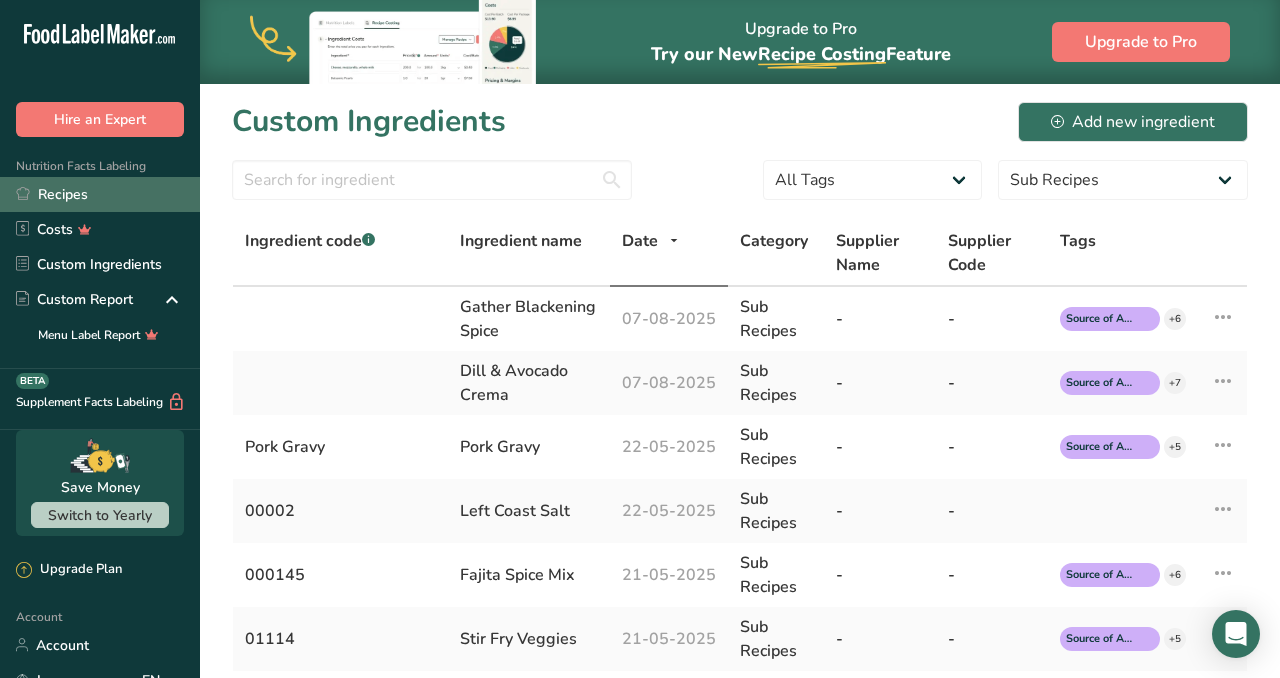 click on "Recipes" at bounding box center (100, 194) 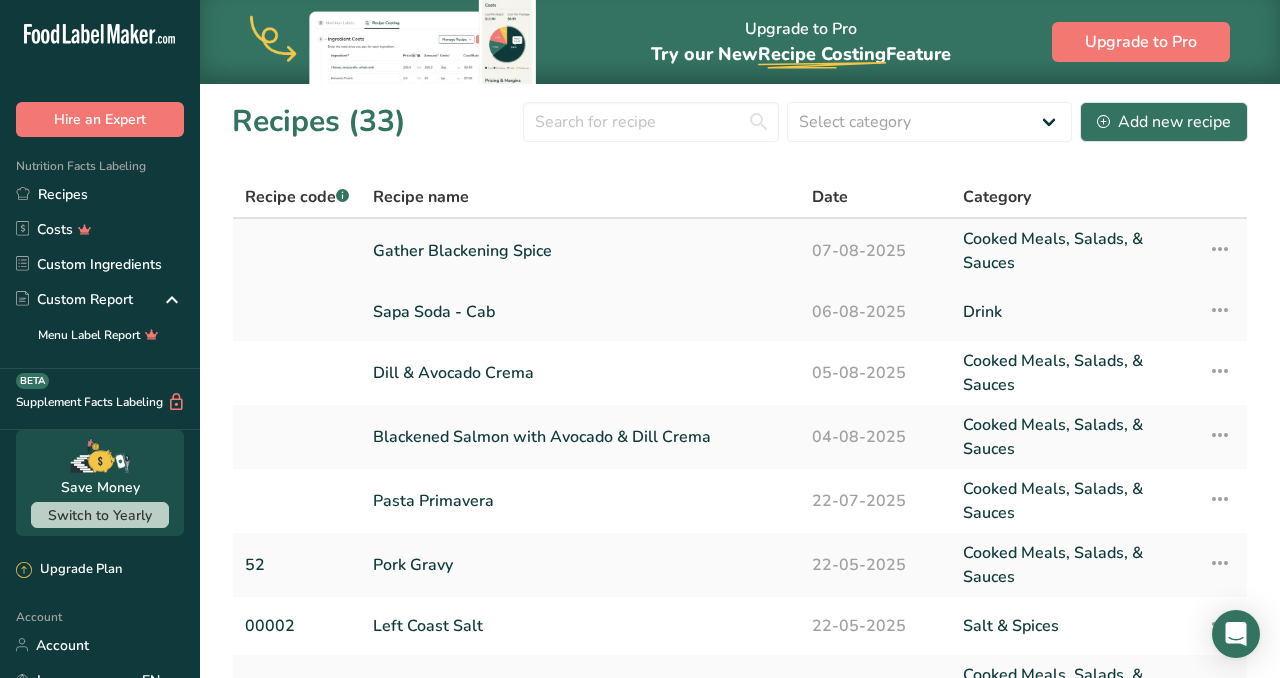click on "Gather Blackening Spice" at bounding box center [580, 251] 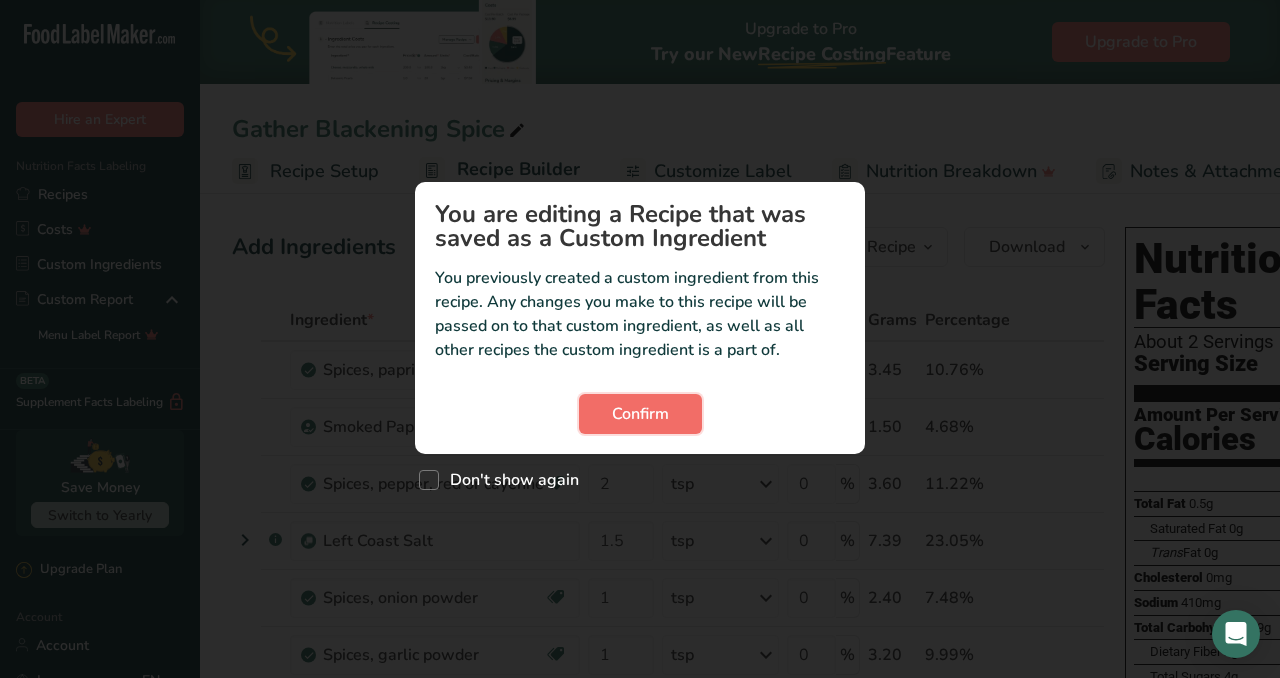 click on "Confirm" at bounding box center (640, 414) 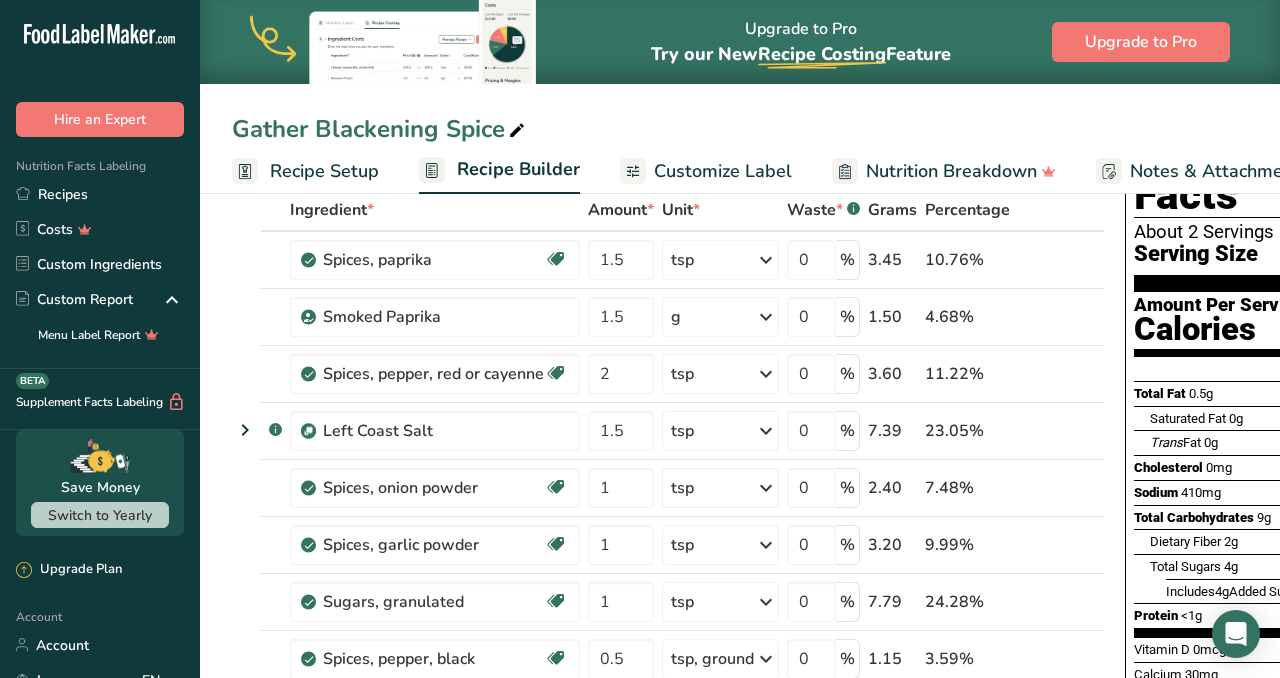 scroll, scrollTop: 0, scrollLeft: 0, axis: both 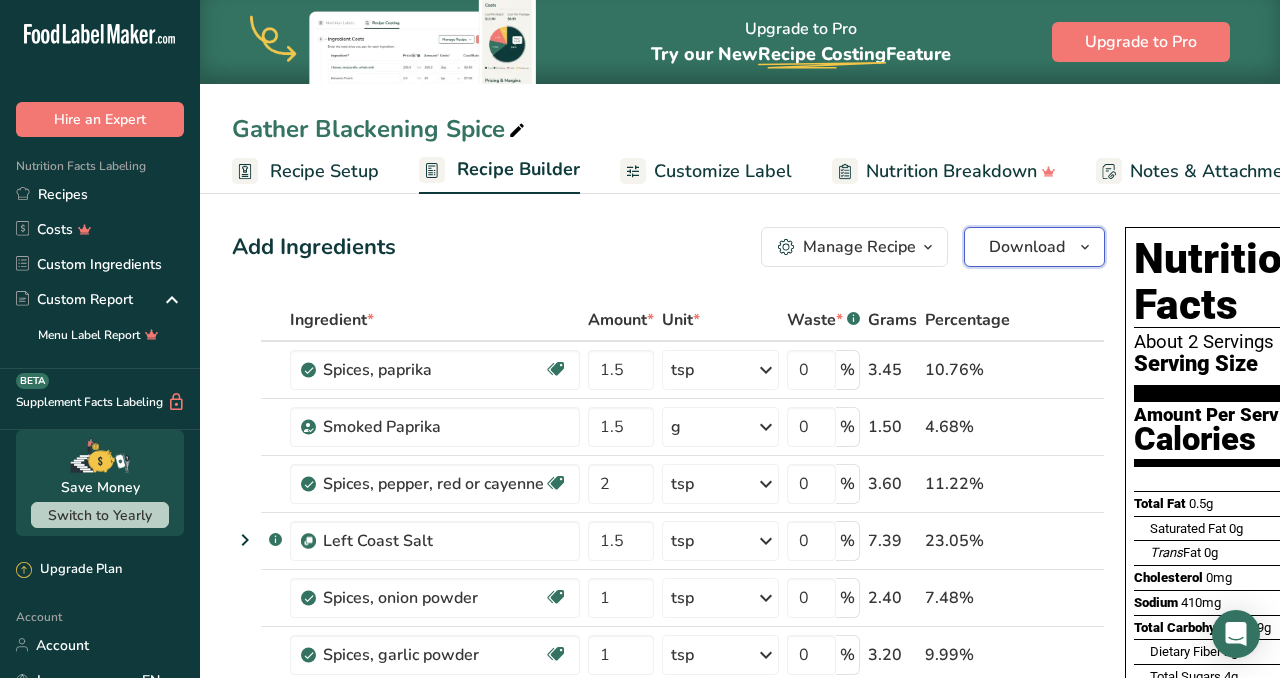 click on "Download" at bounding box center [1027, 247] 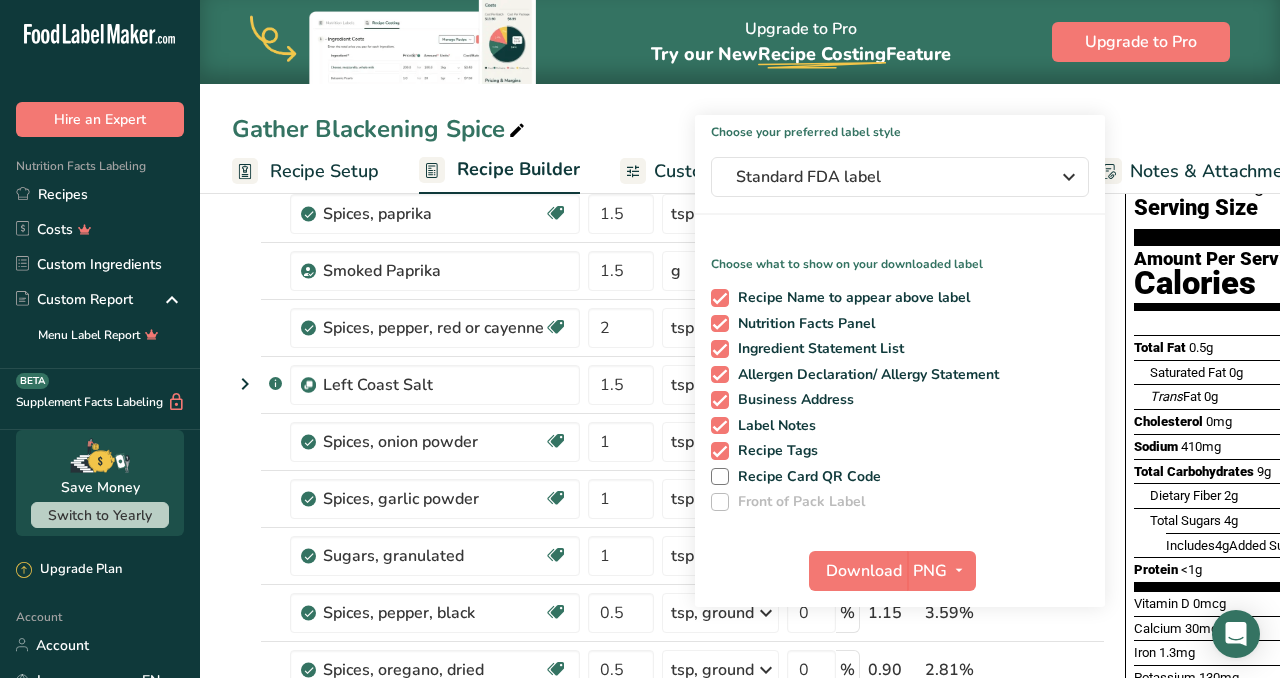 scroll, scrollTop: 160, scrollLeft: 0, axis: vertical 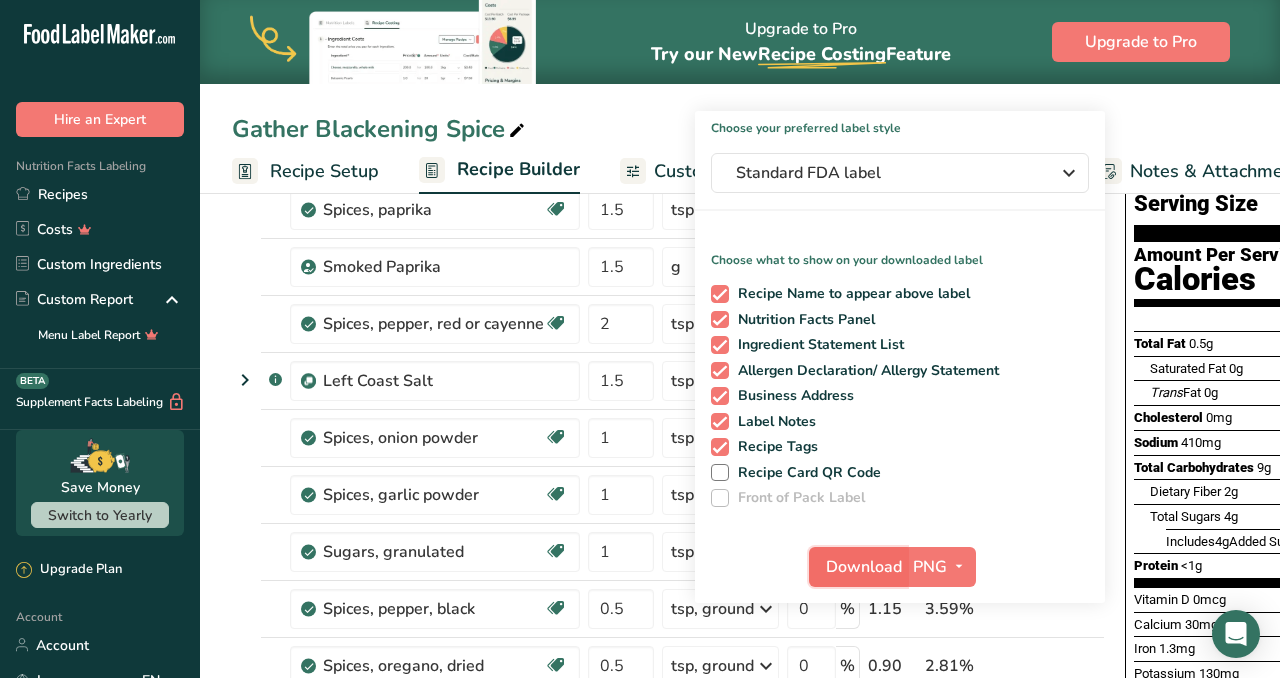 click on "Download" at bounding box center (864, 567) 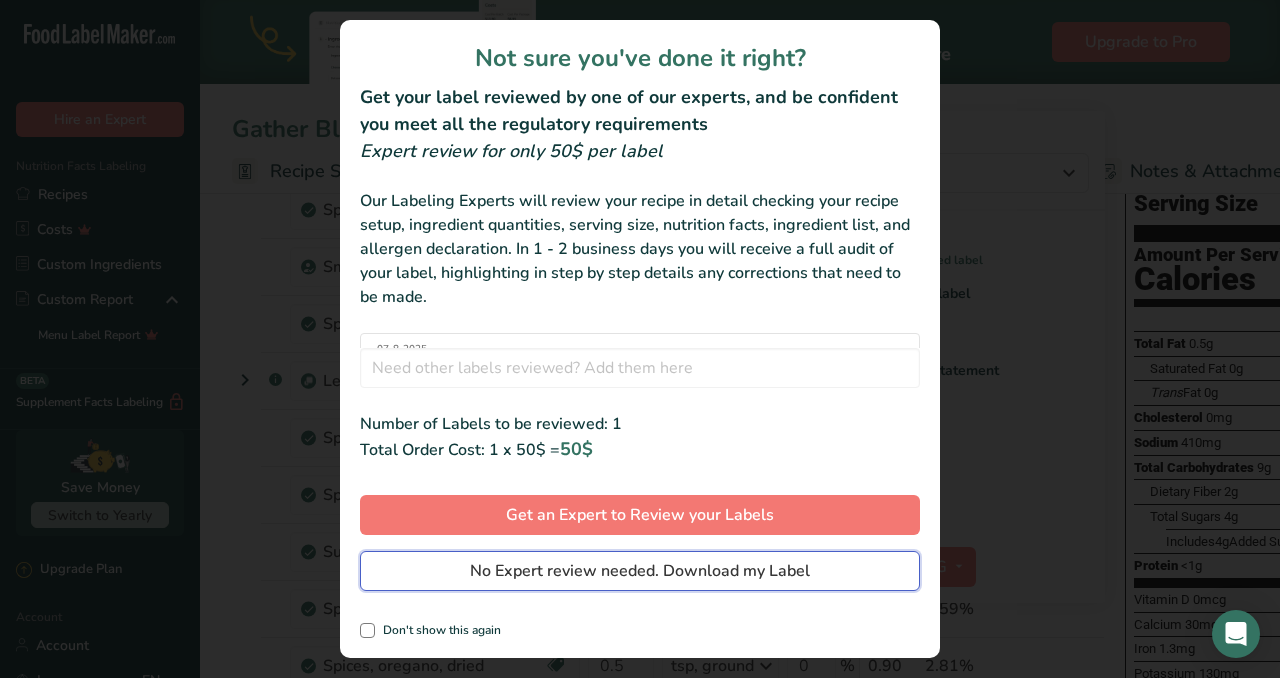 click on "No Expert review needed. Download my Label" at bounding box center (640, 571) 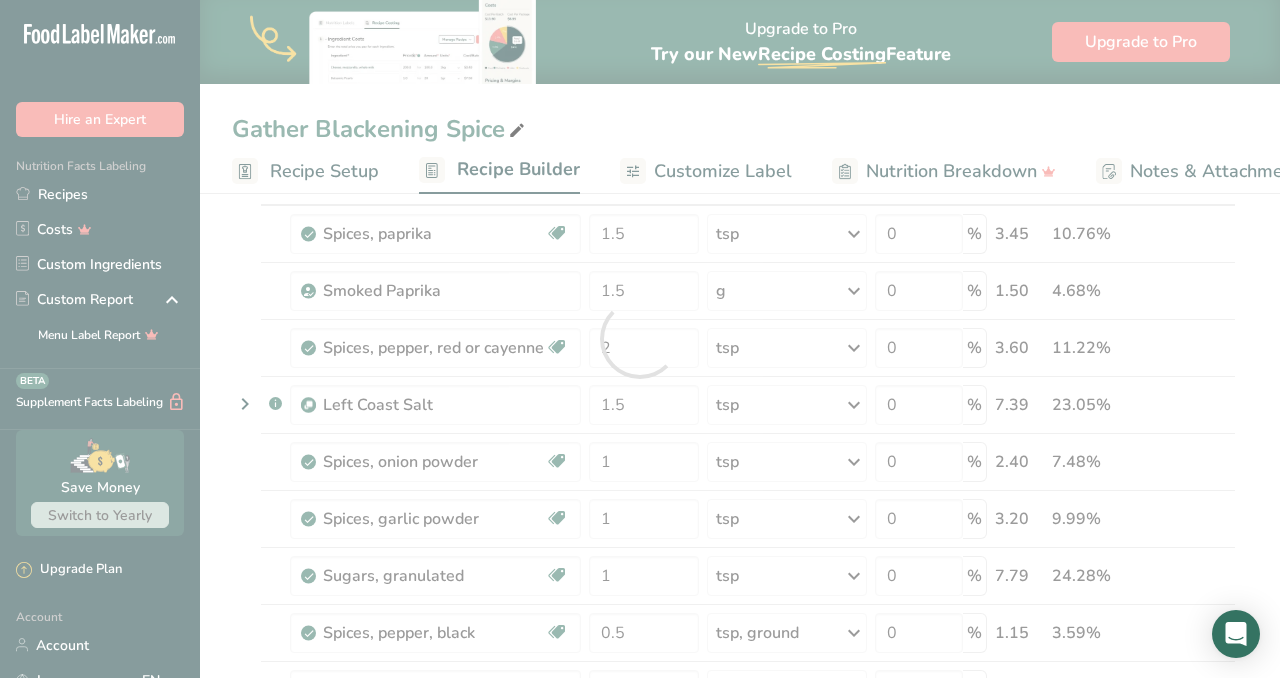 scroll, scrollTop: 0, scrollLeft: 0, axis: both 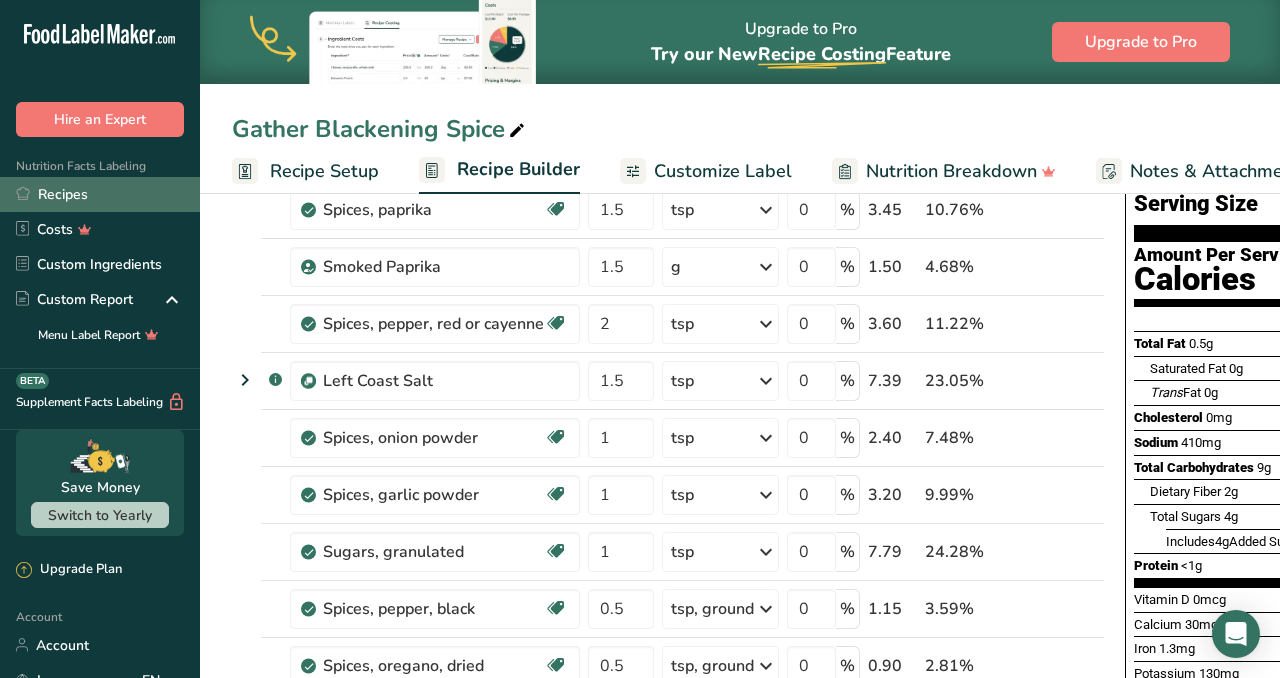 click on "Recipes" at bounding box center (100, 194) 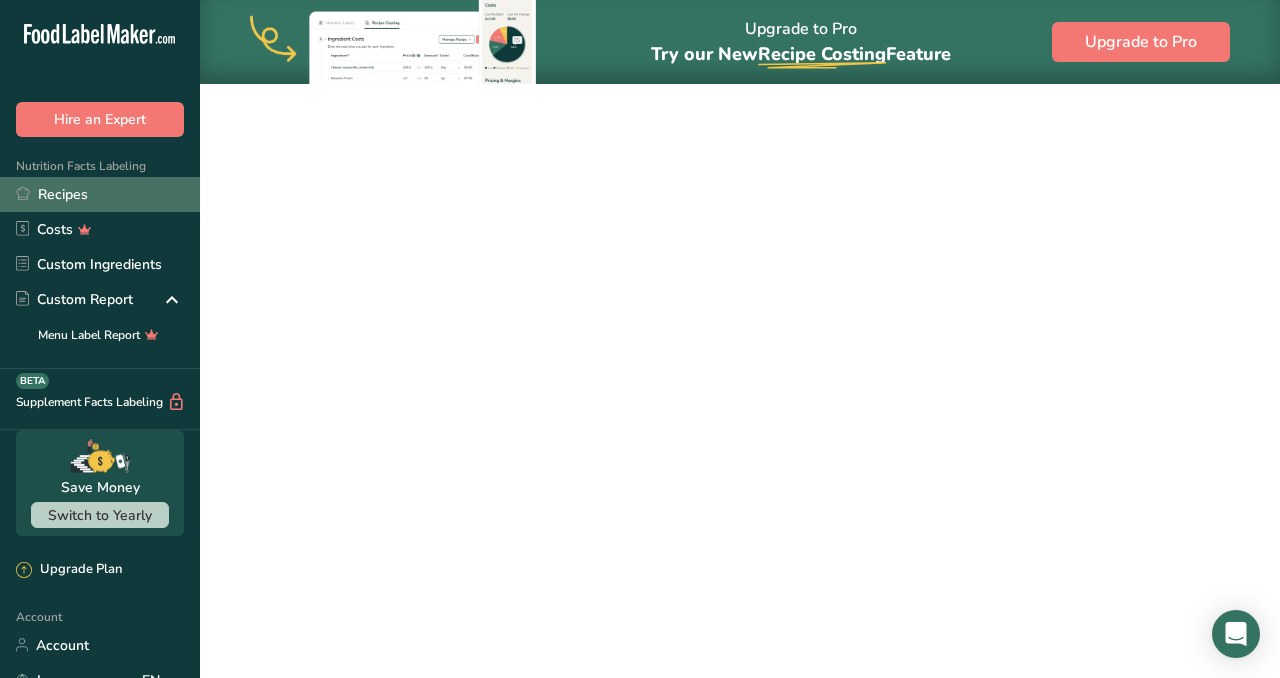 scroll, scrollTop: 0, scrollLeft: 0, axis: both 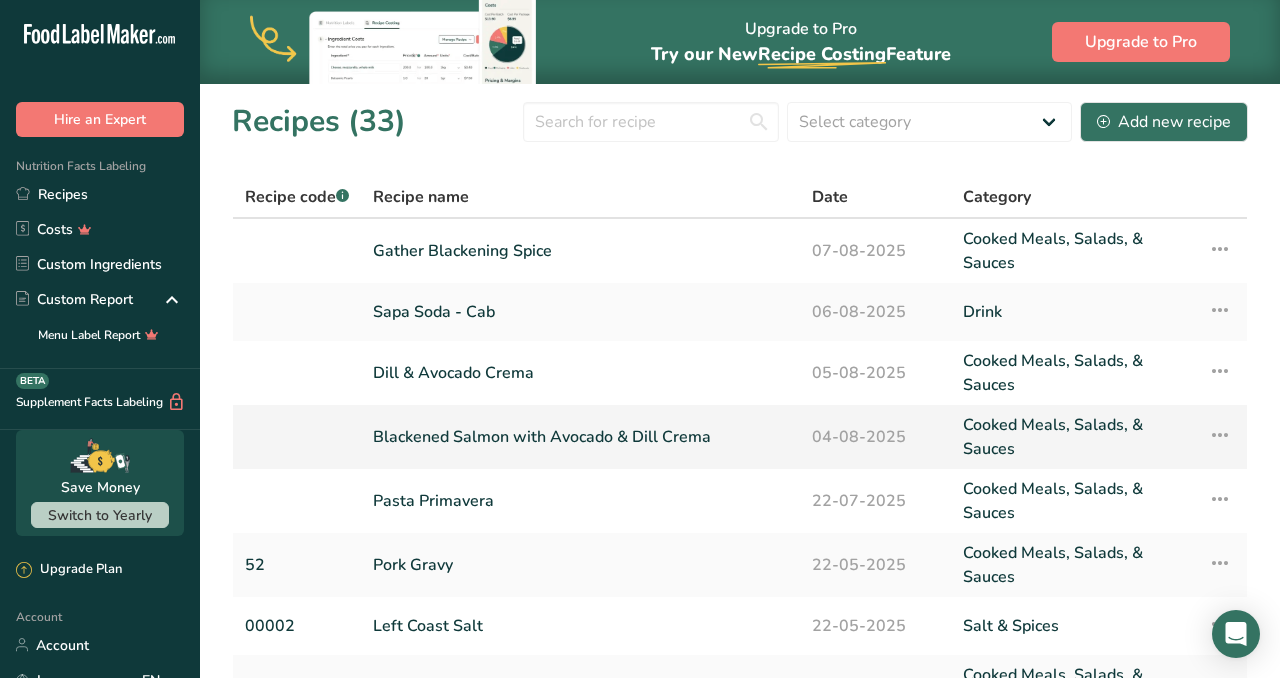 click on "Blackened Salmon with Avocado & Dill Crema" at bounding box center (580, 437) 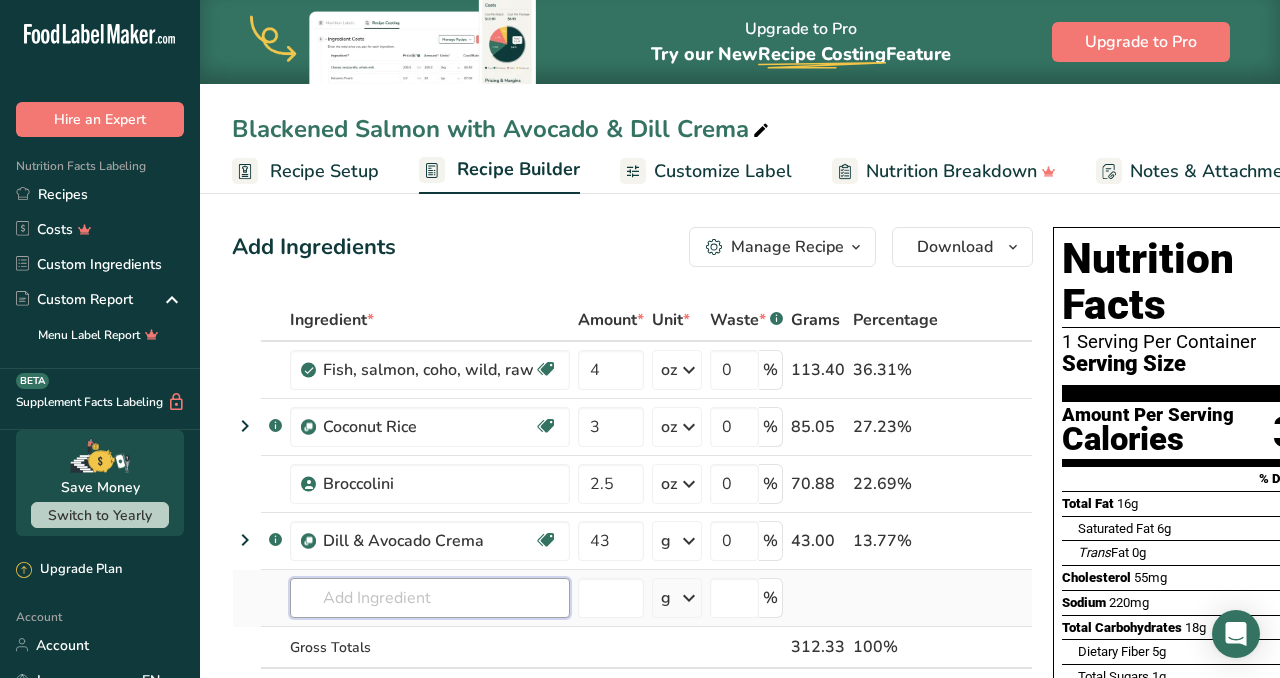 click at bounding box center [430, 598] 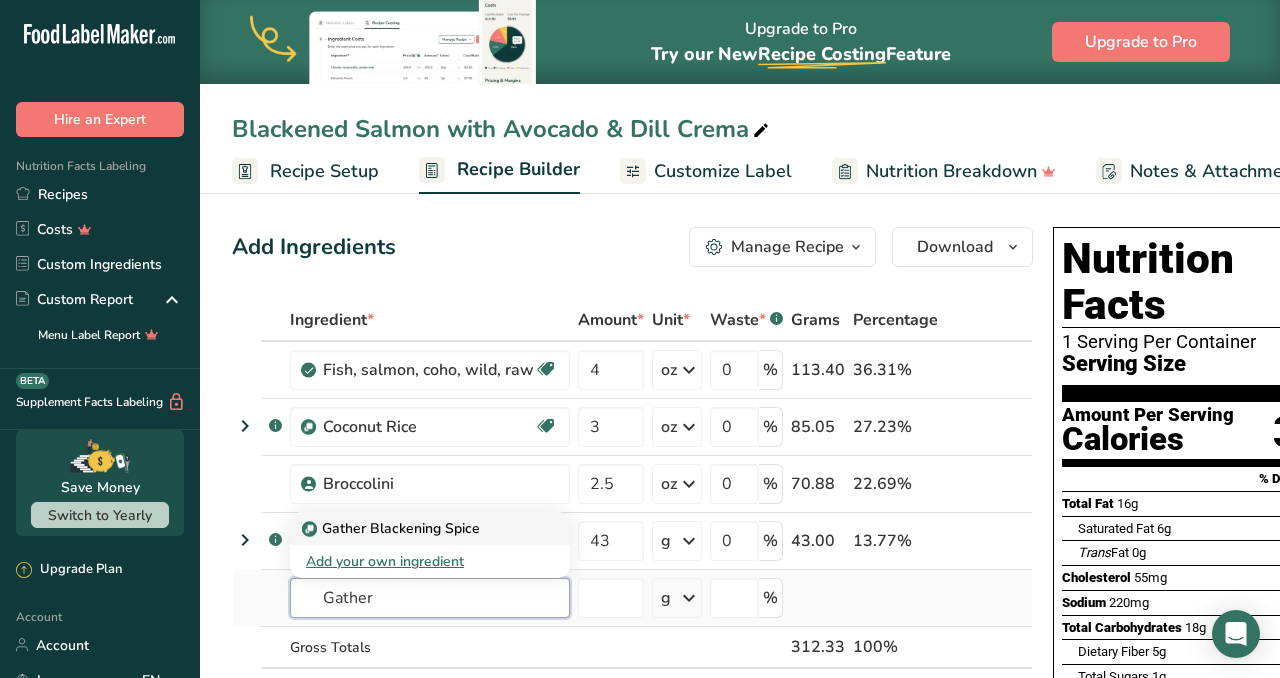 type on "Gather" 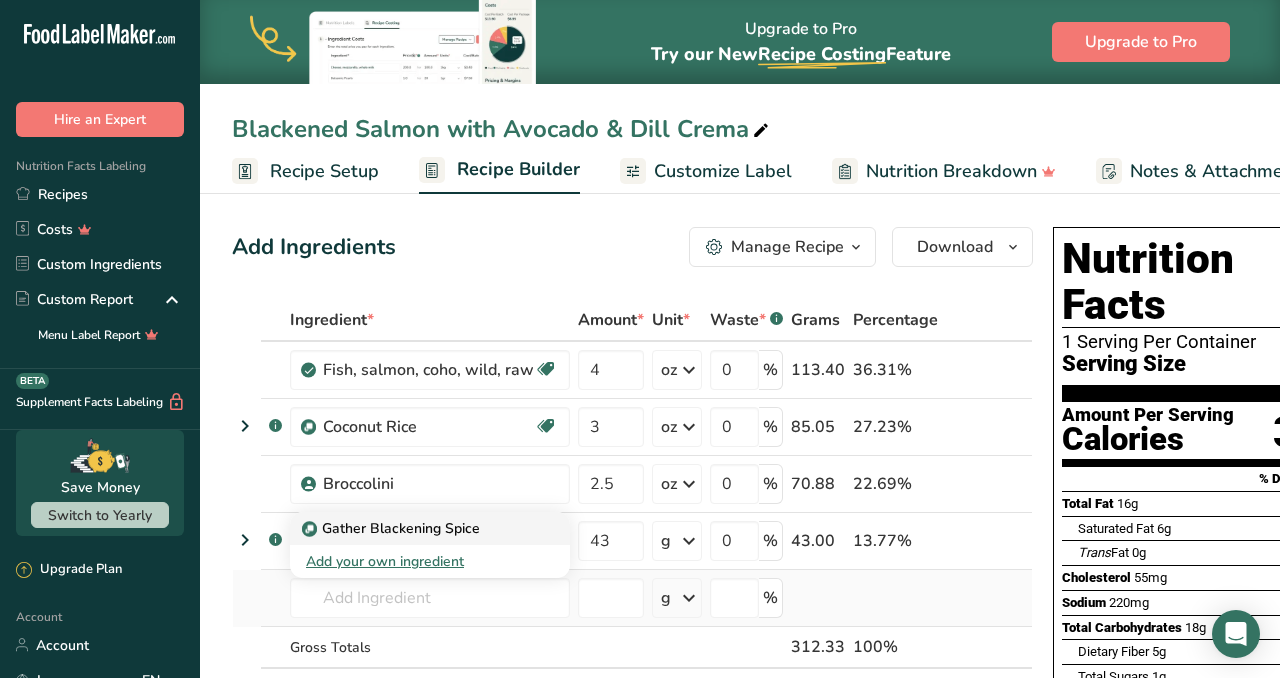 click on "Gather Blackening Spice" at bounding box center (393, 528) 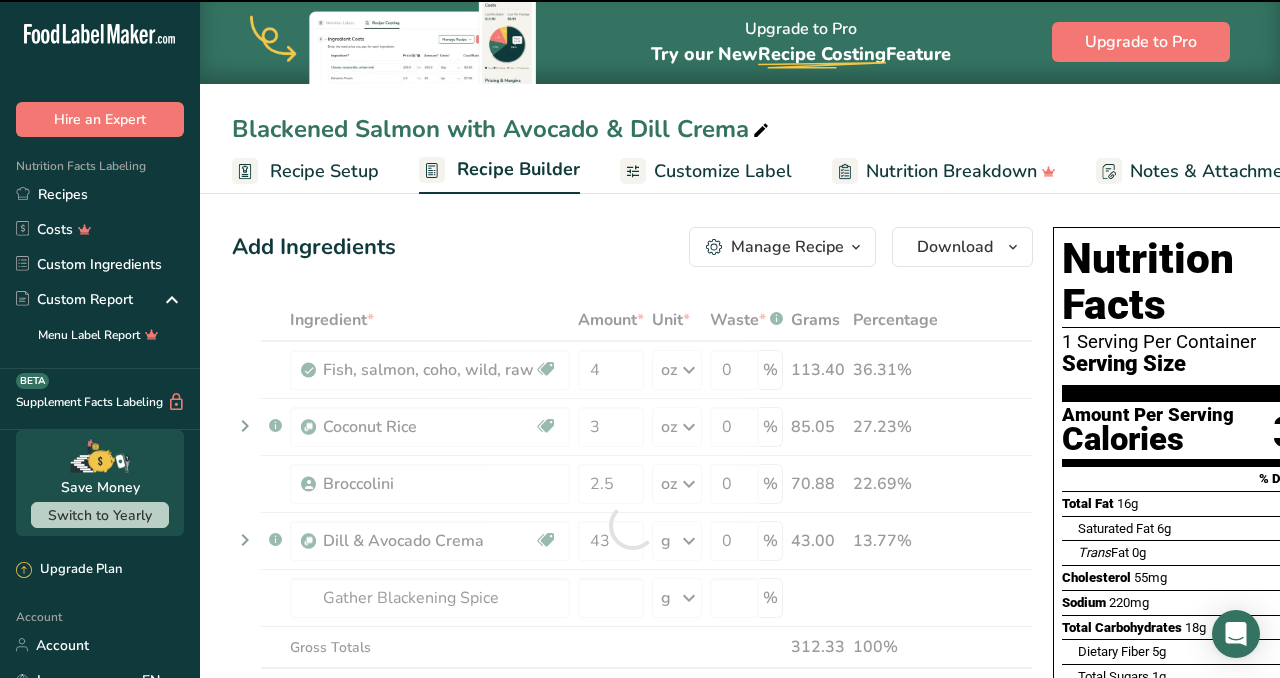 type on "0" 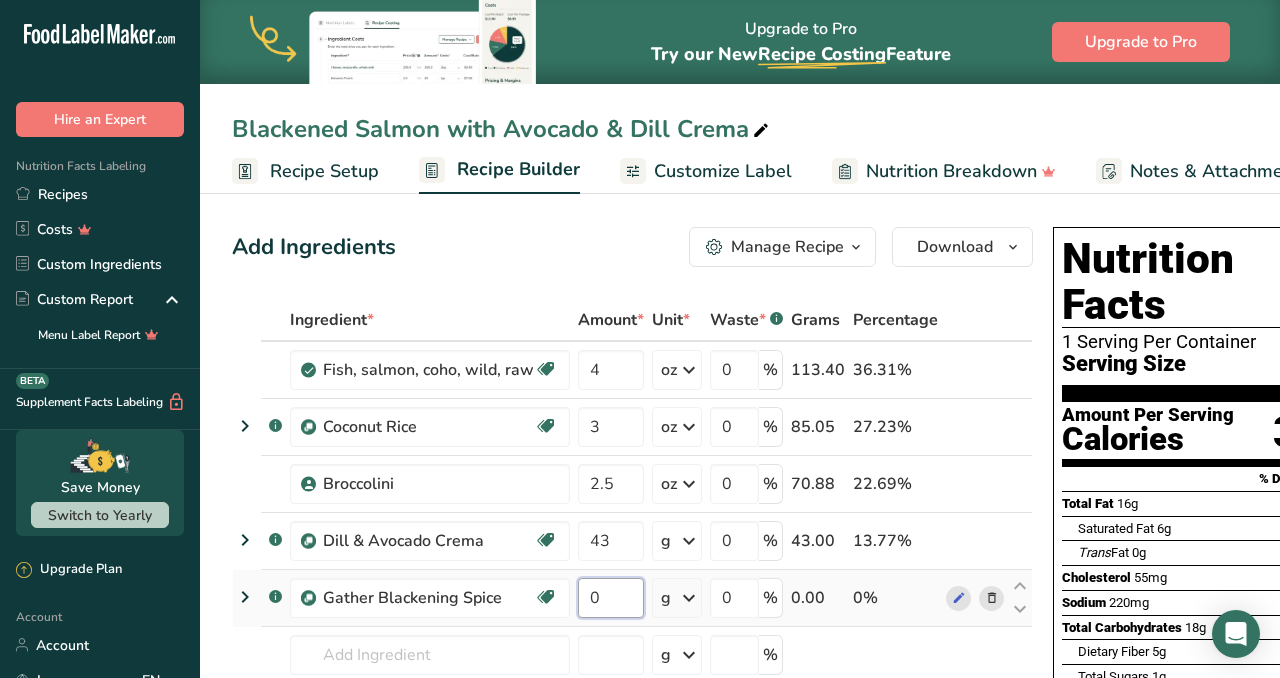 click on "0" at bounding box center [611, 598] 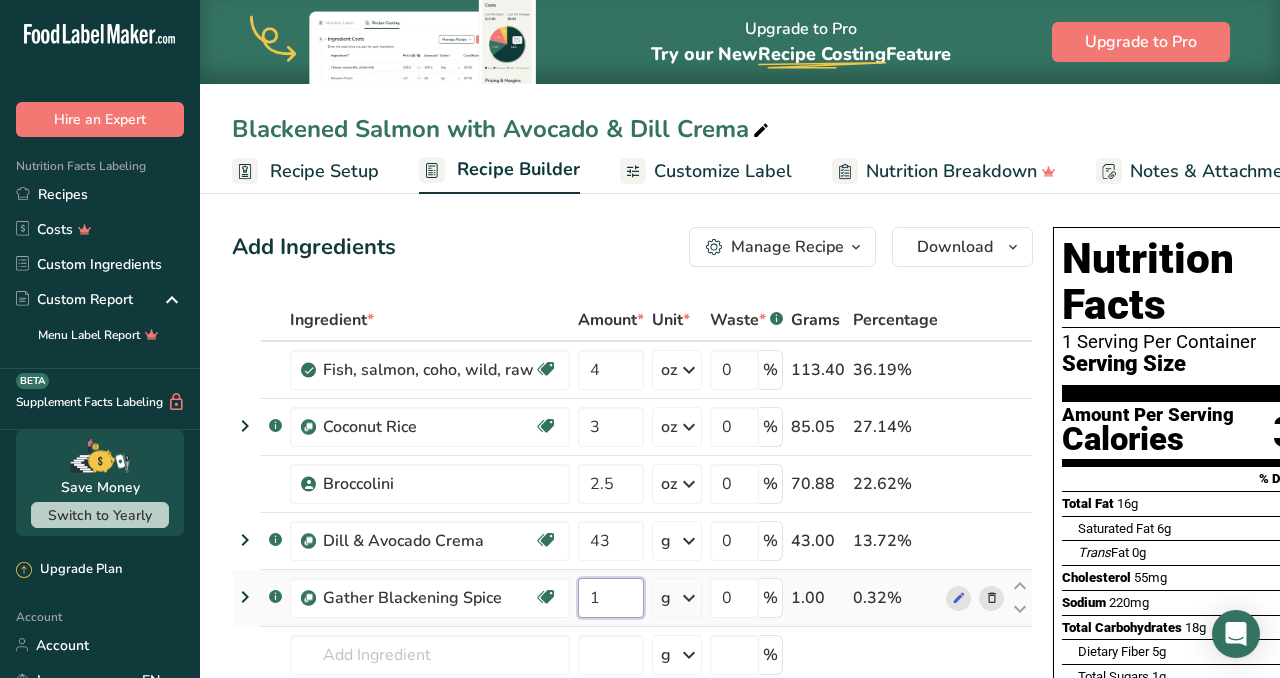 type on "1" 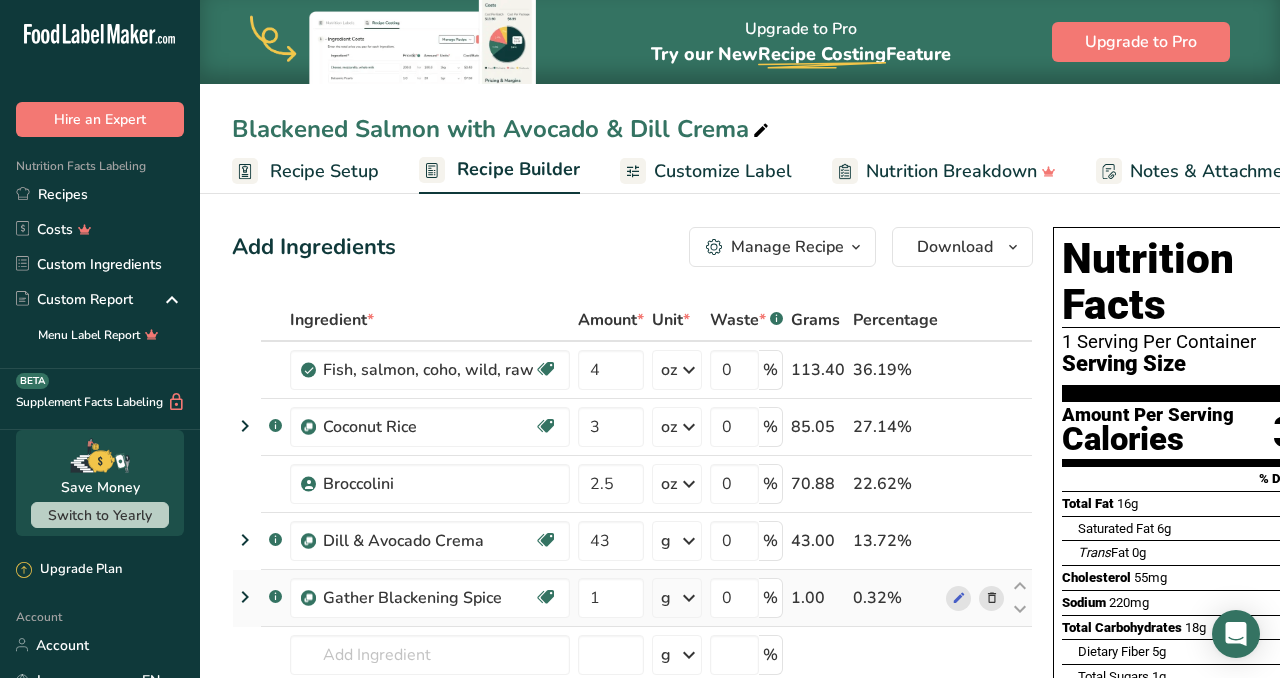 click on "Ingredient *
Amount *
Unit *
Waste *   .a-a{fill:#347362;}.b-a{fill:#fff;}          Grams
Percentage
Fish, salmon, coho, wild, raw
Source of Omega 3
Dairy free
Gluten free
Soy free
4
oz
Portions
3 oz
0.5 fillet
Weight Units
g
kg
mg
See more
Volume Units
l
Volume units require a density conversion. If you know your ingredient's density enter it below. Otherwise, click on "RIA" our AI Regulatory bot - she will be able to help you
lb/ft3
g/cm3
Confirm
mL
lb/ft3" at bounding box center [632, 554] 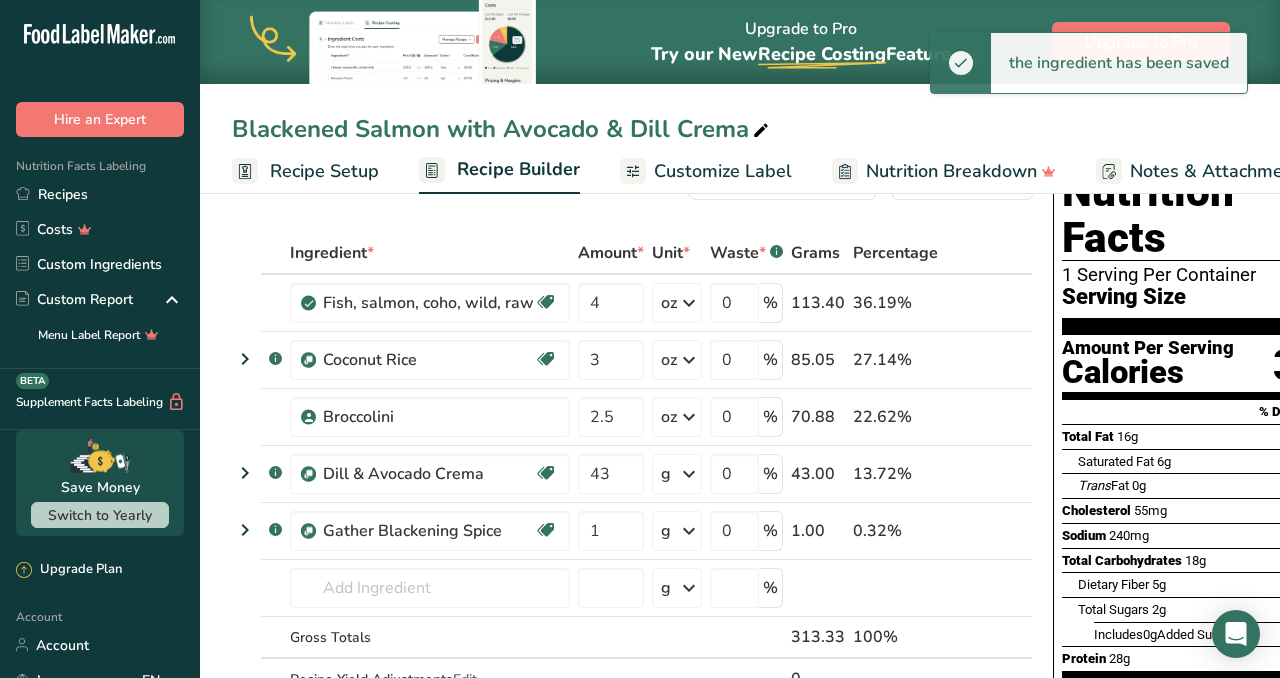 scroll, scrollTop: 68, scrollLeft: 0, axis: vertical 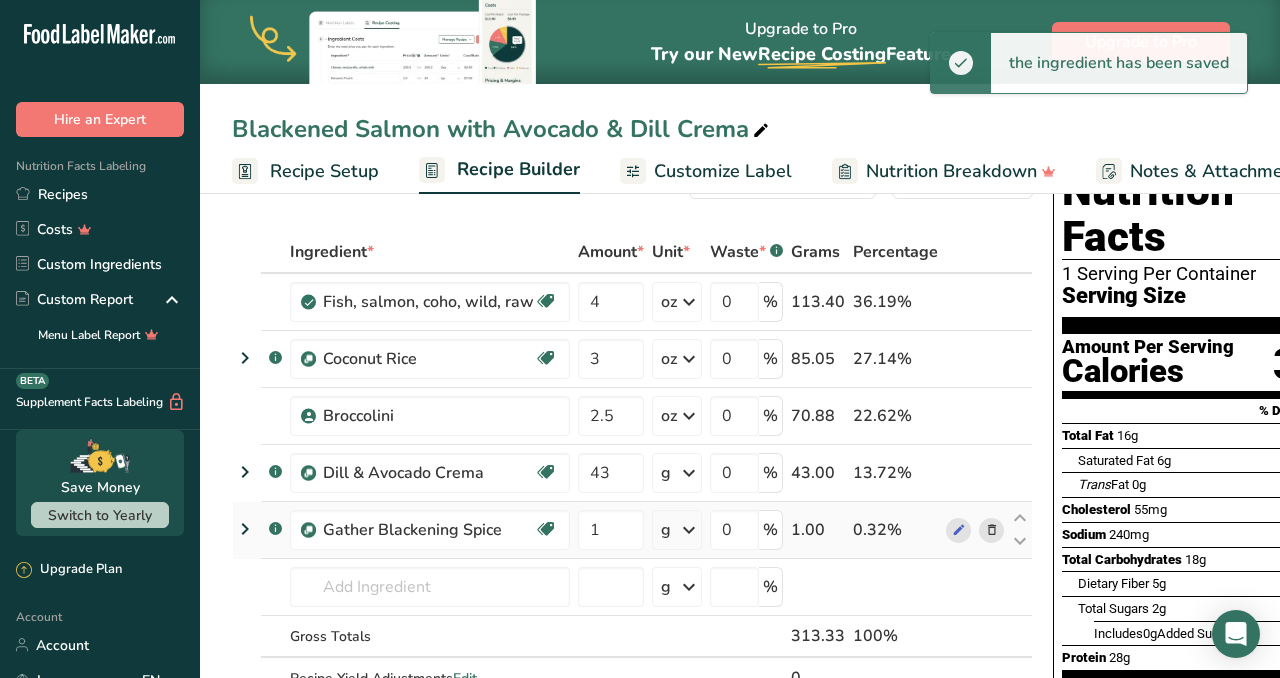 click at bounding box center [689, 530] 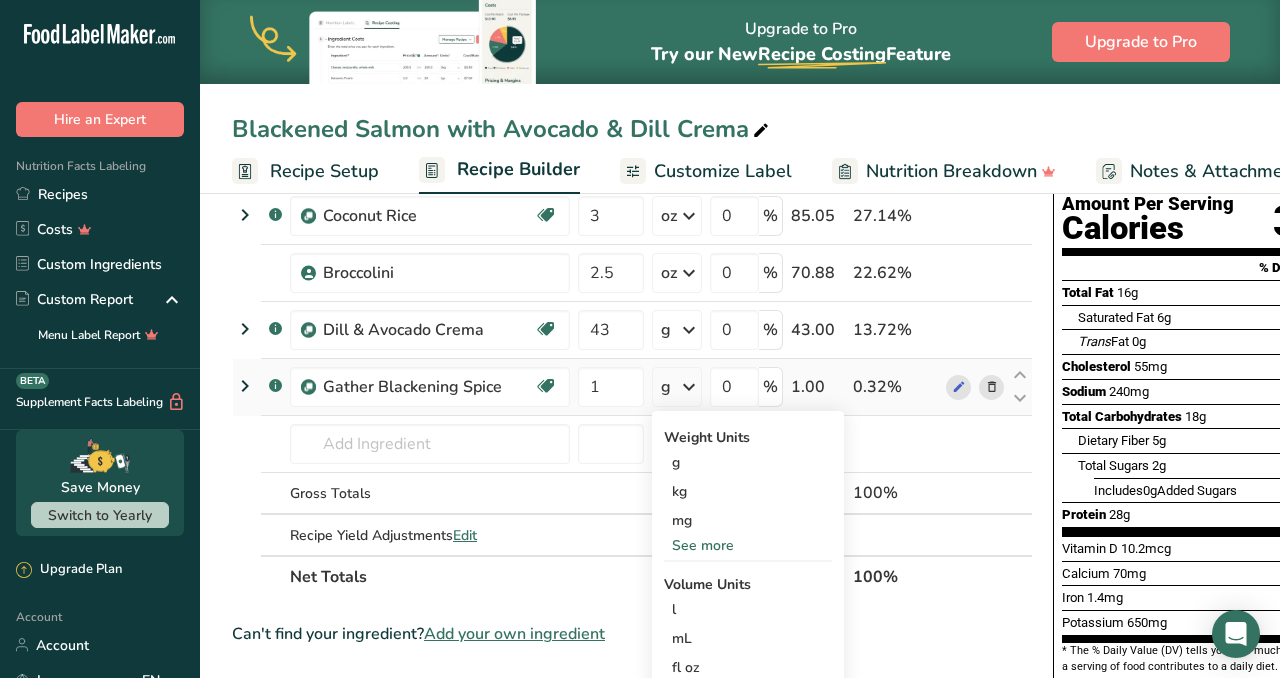 scroll, scrollTop: 208, scrollLeft: 0, axis: vertical 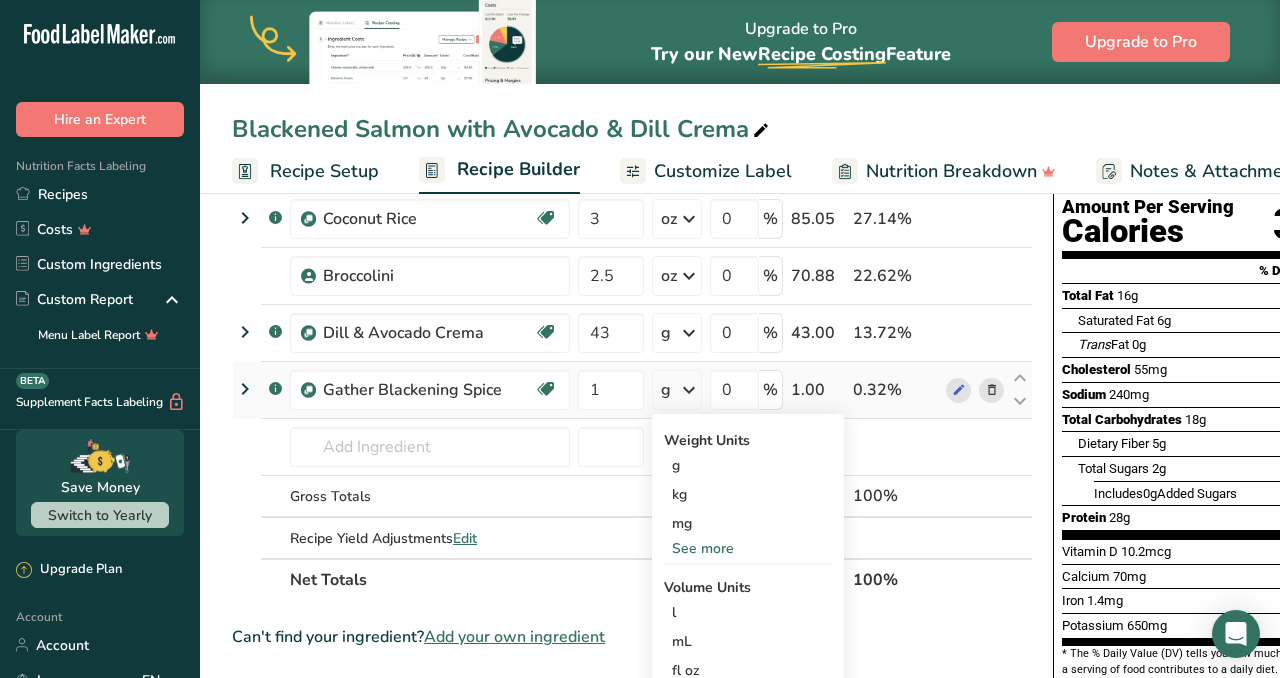 click on "See more" at bounding box center [748, 548] 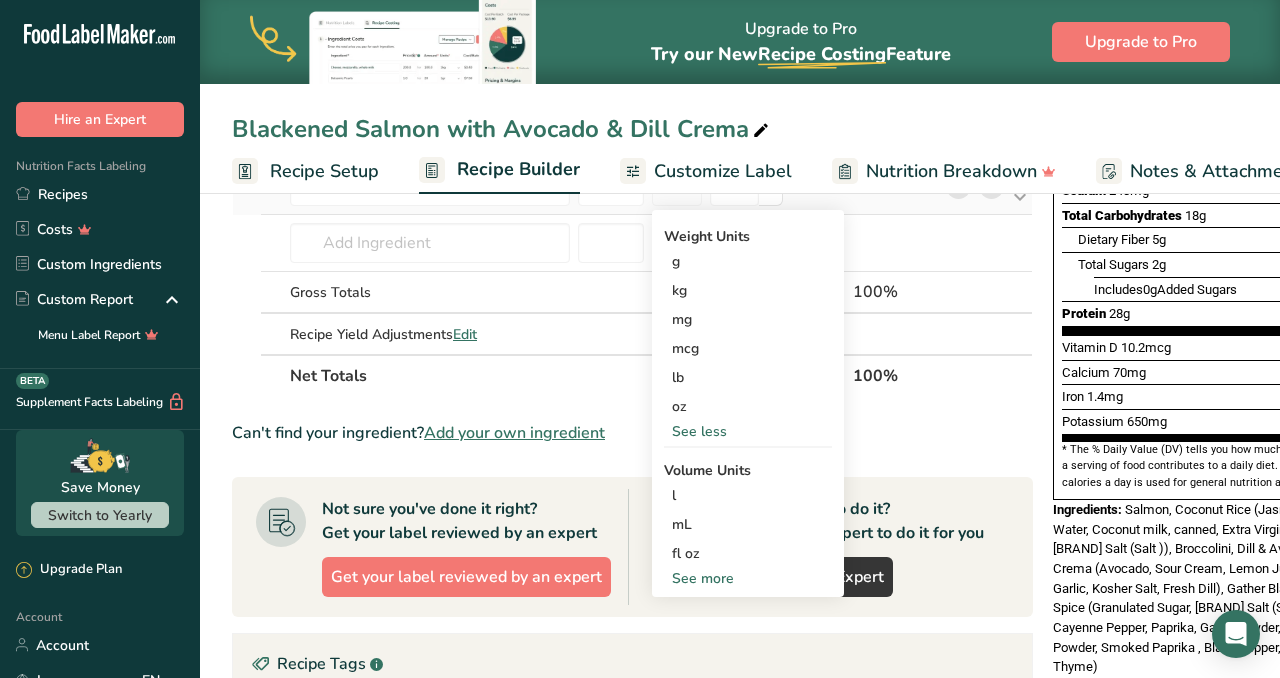scroll, scrollTop: 413, scrollLeft: 0, axis: vertical 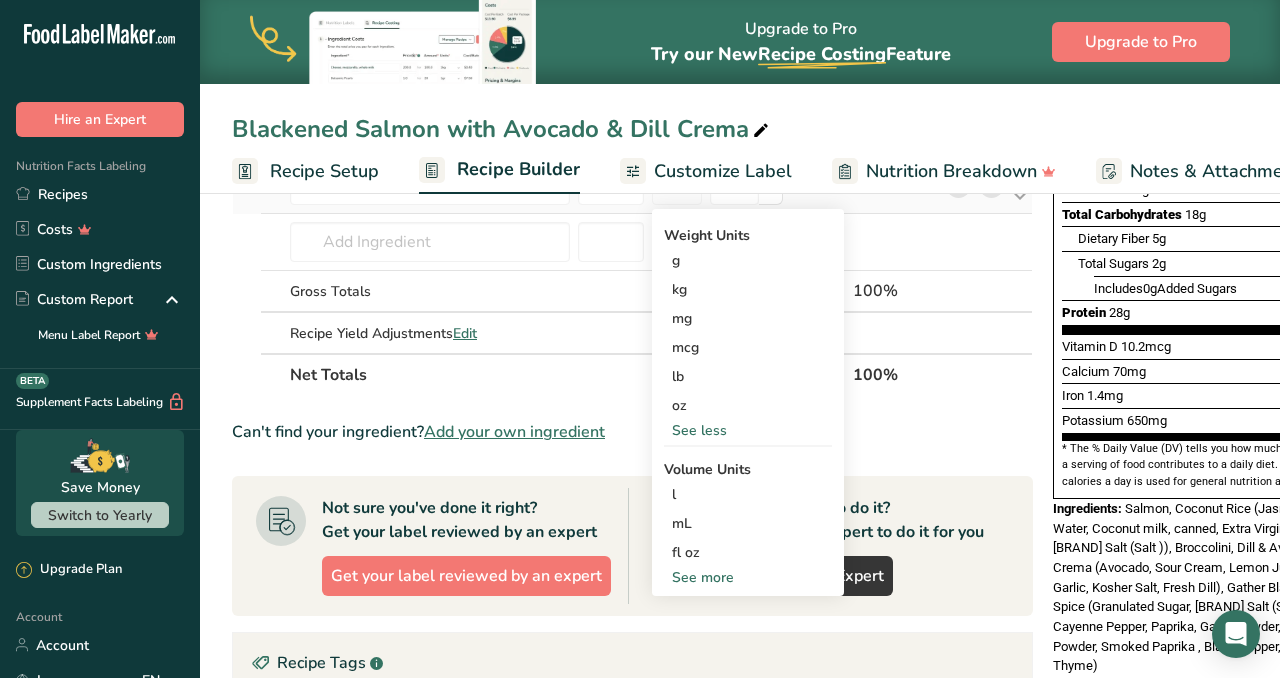 click on "See more" at bounding box center (748, 577) 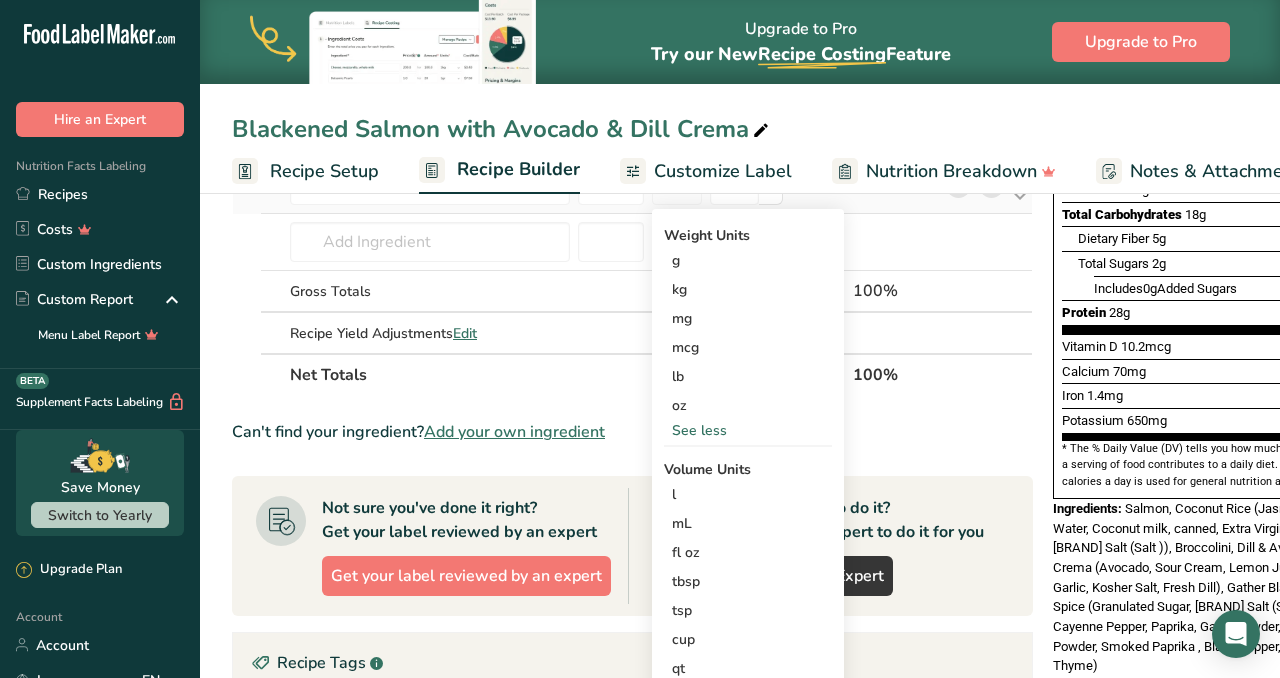 click on "tbsp" at bounding box center (748, 581) 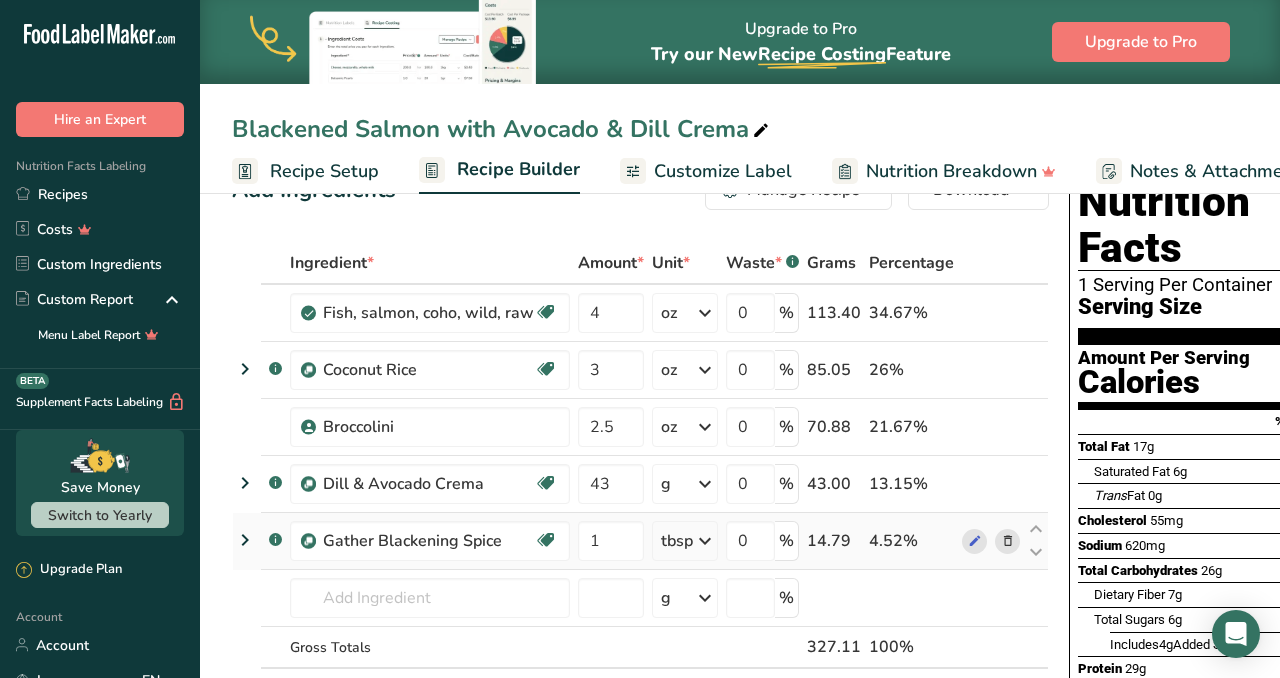 scroll, scrollTop: 0, scrollLeft: 0, axis: both 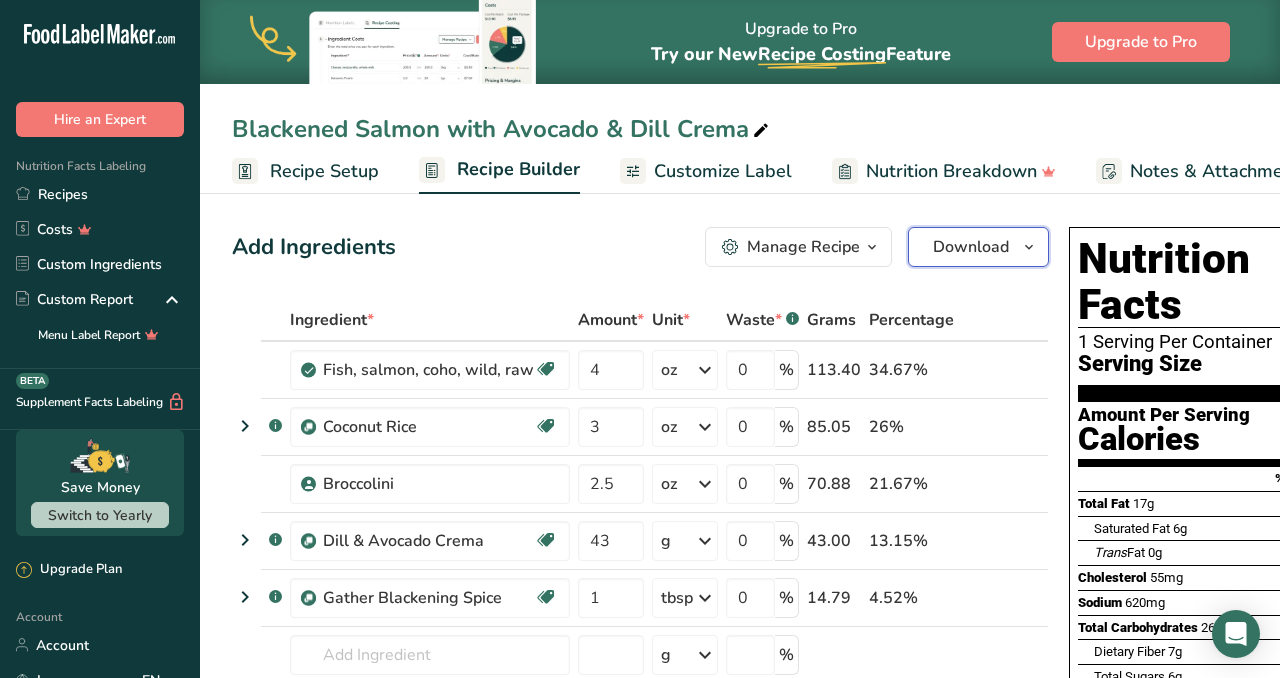 click on "Download" at bounding box center (971, 247) 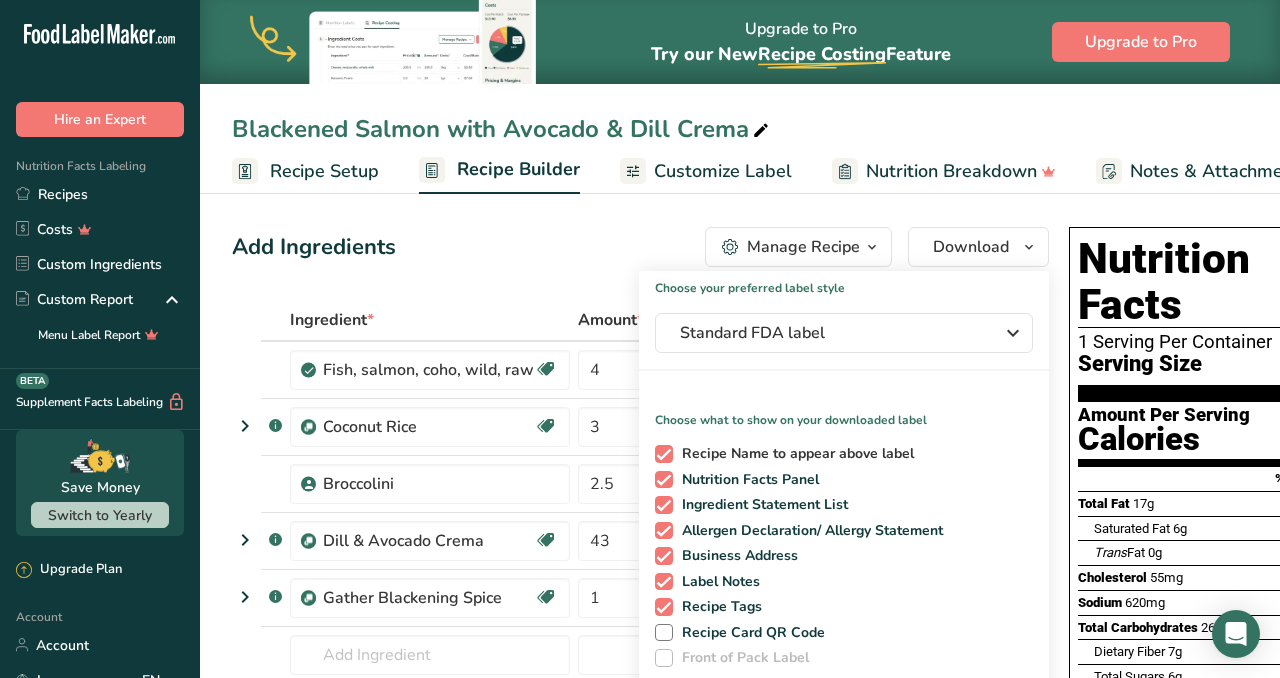 click at bounding box center [664, 454] 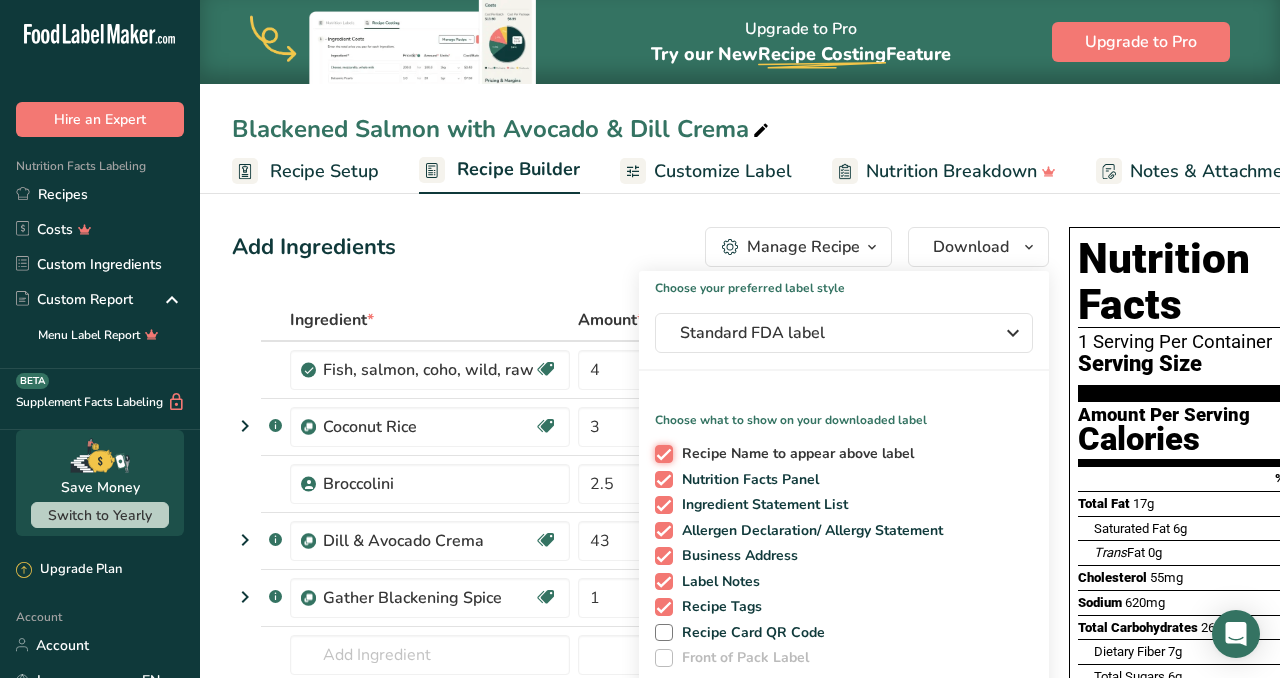 click on "Recipe Name to appear above label" at bounding box center (661, 453) 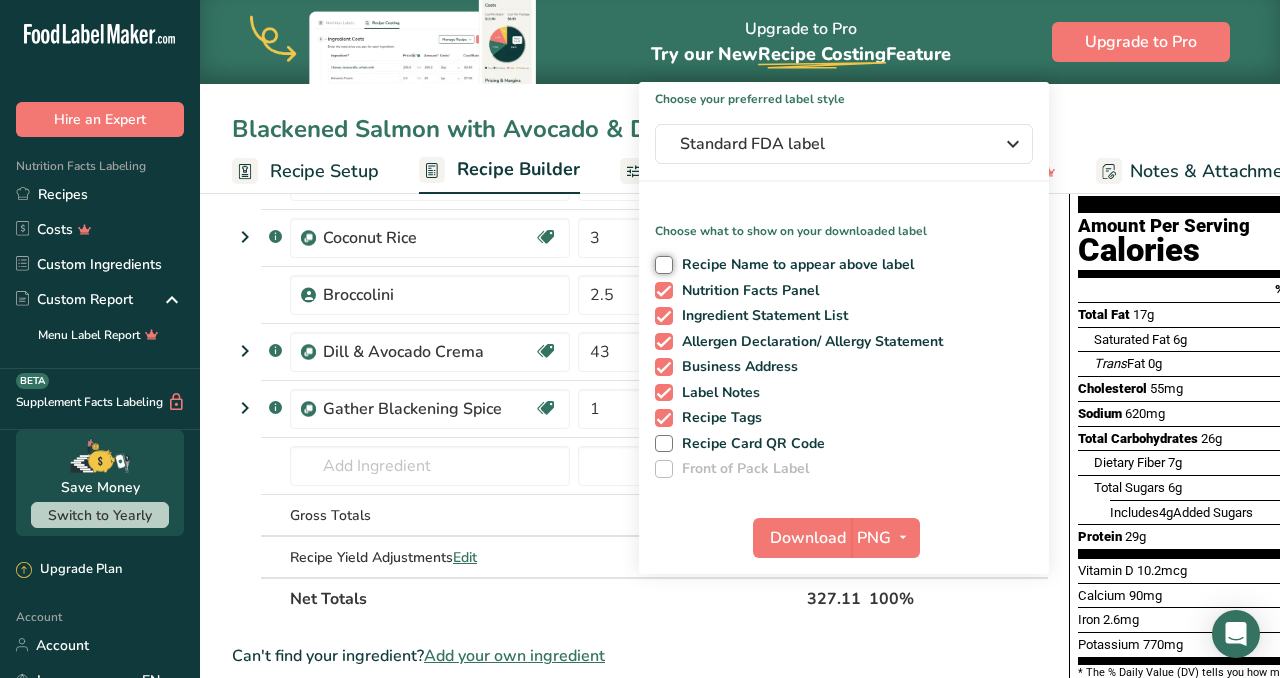 scroll, scrollTop: 191, scrollLeft: 0, axis: vertical 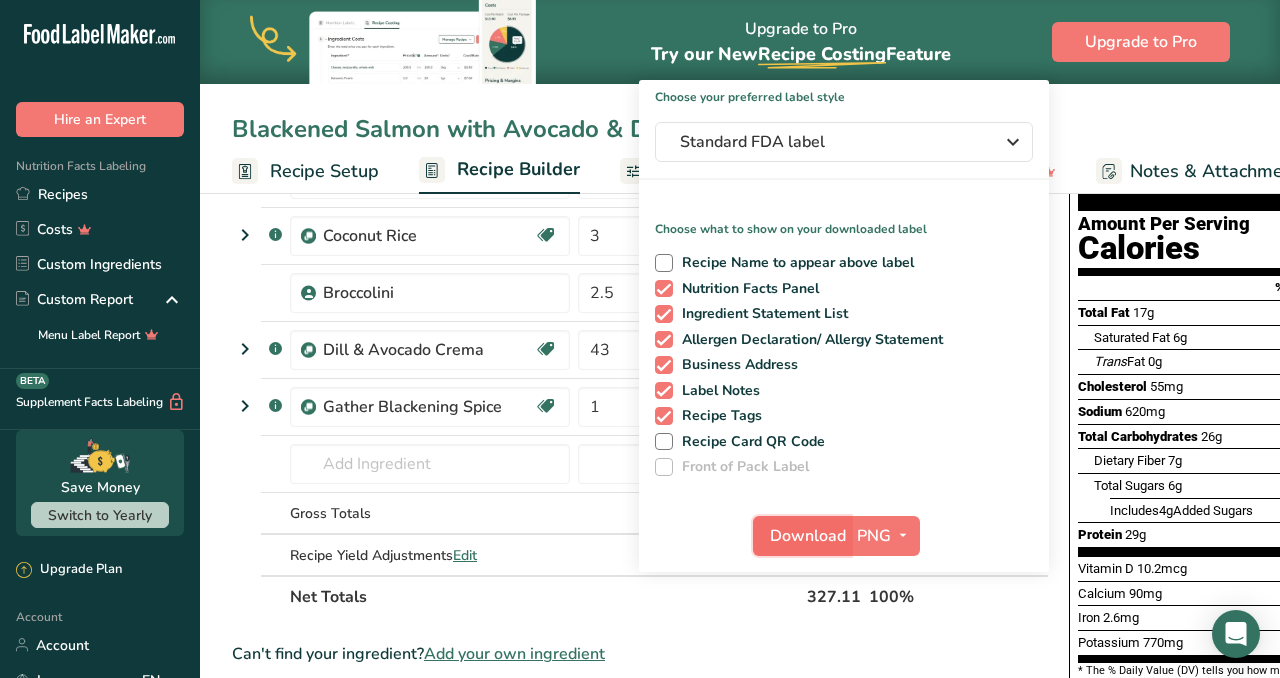 click on "Download" at bounding box center [802, 536] 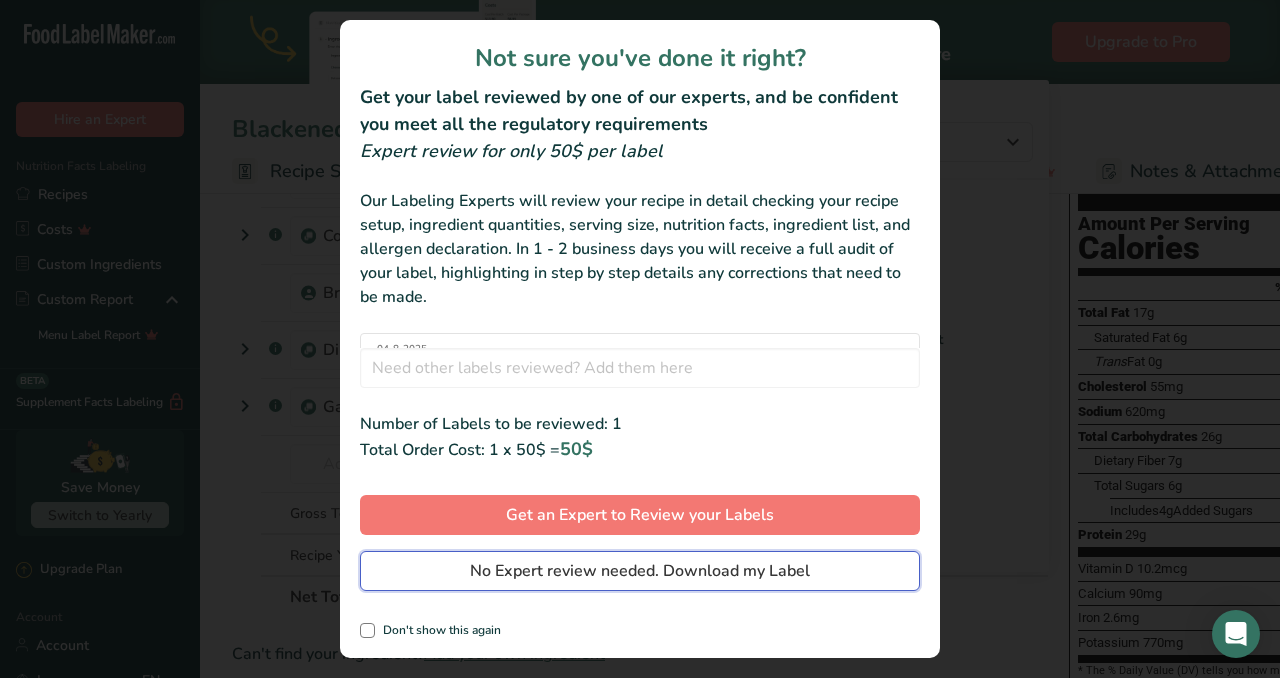 click on "No Expert review needed. Download my Label" at bounding box center (640, 571) 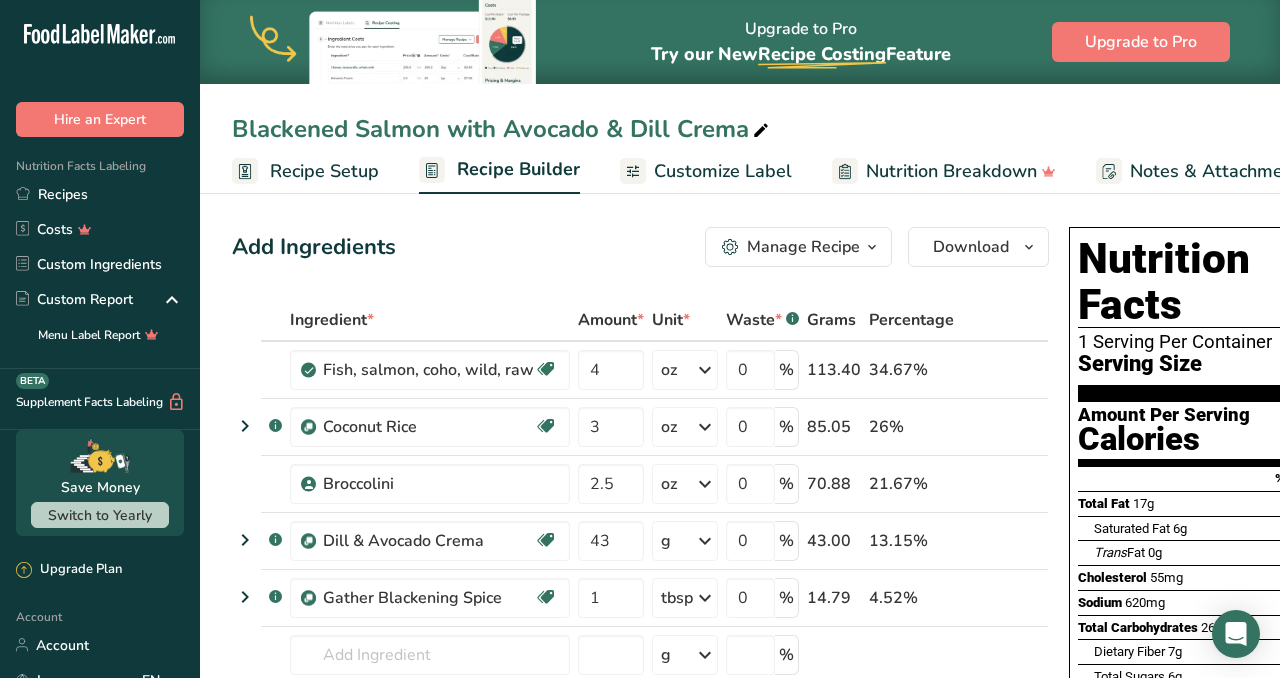 scroll, scrollTop: 191, scrollLeft: 0, axis: vertical 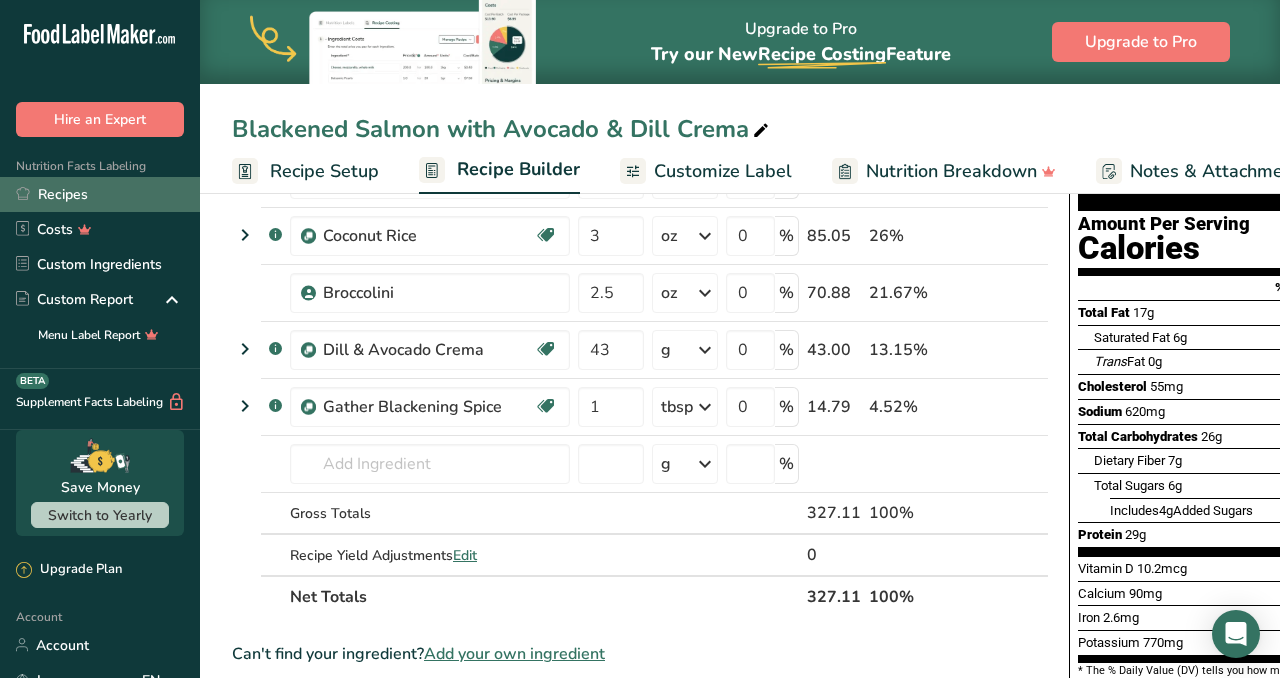 click on "Recipes" at bounding box center (100, 194) 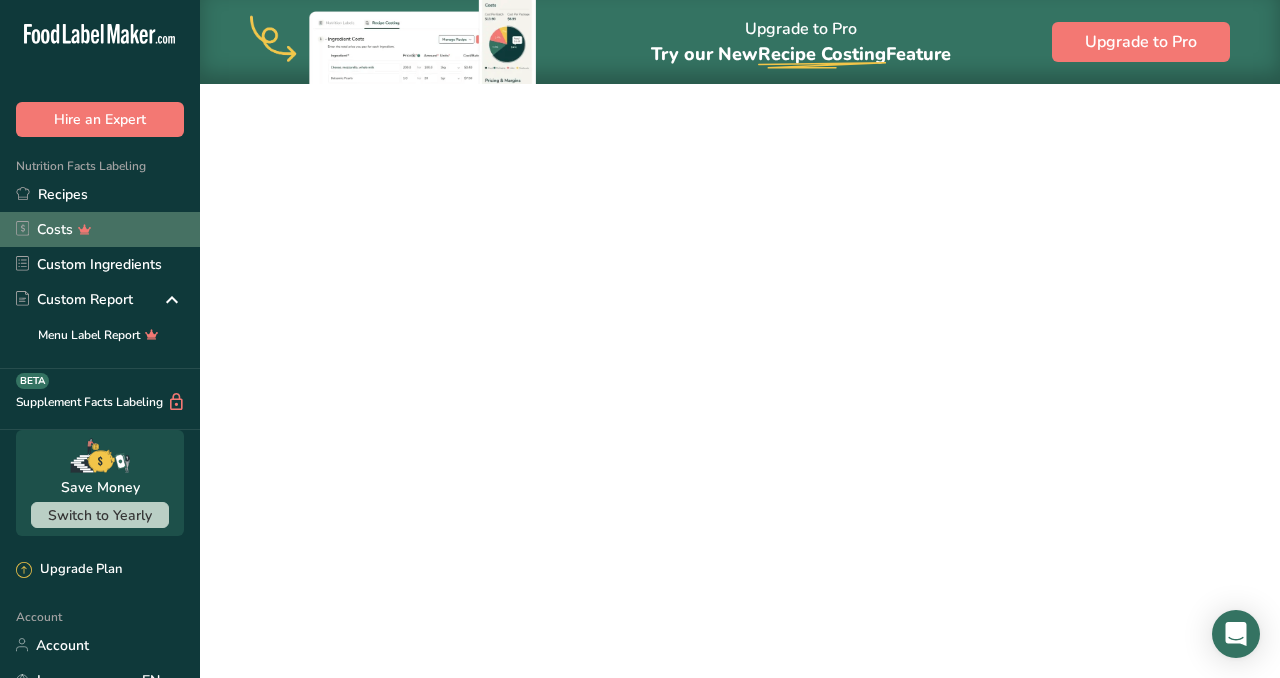 scroll, scrollTop: 0, scrollLeft: 0, axis: both 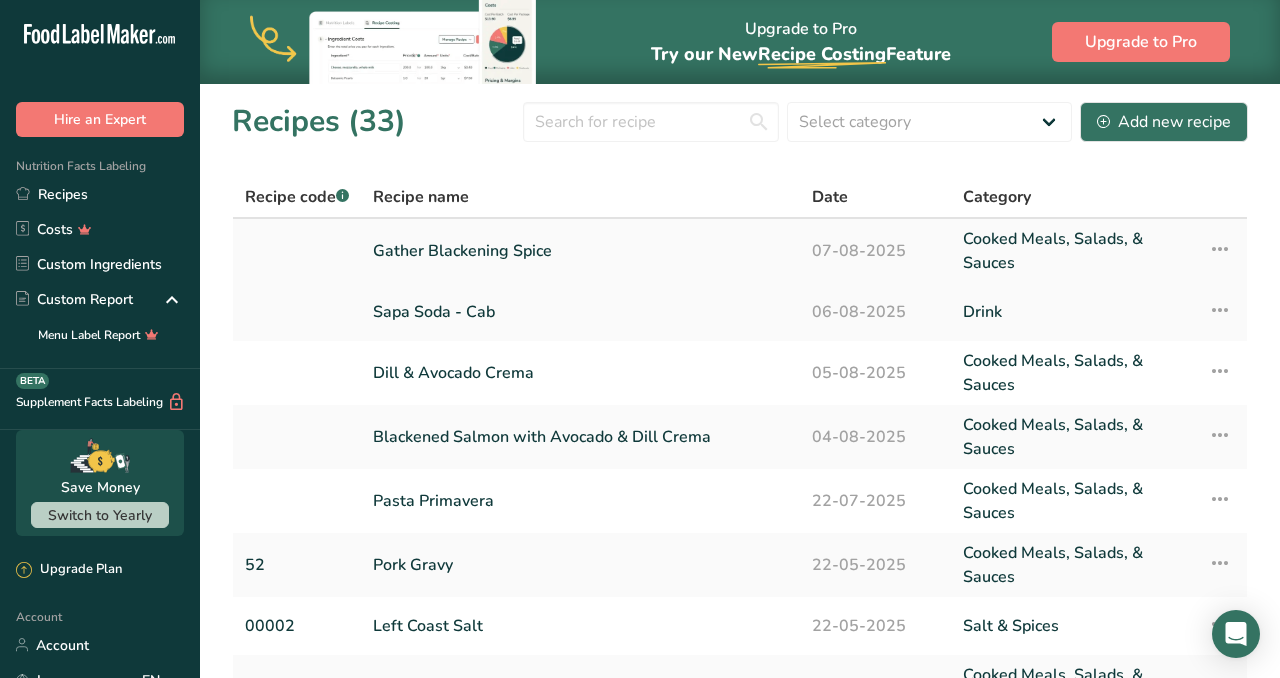 click on "Gather Blackening Spice" at bounding box center (580, 251) 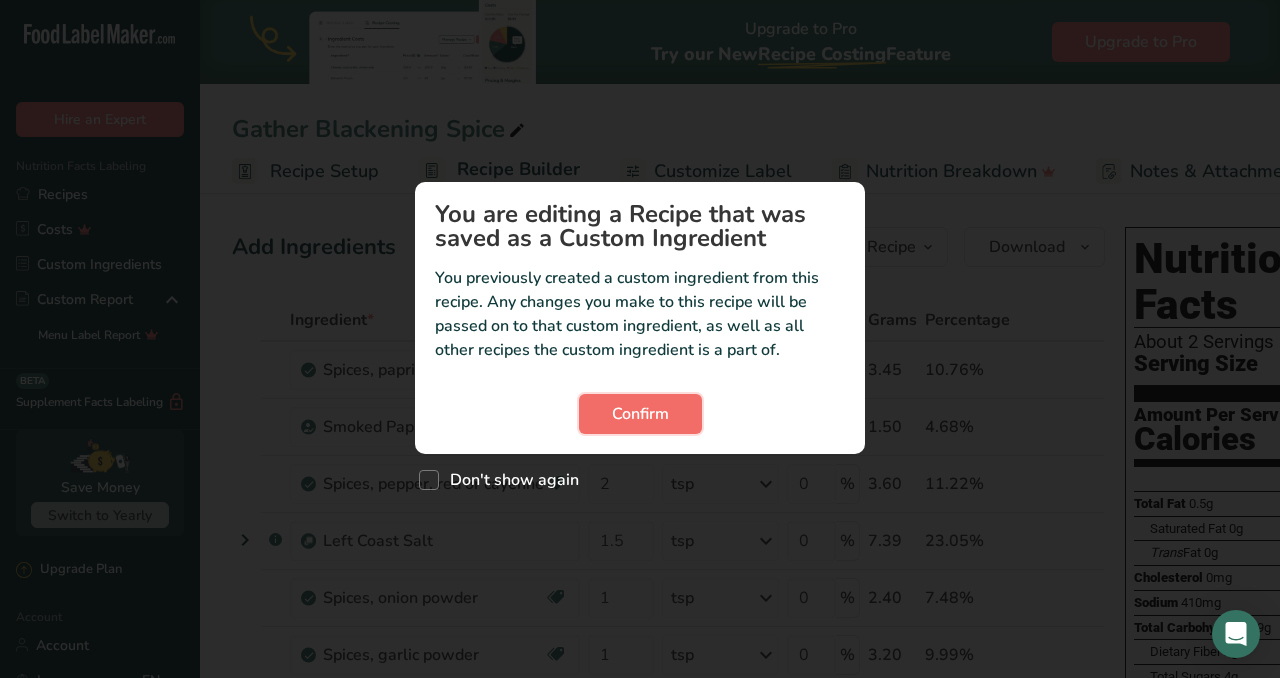 click on "Confirm" at bounding box center [640, 414] 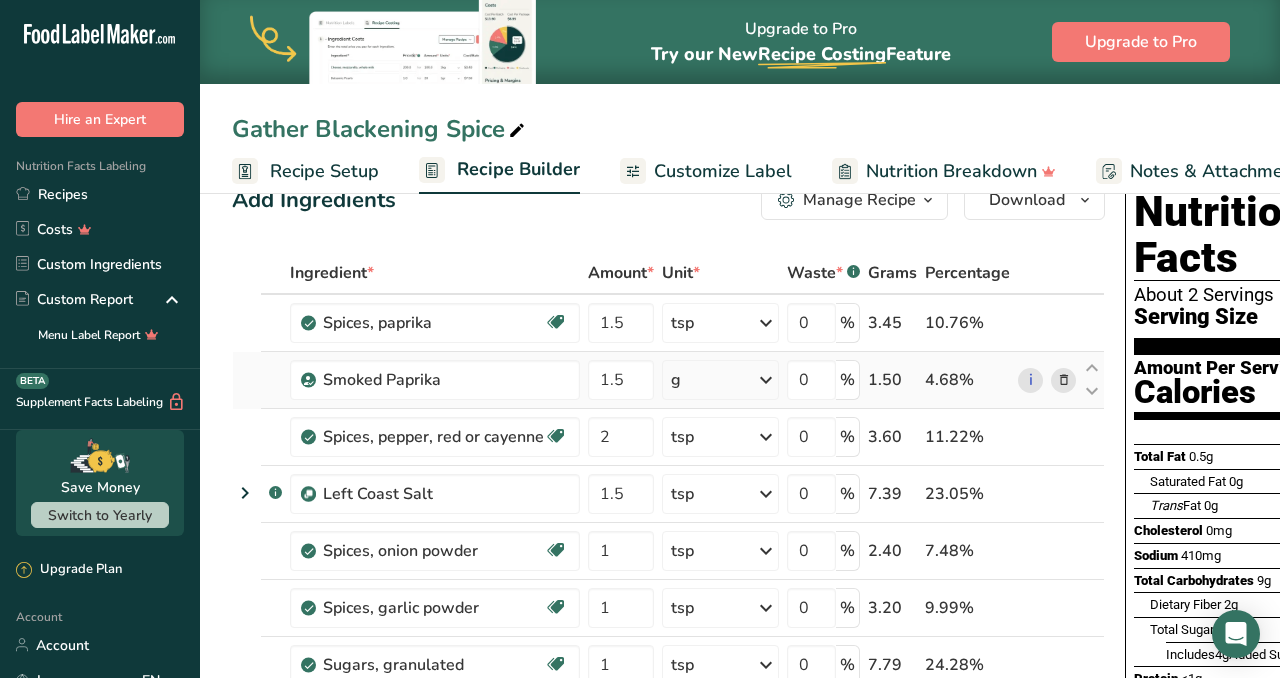 scroll, scrollTop: 70, scrollLeft: 0, axis: vertical 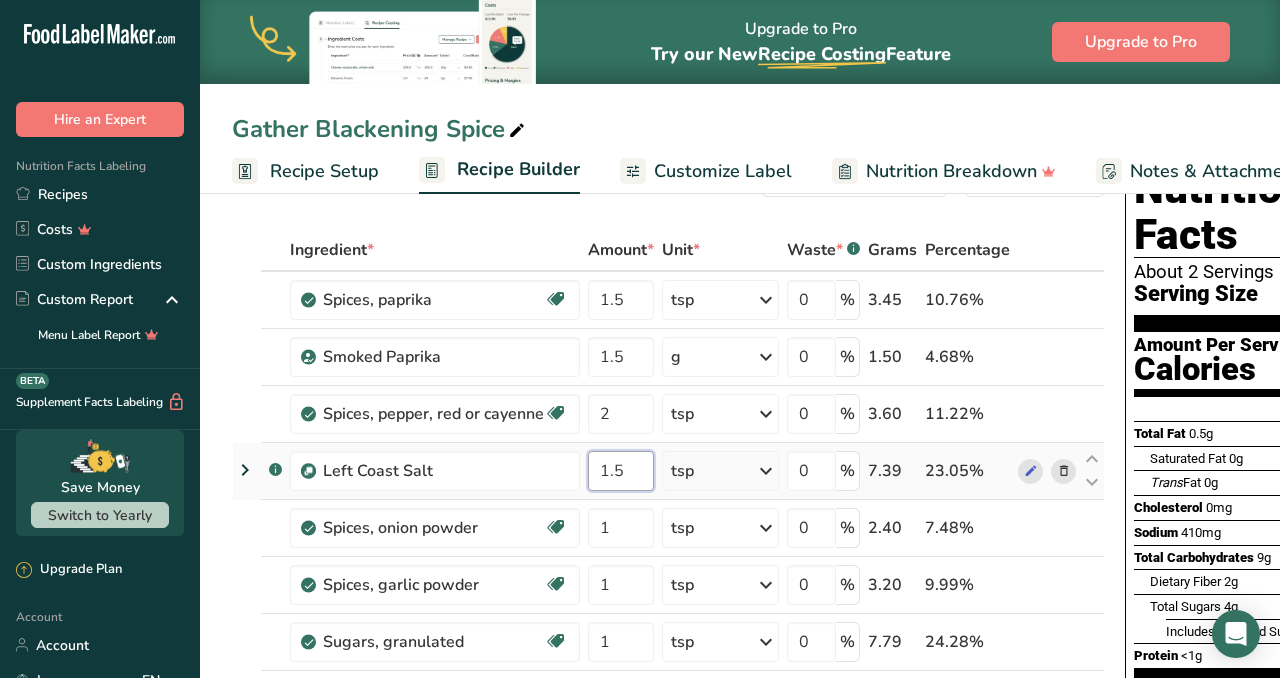 click on "1.5" at bounding box center [621, 471] 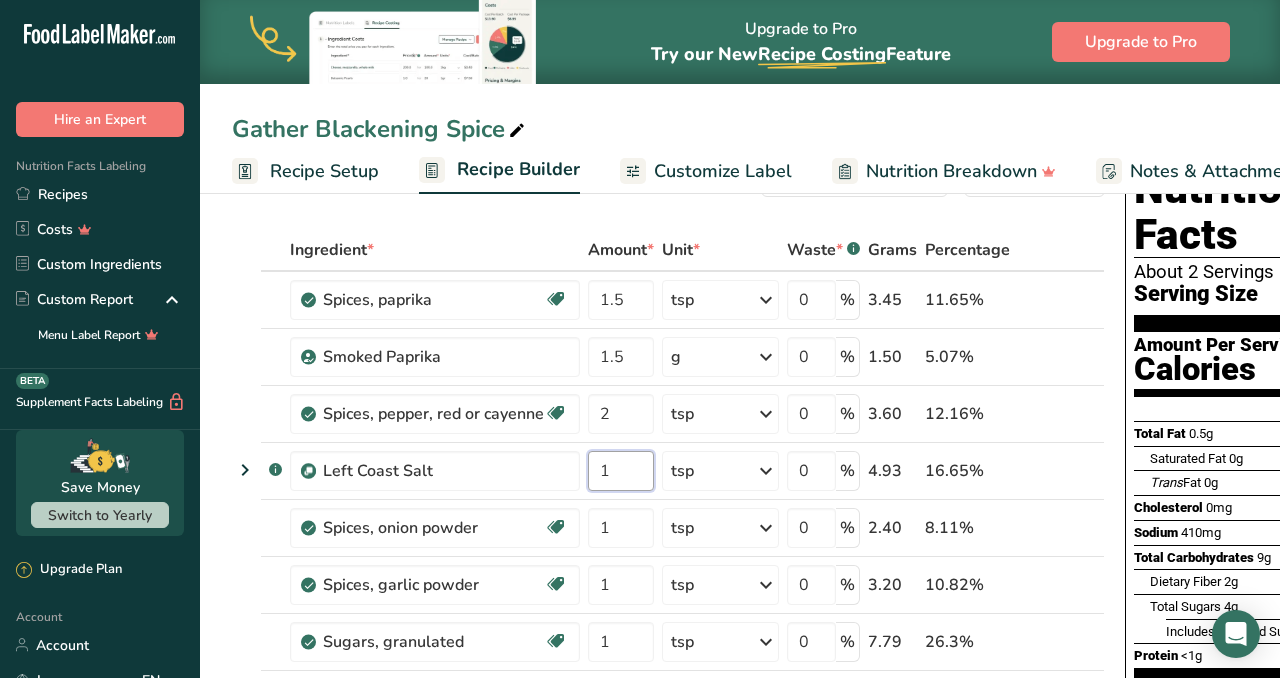 type on "1" 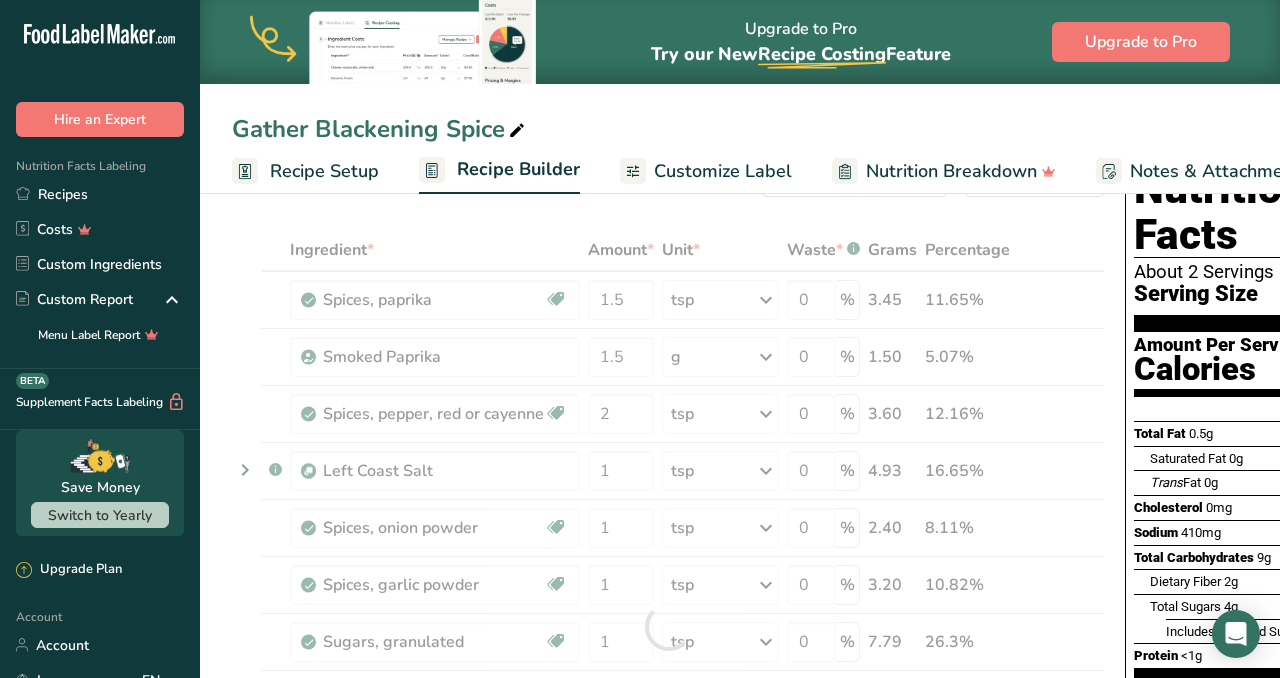 click on "Ingredient *
Amount *
Unit *
Waste *   .a-a{fill:#347362;}.b-a{fill:#fff;}          Grams
Percentage
Spices, paprika
Source of Antioxidants
Dairy free
Gluten free
Vegan
Vegetarian
Soy free
1.5
tsp
Portions
1 tsp
1 tbsp
Weight Units
g
kg
mg
See more
Volume Units
l
Volume units require a density conversion. If you know your ingredient's density enter it below. Otherwise, click on "RIA" our AI Regulatory bot - she will be able to help you
lb/ft3
g/cm3
Confirm
mL" at bounding box center (668, 626) 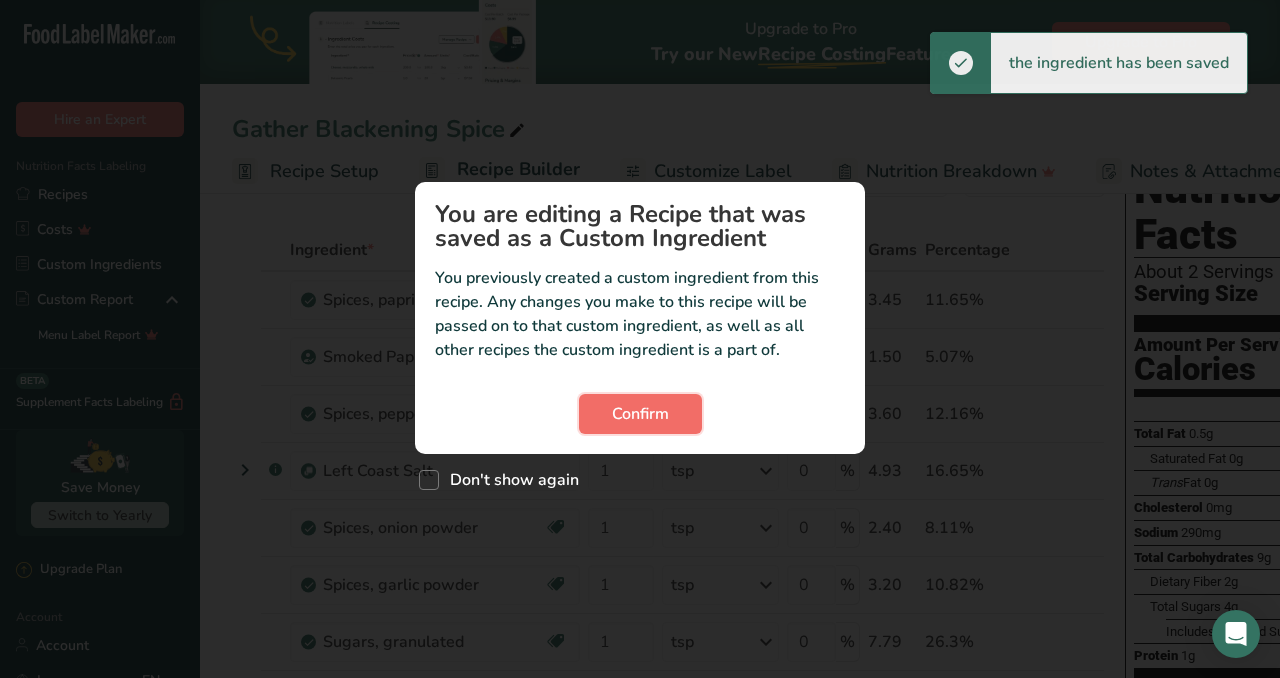 click on "Confirm" at bounding box center (640, 414) 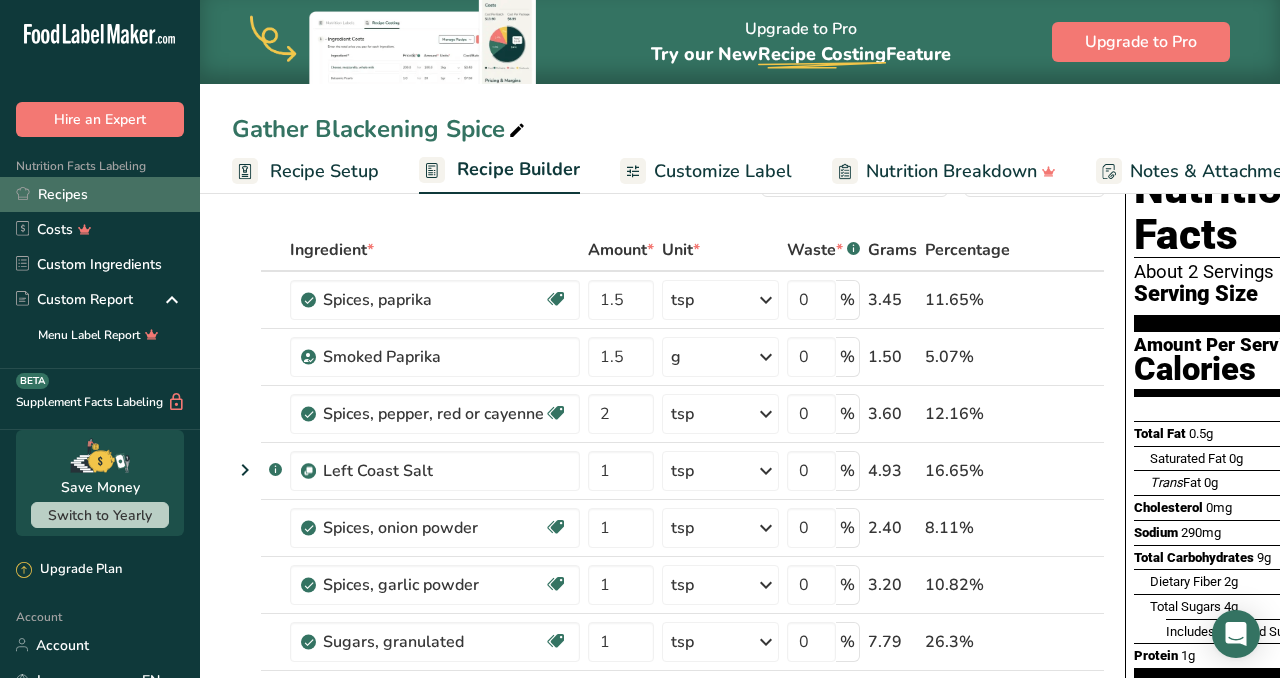 click on "Recipes" at bounding box center [100, 194] 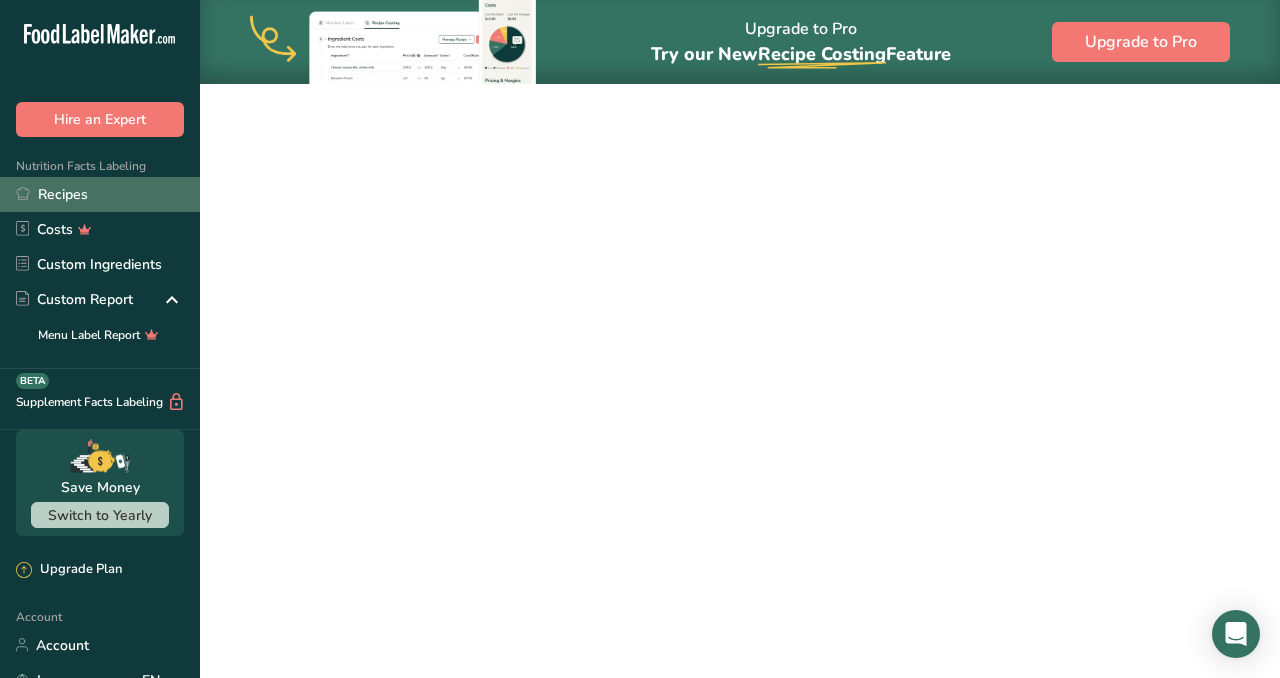 scroll, scrollTop: 0, scrollLeft: 0, axis: both 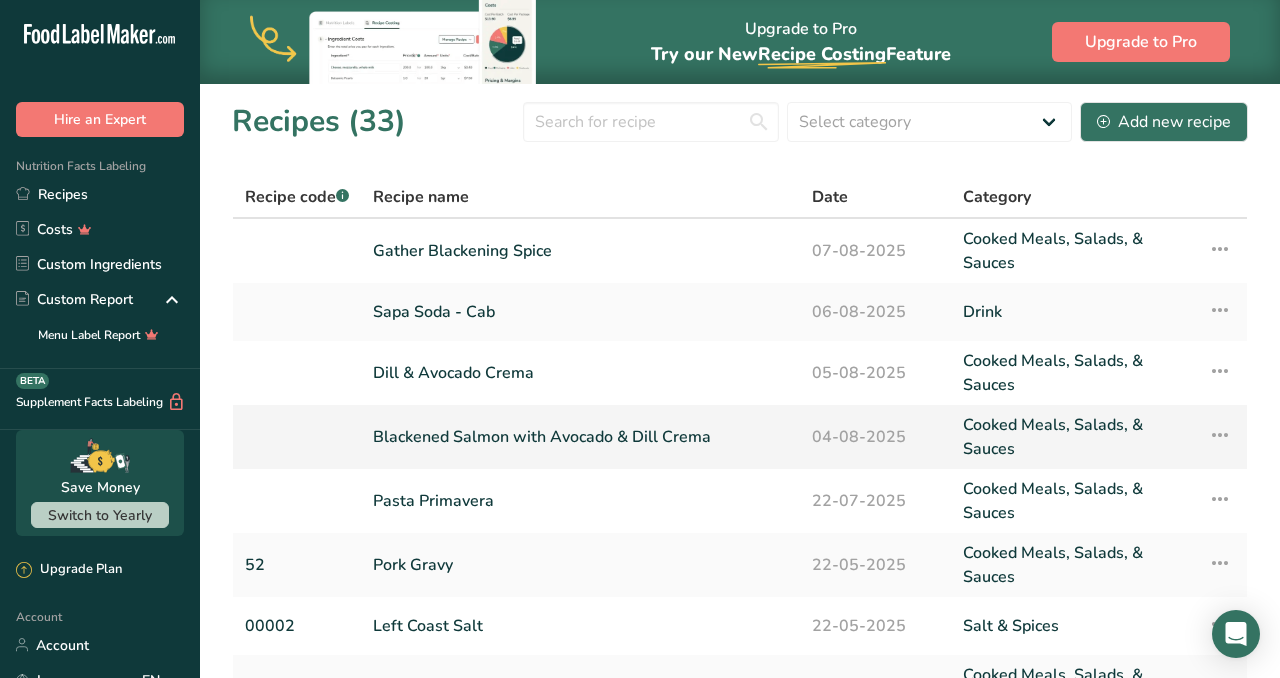 click on "Blackened Salmon with Avocado & Dill Crema" at bounding box center (580, 437) 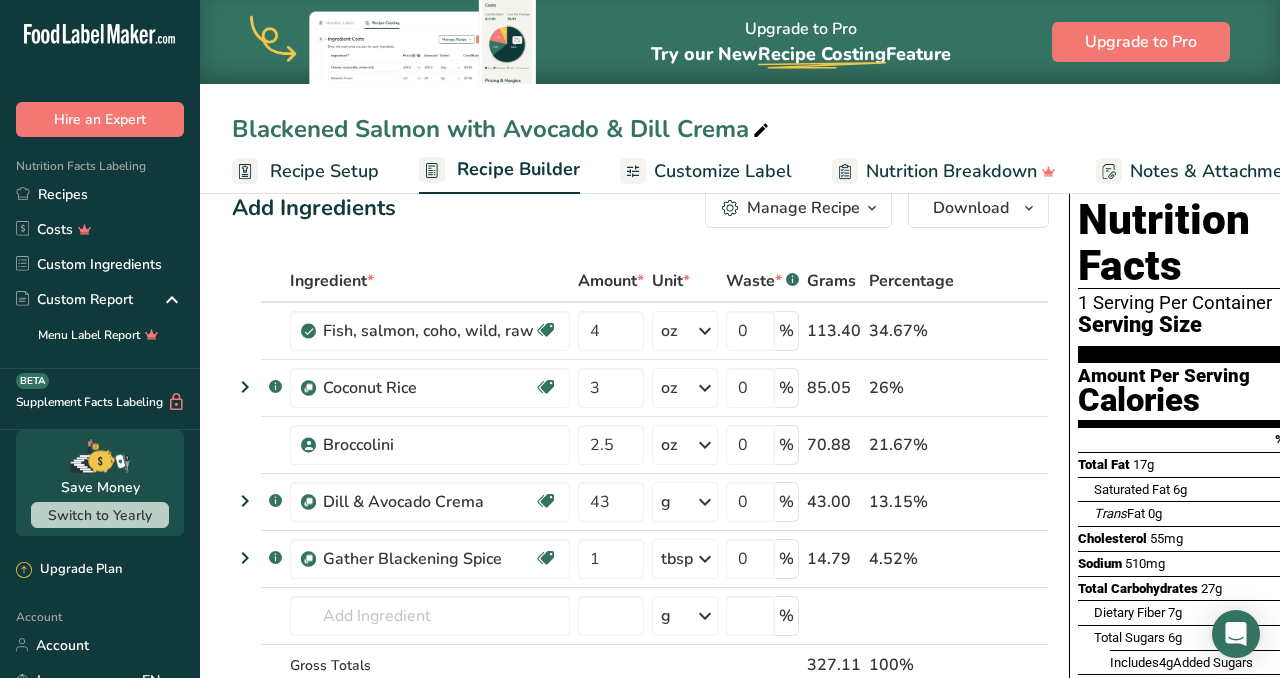 scroll, scrollTop: 34, scrollLeft: 0, axis: vertical 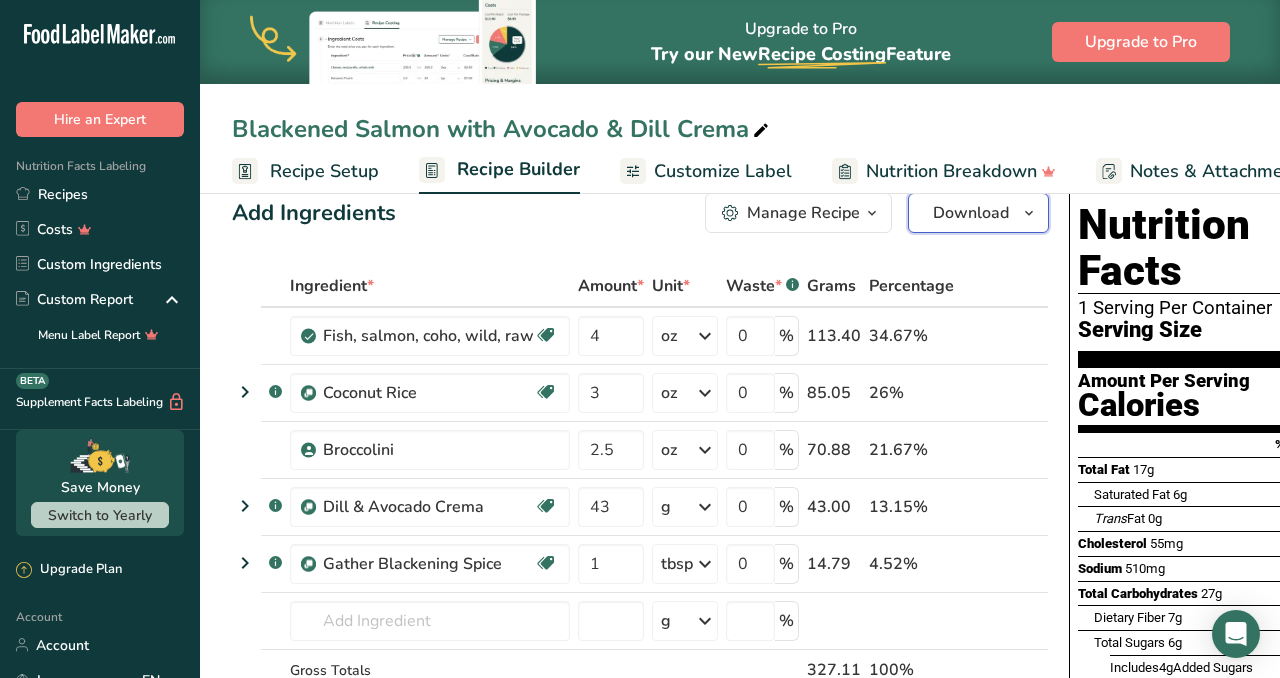 click on "Download" at bounding box center (971, 213) 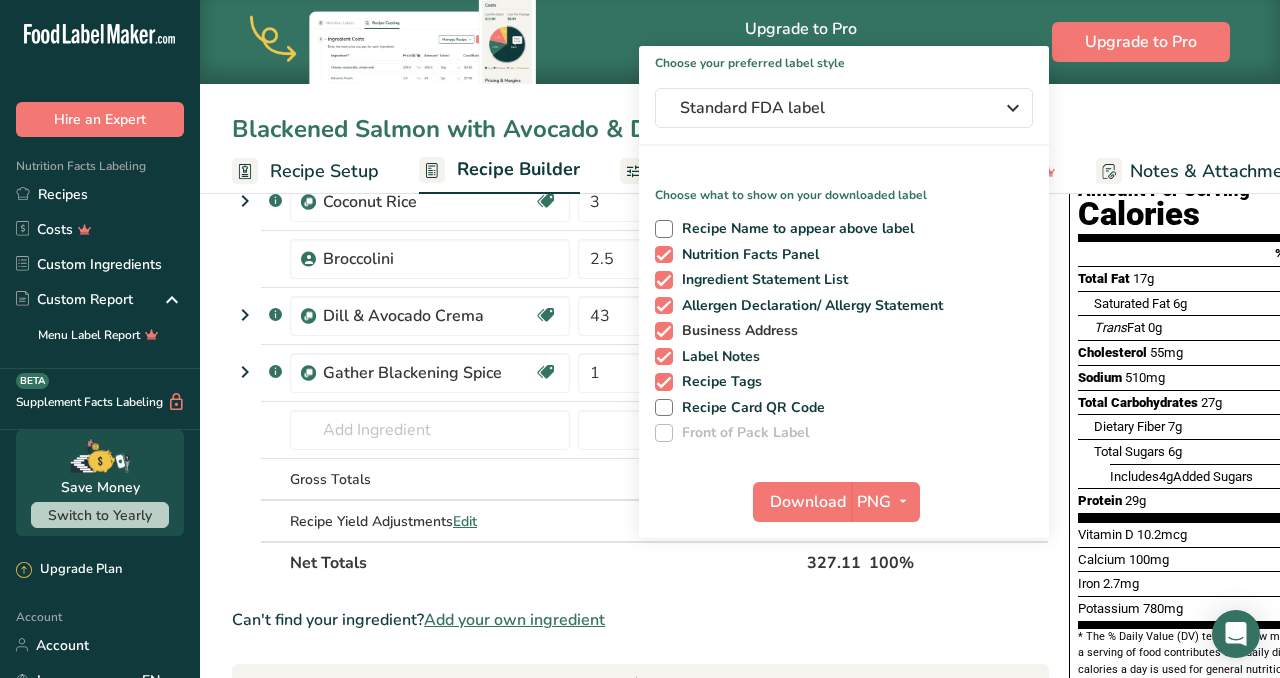 scroll, scrollTop: 219, scrollLeft: 0, axis: vertical 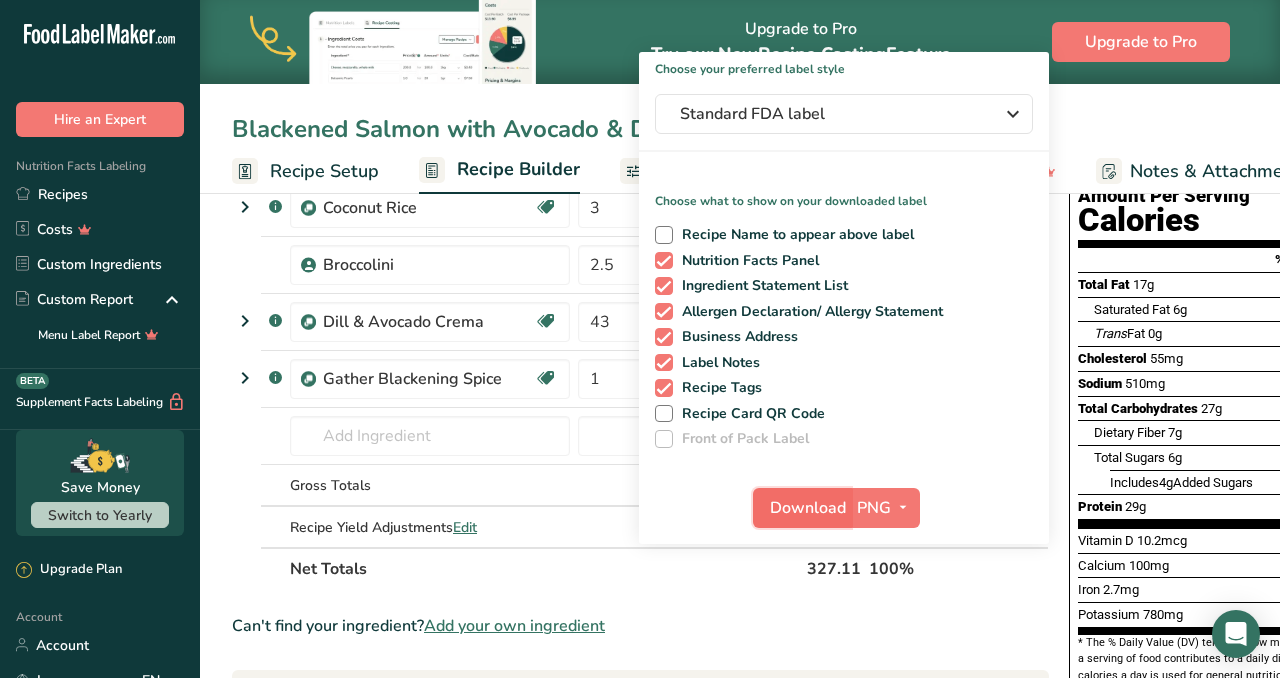 click on "Download" at bounding box center [808, 508] 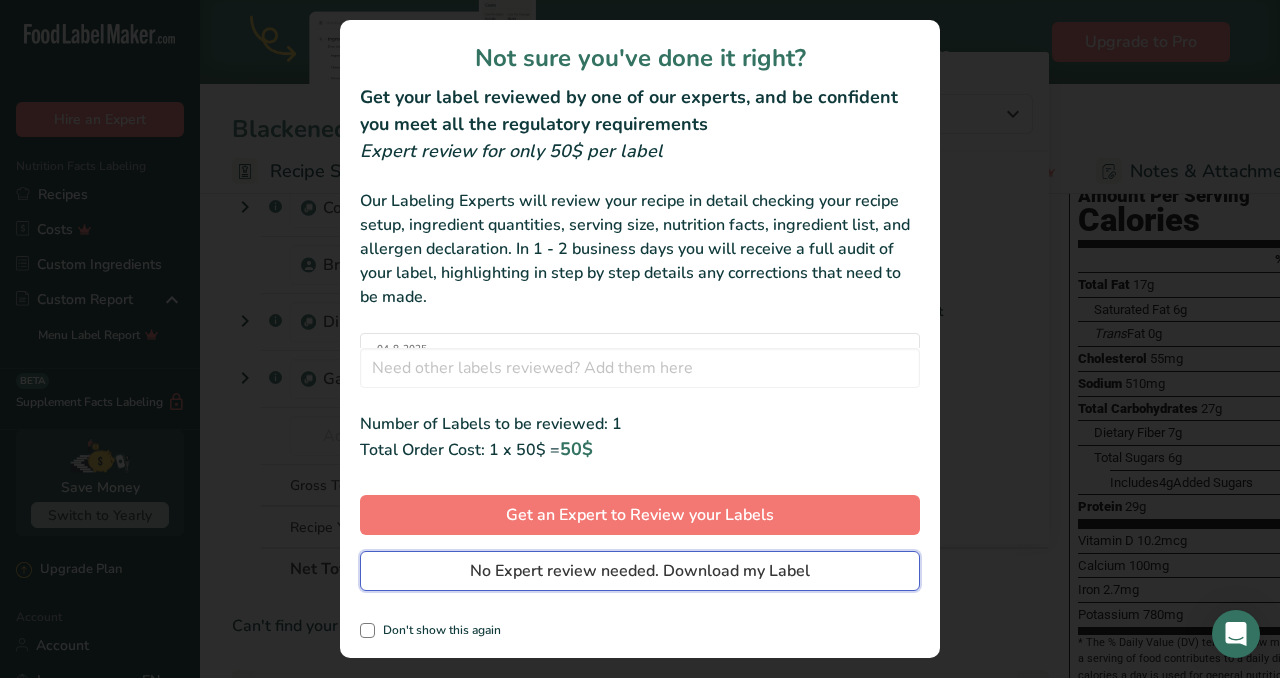 click on "No Expert review needed. Download my Label" at bounding box center (640, 571) 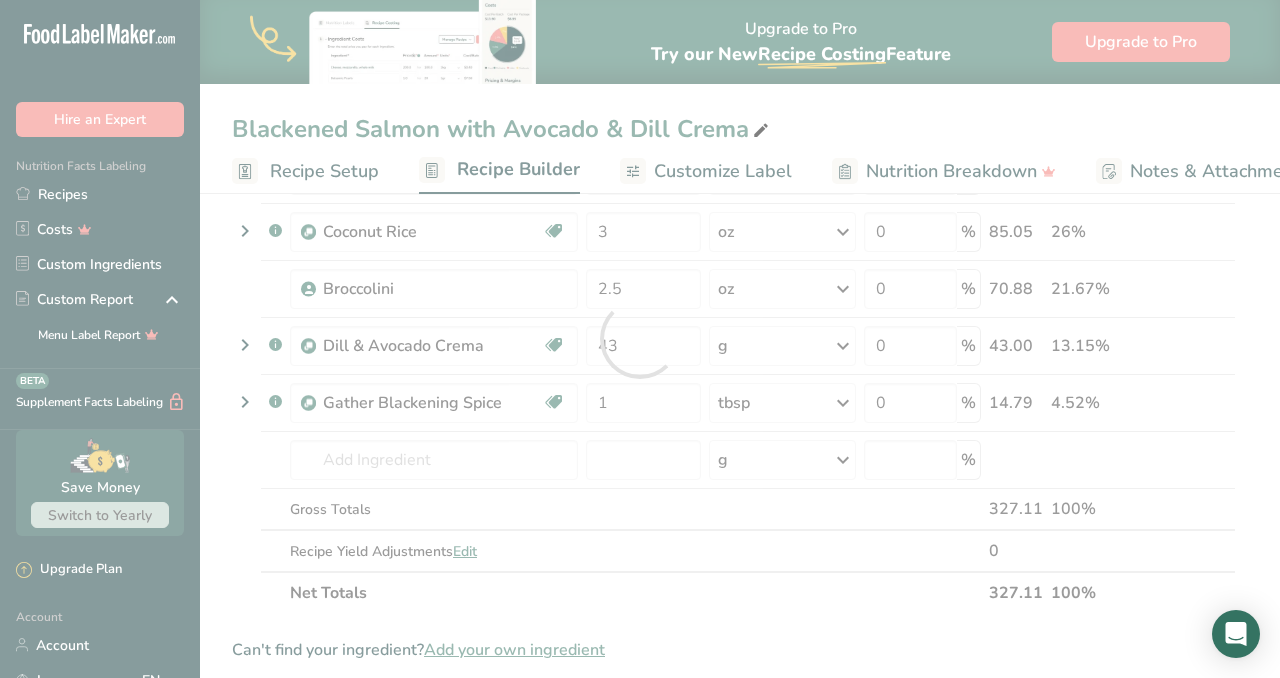 scroll, scrollTop: 0, scrollLeft: 0, axis: both 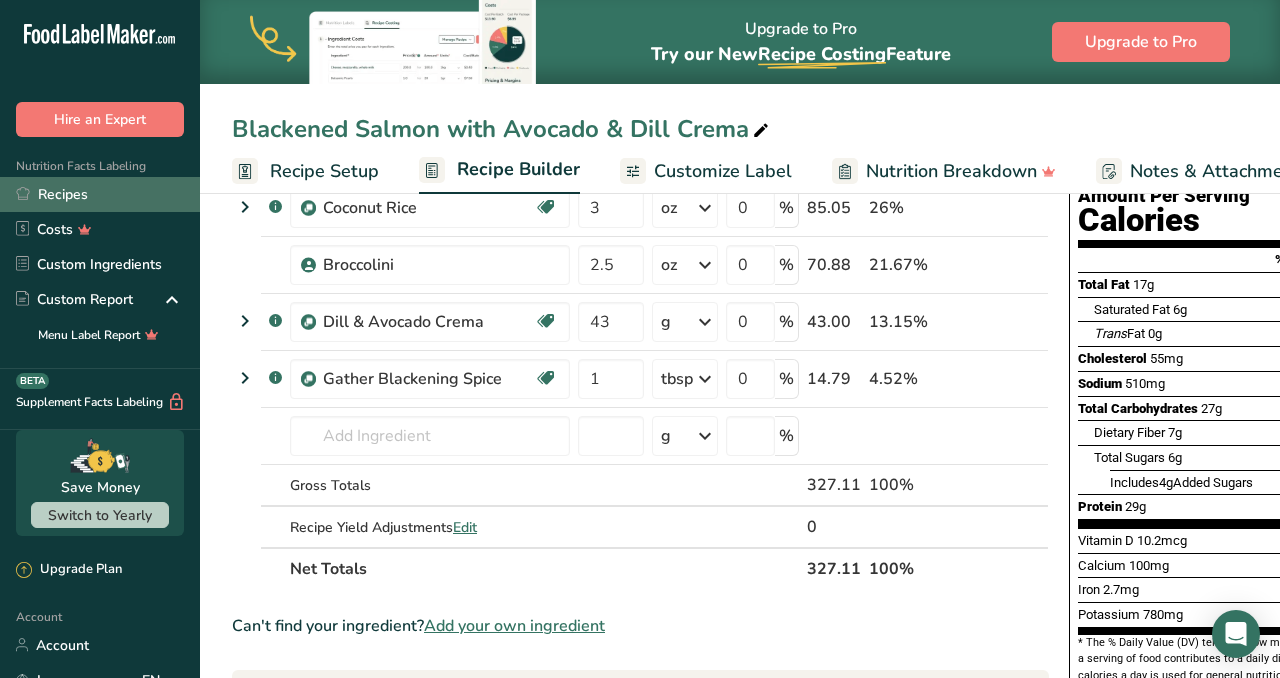 click on "Recipes" at bounding box center (100, 194) 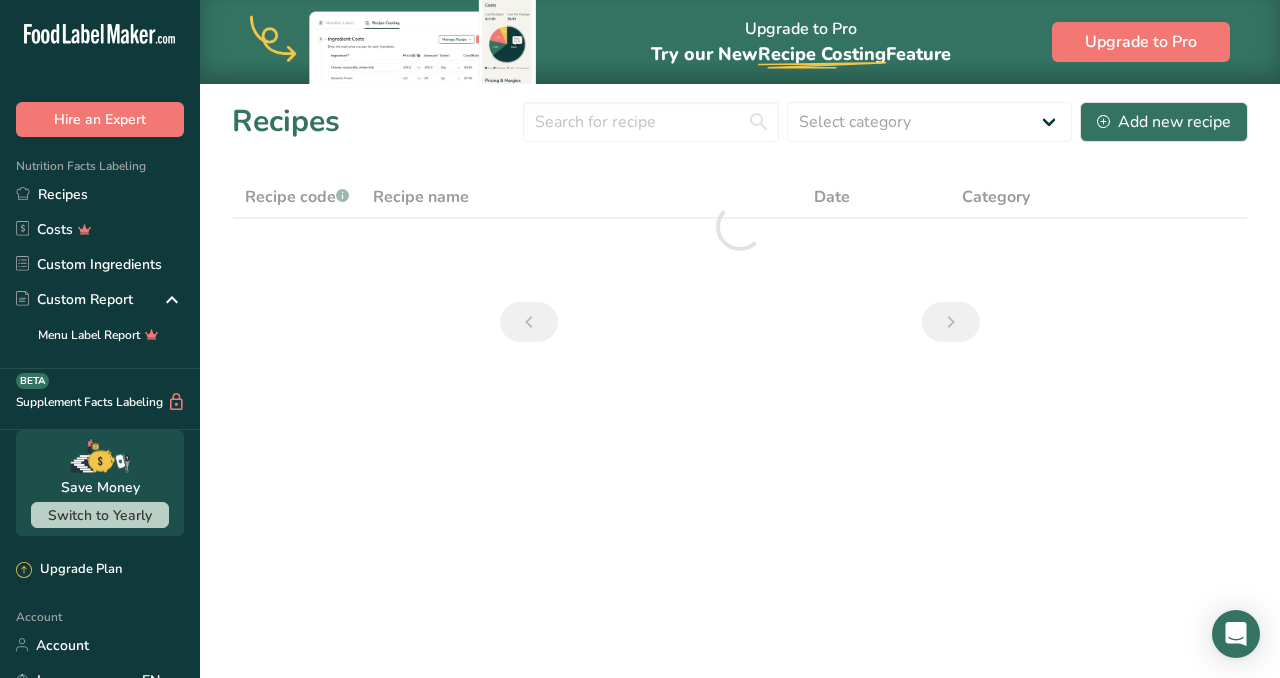 scroll, scrollTop: 0, scrollLeft: 0, axis: both 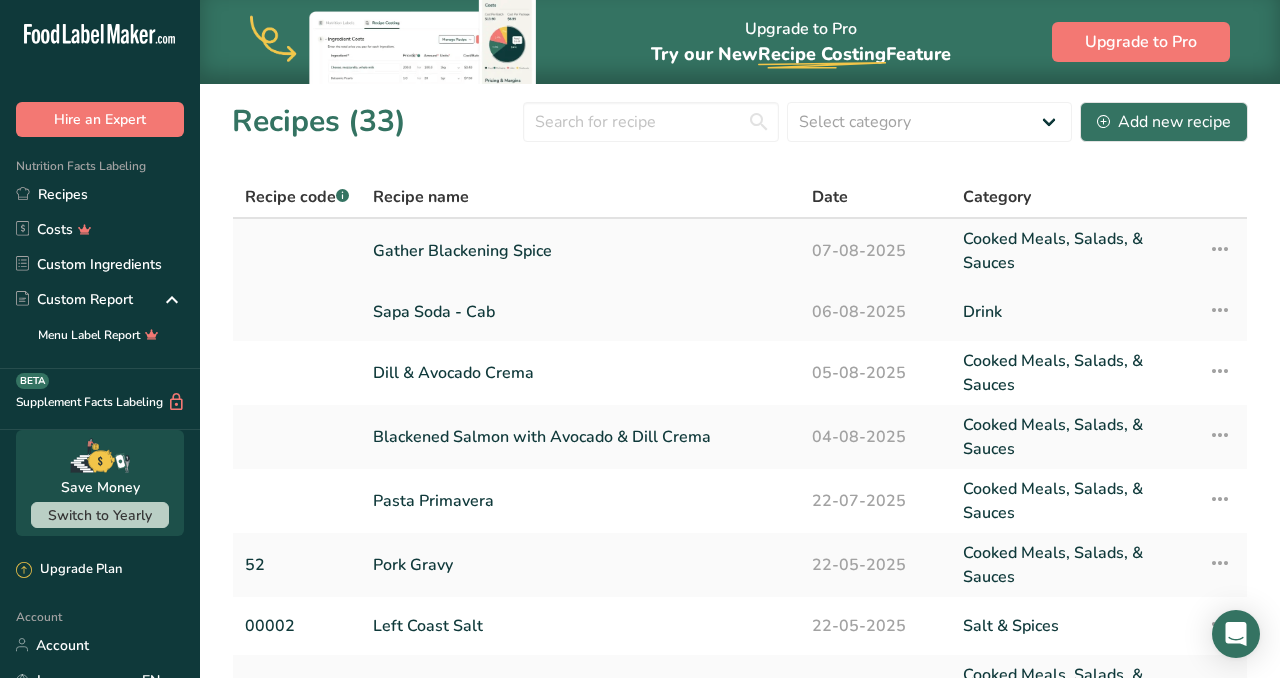 click on "Gather Blackening Spice" at bounding box center (580, 251) 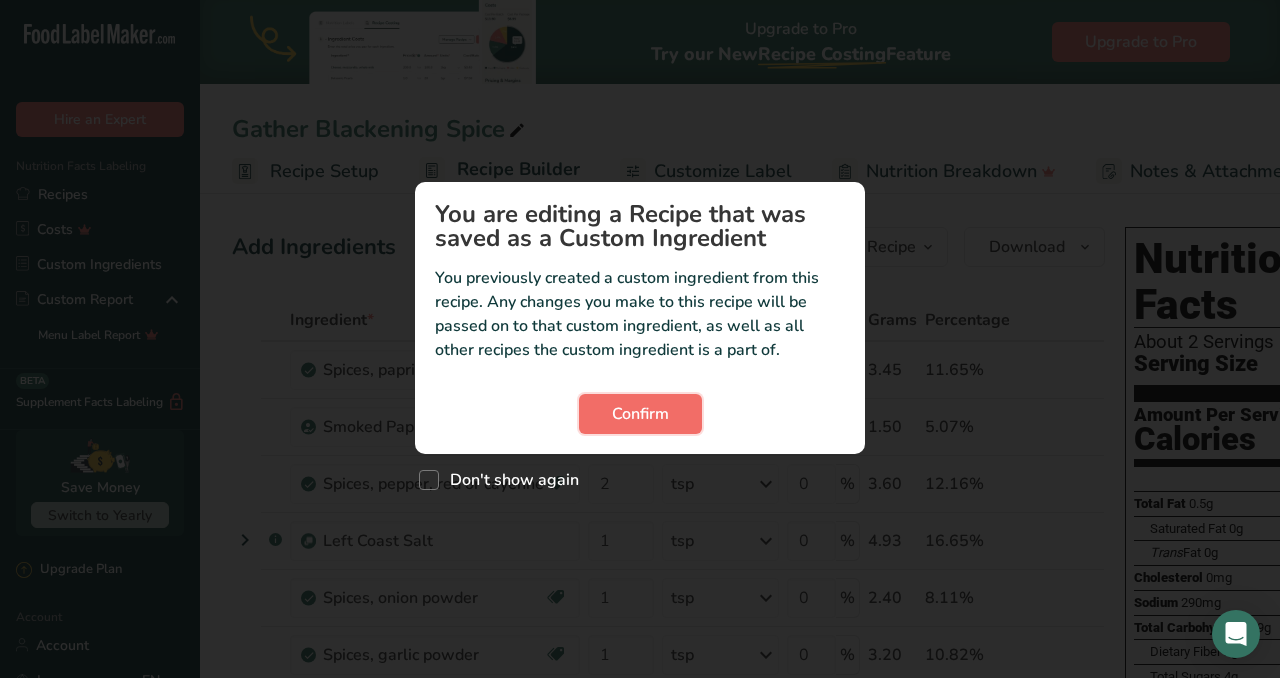 click on "Confirm" at bounding box center (640, 414) 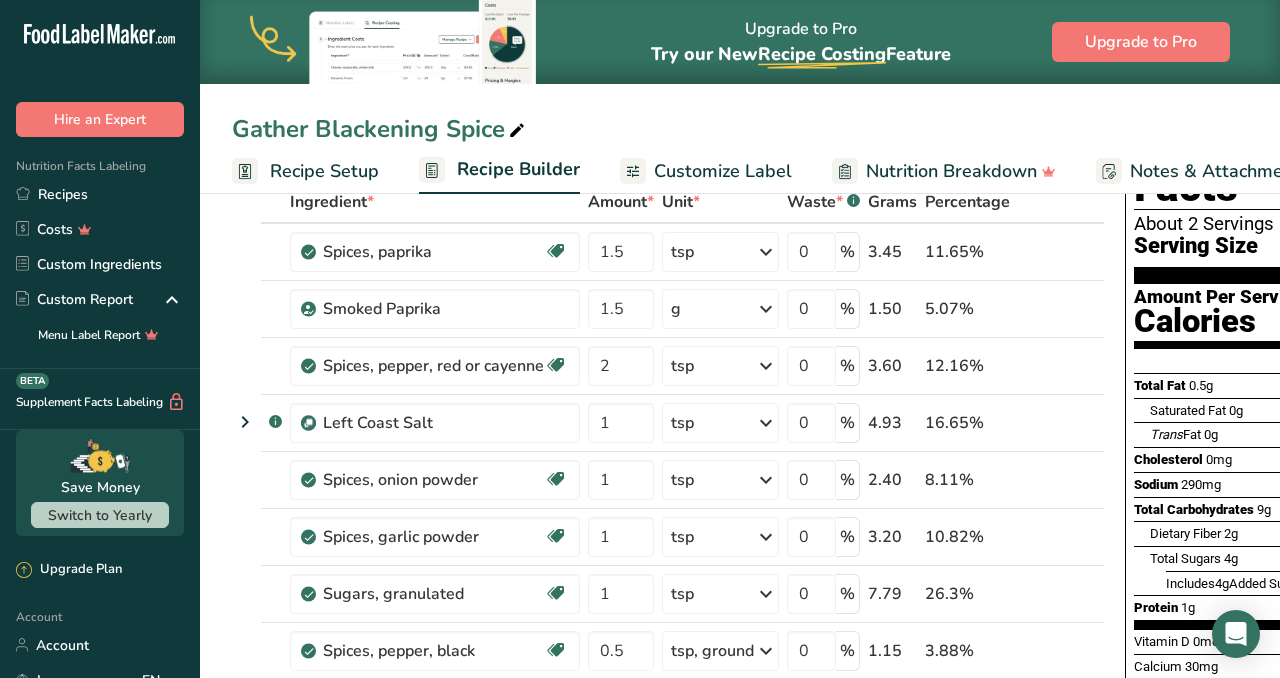 scroll, scrollTop: 122, scrollLeft: 0, axis: vertical 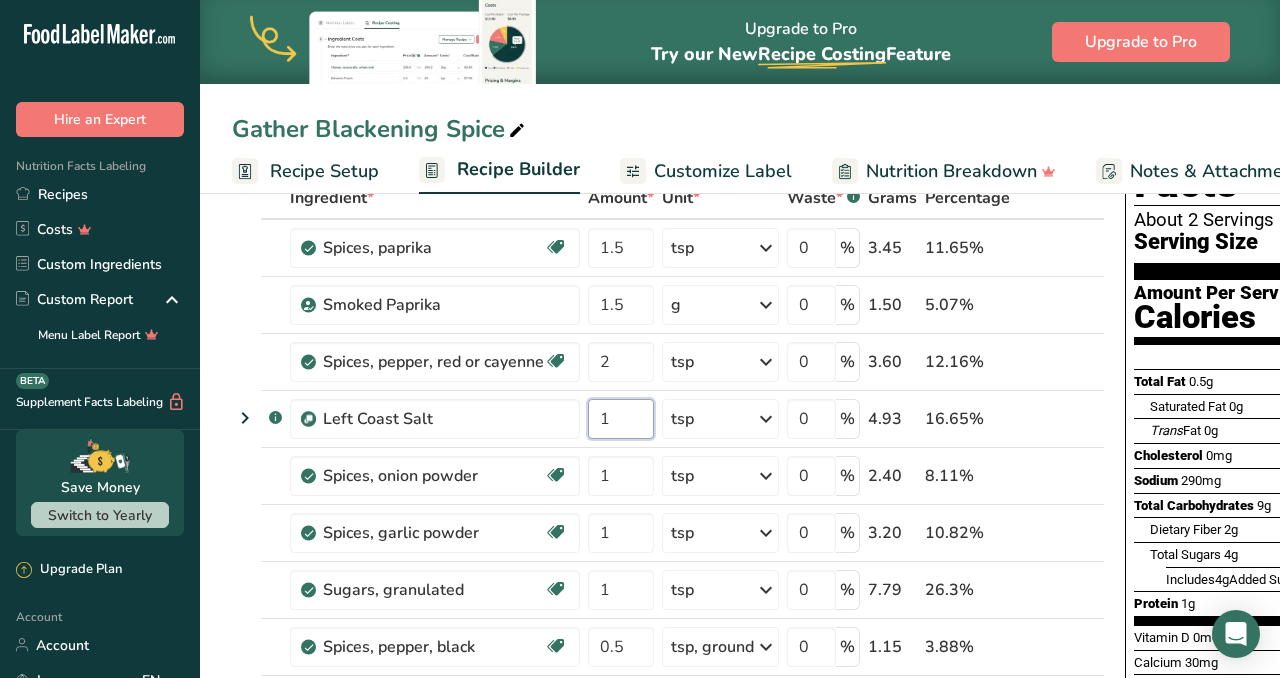 click on "1" at bounding box center [621, 419] 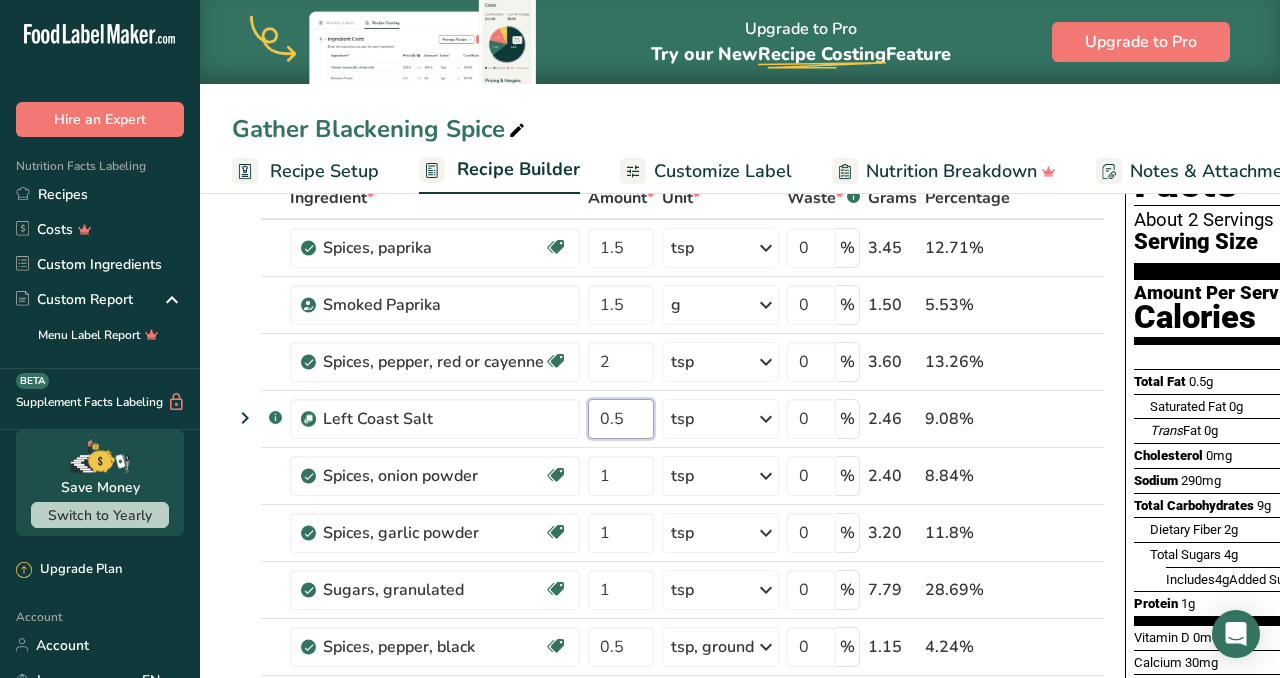type on "0.5" 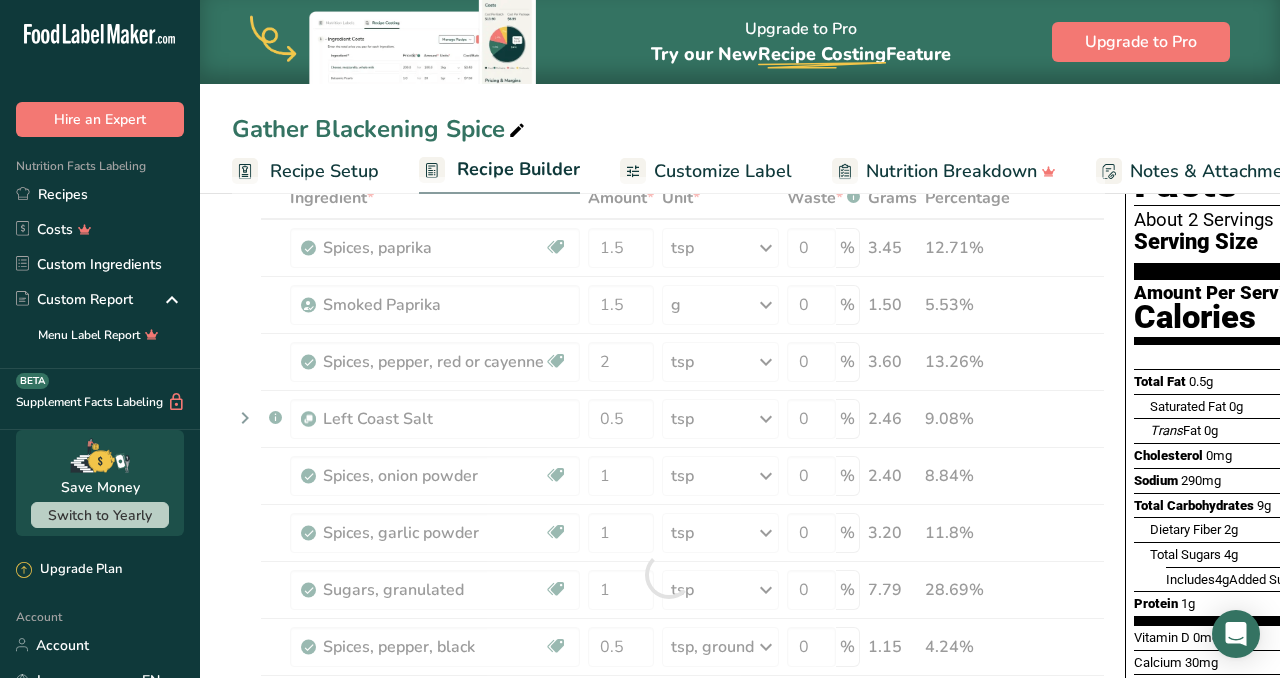 click on "Recipe Setup                       Recipe Builder   Customize Label               Nutrition Breakdown                 Notes & Attachments                 Recipe Costing" at bounding box center [884, 170] 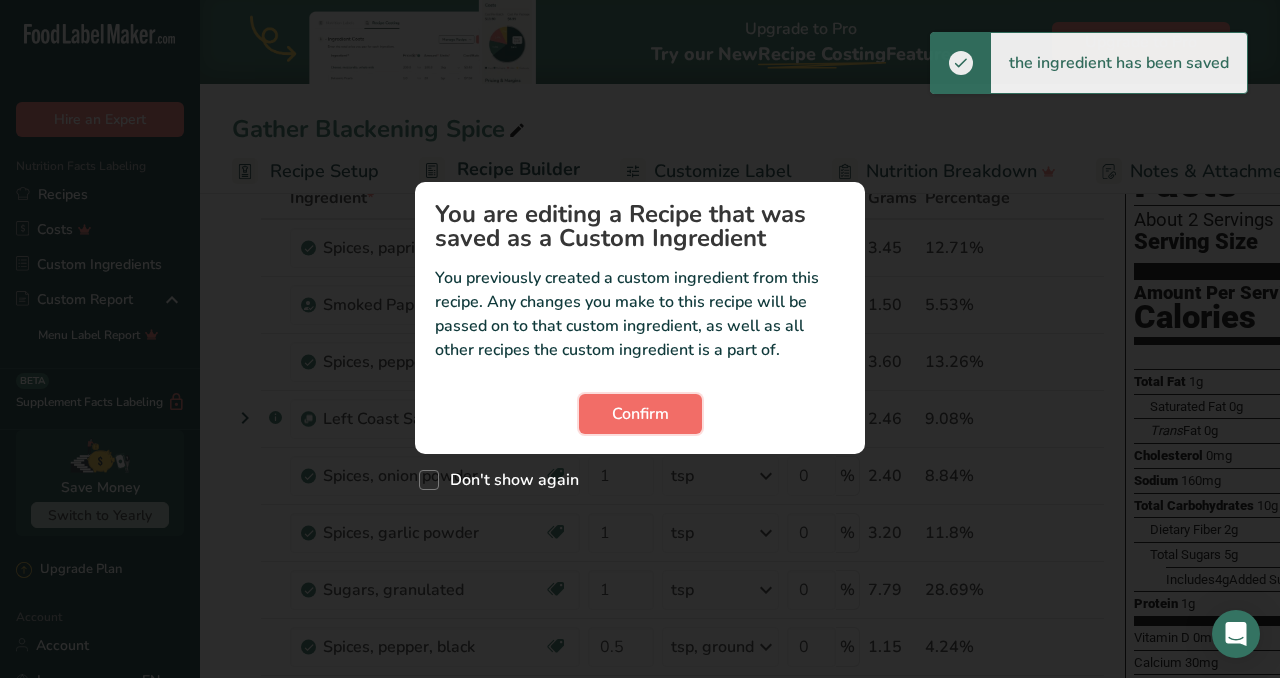 click on "Confirm" at bounding box center (640, 414) 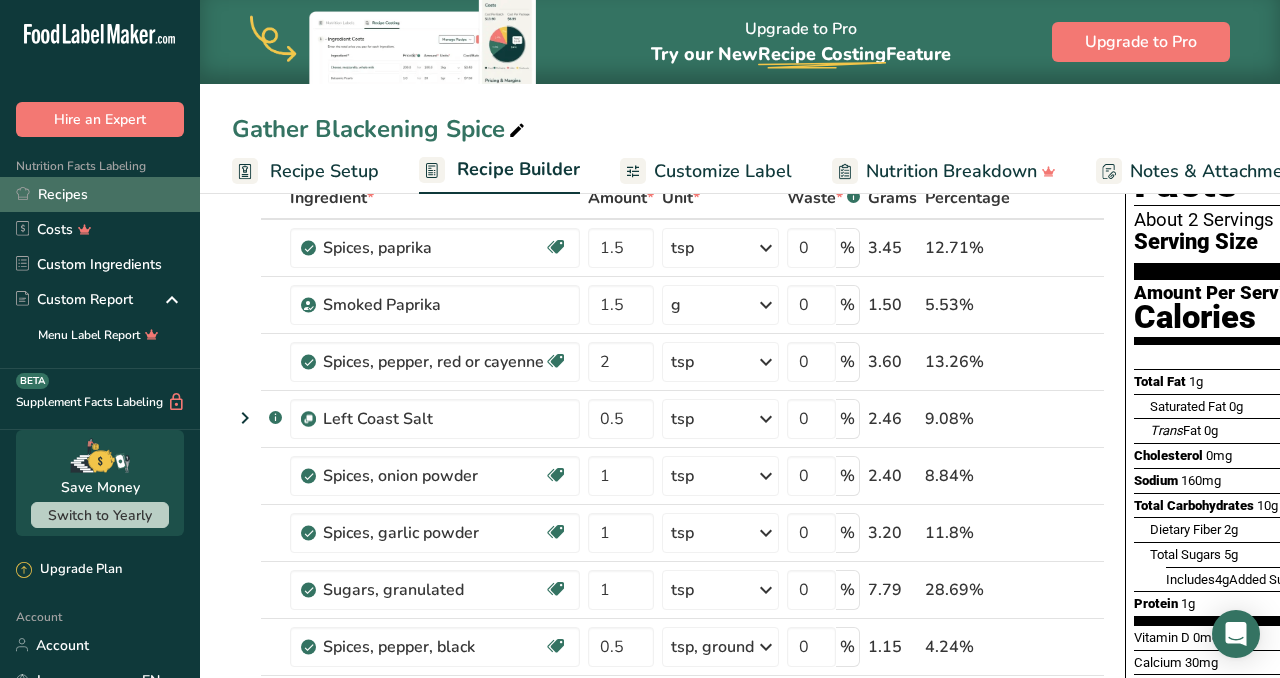 click on "Recipes" at bounding box center (100, 194) 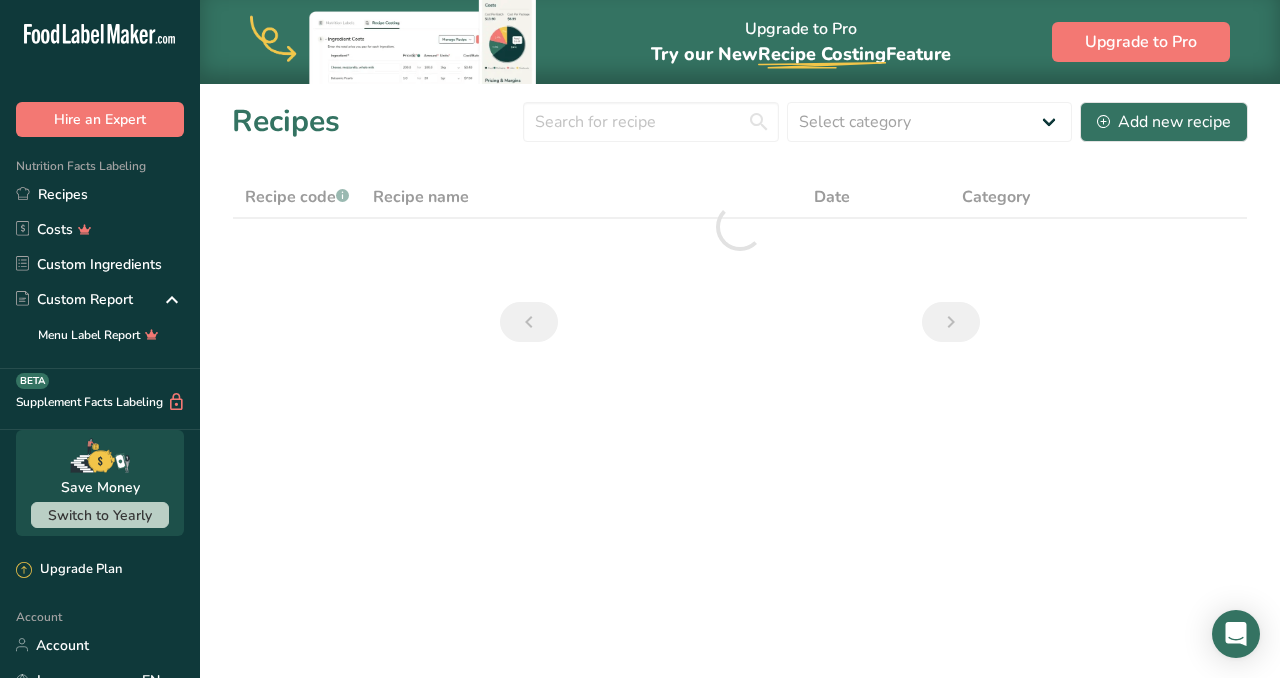 scroll, scrollTop: 0, scrollLeft: 0, axis: both 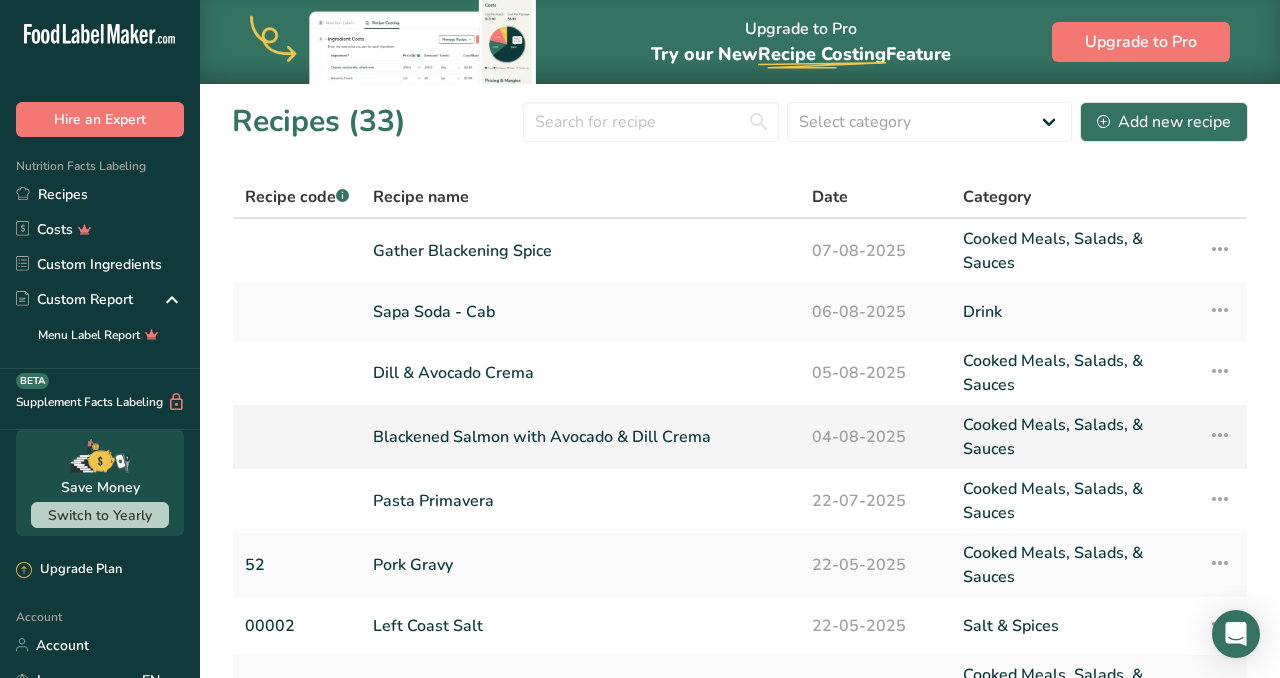 click on "Blackened Salmon with Avocado & Dill Crema" at bounding box center [580, 437] 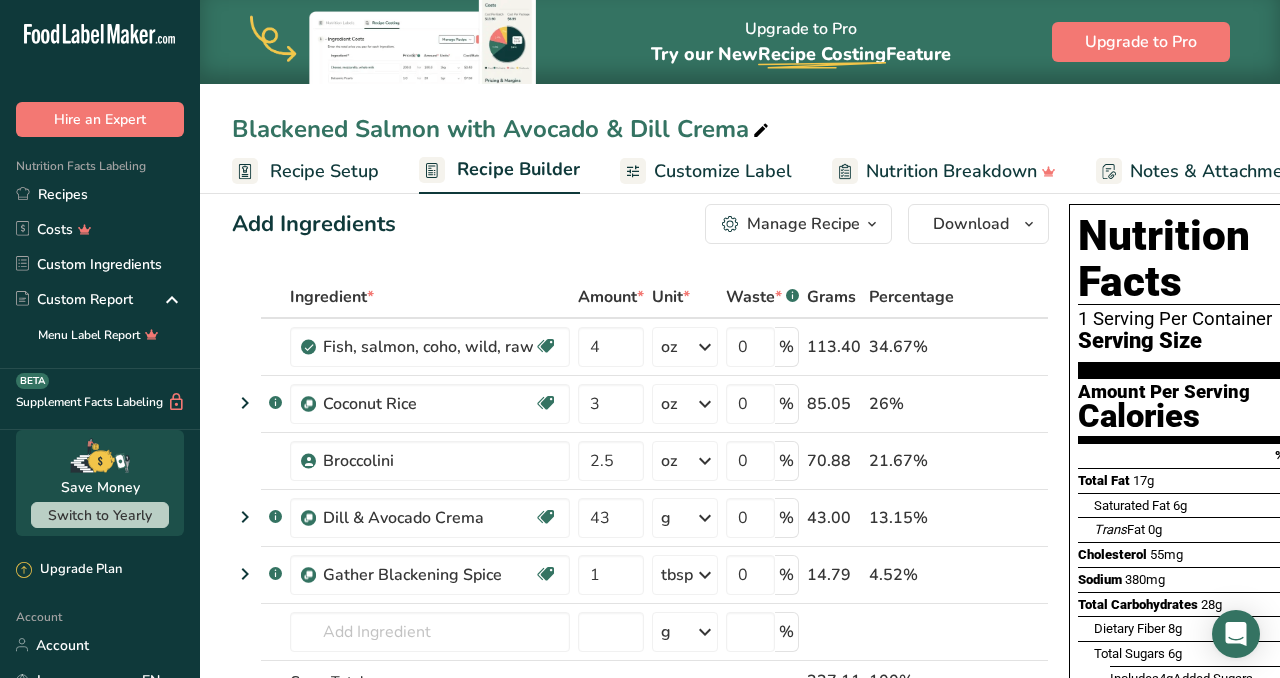 scroll, scrollTop: 18, scrollLeft: 0, axis: vertical 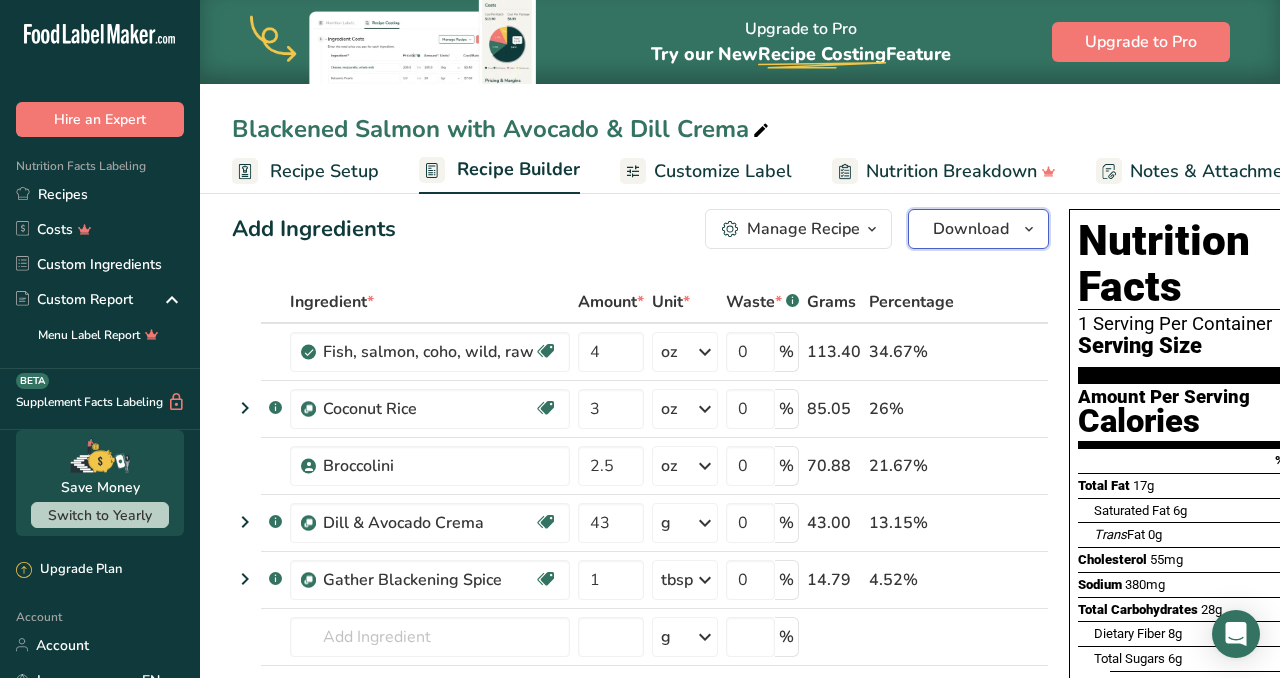 click on "Download" at bounding box center (971, 229) 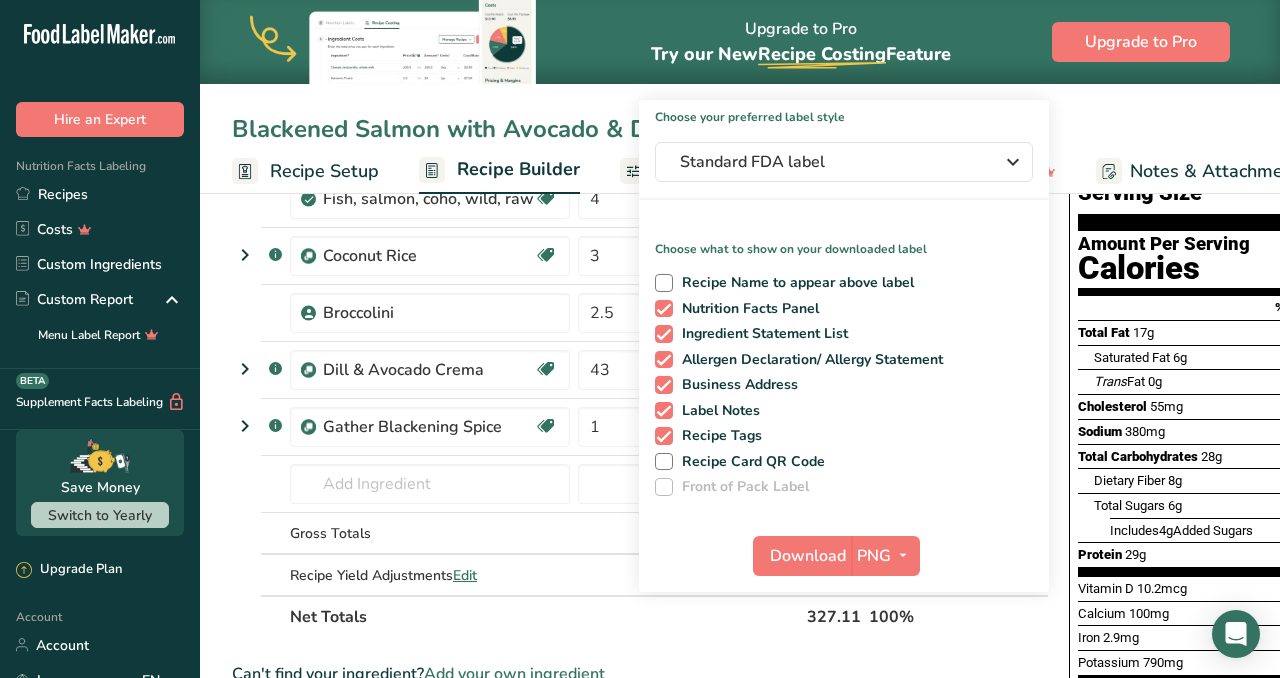 scroll, scrollTop: 167, scrollLeft: 0, axis: vertical 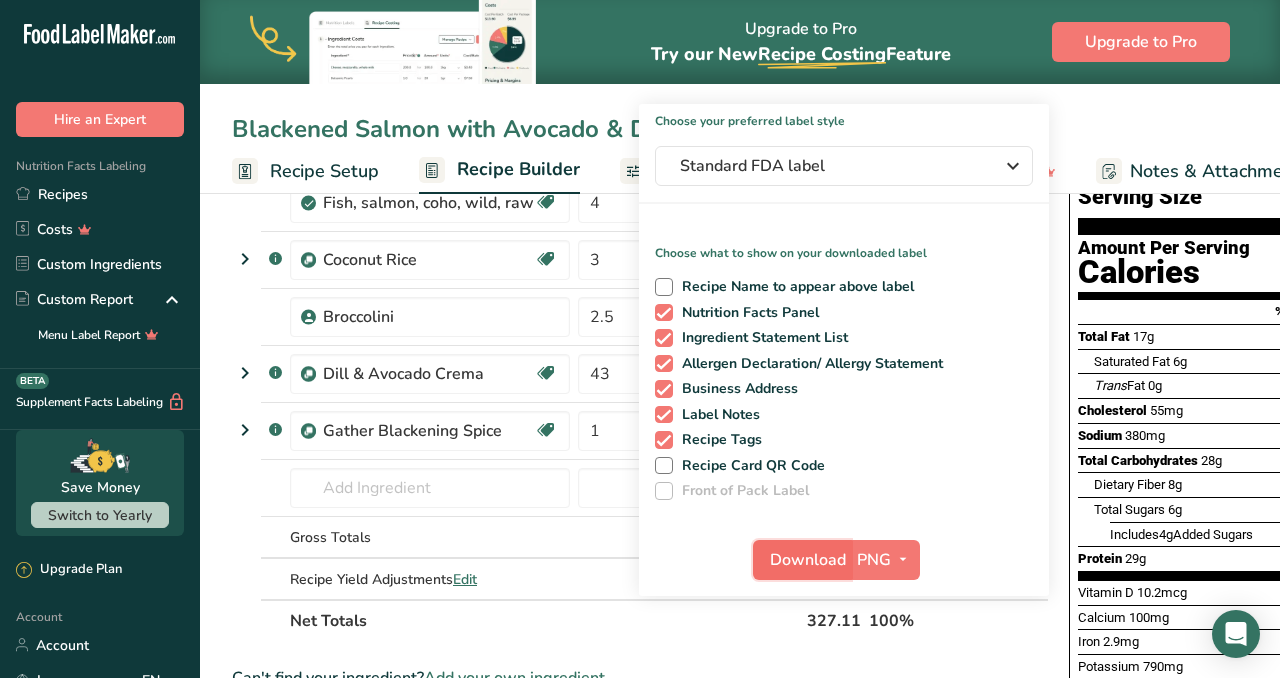 click on "Download" at bounding box center [808, 560] 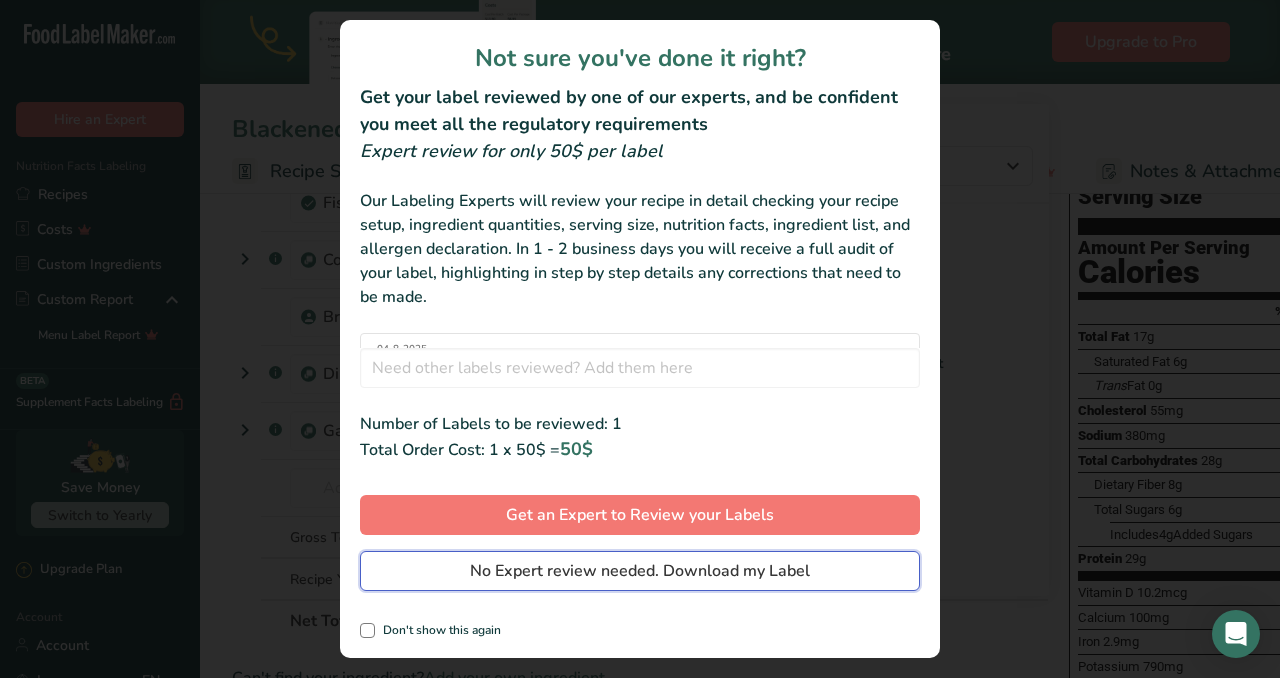 click on "No Expert review needed. Download my Label" at bounding box center [640, 571] 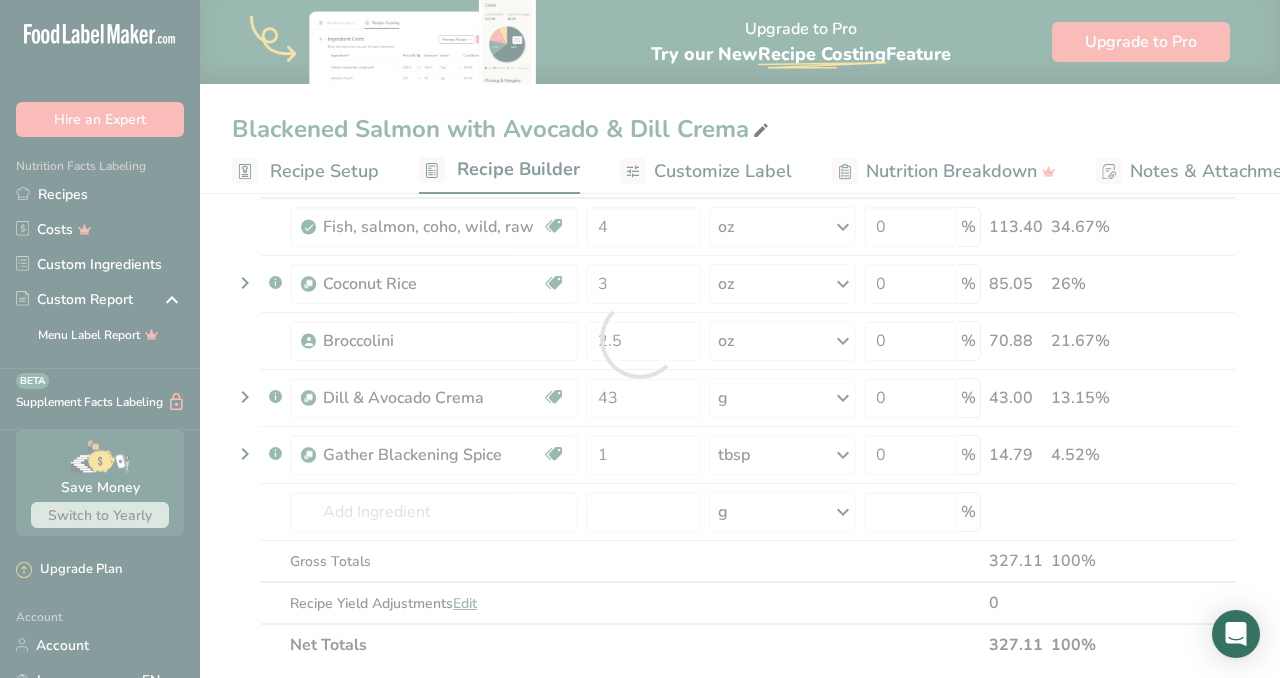 scroll, scrollTop: 0, scrollLeft: 0, axis: both 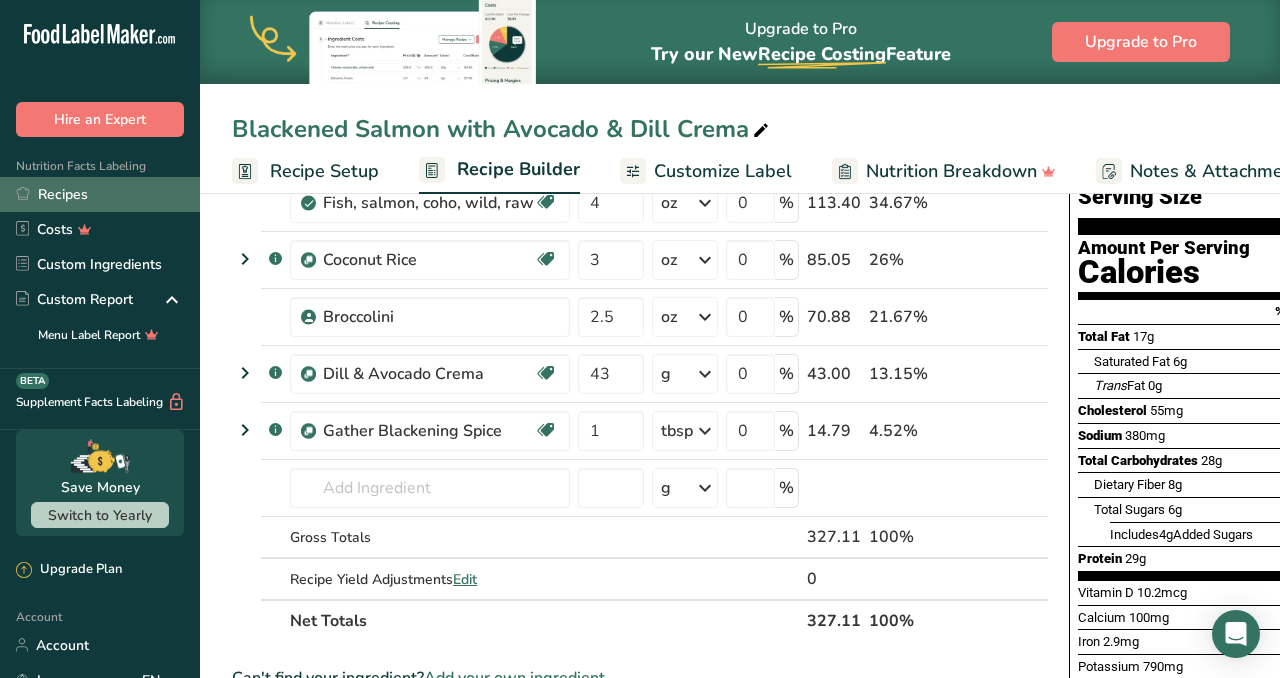 click on "Recipes" at bounding box center (100, 194) 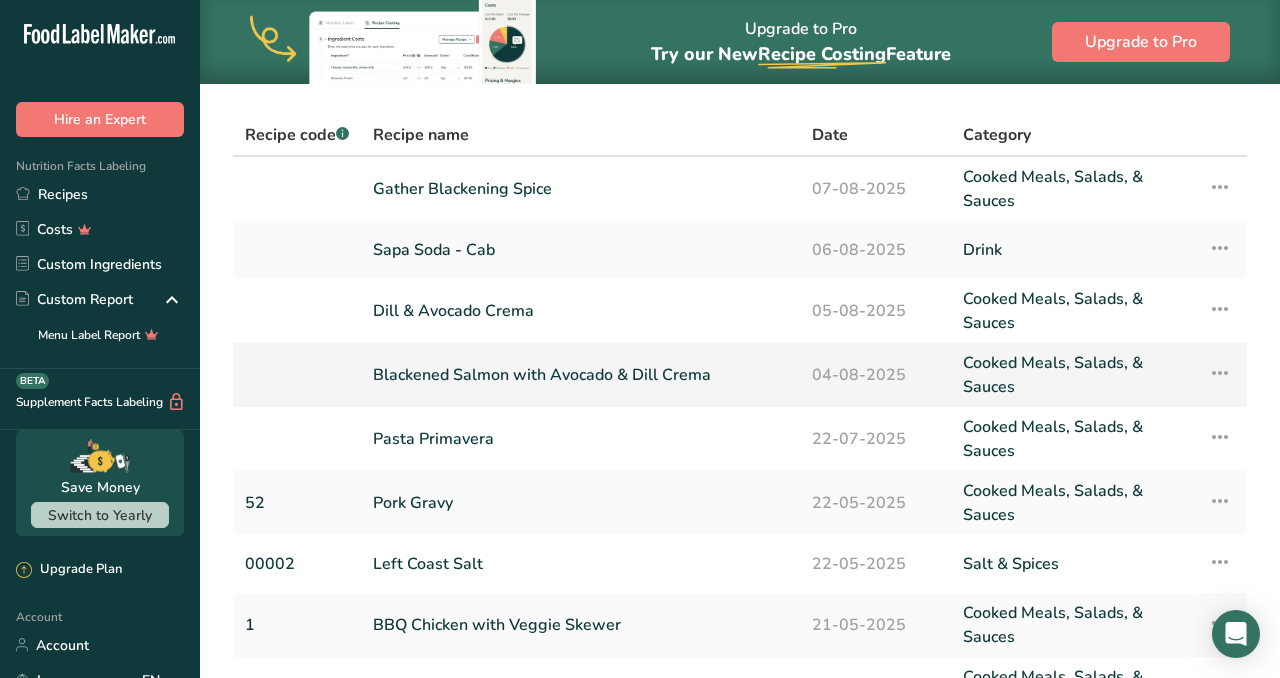 scroll, scrollTop: 63, scrollLeft: 0, axis: vertical 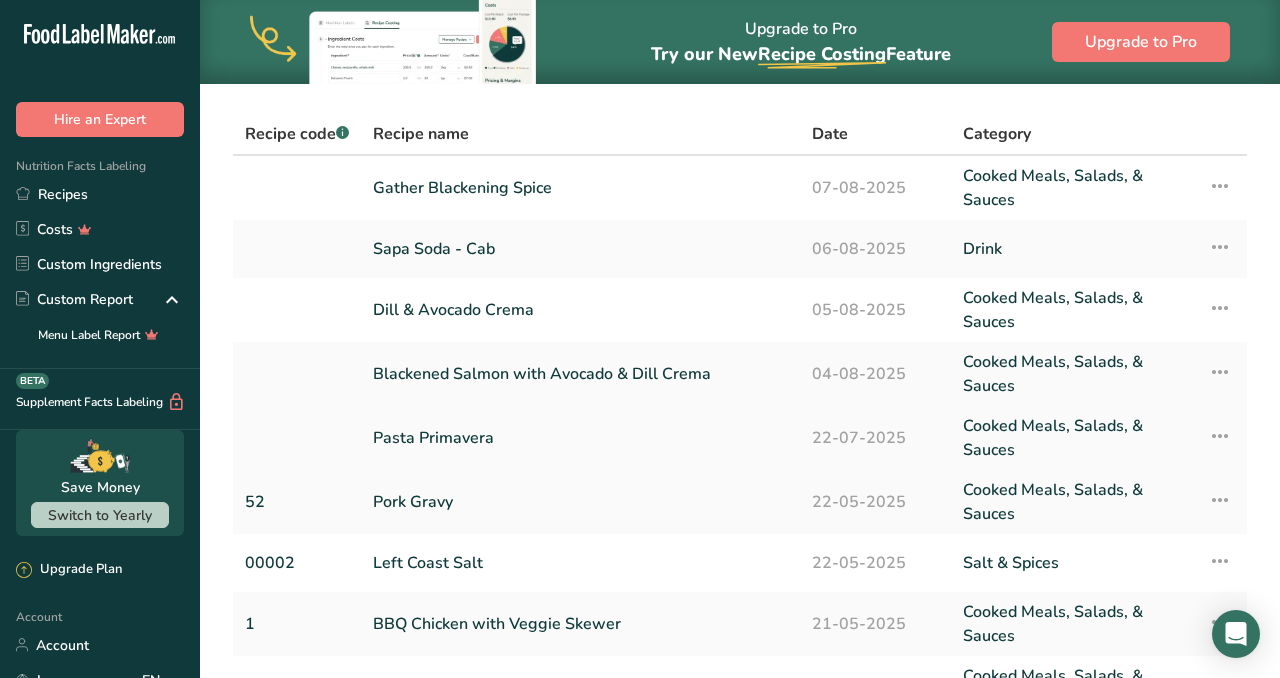 click on "Pasta Primavera" at bounding box center (580, 438) 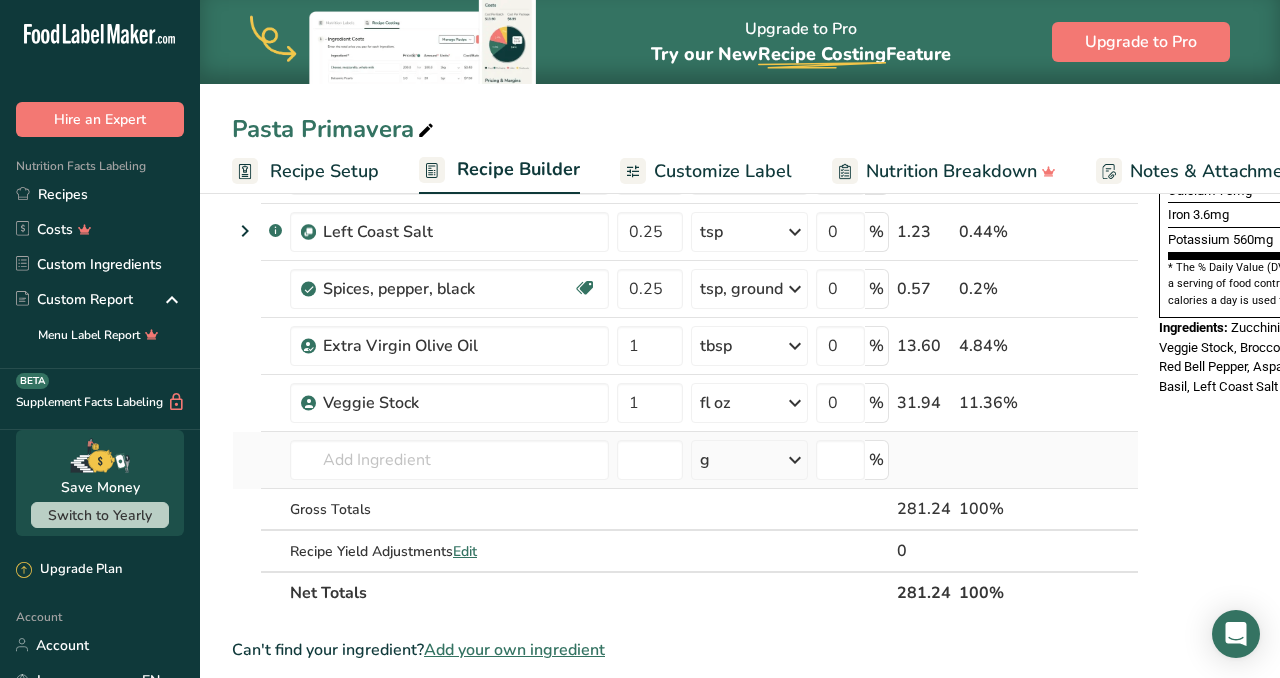 scroll, scrollTop: 600, scrollLeft: 0, axis: vertical 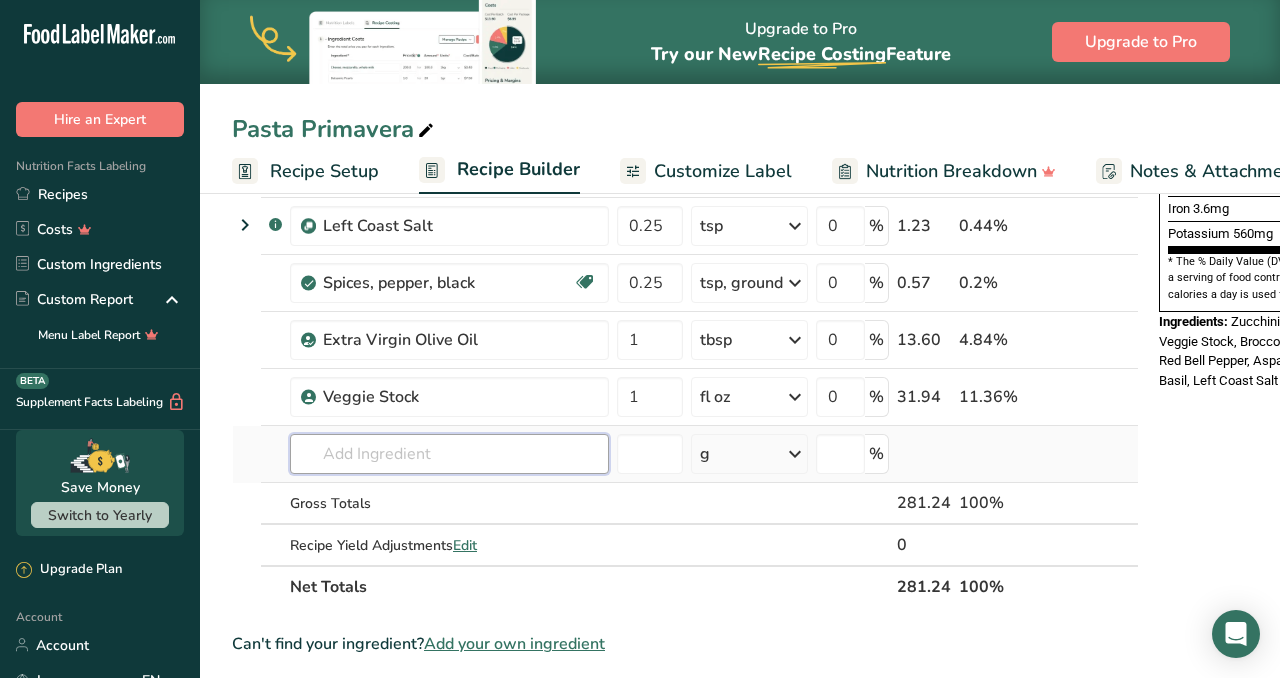 click at bounding box center [449, 454] 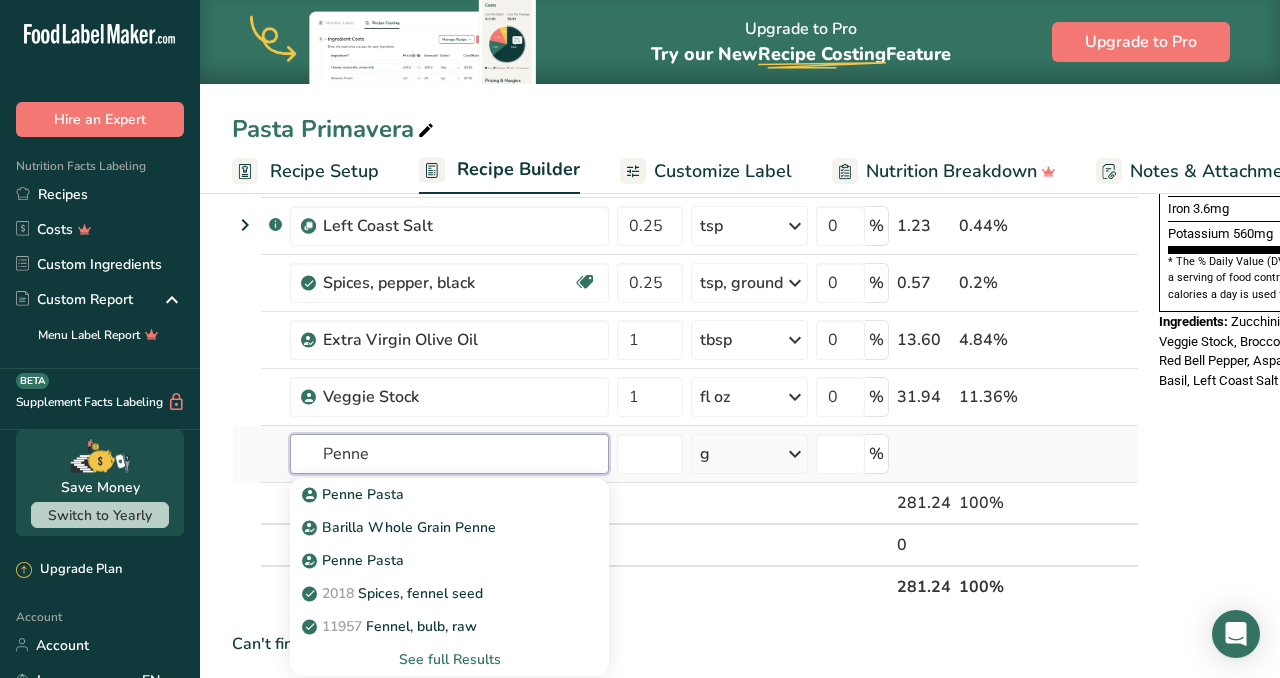 type on "Penne" 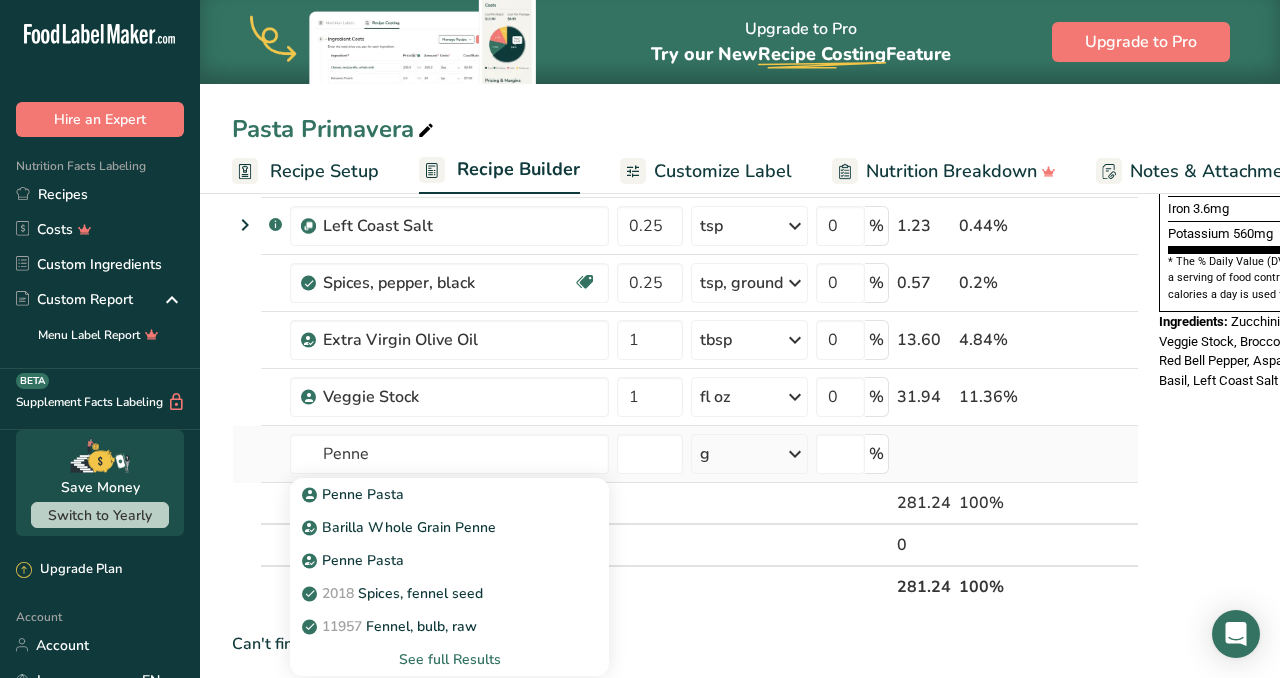 type 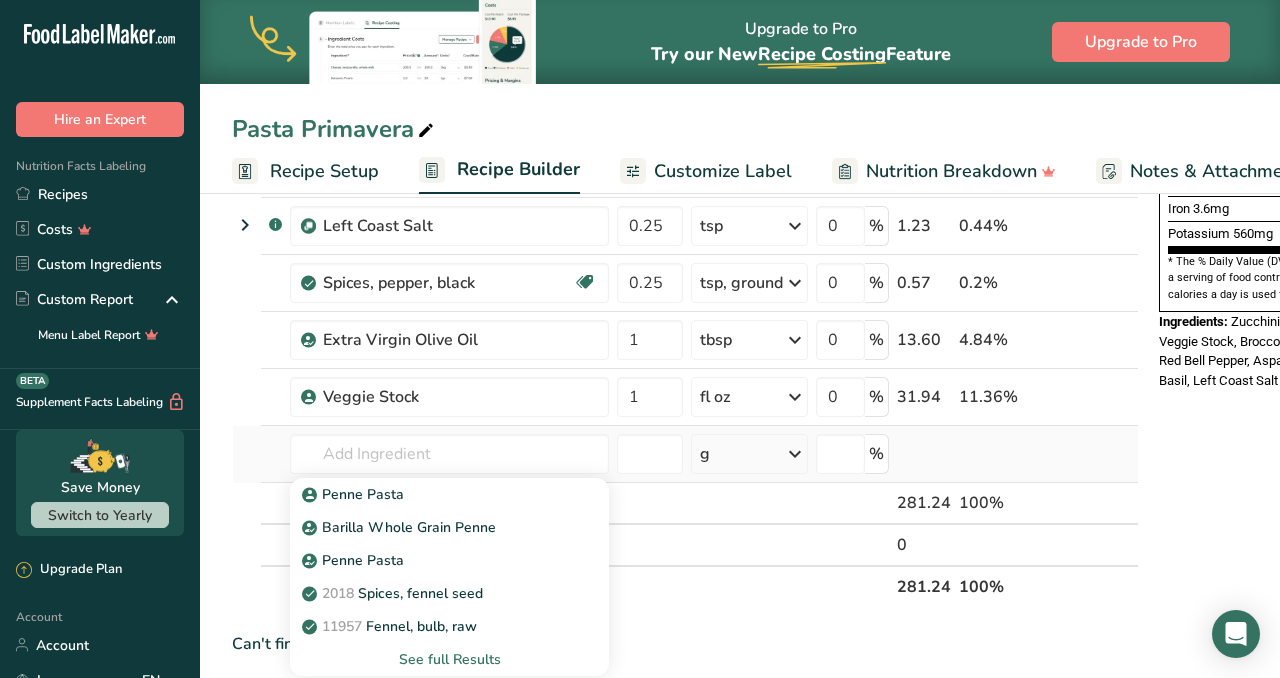 click on "See full Results" at bounding box center (449, 659) 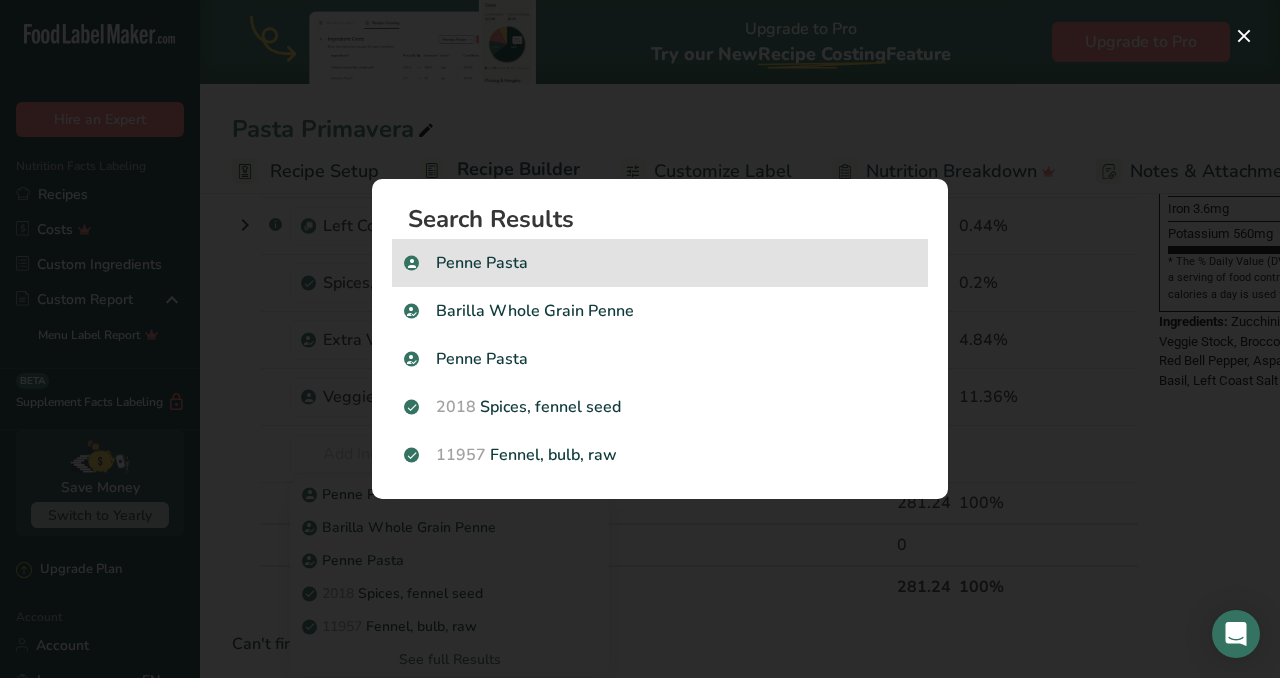 click on "Penne Pasta" at bounding box center (660, 263) 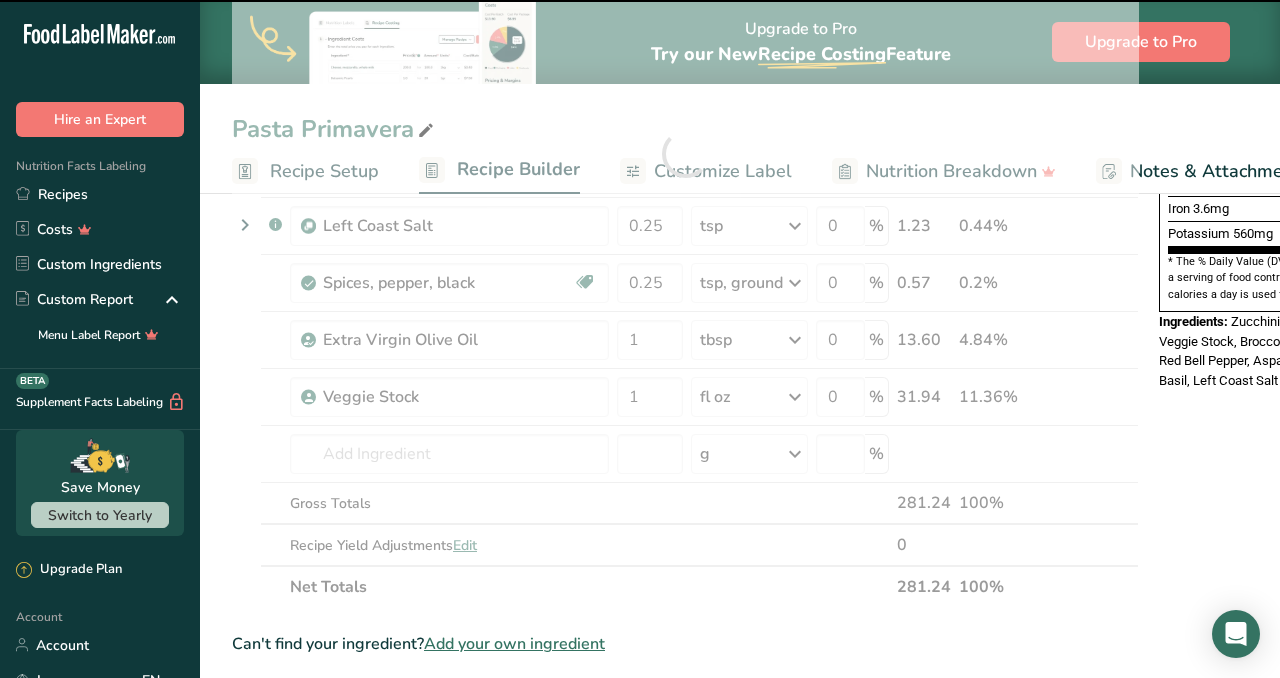 type on "0" 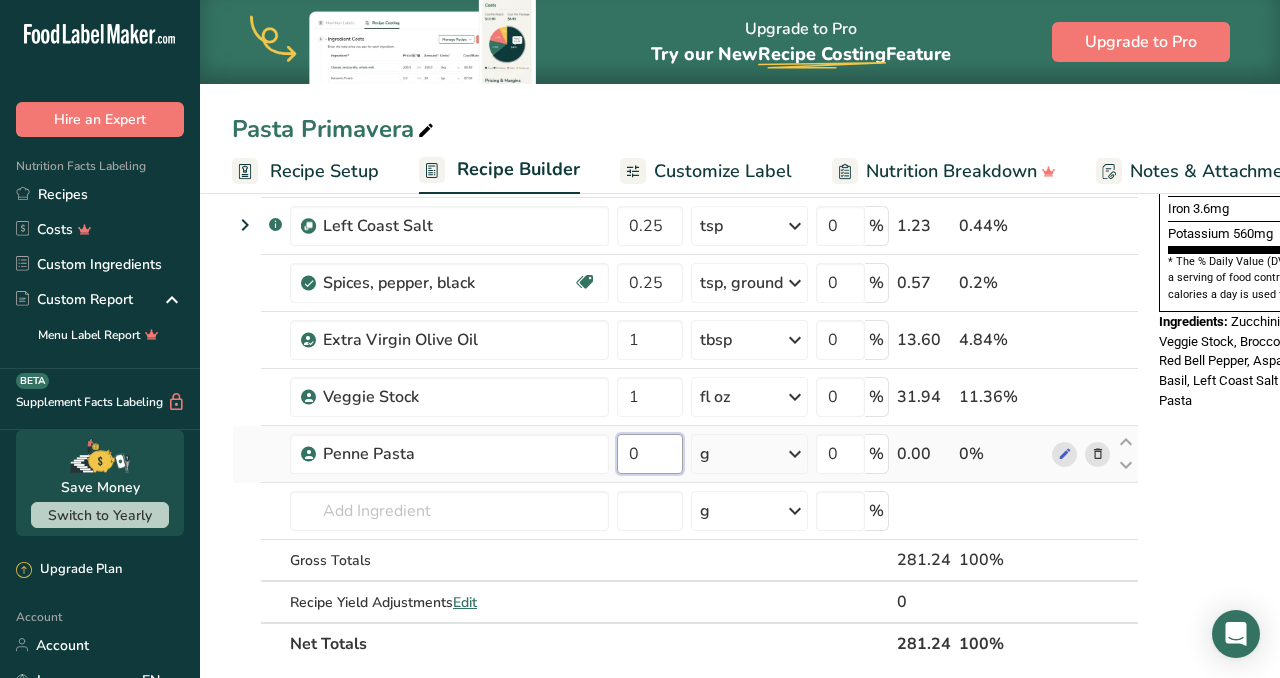 click on "0" at bounding box center [650, 454] 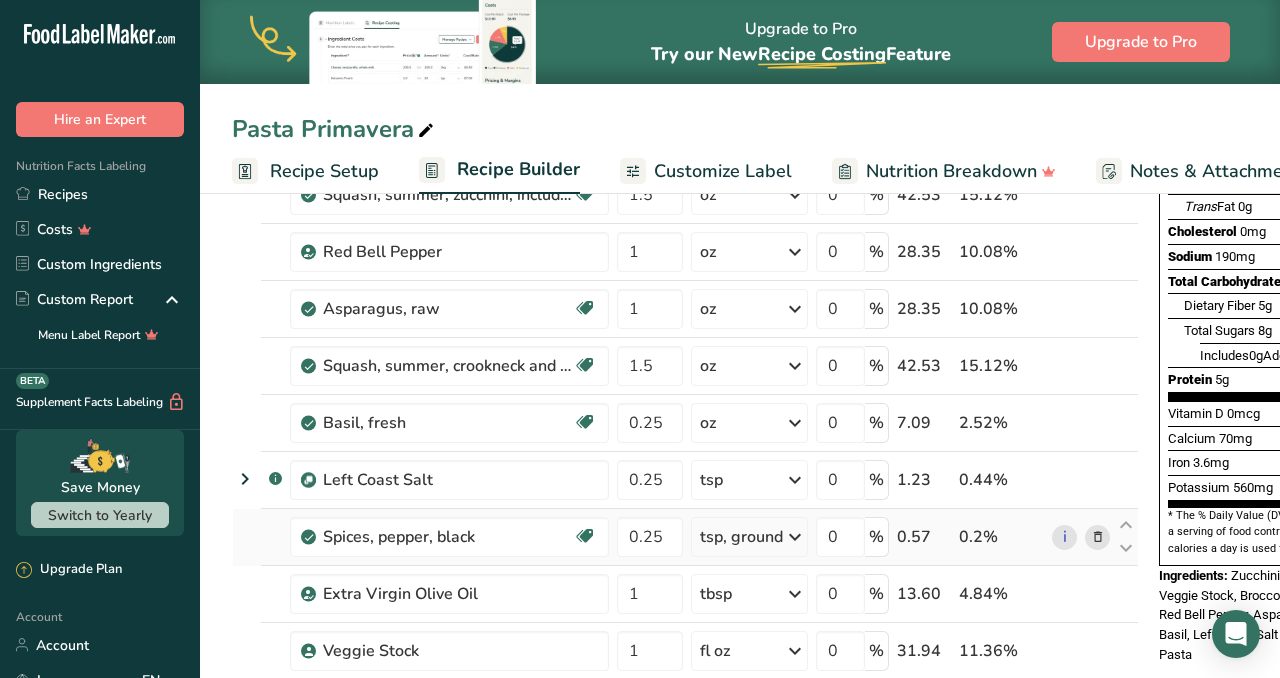 scroll, scrollTop: 0, scrollLeft: 0, axis: both 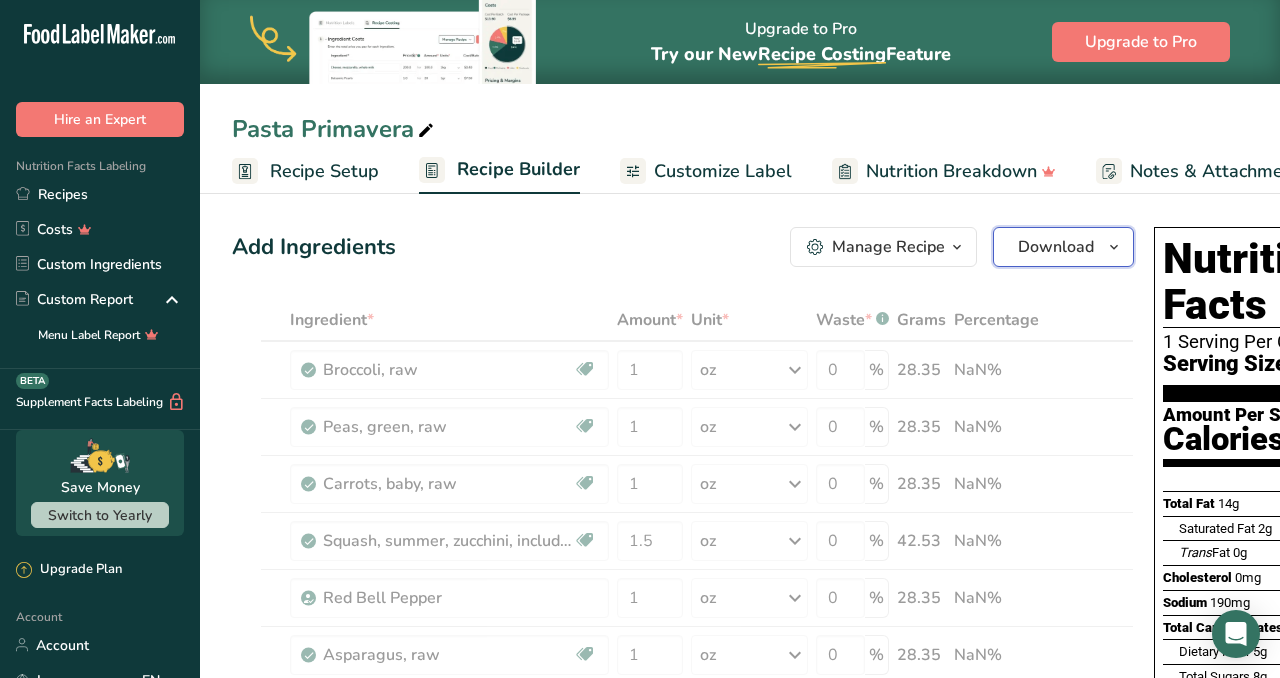 click on "Download" at bounding box center (1056, 247) 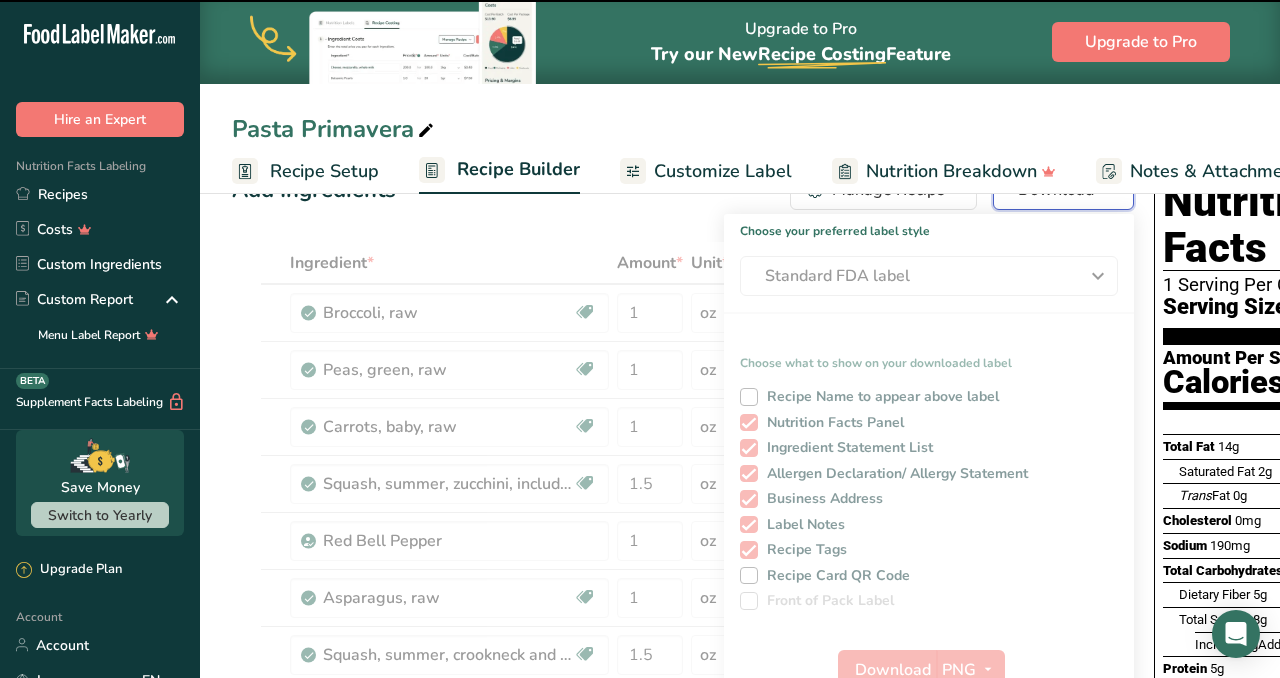 type on "0" 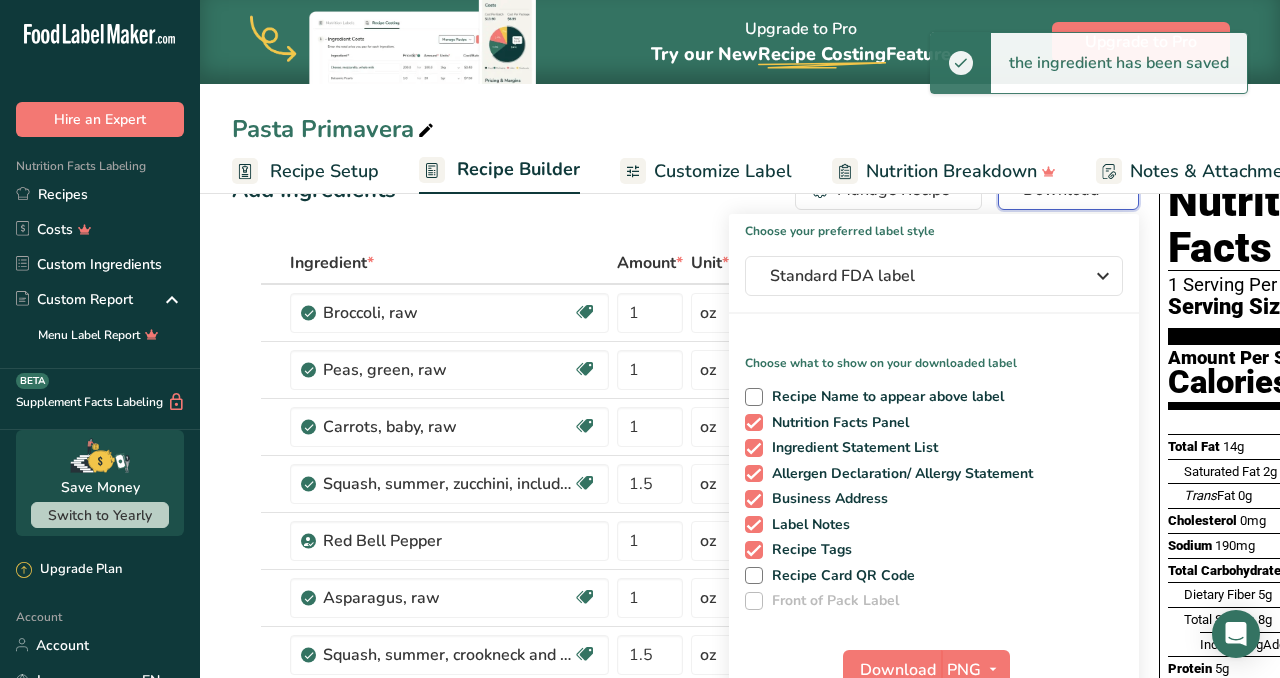 scroll, scrollTop: 129, scrollLeft: 0, axis: vertical 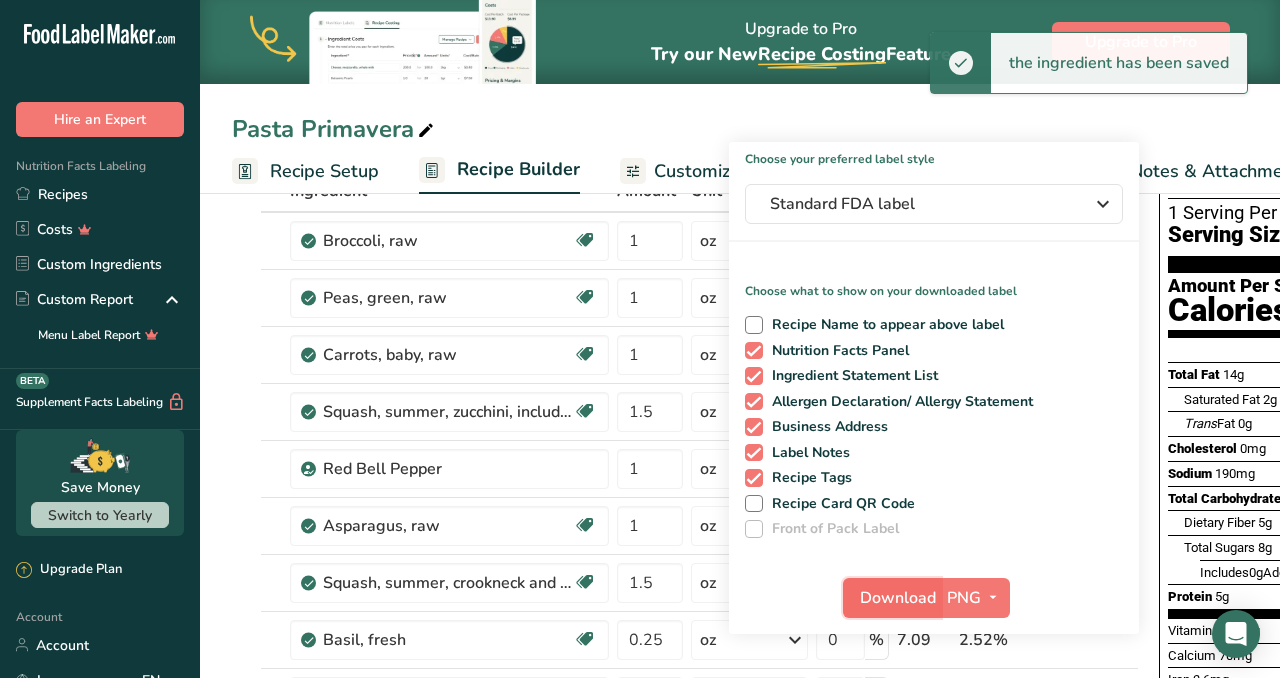click on "Download" at bounding box center (898, 598) 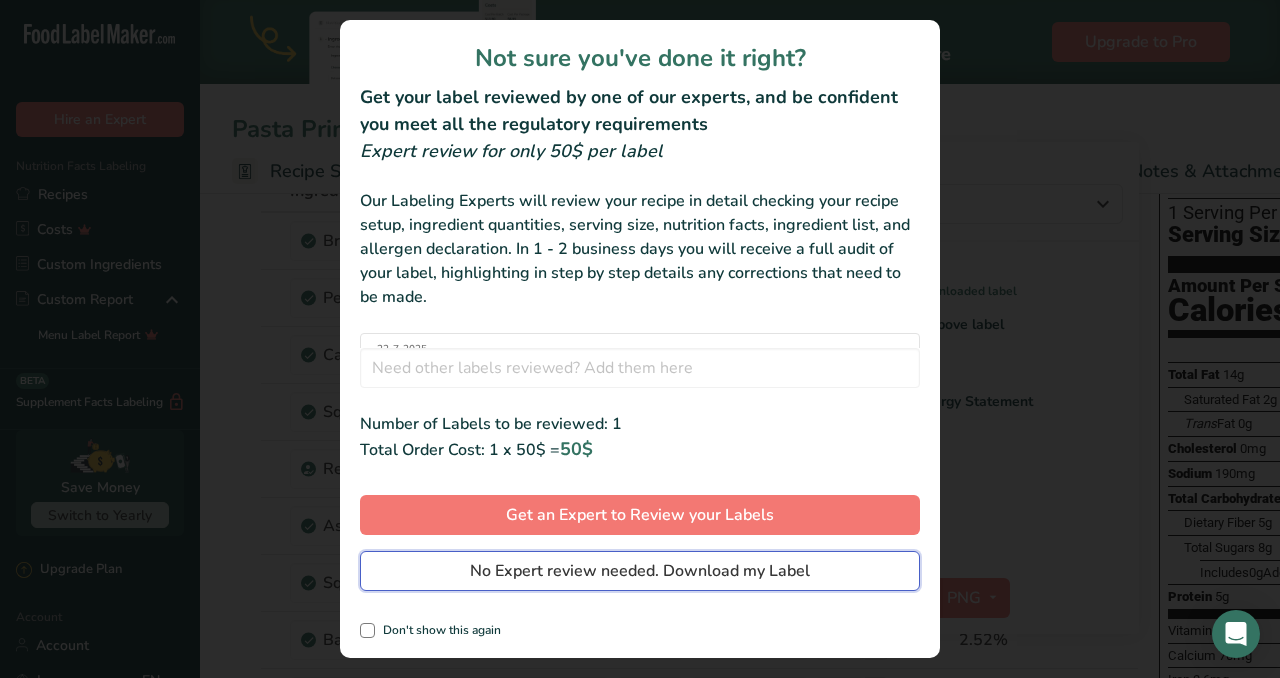 click on "No Expert review needed. Download my Label" at bounding box center (640, 571) 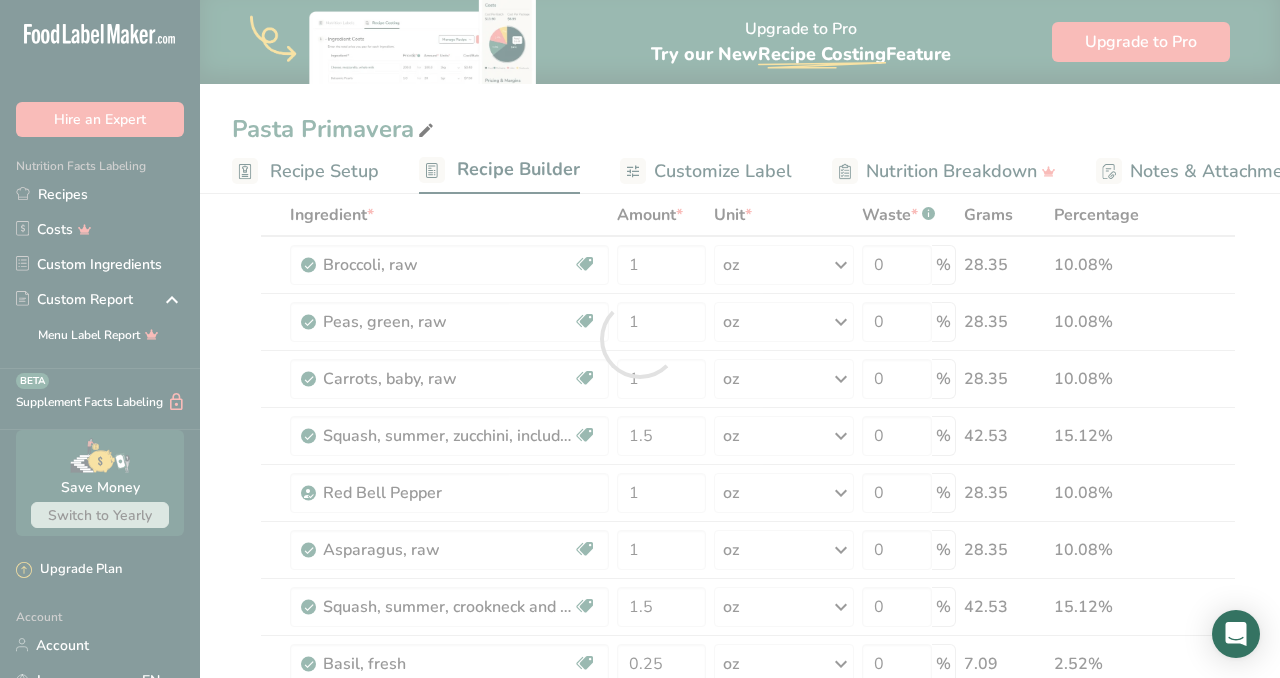 scroll, scrollTop: 0, scrollLeft: 0, axis: both 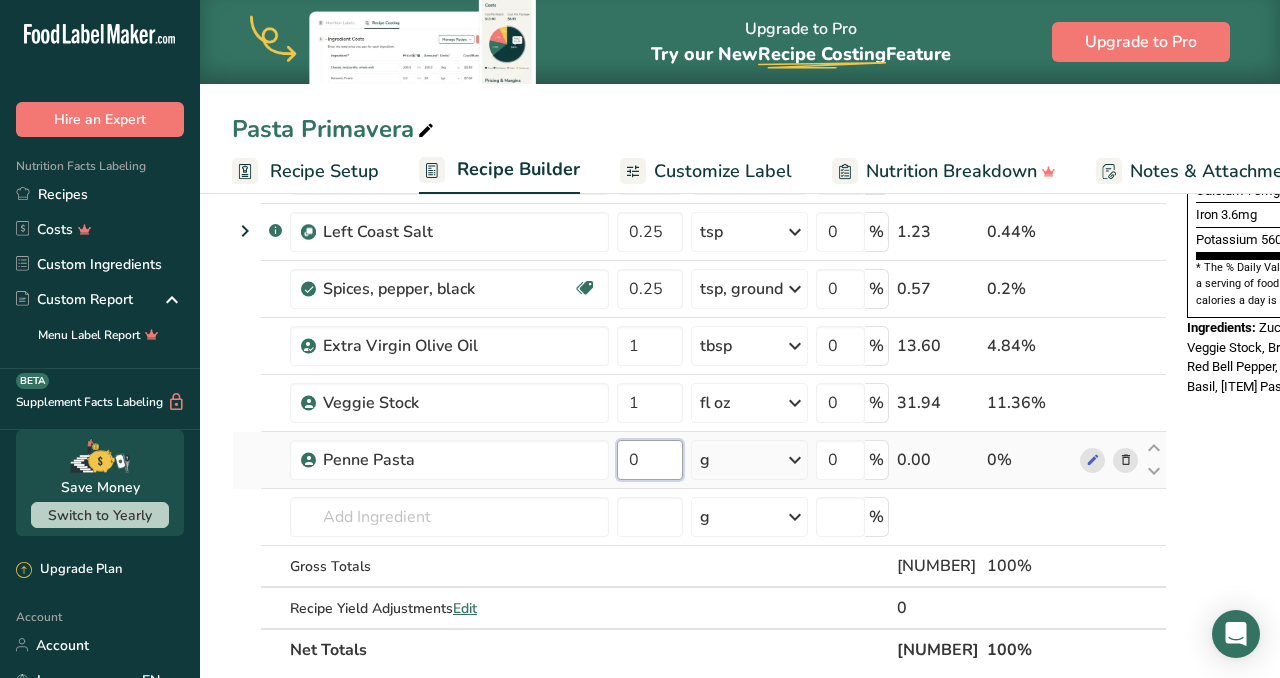 click on "0" at bounding box center [650, 460] 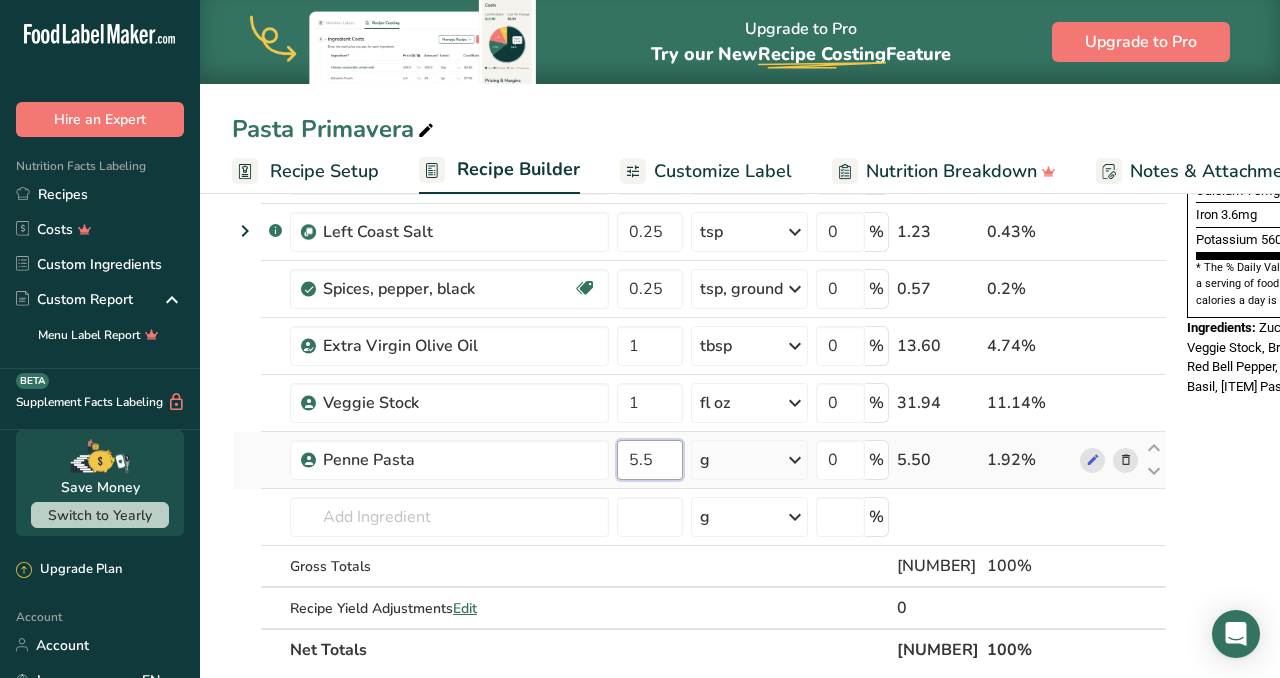 type on "5.5" 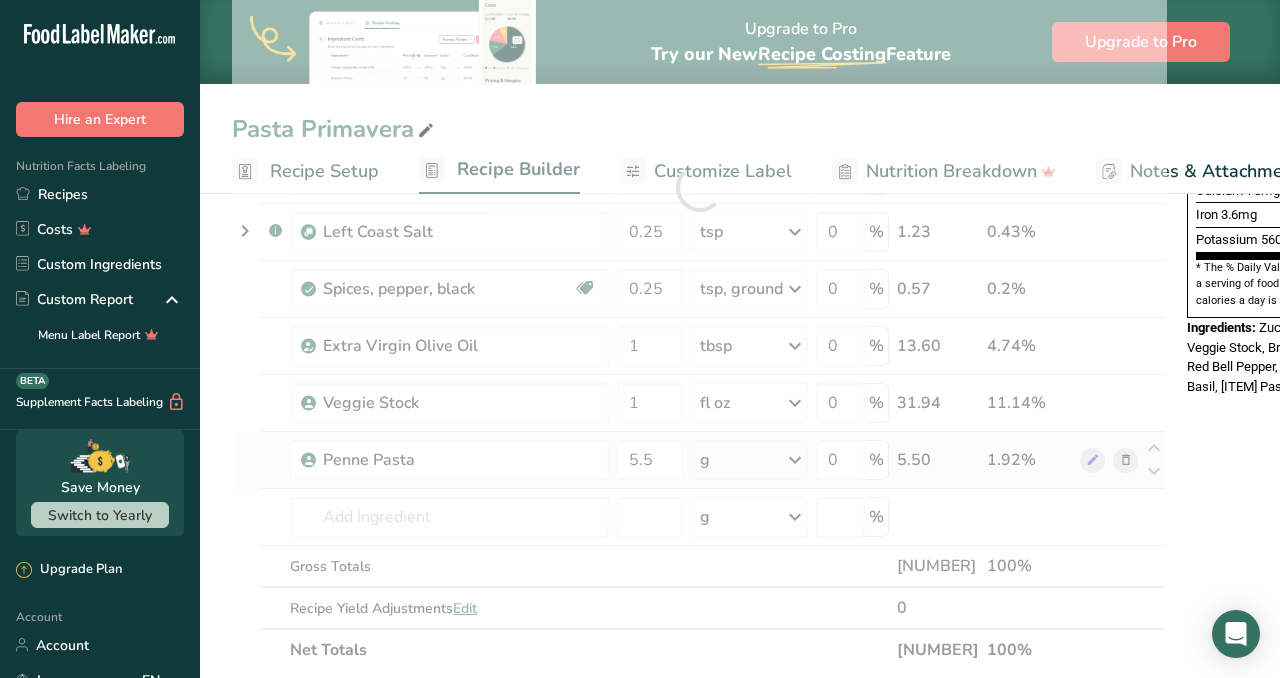 click on "Ingredient *
Amount *
Unit *
Waste *   .a-a{fill:#347362;}.b-a{fill:#fff;}          Grams
Percentage
Broccoli, raw
Source of Antioxidants
Dairy free
Gluten free
Vegan
Vegetarian
Soy free
1
oz
Portions
1 cup chopped
1 bunch
1 spear (about 5" long)
See more
Weight Units
g
kg
mg
See more
Volume Units
l
Volume units require a density conversion. If you know your ingredient's density enter it below. Otherwise, click on "RIA" our AI Regulatory bot - she will be able to help you
lb/ft3
g/cm3
mL" at bounding box center [699, 188] 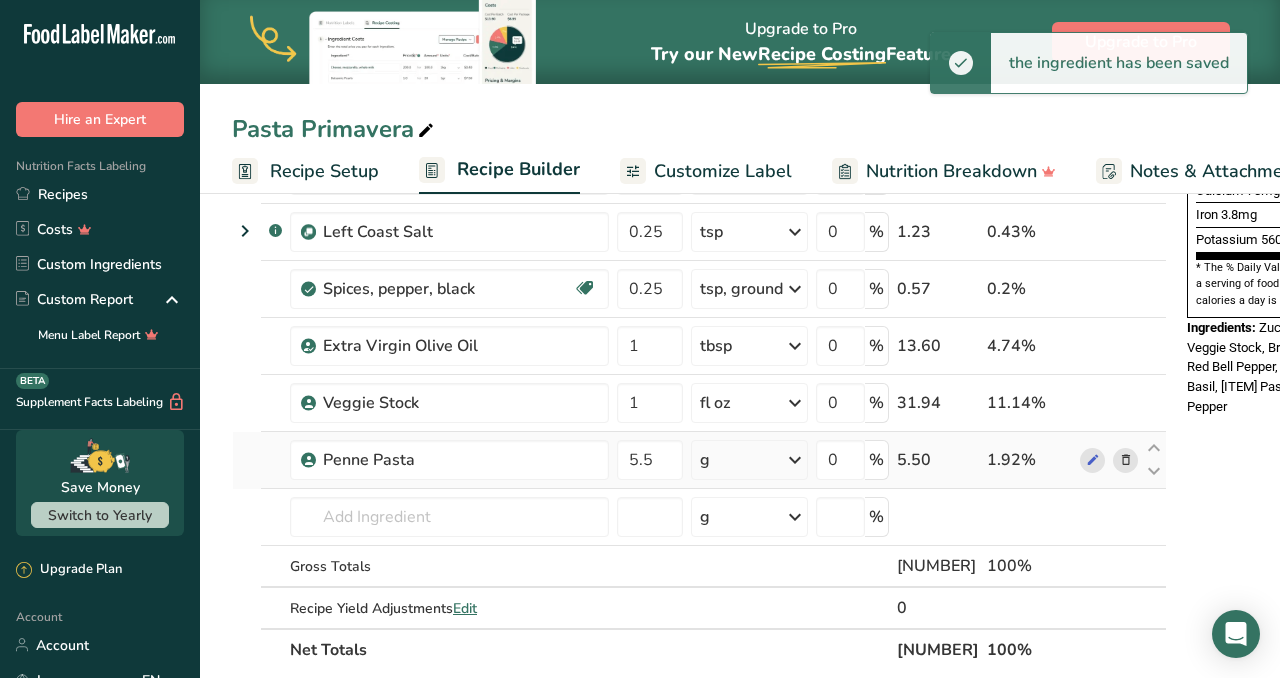 click at bounding box center (795, 460) 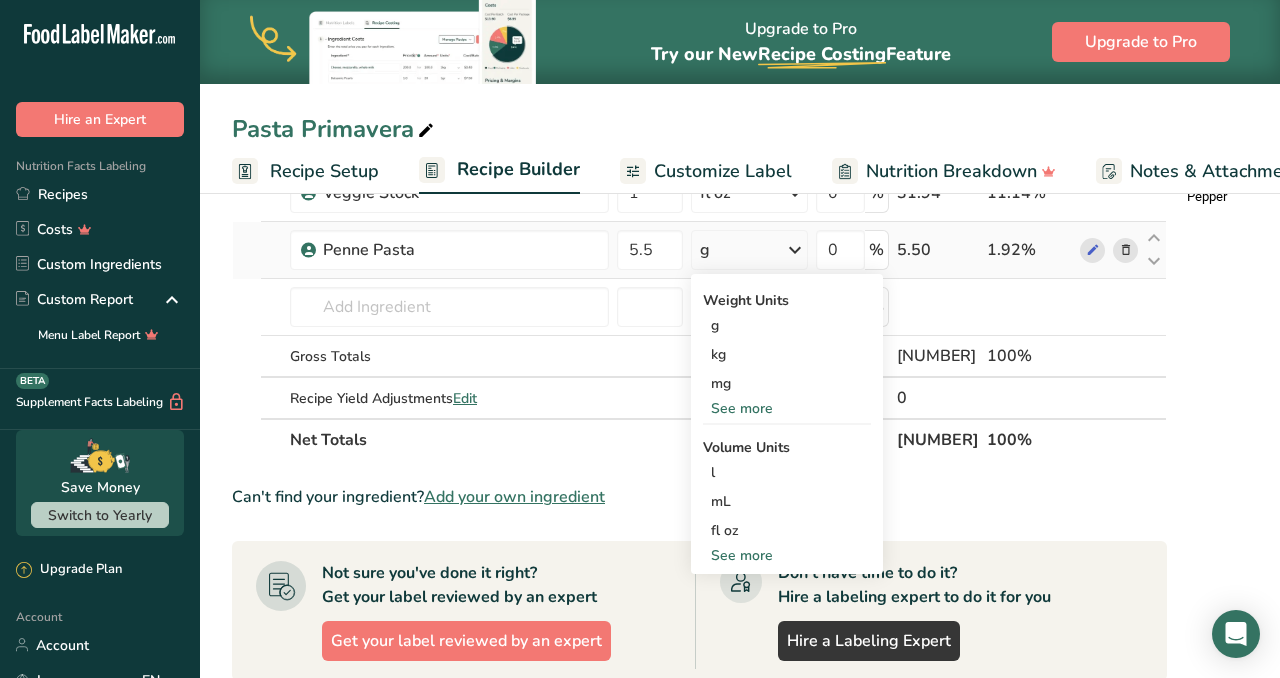scroll, scrollTop: 805, scrollLeft: 0, axis: vertical 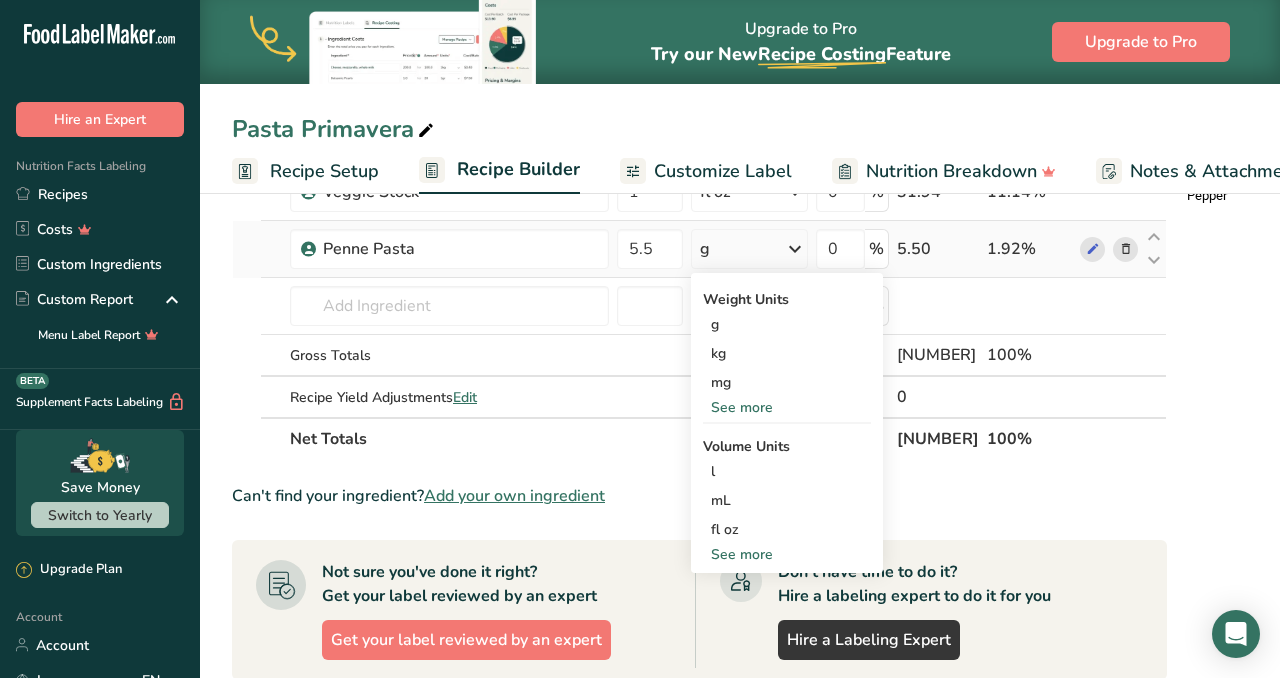 click on "See more" at bounding box center (787, 554) 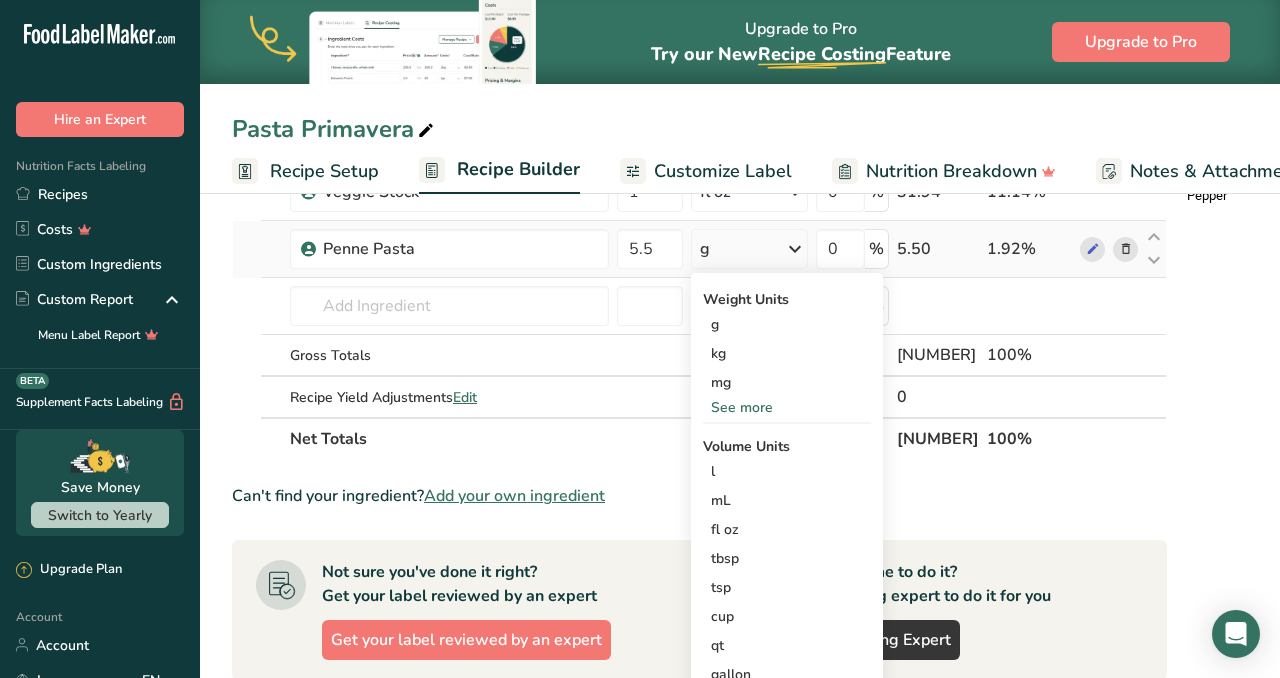 click on "See more" at bounding box center [787, 407] 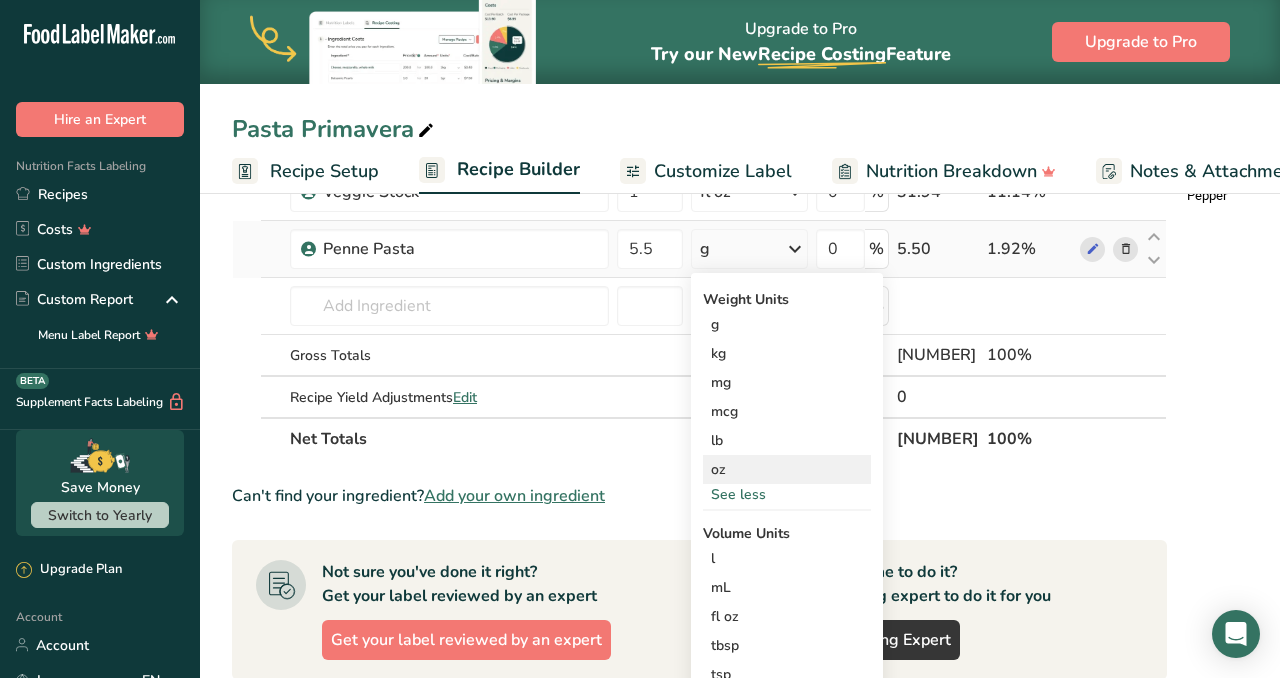 click on "oz" at bounding box center (787, 469) 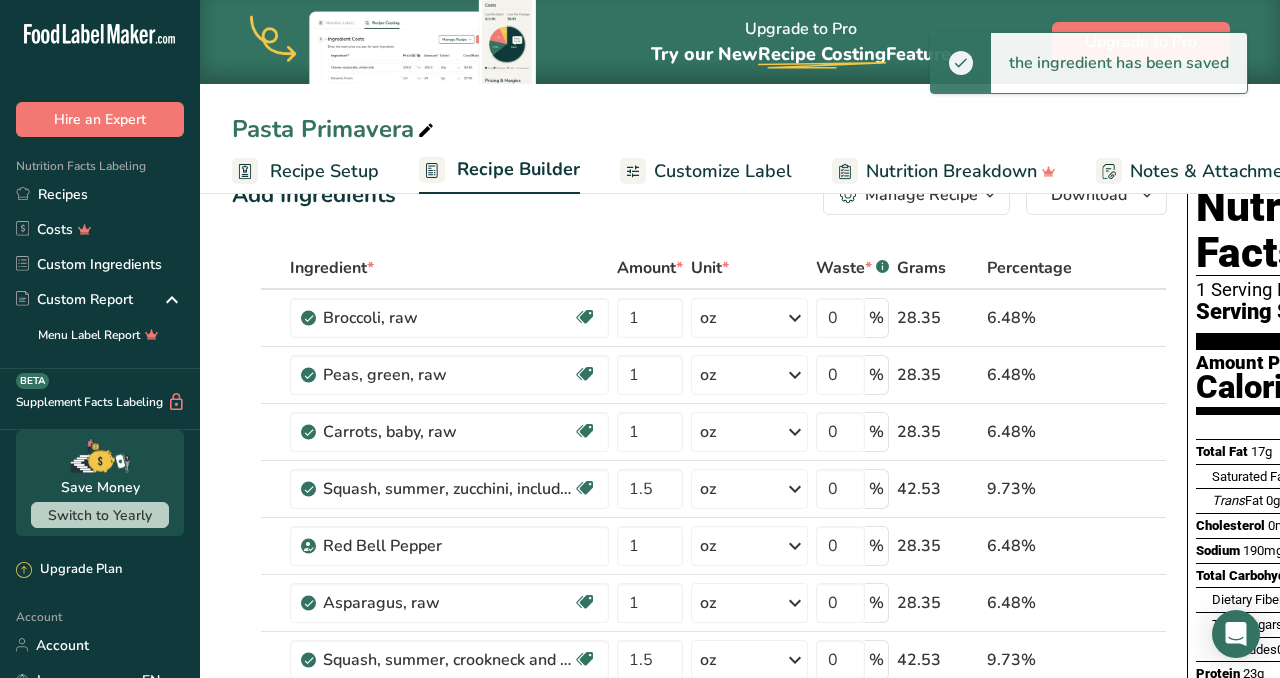 scroll, scrollTop: 0, scrollLeft: 0, axis: both 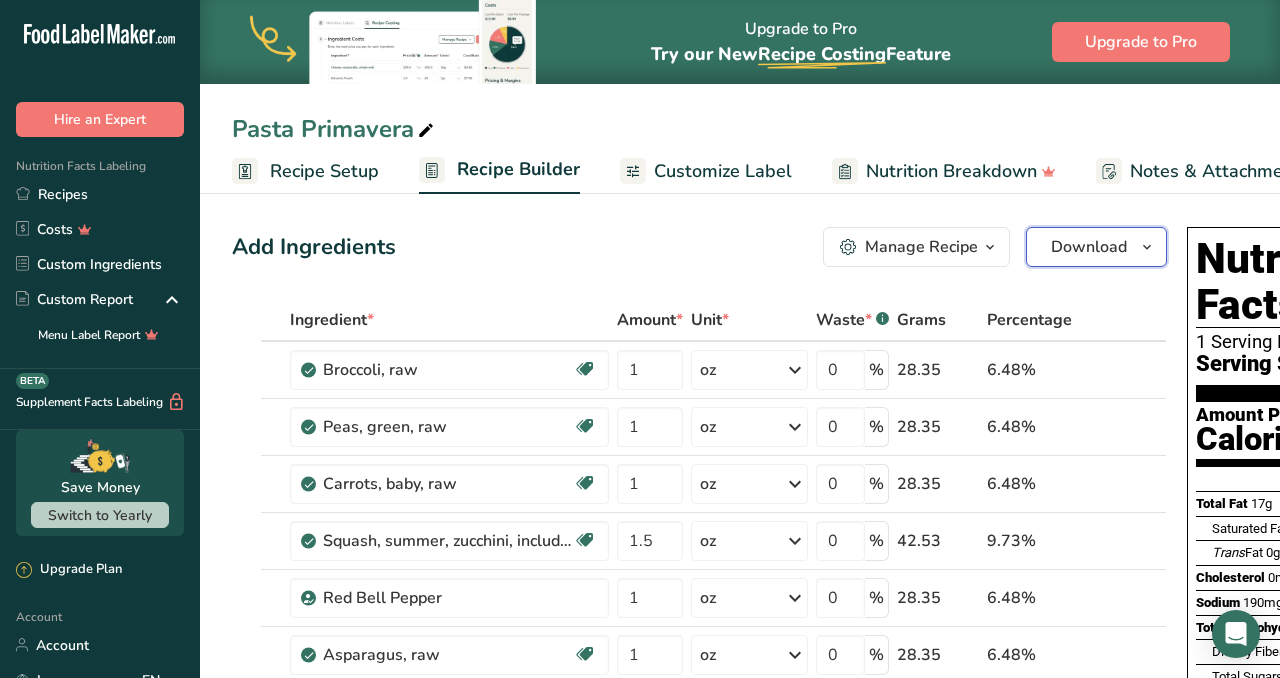 click on "Download" at bounding box center (1089, 247) 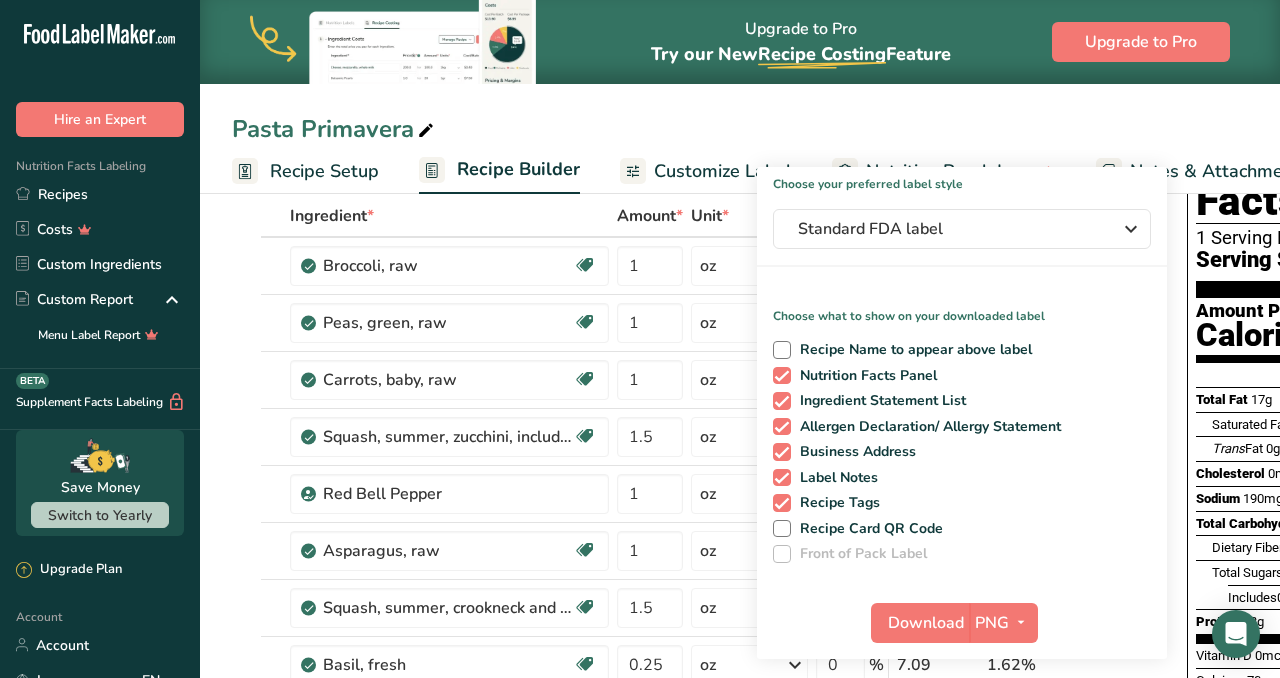 scroll, scrollTop: 101, scrollLeft: 0, axis: vertical 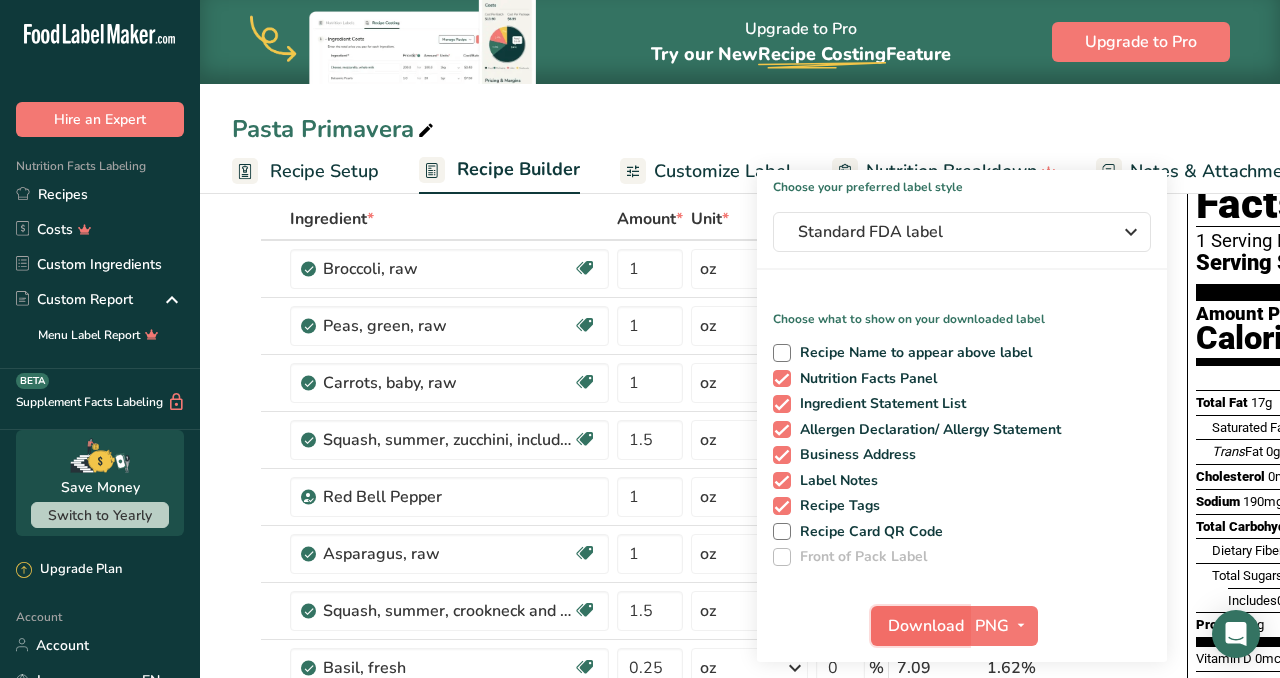 click on "Download" at bounding box center [926, 626] 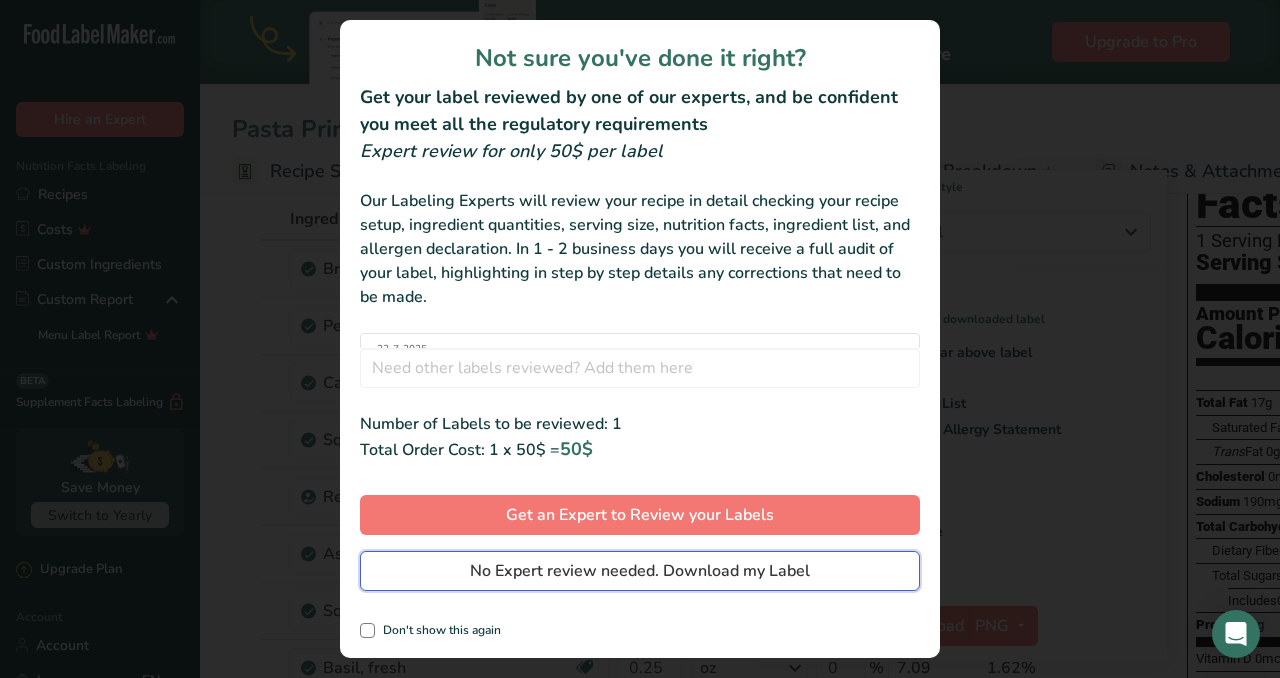 click on "No Expert review needed. Download my Label" at bounding box center [640, 571] 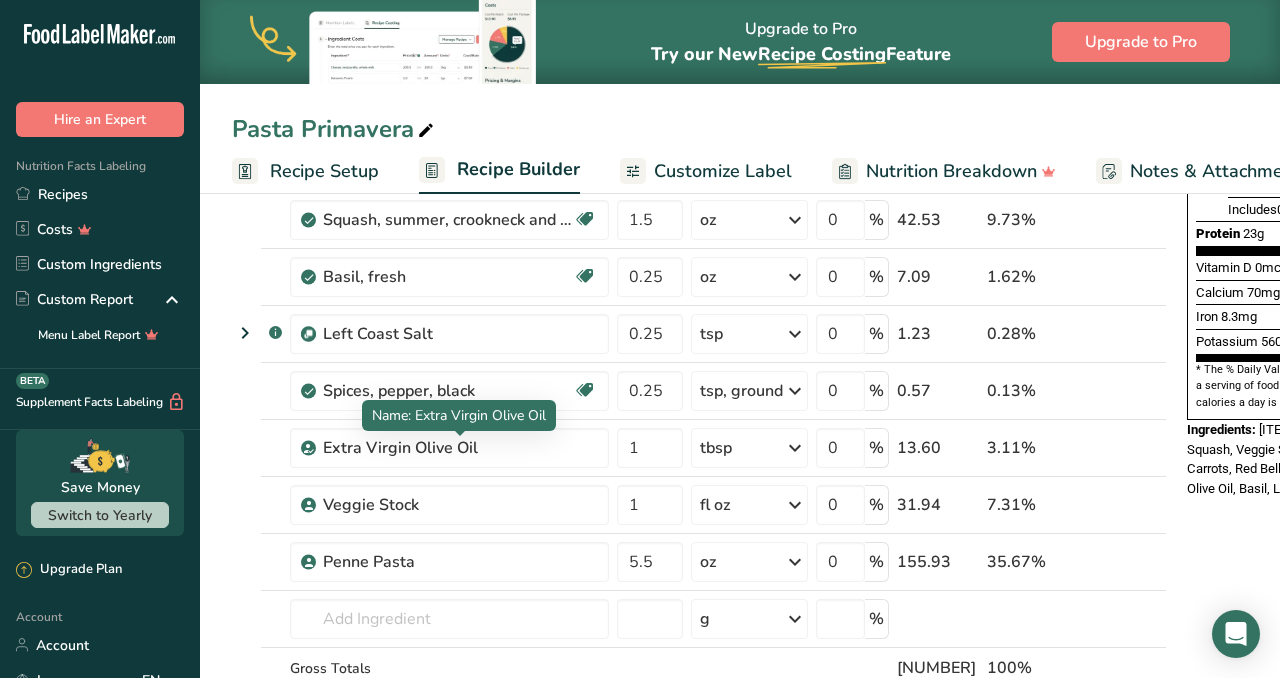scroll, scrollTop: 509, scrollLeft: 0, axis: vertical 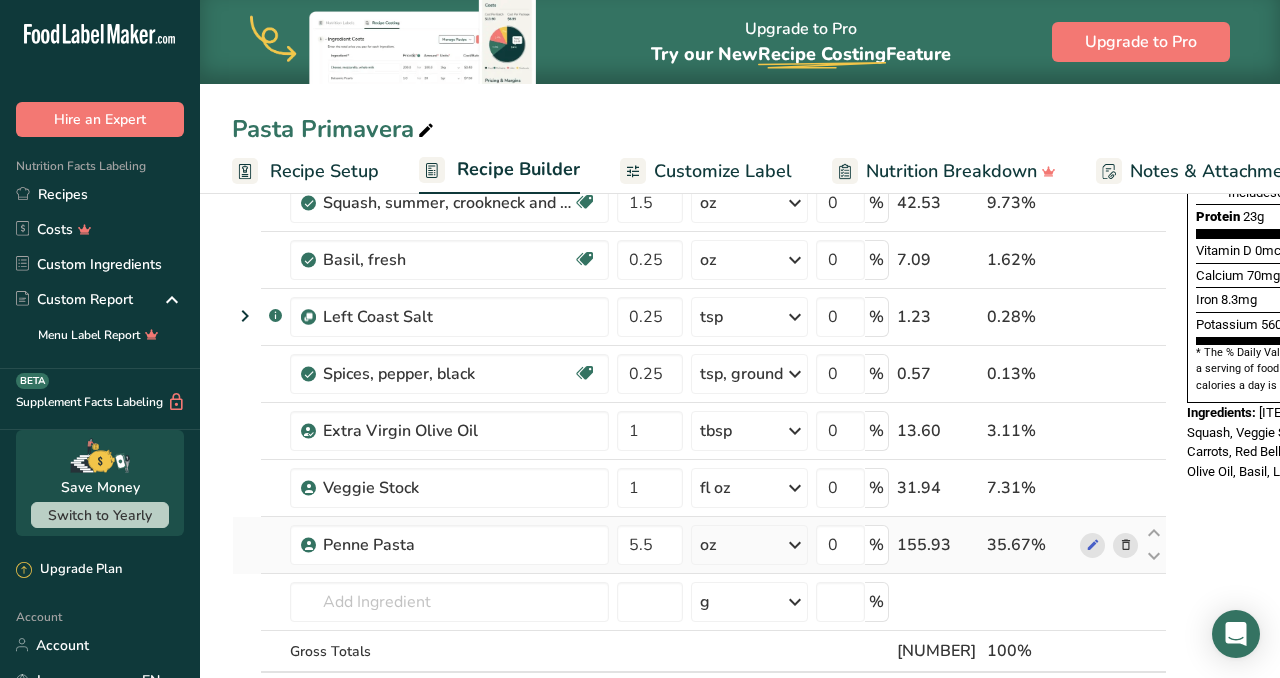click at bounding box center [1126, 545] 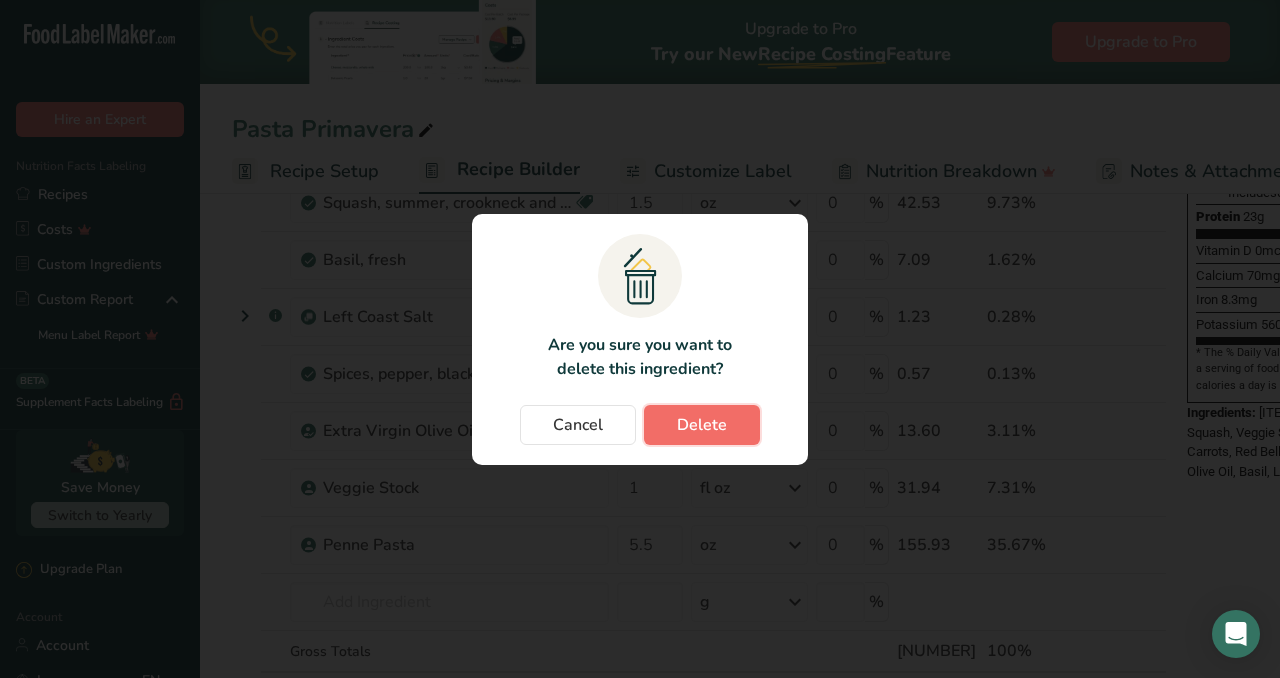 click on "Delete" at bounding box center (702, 425) 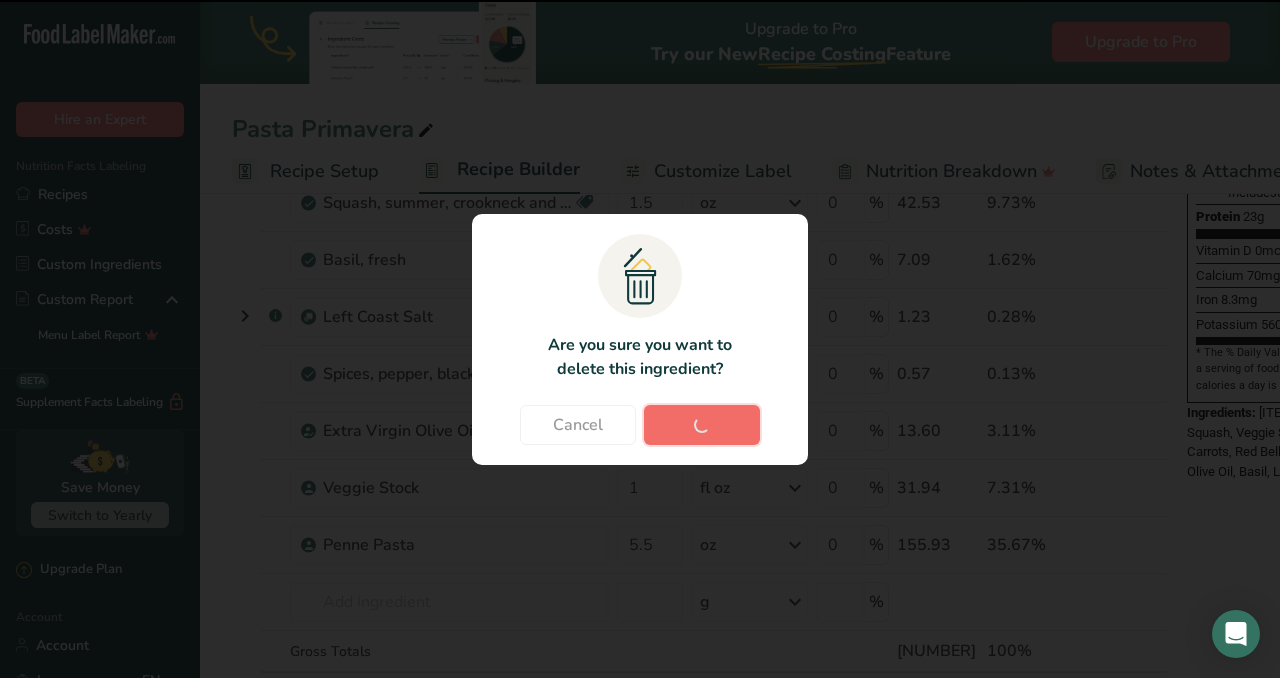 type 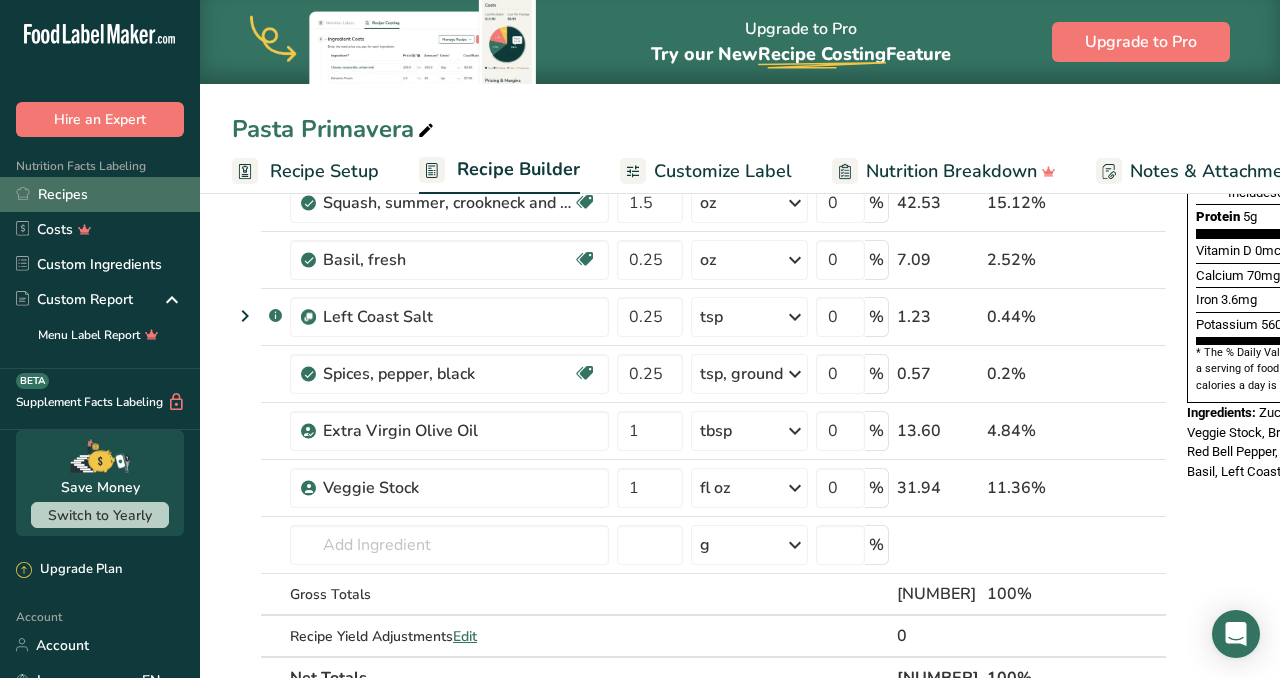 click on "Recipes" at bounding box center [100, 194] 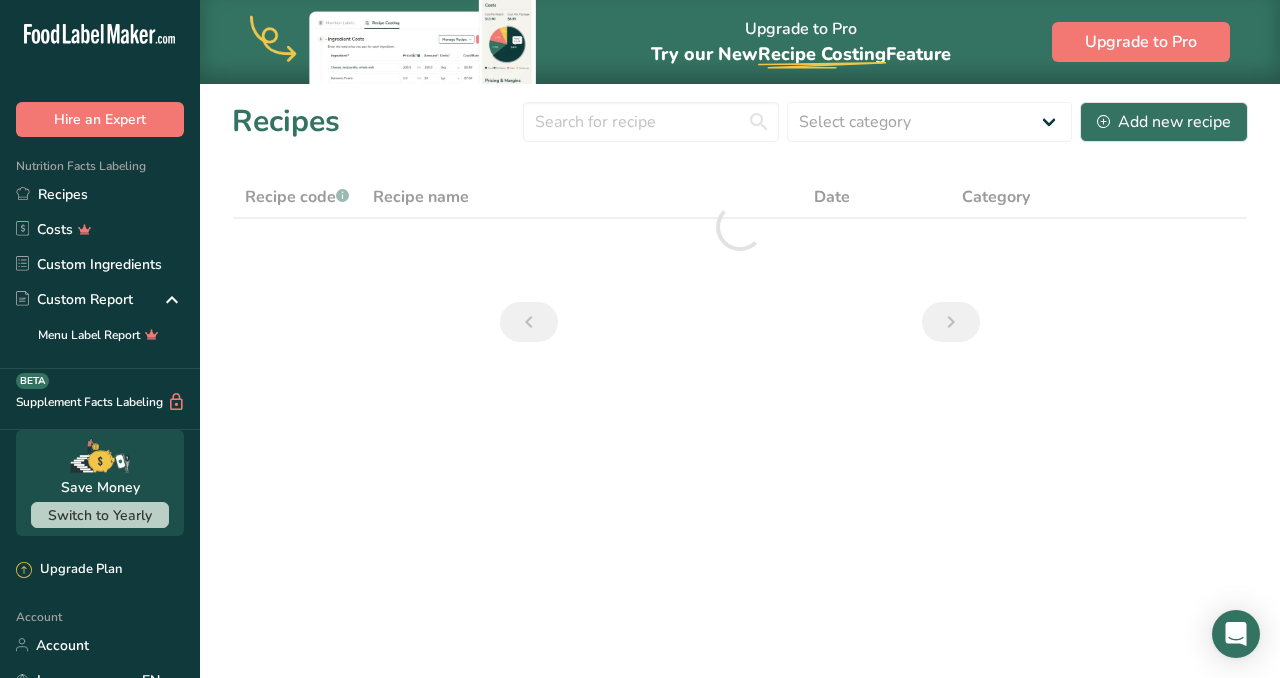 scroll, scrollTop: 0, scrollLeft: 0, axis: both 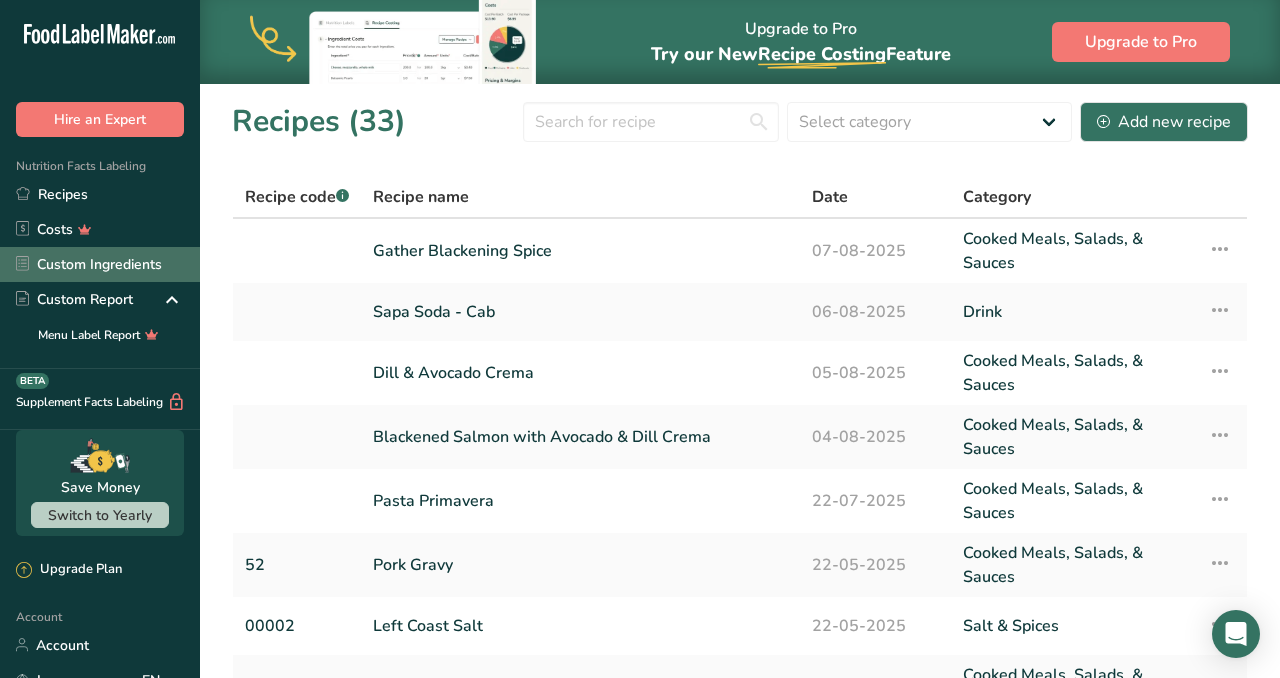 click on "Custom Ingredients" at bounding box center [100, 264] 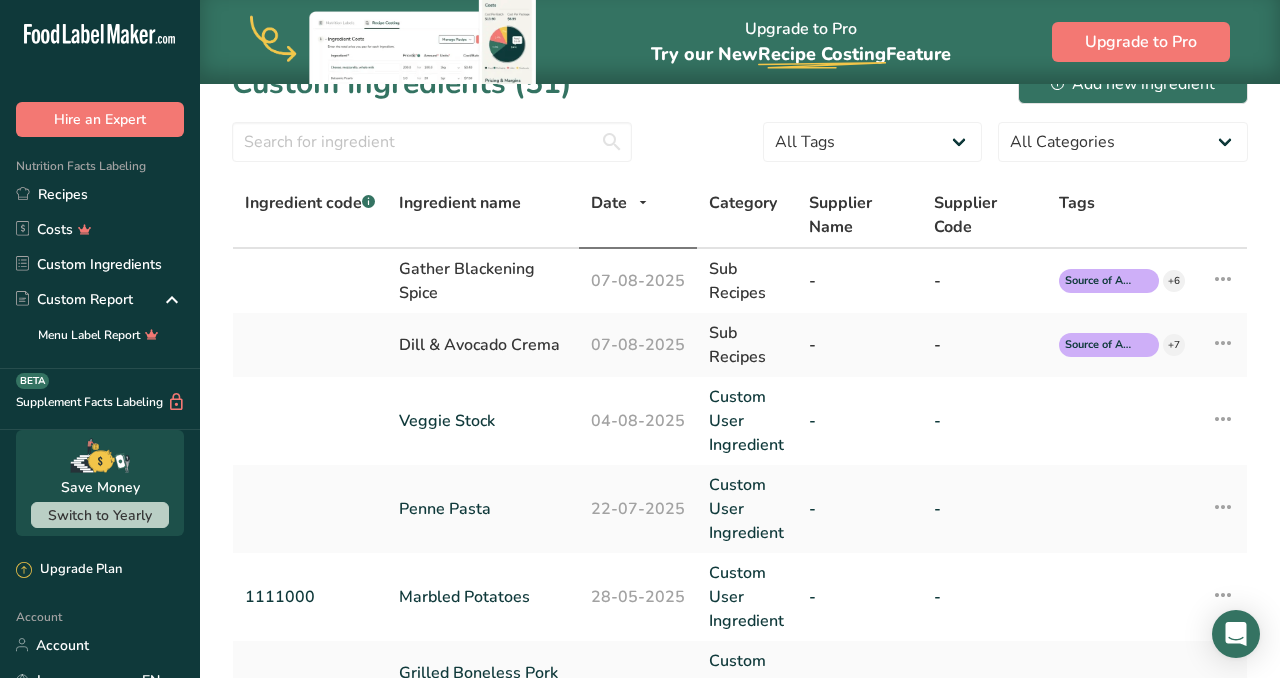scroll, scrollTop: 45, scrollLeft: 0, axis: vertical 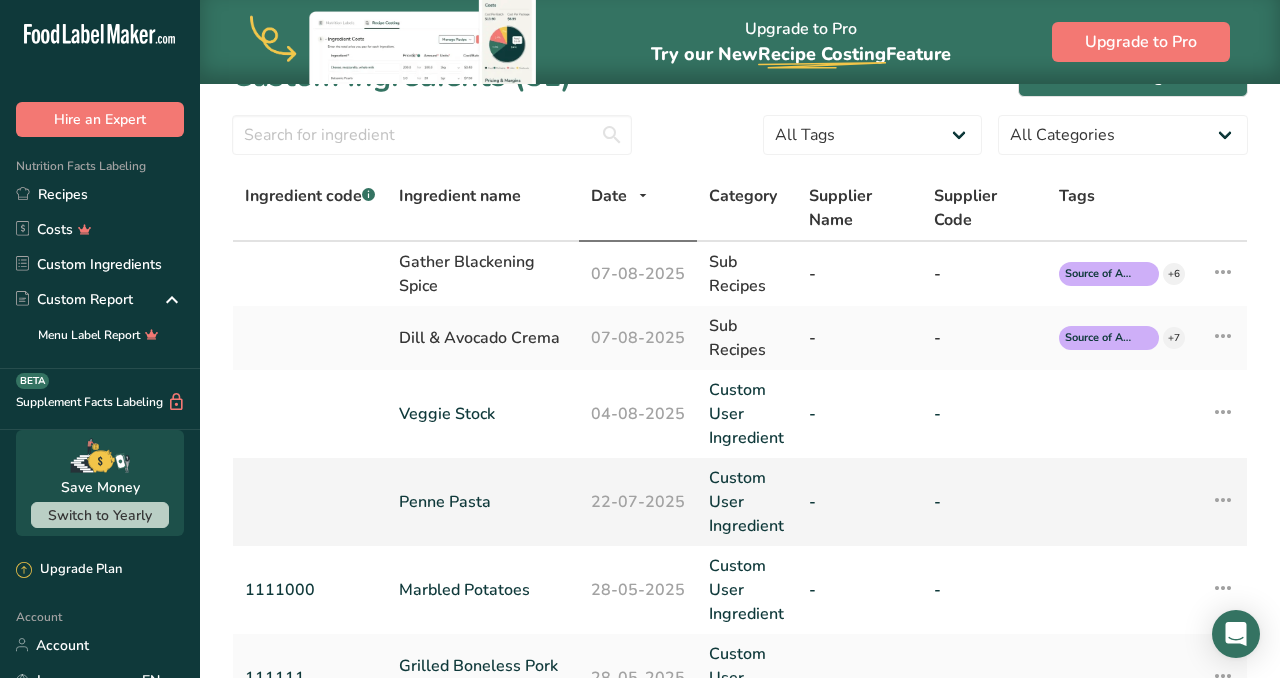 click on "Penne Pasta" at bounding box center [483, 502] 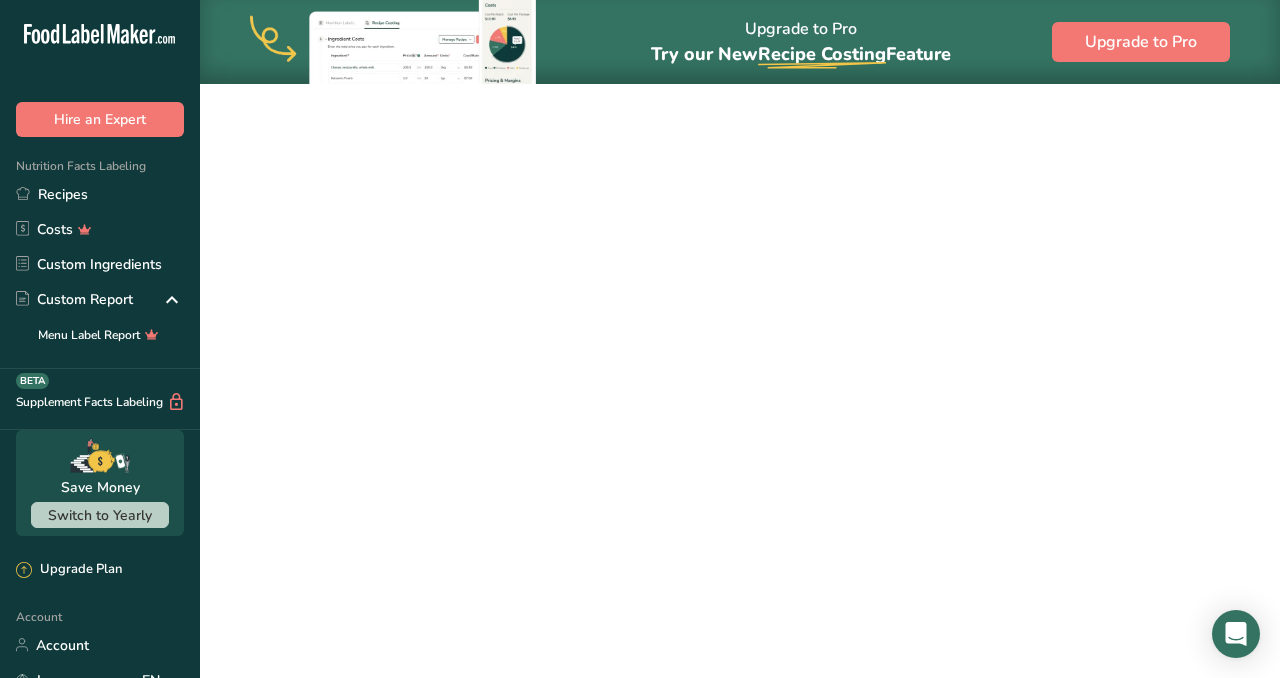 scroll, scrollTop: 0, scrollLeft: 0, axis: both 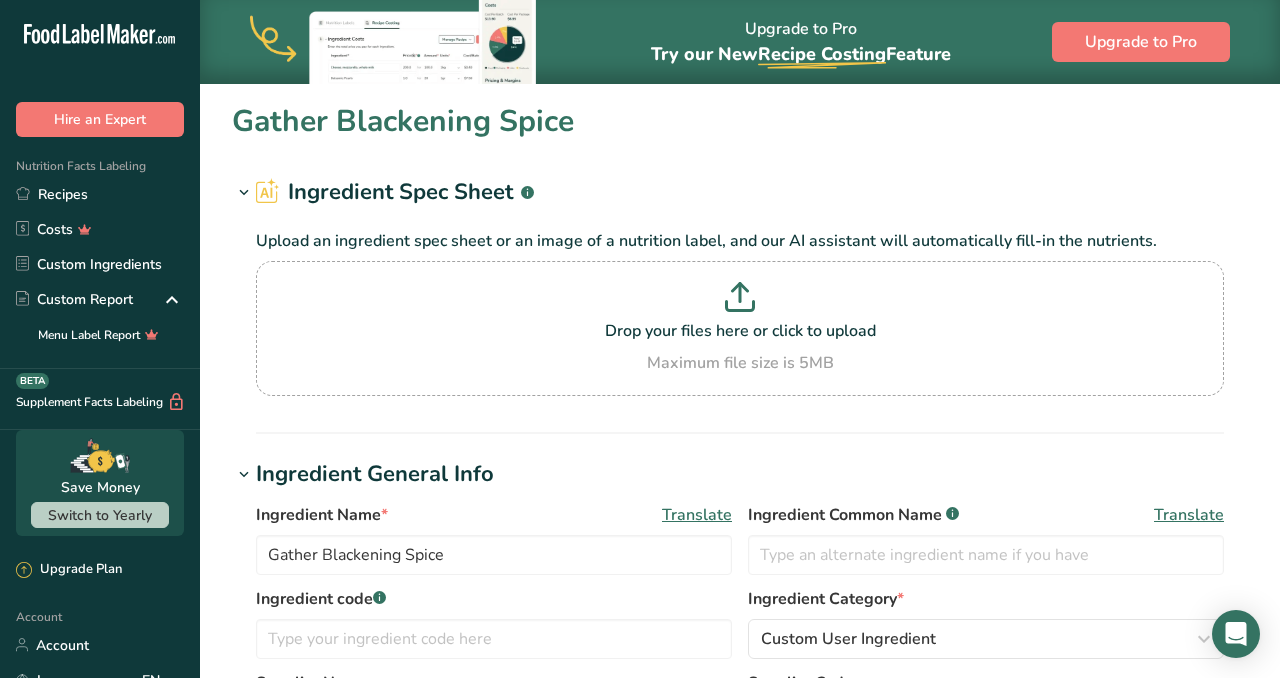 type on "Penne Pasta" 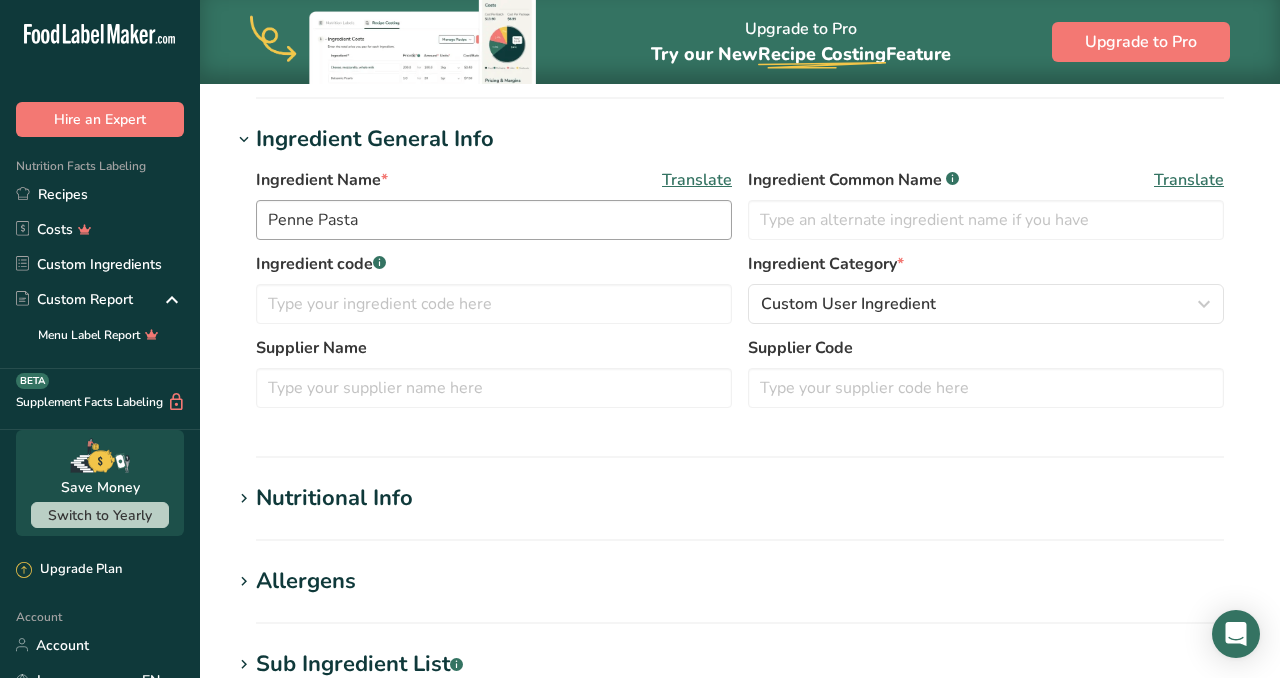 scroll, scrollTop: 247, scrollLeft: 0, axis: vertical 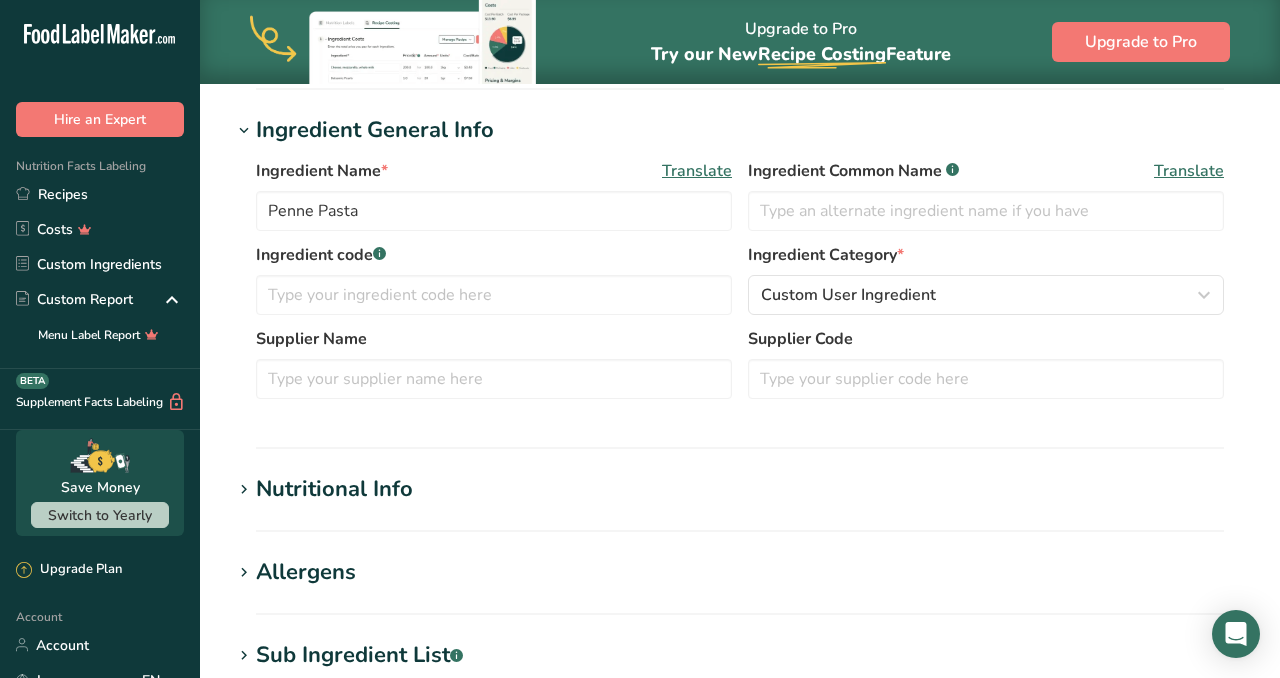 click on "Nutritional Info" at bounding box center (334, 489) 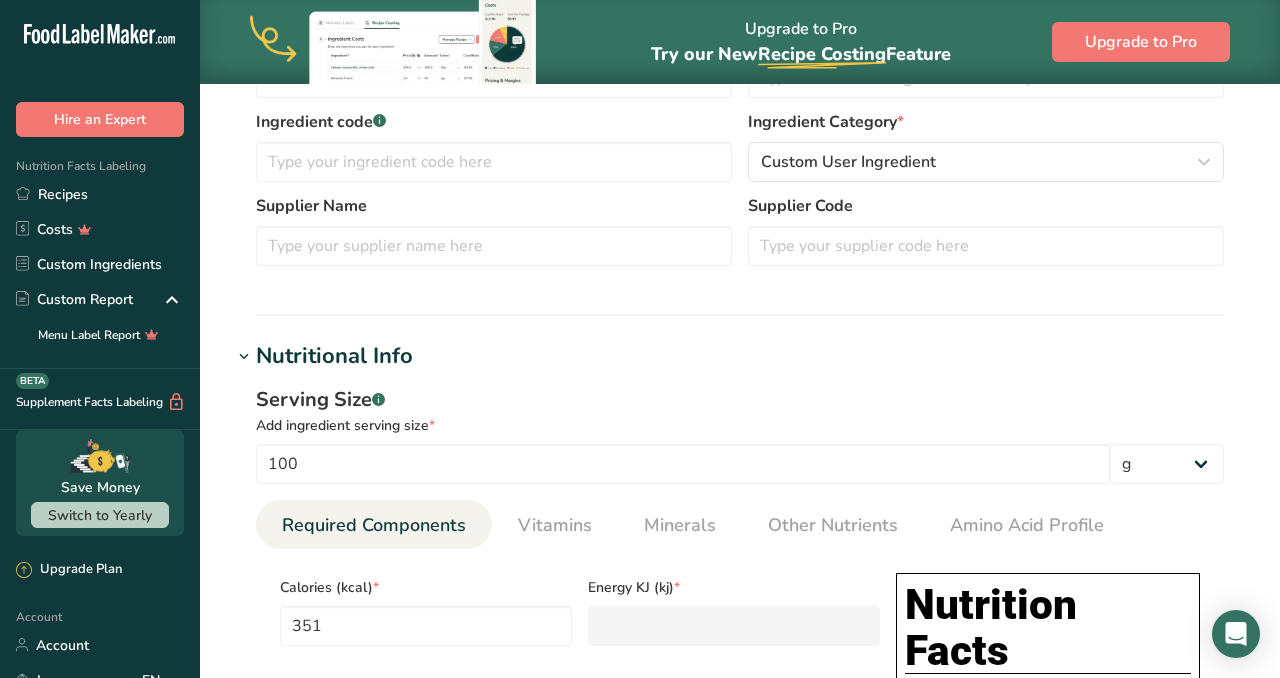 scroll, scrollTop: 385, scrollLeft: 0, axis: vertical 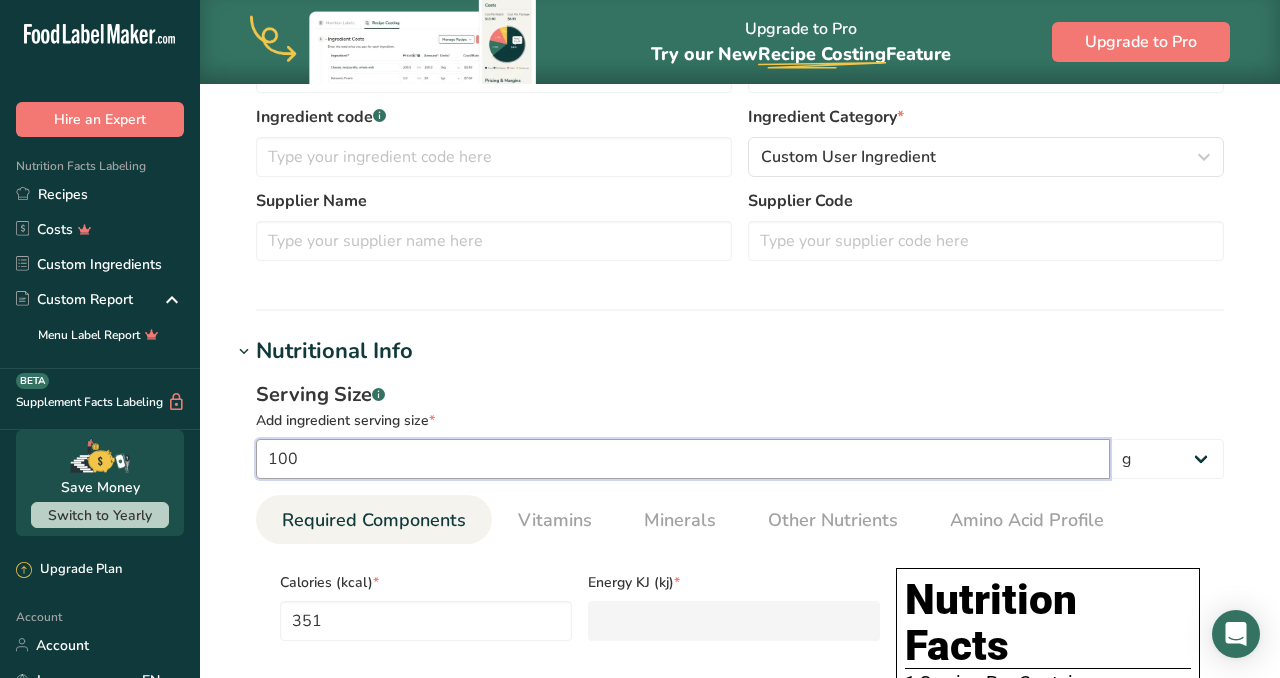 click on "100" at bounding box center (683, 459) 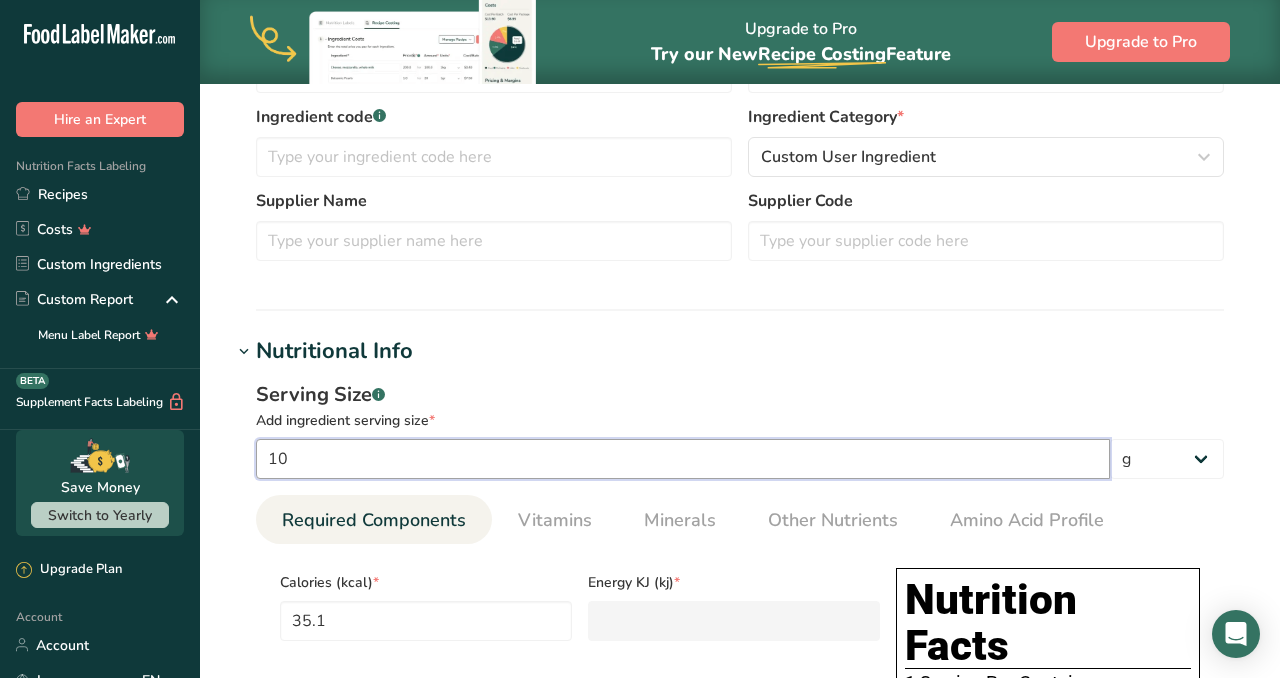 type on "1" 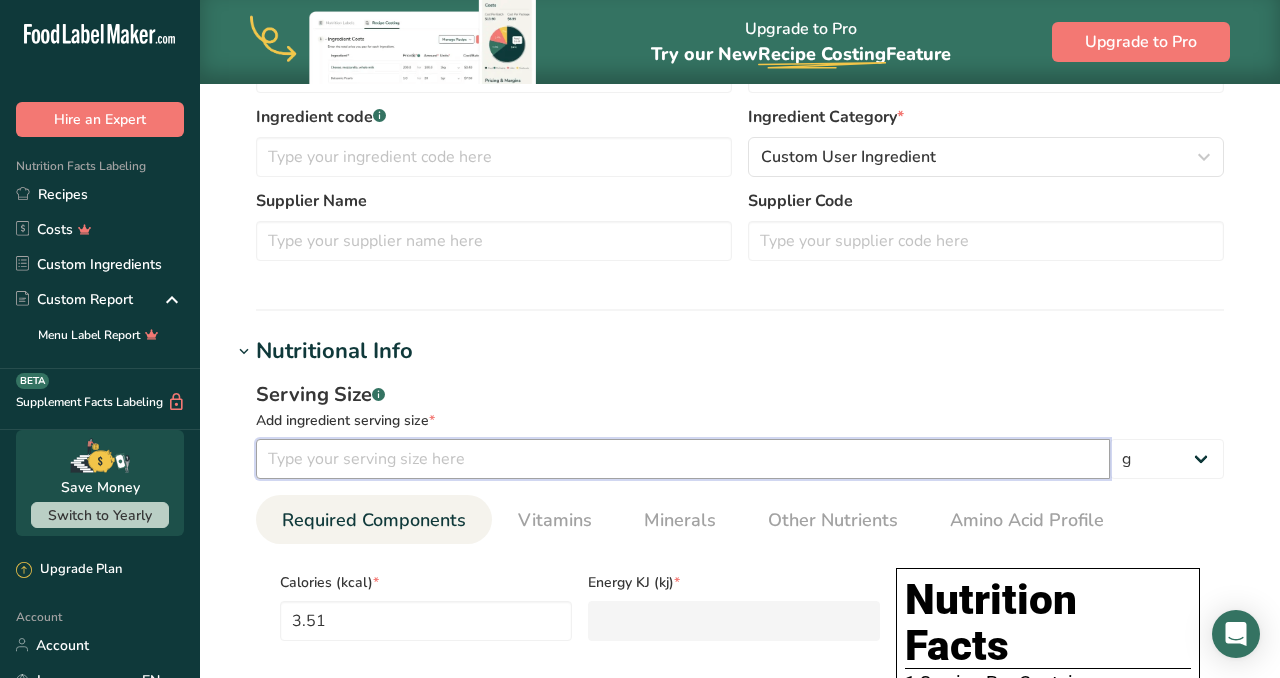 type on "5" 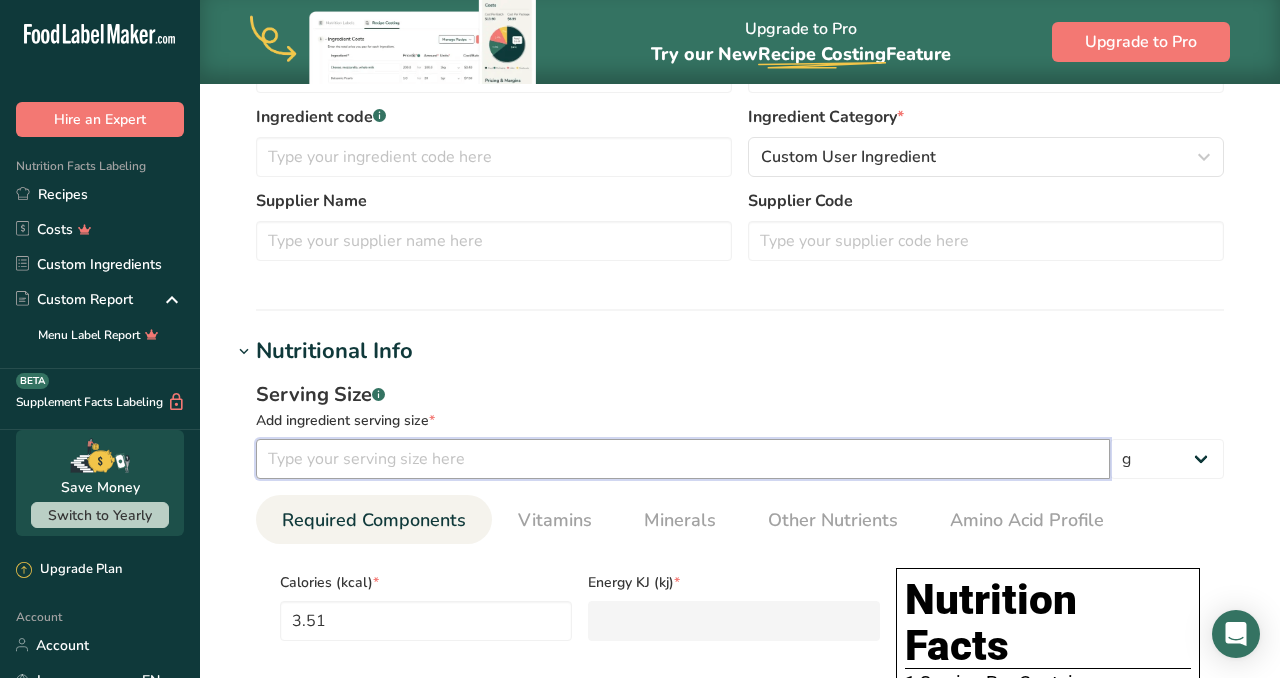 type on "17.55" 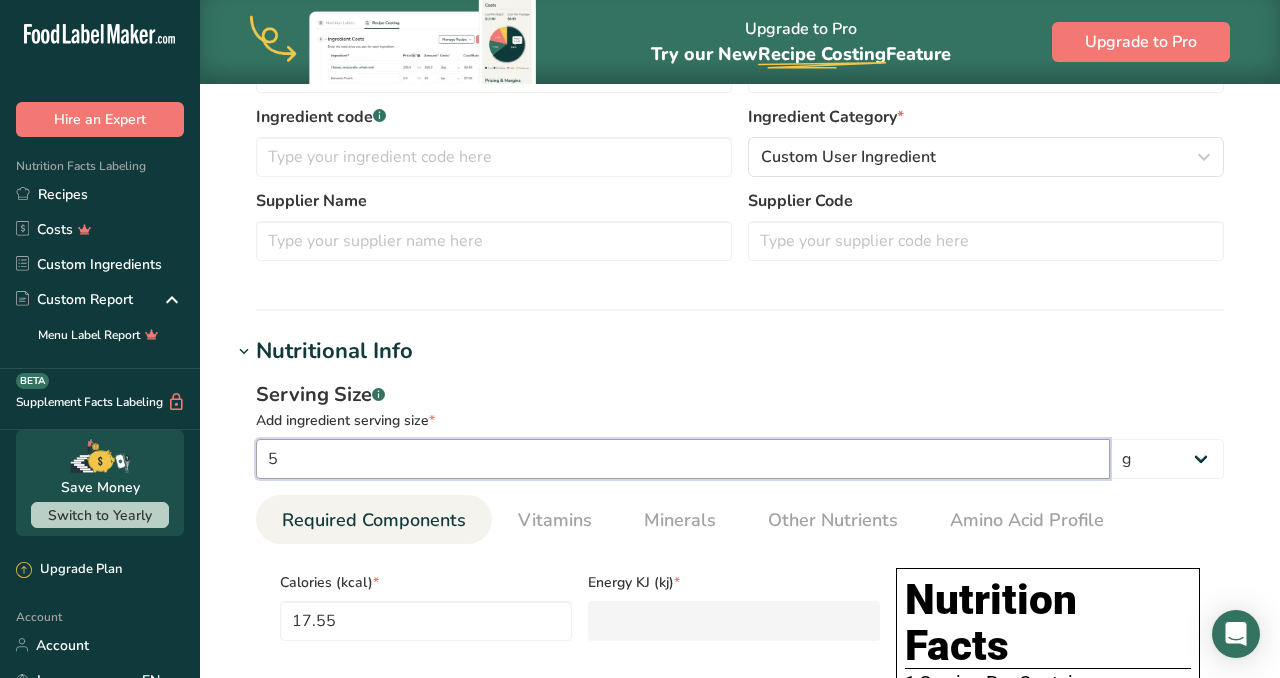 type on "5.5" 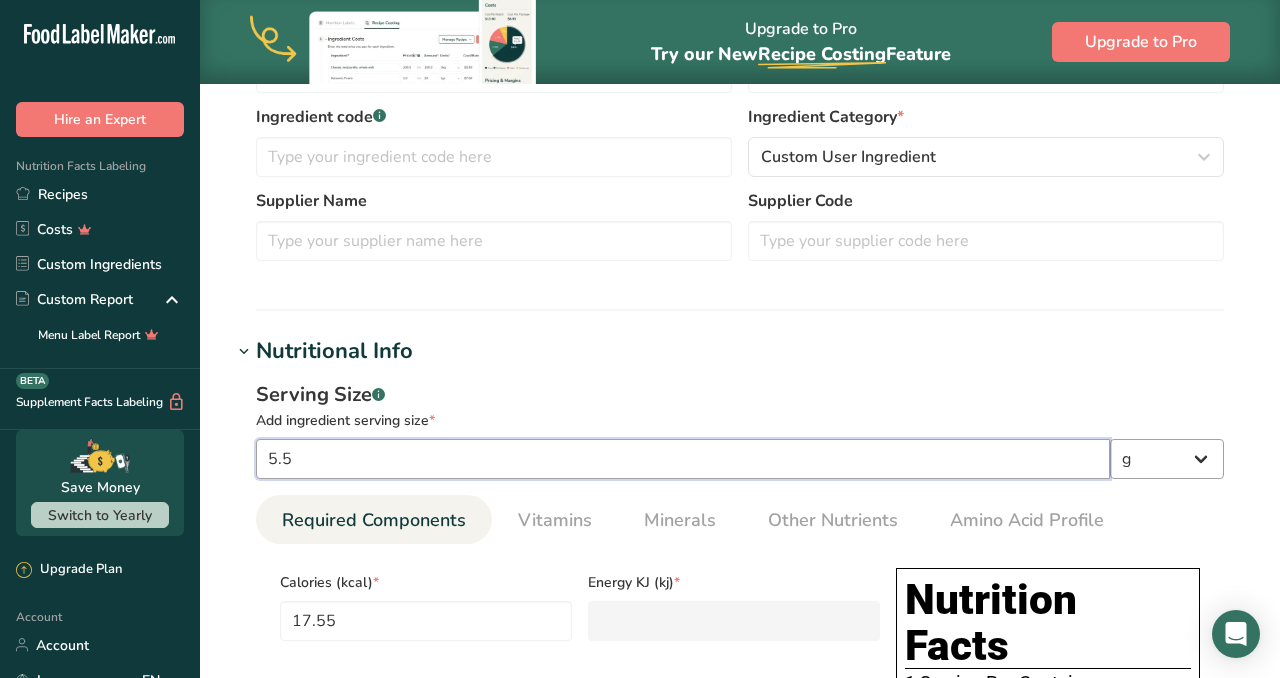 type on "5.5" 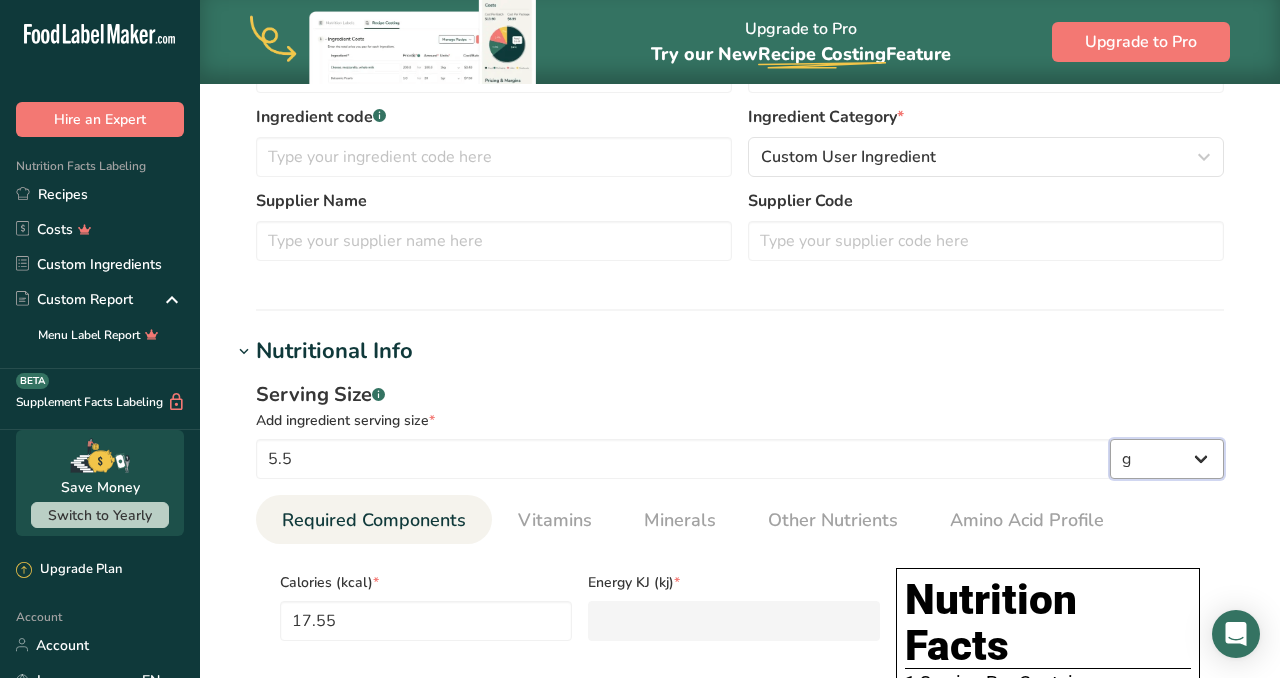 click on "g
kg
mg
mcg
lb
oz
l
mL
fl oz
tbsp
tsp
cup
qt
gallon" at bounding box center [1167, 459] 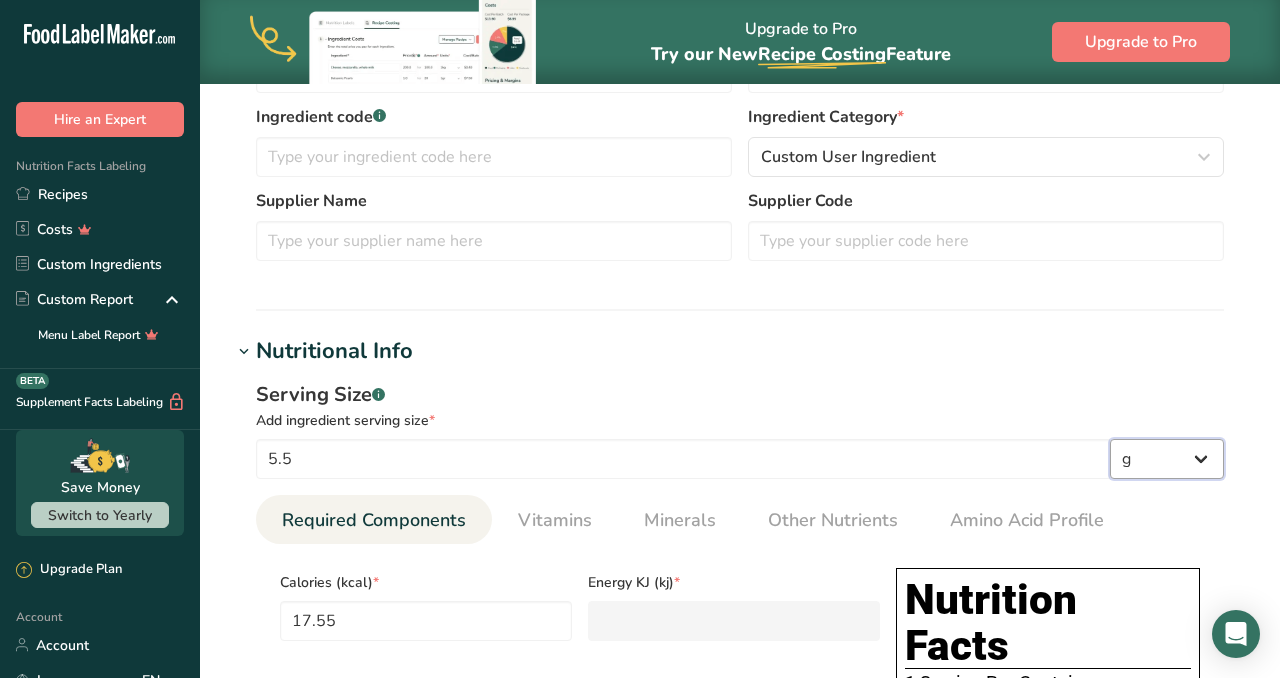 select on "5" 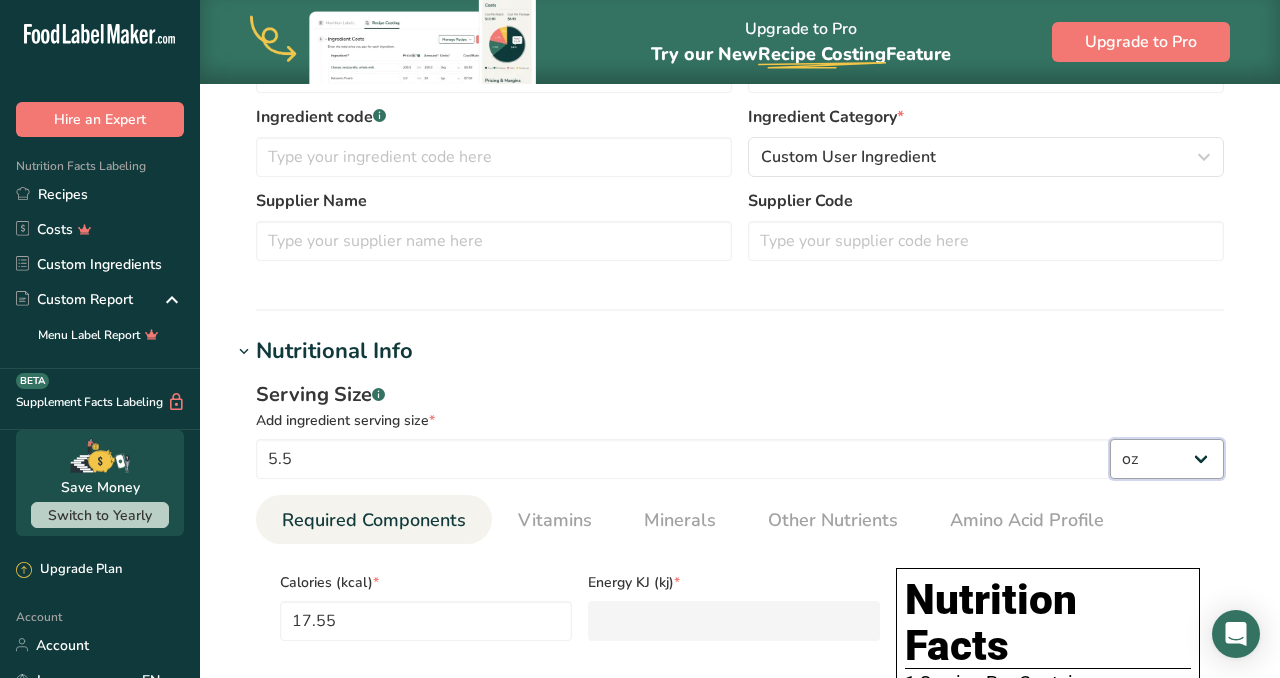 type on "547.2968" 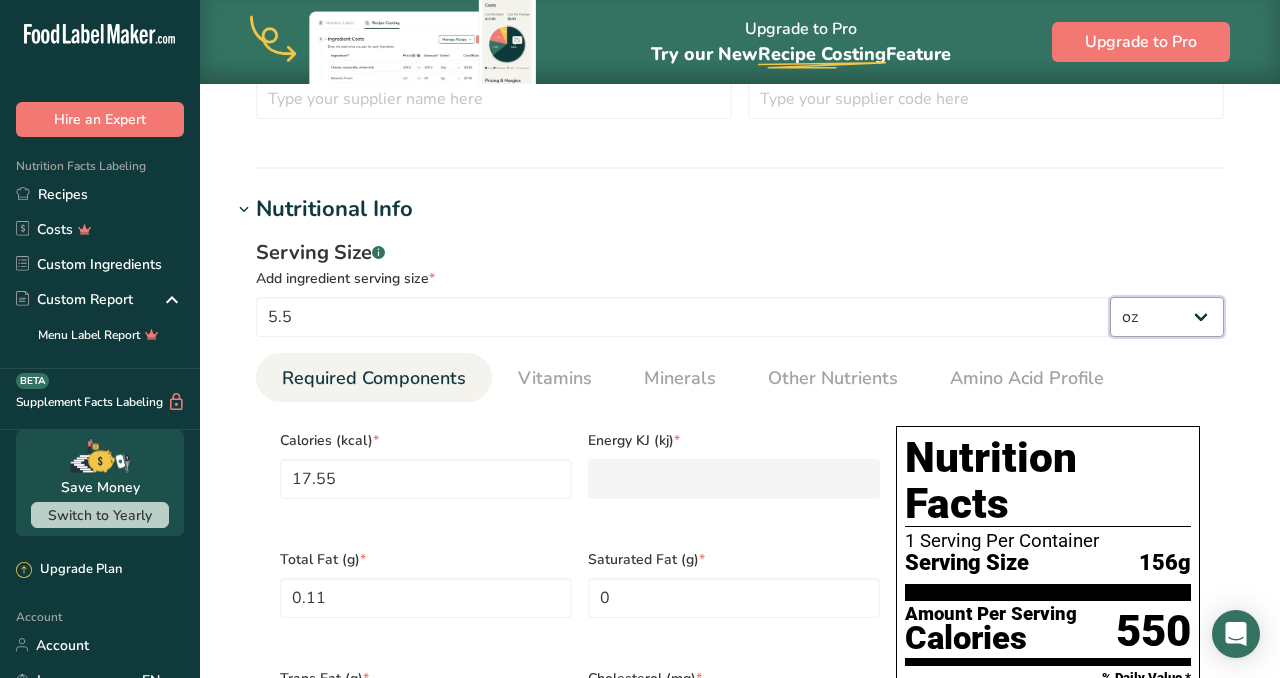 scroll, scrollTop: 539, scrollLeft: 0, axis: vertical 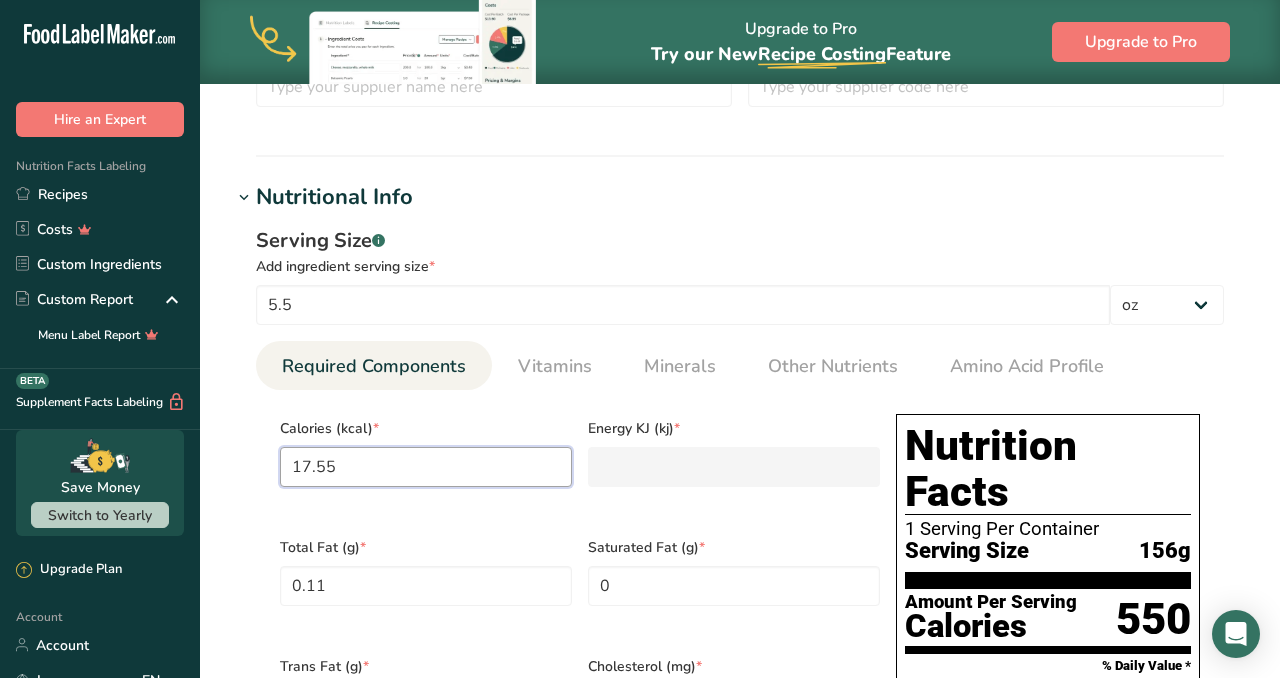 drag, startPoint x: 421, startPoint y: 467, endPoint x: 213, endPoint y: 446, distance: 209.0574 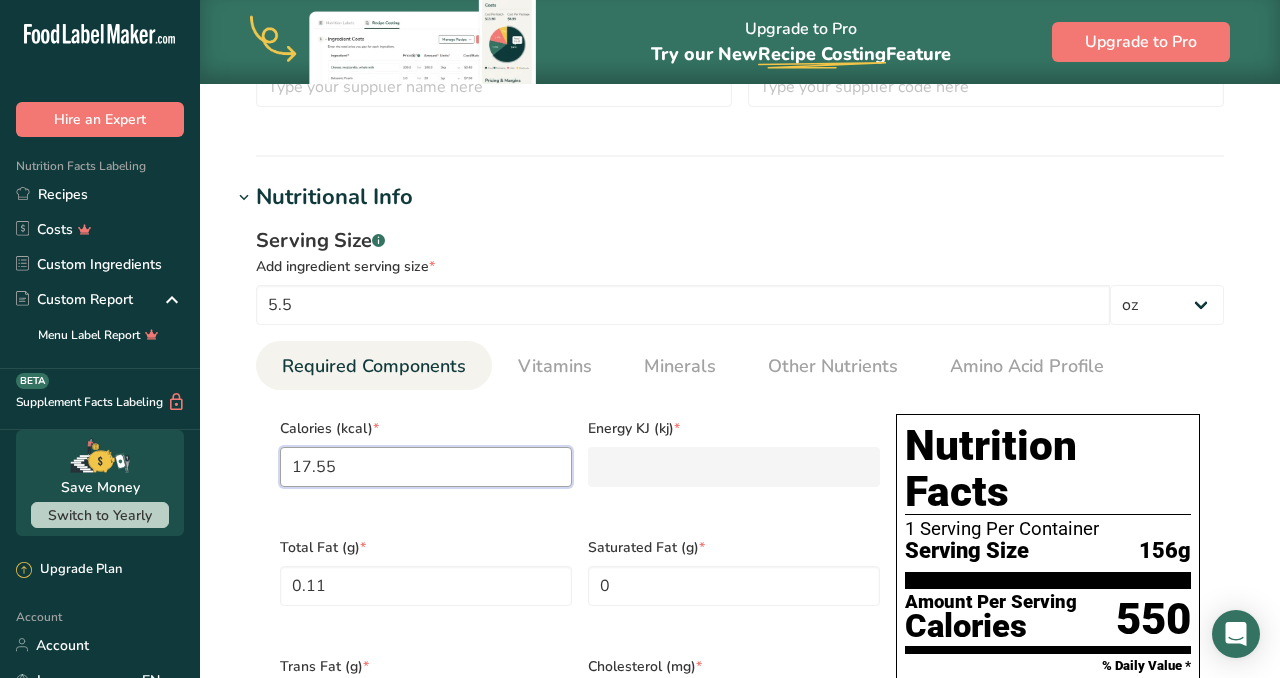 click on "Edit Penne Pasta
Ingredient Spec Sheet
.a-a{fill:#347362;}.b-a{fill:#fff;}
Upload an ingredient spec sheet or an image of a nutrition label, and our AI assistant will automatically fill-in the nutrients.
Penne.png
Ingredient General Info
Ingredient Name *
Translate
Penne Pasta
Ingredient Common Name
.a-a{fill:#347362;}.b-a{fill:#fff;}
Translate
Ingredient code
.a-a{fill:#347362;}.b-a{fill:#fff;}
Ingredient Category *
Custom User Ingredient
Standard Categories
Custom Categories
.a-a{fill:#347362;}.b-a{fill:#fff;}
American Indian/Alaska Native Foods" at bounding box center [740, 655] 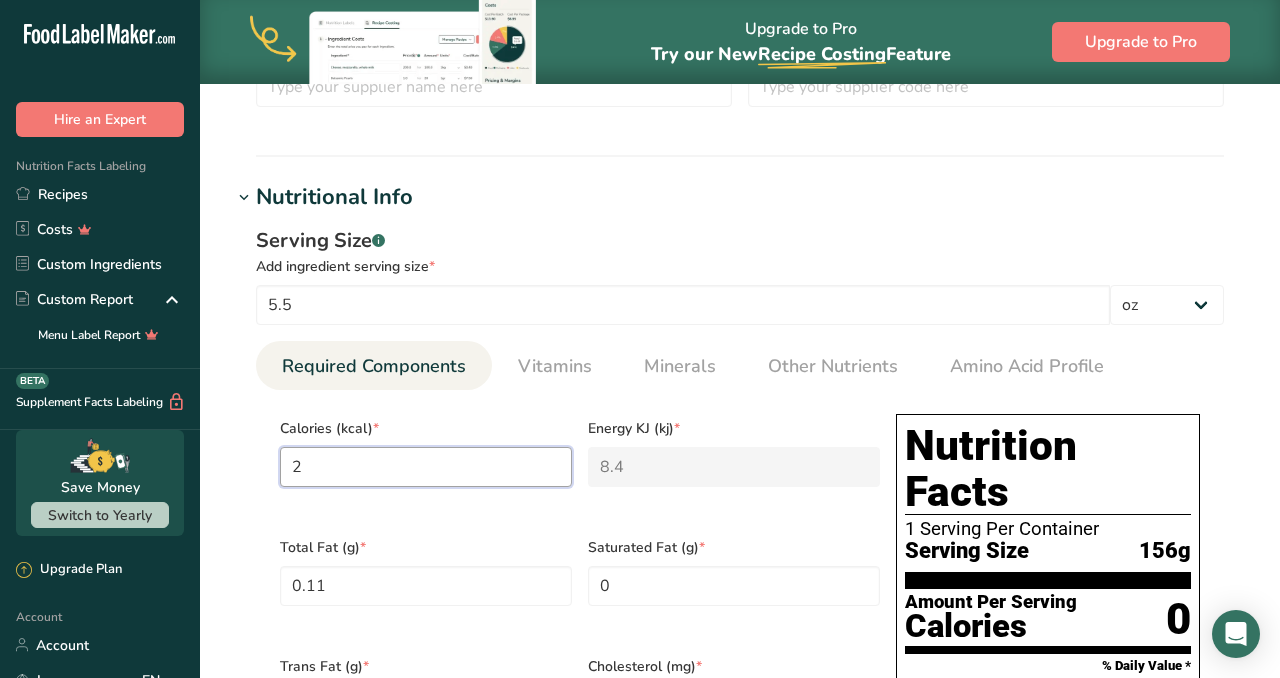 type on "20" 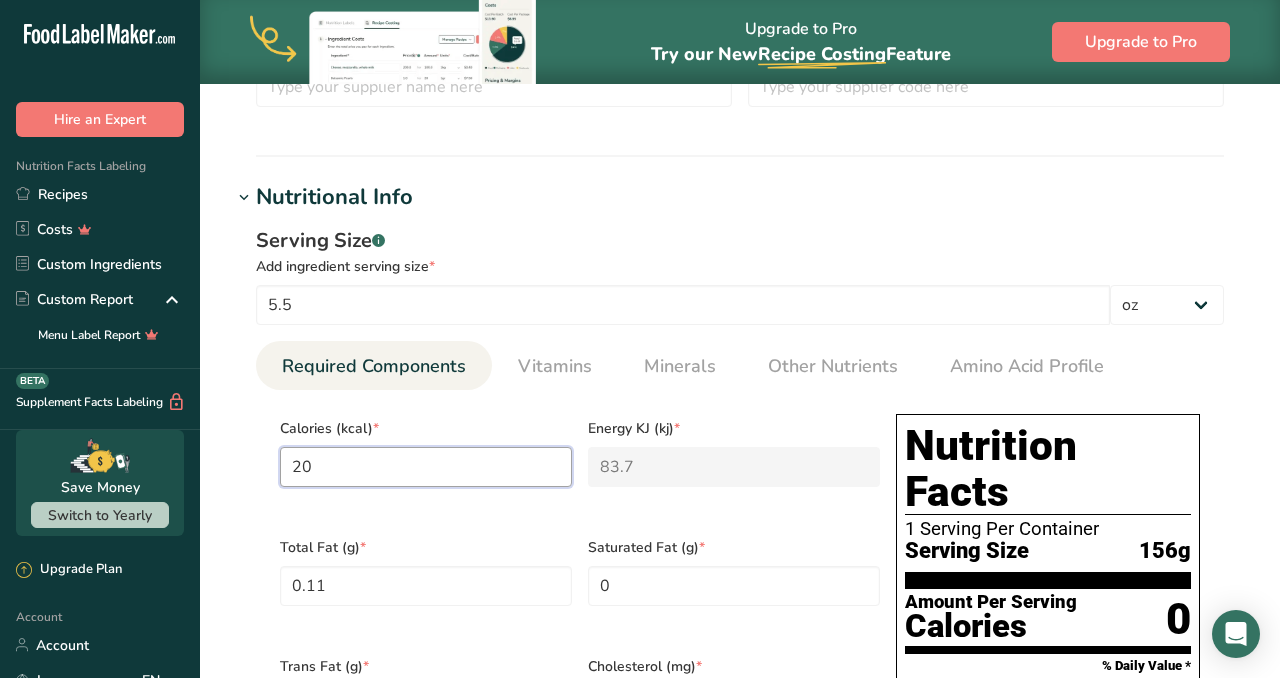 type on "200" 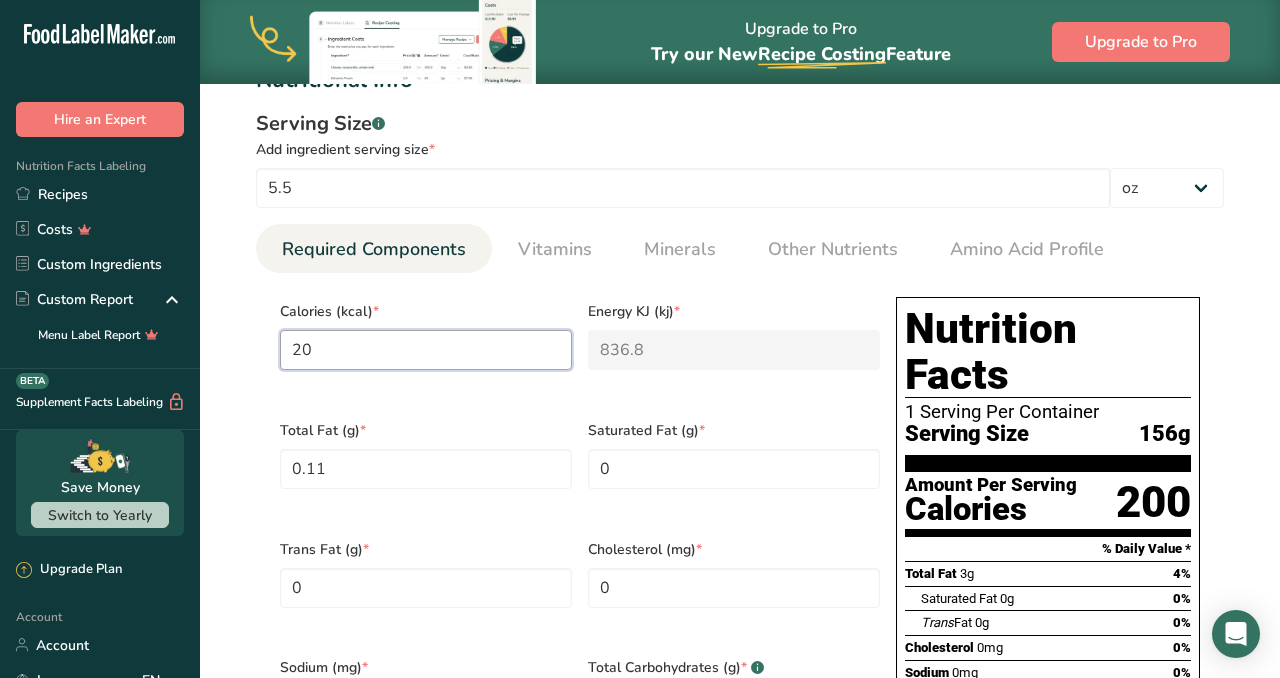 scroll, scrollTop: 657, scrollLeft: 0, axis: vertical 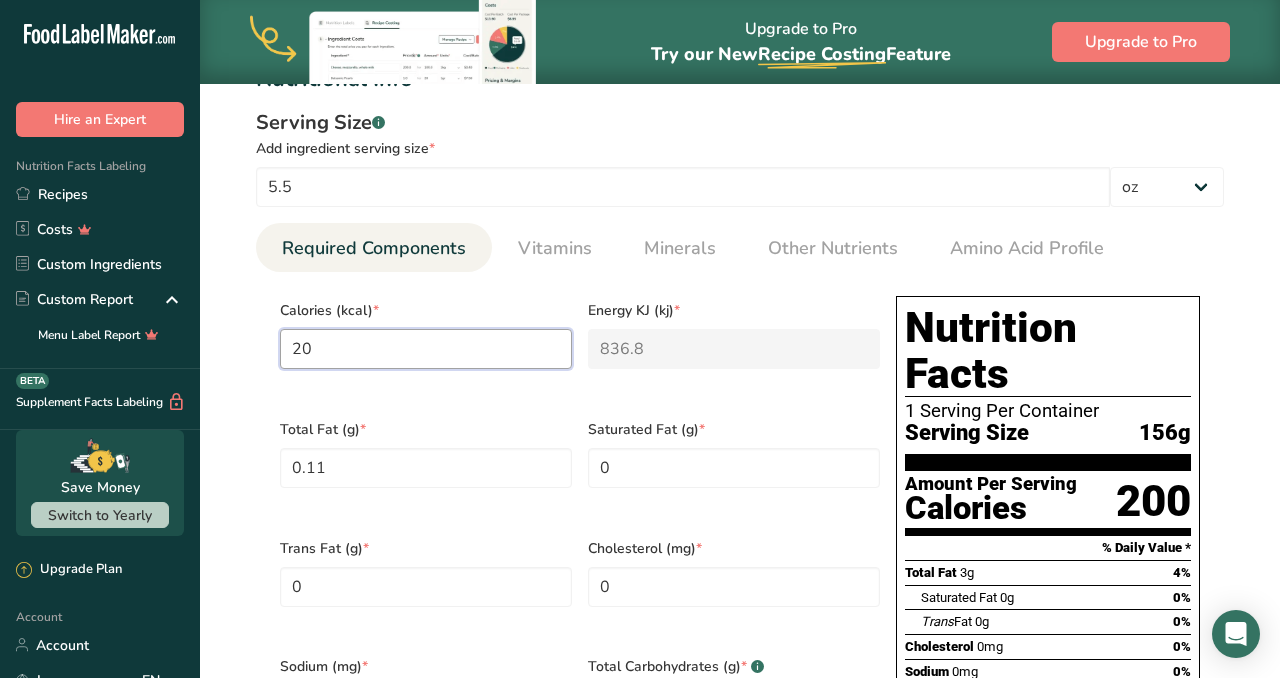 type on "199.9998" 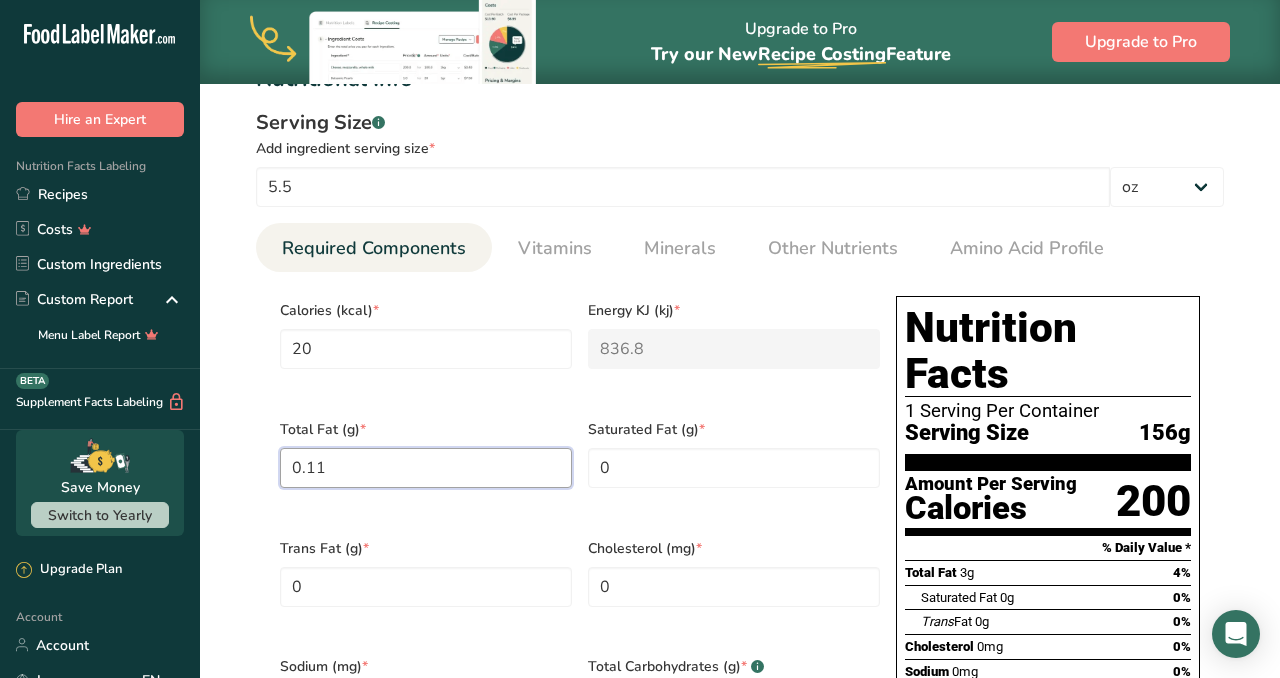 drag, startPoint x: 434, startPoint y: 457, endPoint x: 266, endPoint y: 432, distance: 169.84993 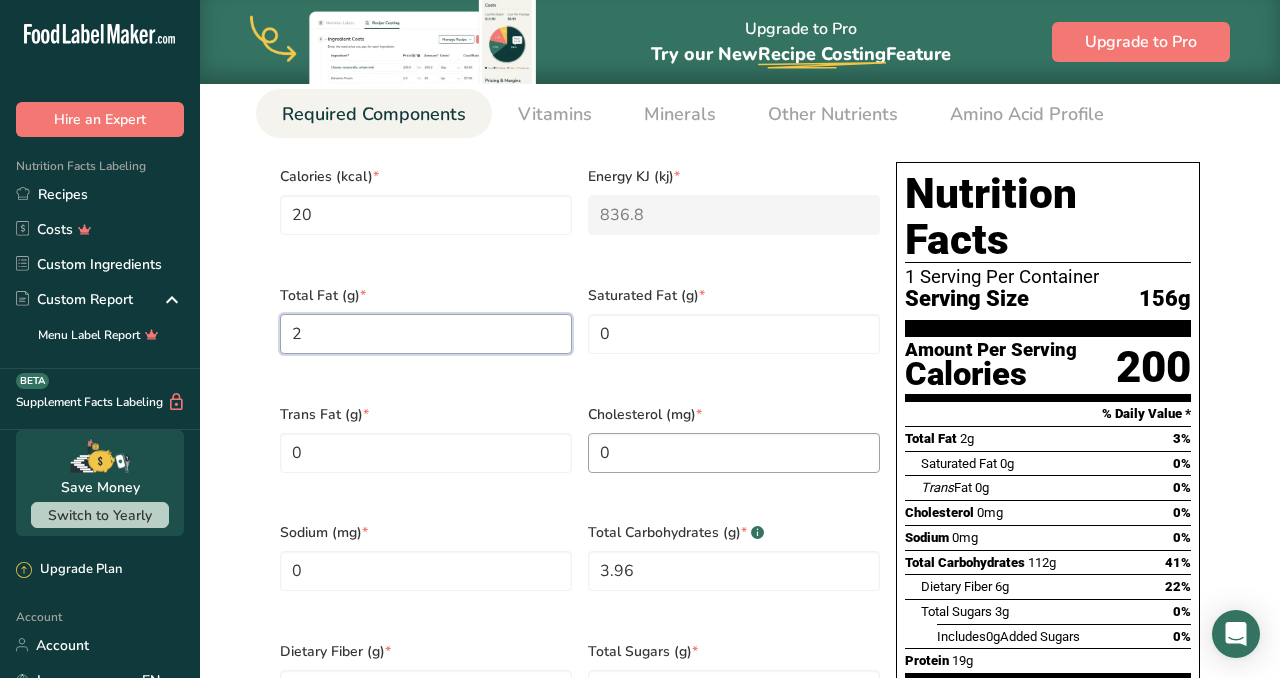 scroll, scrollTop: 802, scrollLeft: 0, axis: vertical 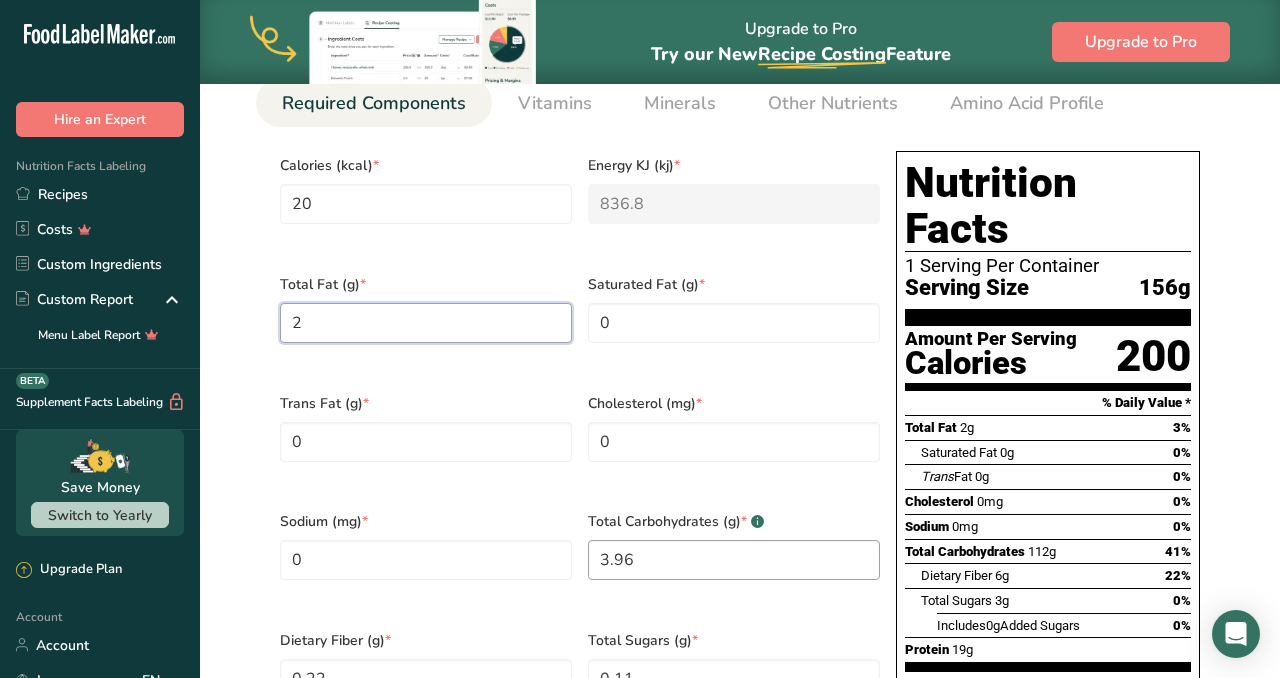 type on "2" 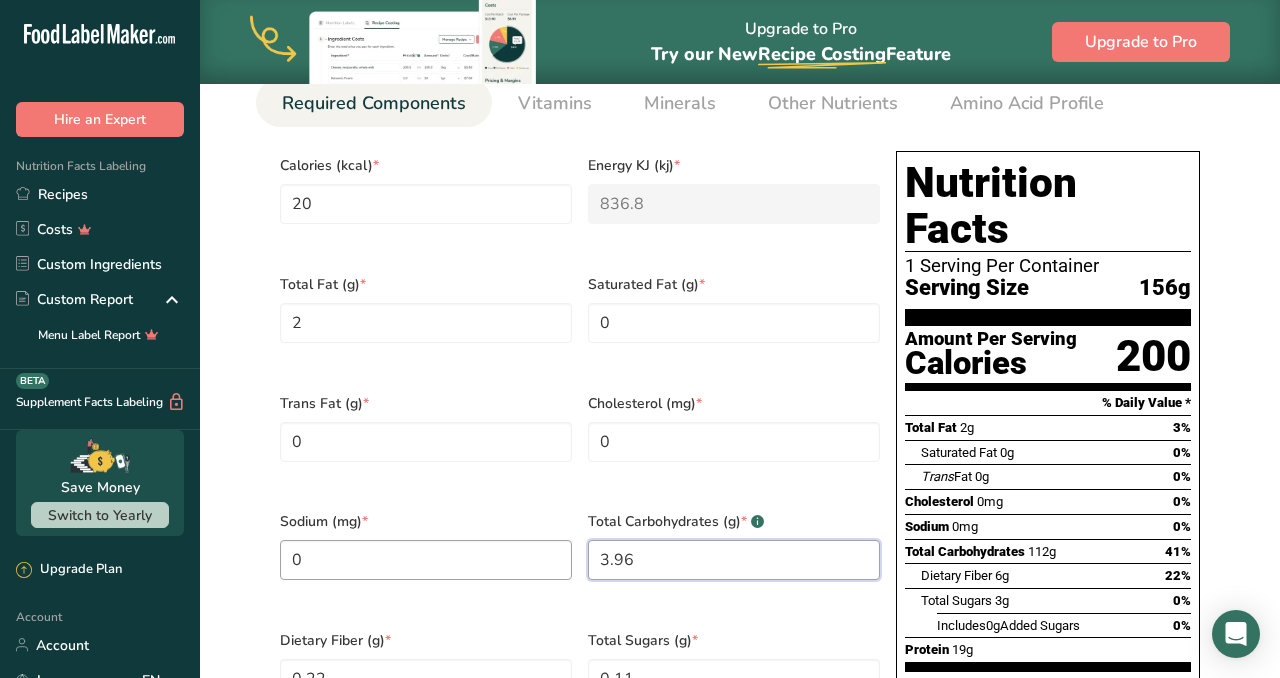 drag, startPoint x: 706, startPoint y: 542, endPoint x: 558, endPoint y: 544, distance: 148.01352 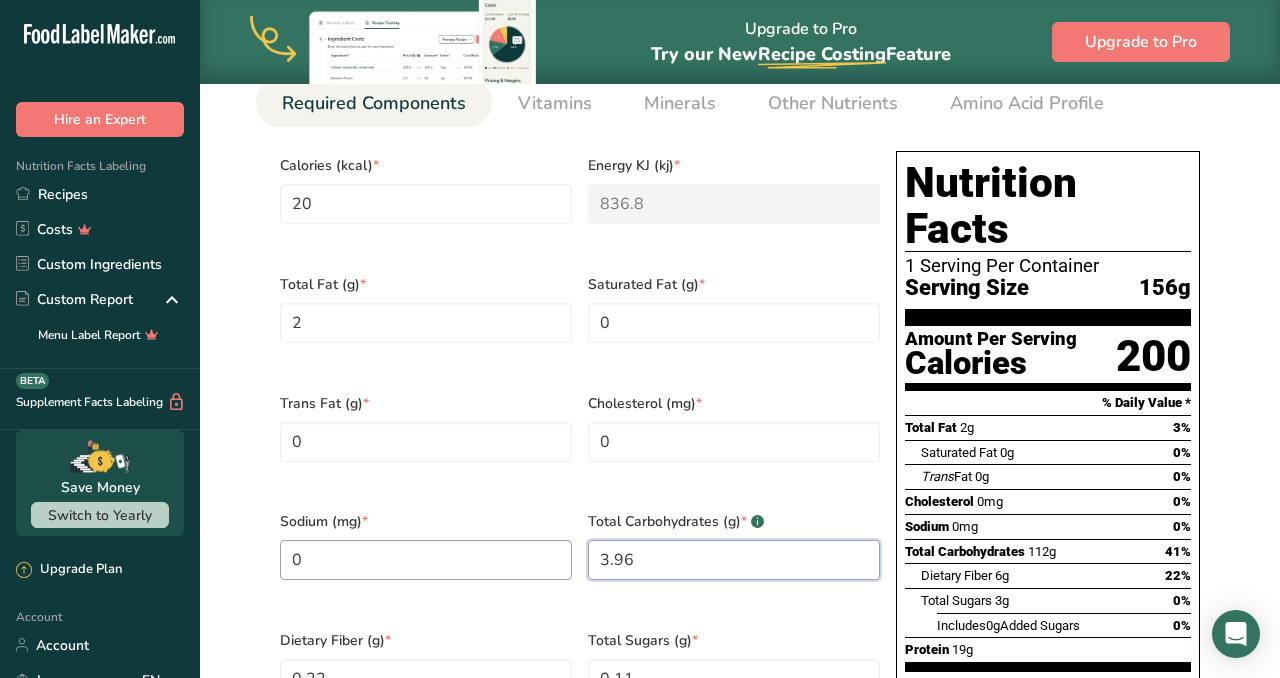 click on "Calories
(kcal) *     199.9998
Energy KJ
(kj) *     836.8
Total Fat
(g) *     2
Saturated Fat
(g) *     0
Trans Fat
(g) *     0
Cholesterol
(mg) *     0
Sodium
(mg) *     0
Total Carbohydrates
(g) *   .a-a{fill:#347362;}.b-a{fill:#fff;}           112.266
Dietary Fiber
(g) *     6.237
Total Sugars
(g) *     3.1185
Added Sugars
(g) *     0
Protein
(g) *     18.711" at bounding box center [580, 499] 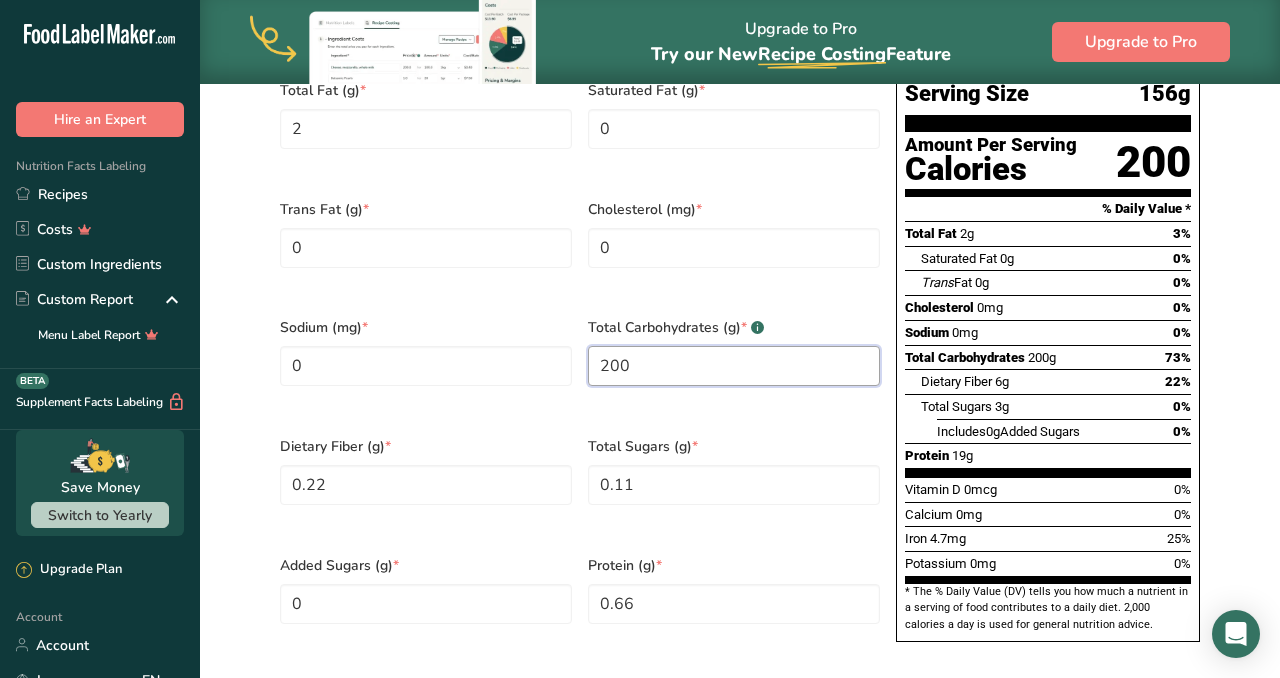 scroll, scrollTop: 998, scrollLeft: 0, axis: vertical 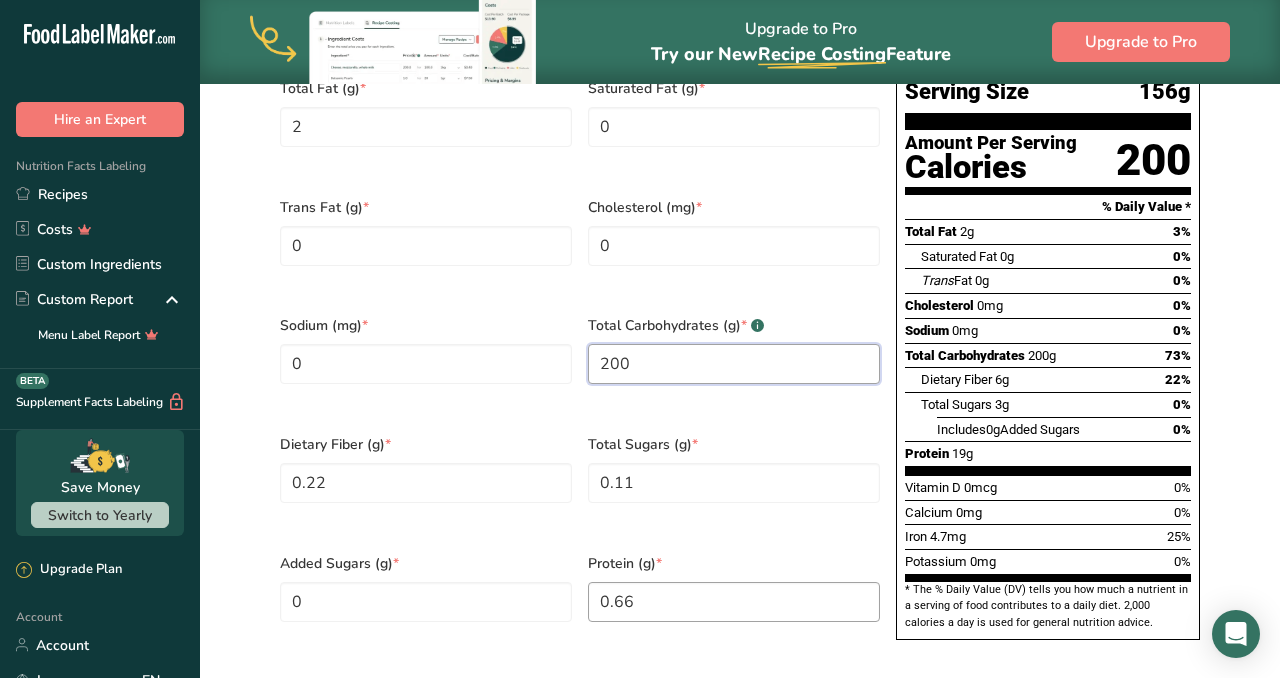 type on "200" 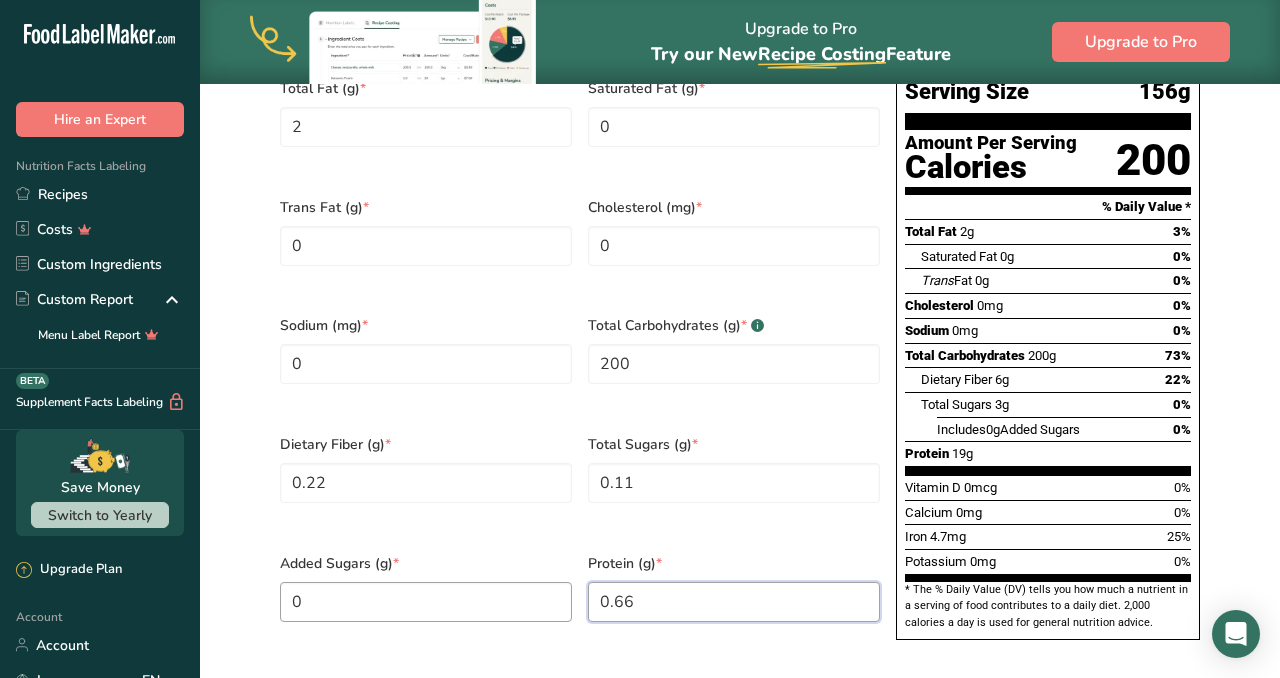 drag, startPoint x: 694, startPoint y: 571, endPoint x: 564, endPoint y: 552, distance: 131.38112 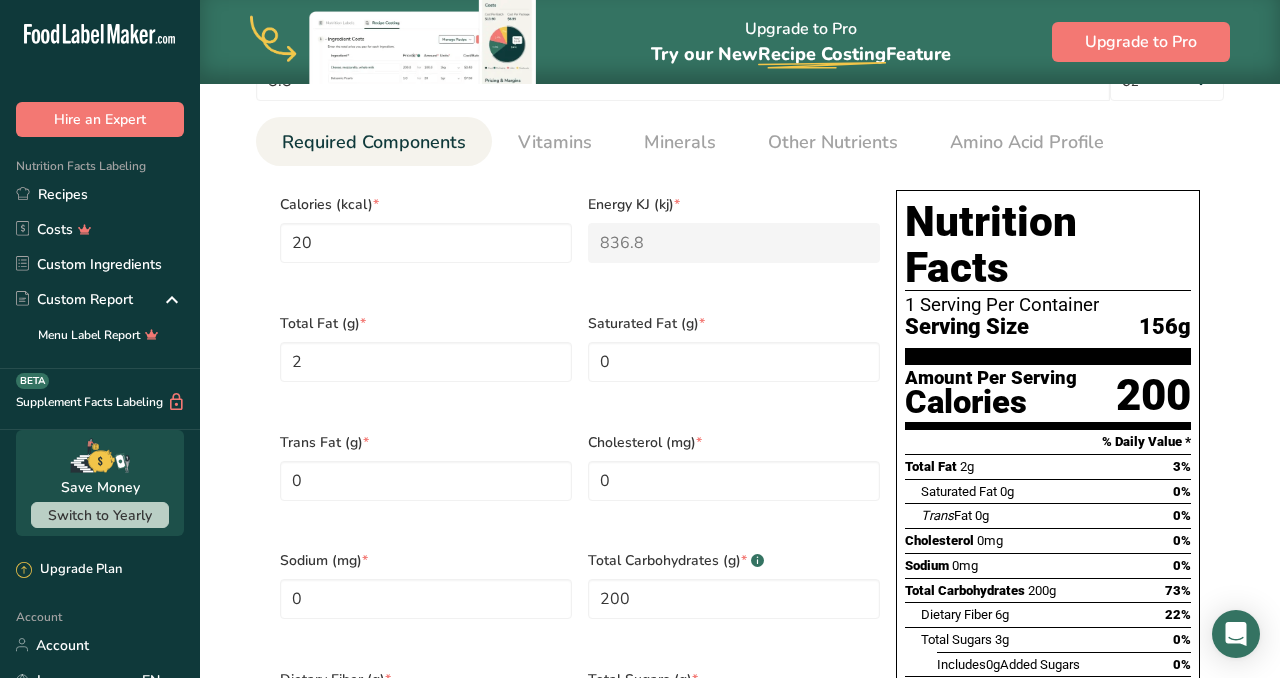 scroll, scrollTop: 768, scrollLeft: 0, axis: vertical 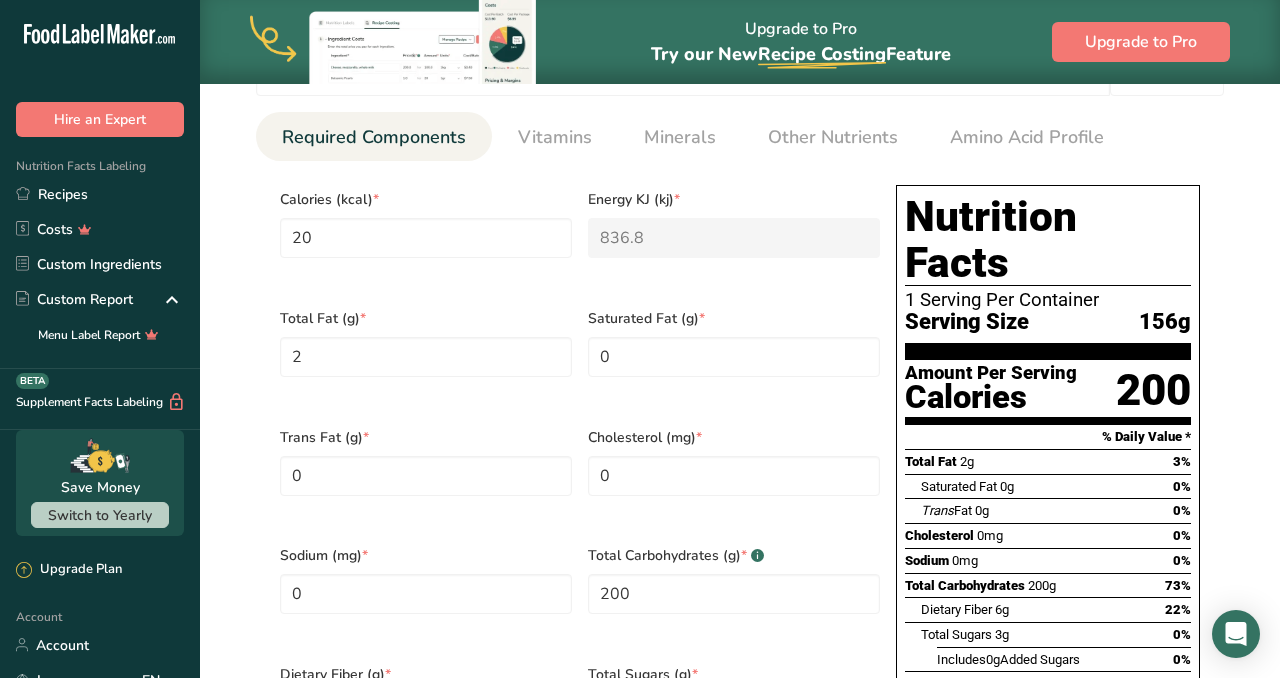 type on "7.0001" 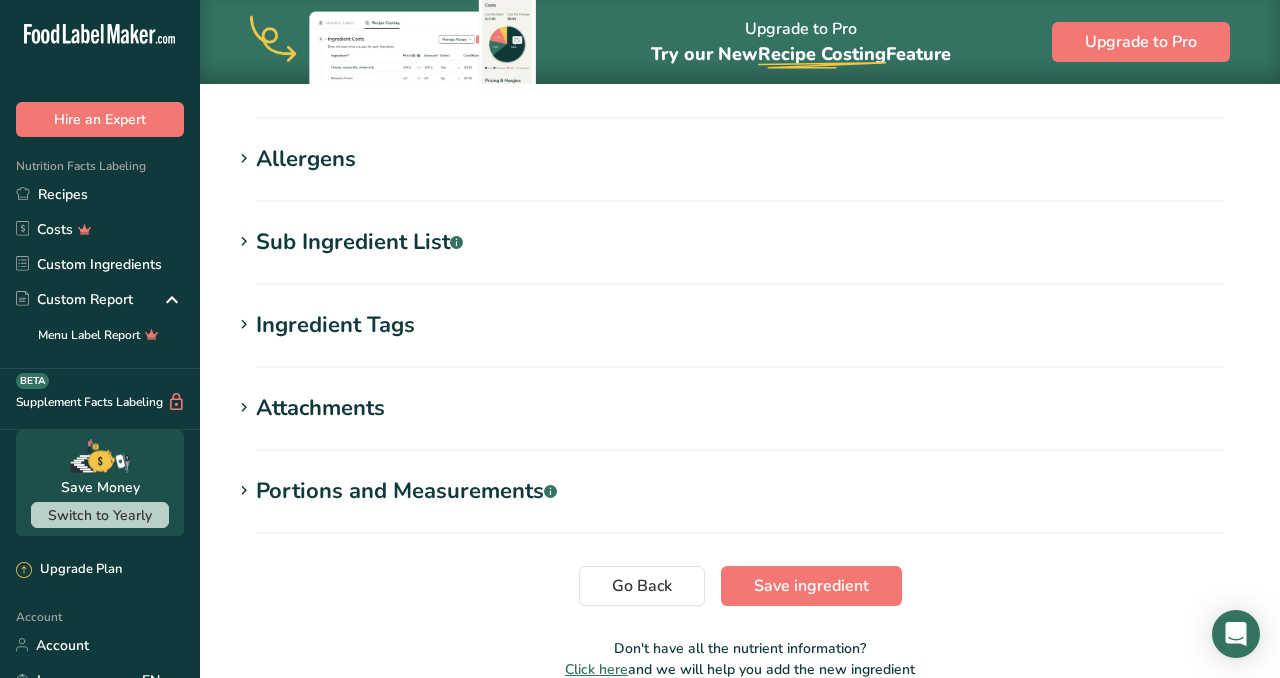 scroll, scrollTop: 1595, scrollLeft: 0, axis: vertical 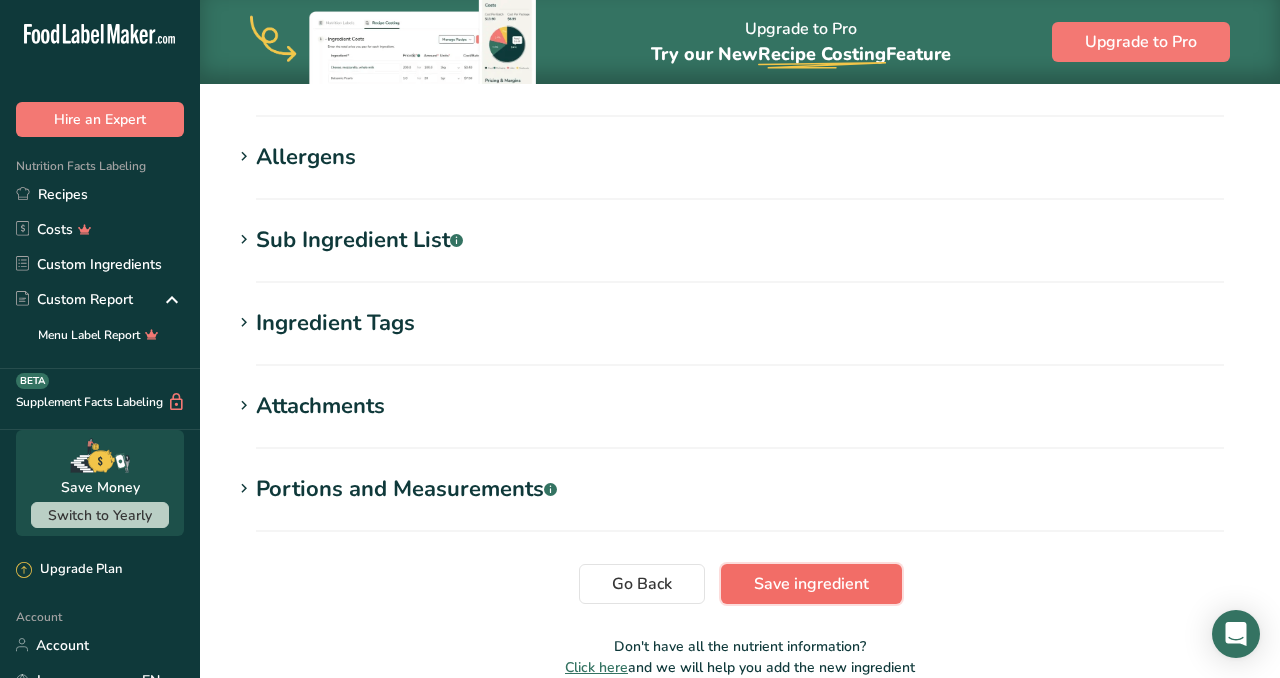 click on "Save ingredient" at bounding box center (811, 584) 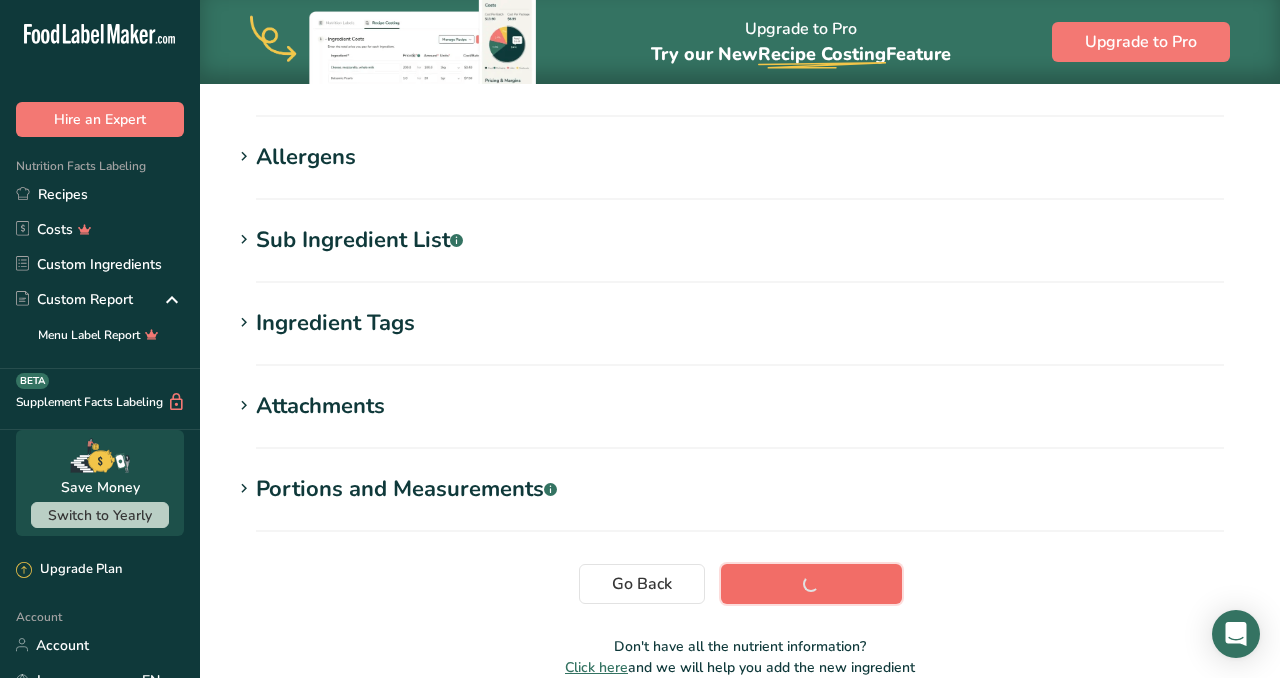 scroll, scrollTop: 380, scrollLeft: 0, axis: vertical 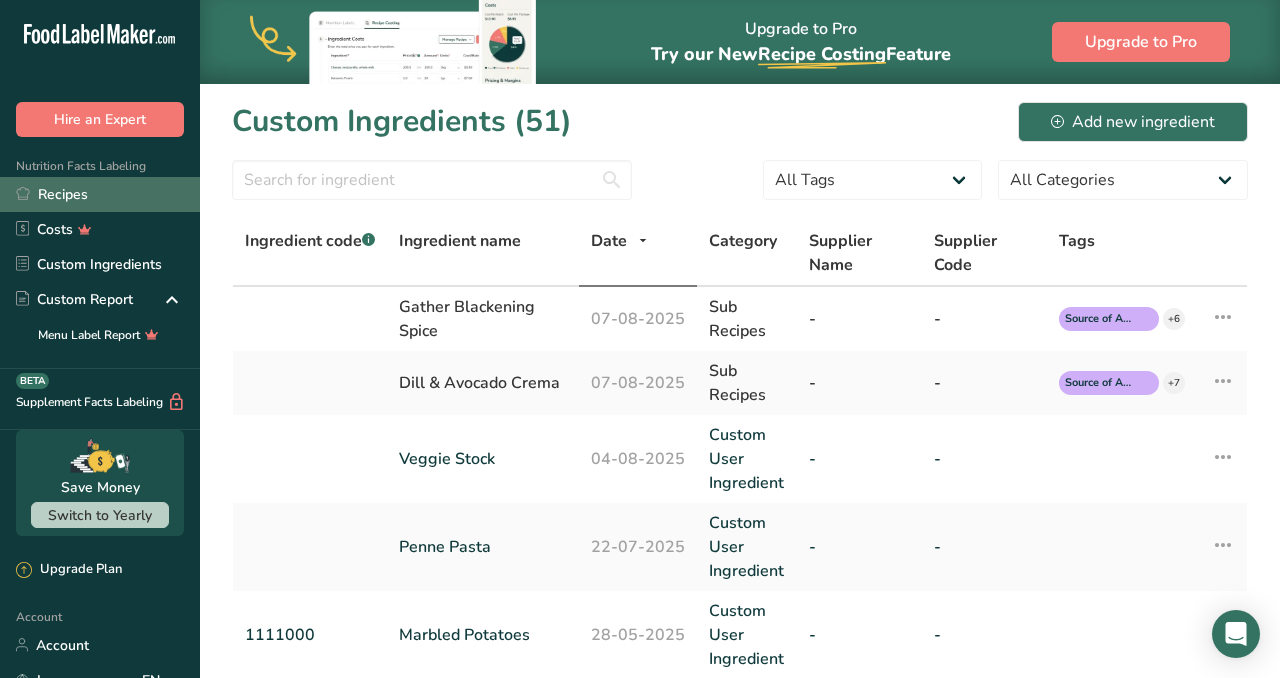 click on "Recipes" at bounding box center [100, 194] 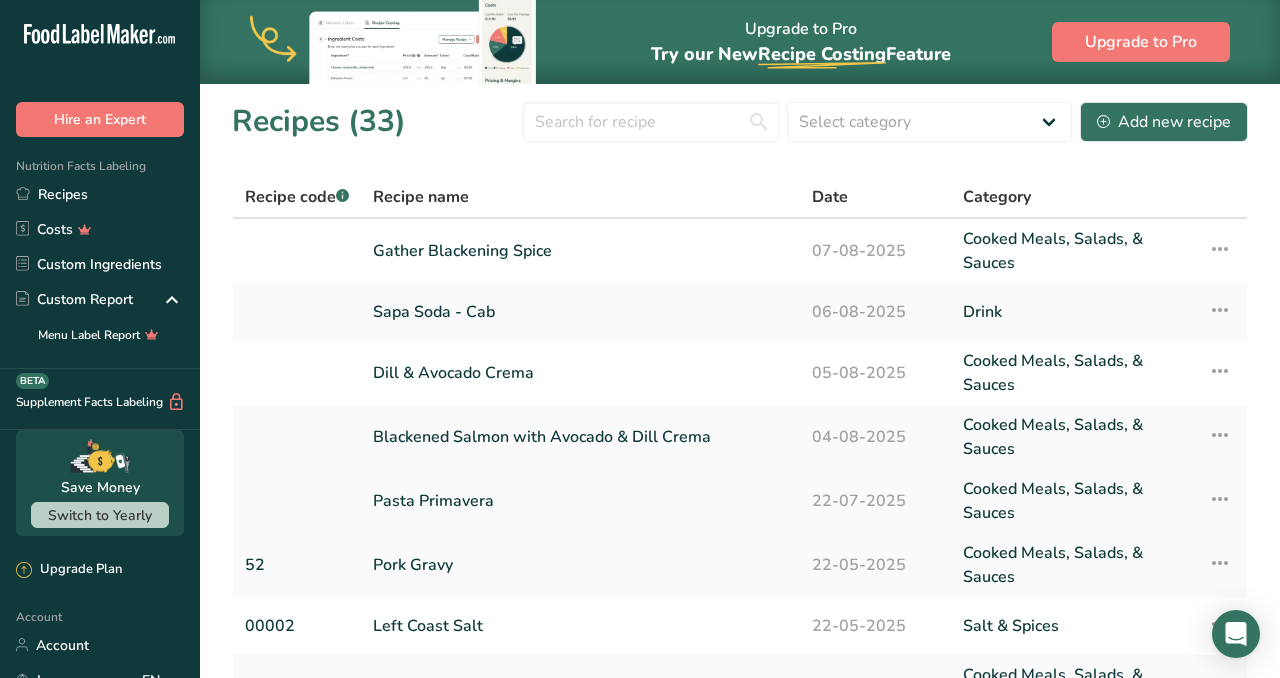 click on "Pasta Primavera" at bounding box center [580, 501] 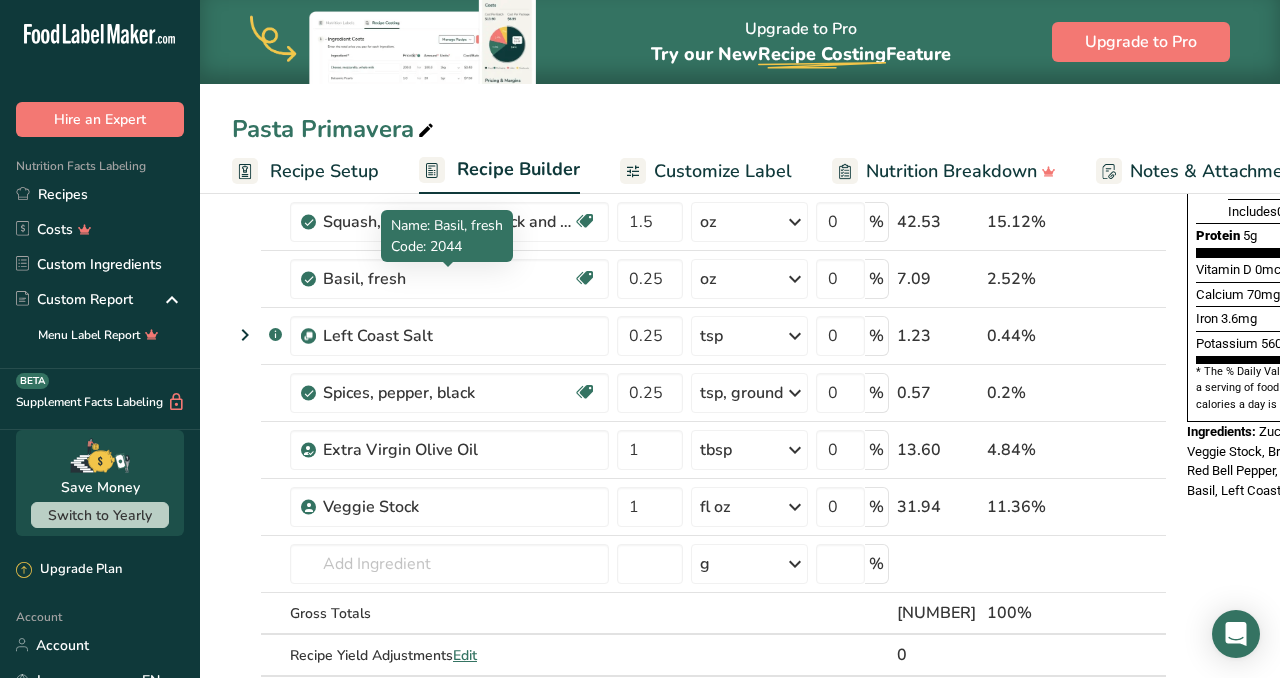 scroll, scrollTop: 491, scrollLeft: 0, axis: vertical 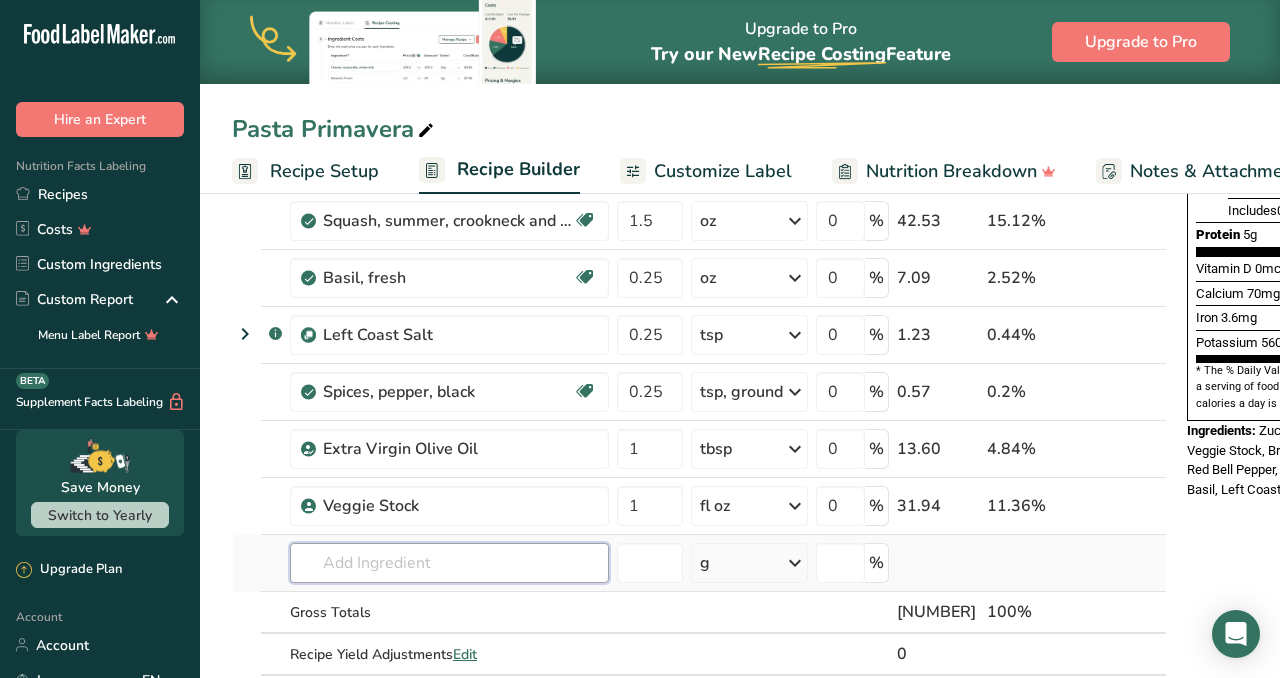 click at bounding box center [449, 563] 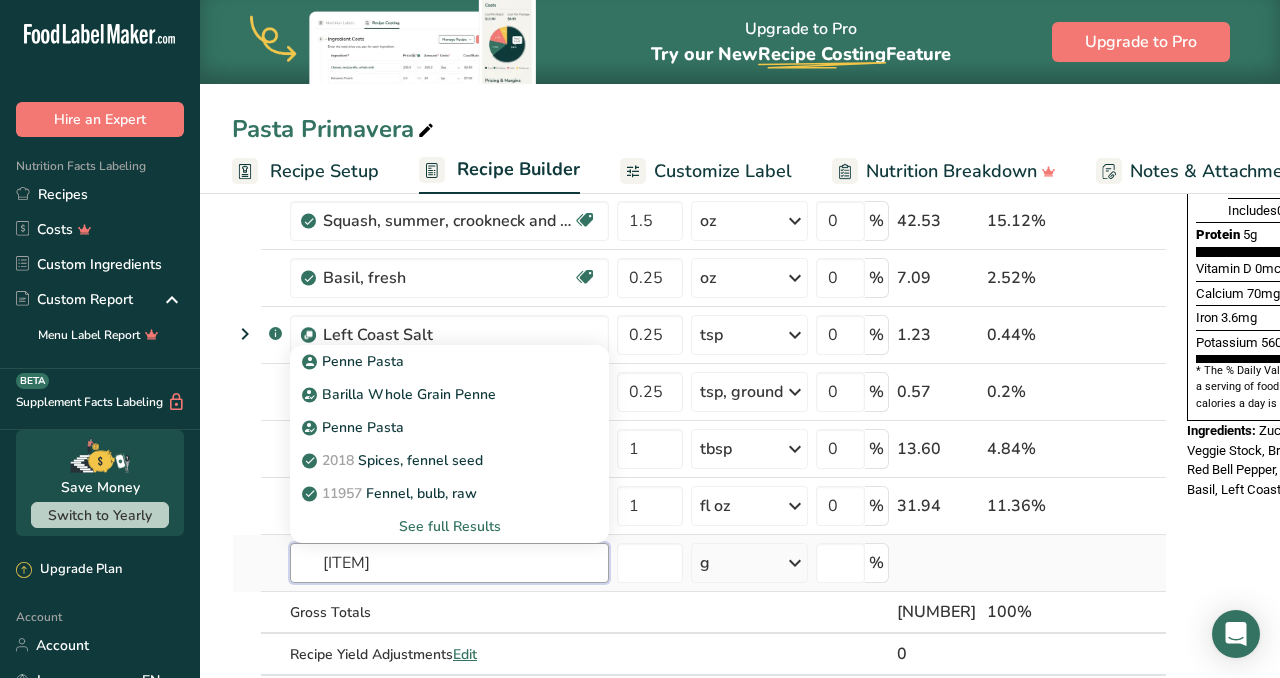 type on "Penne" 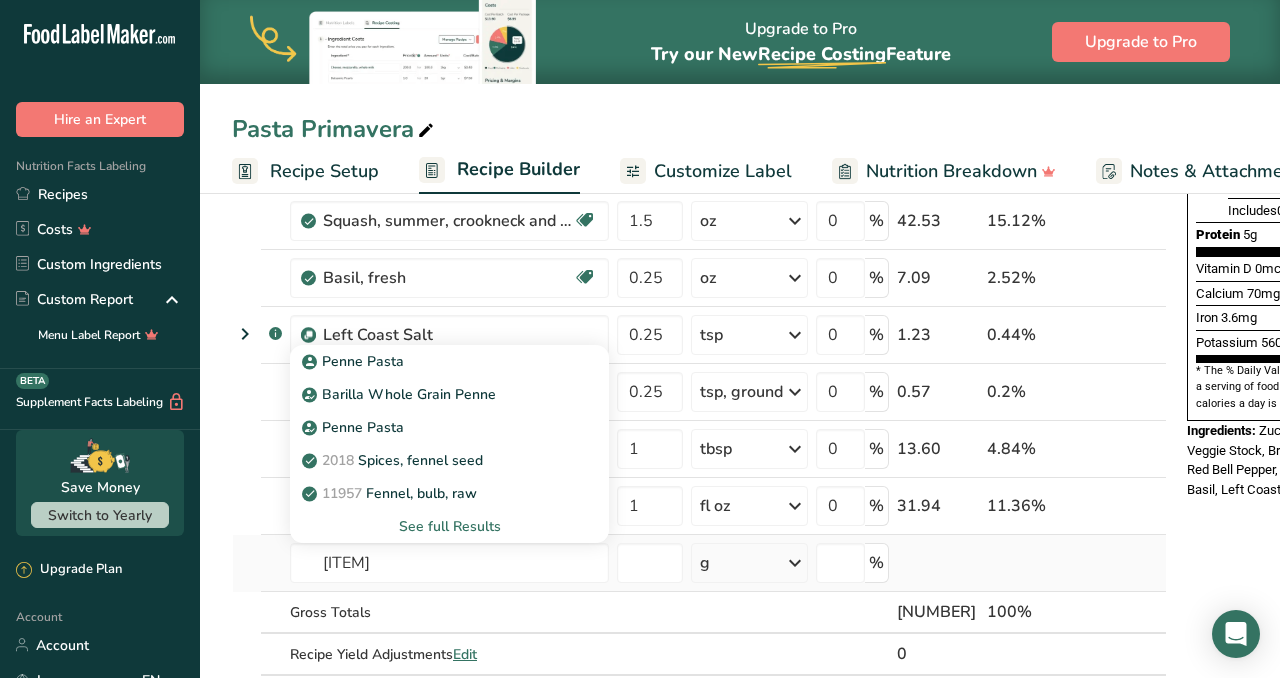 type 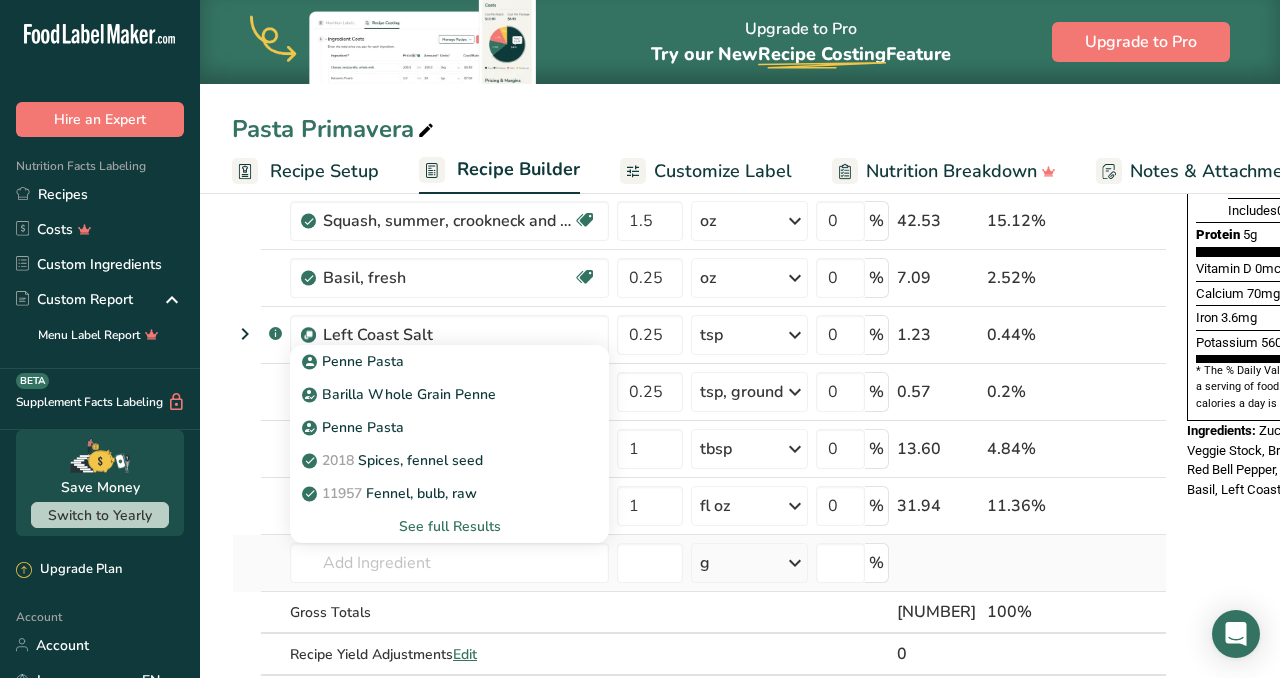 click on "See full Results" at bounding box center (449, 526) 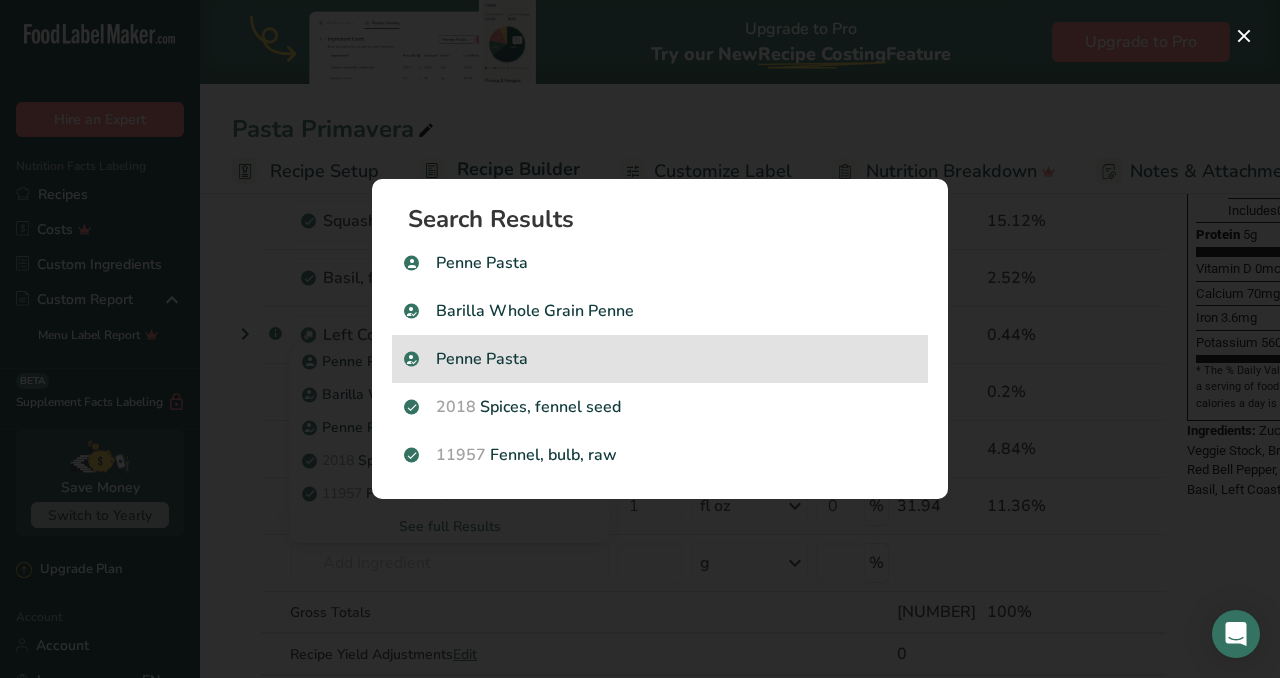click on "Penne Pasta" at bounding box center (660, 359) 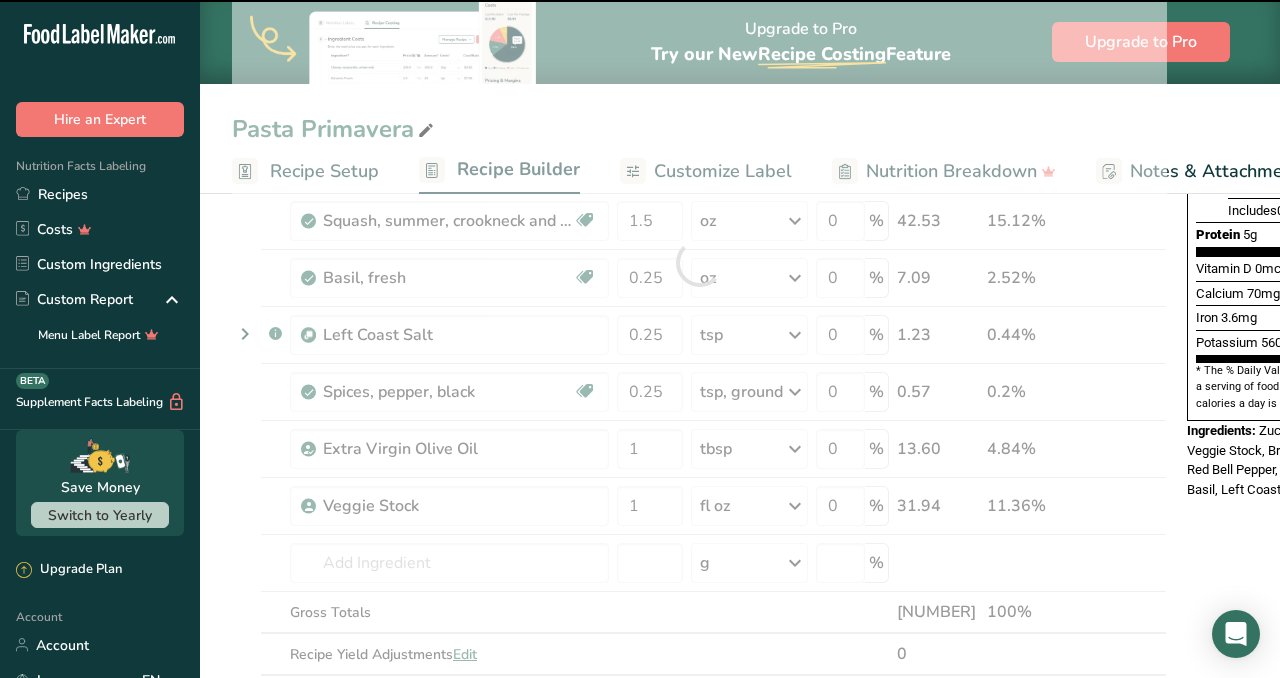 type on "0" 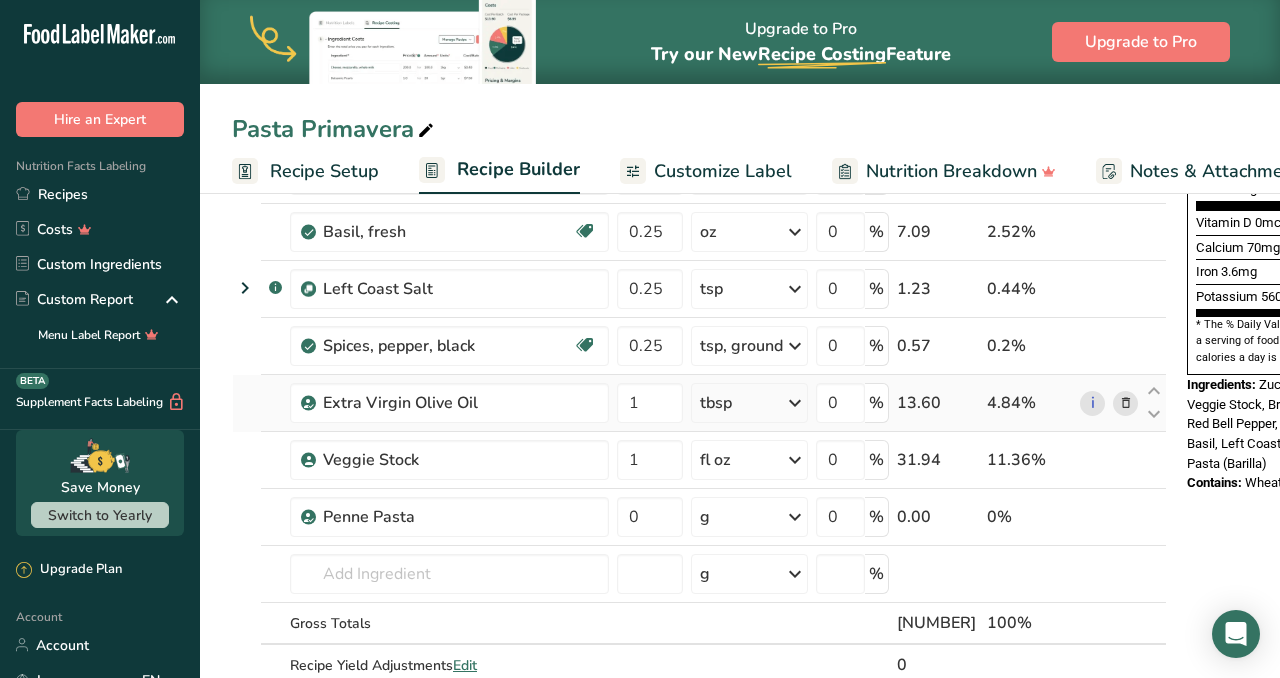 scroll, scrollTop: 539, scrollLeft: 0, axis: vertical 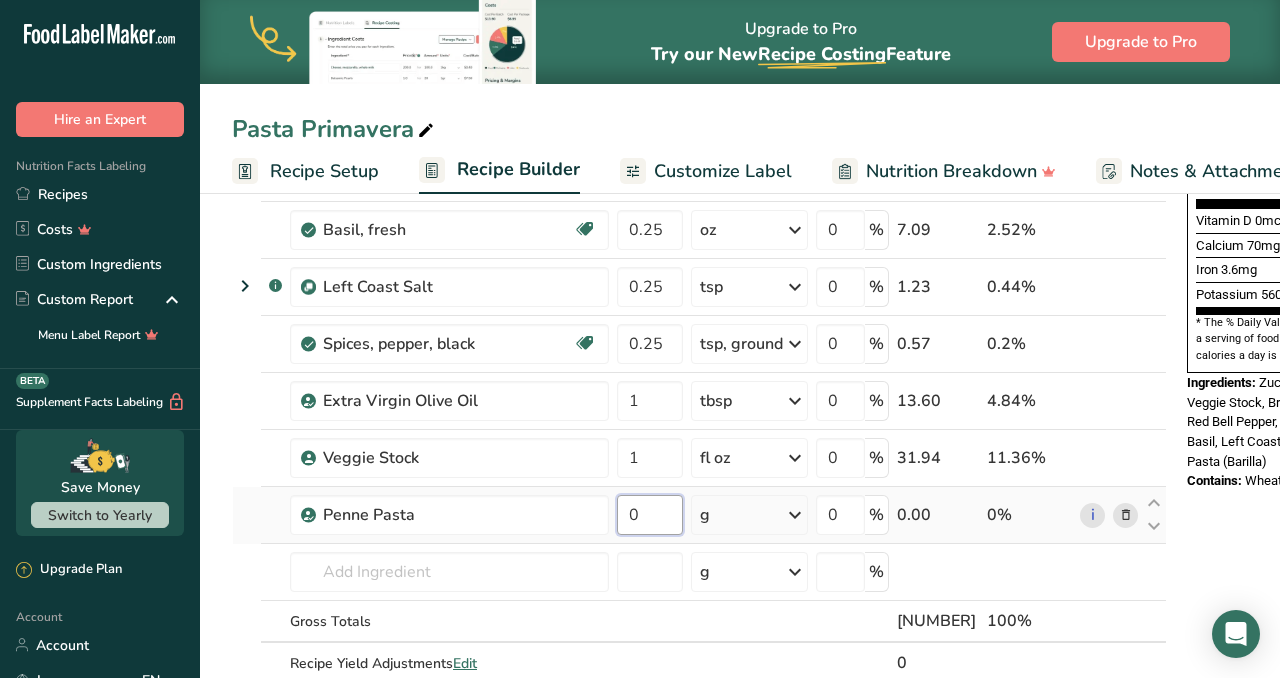 click on "0" at bounding box center [650, 515] 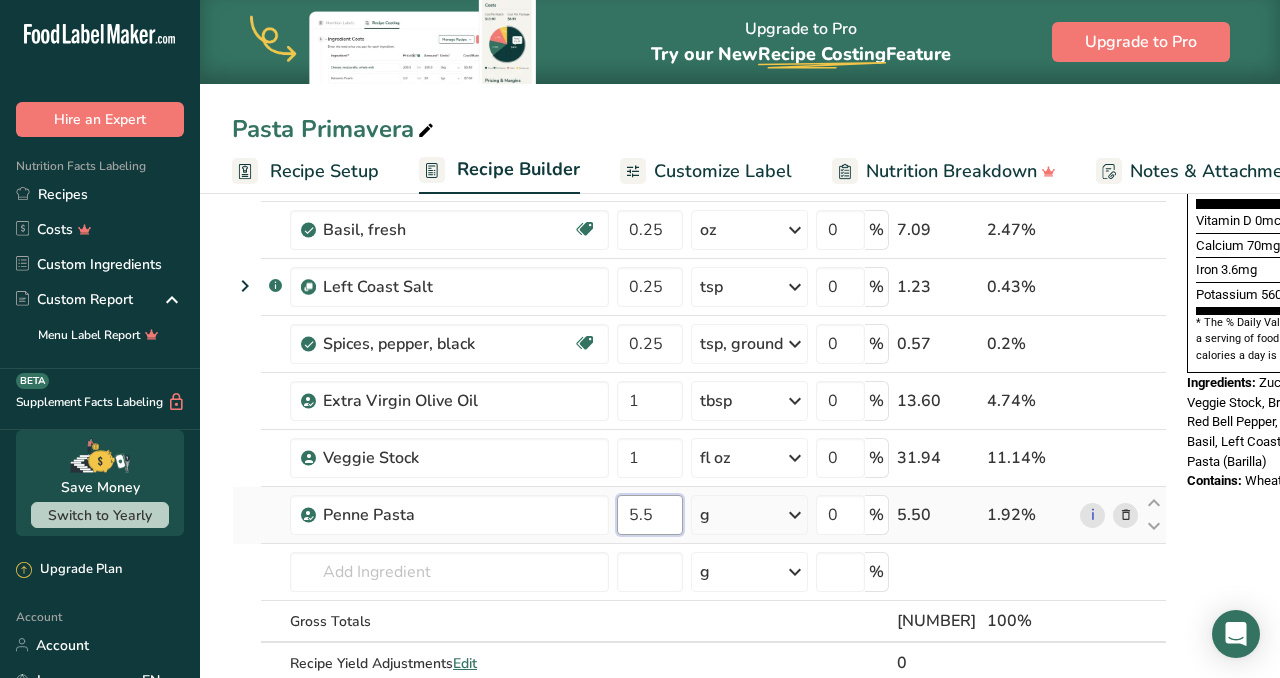 type on "5.5" 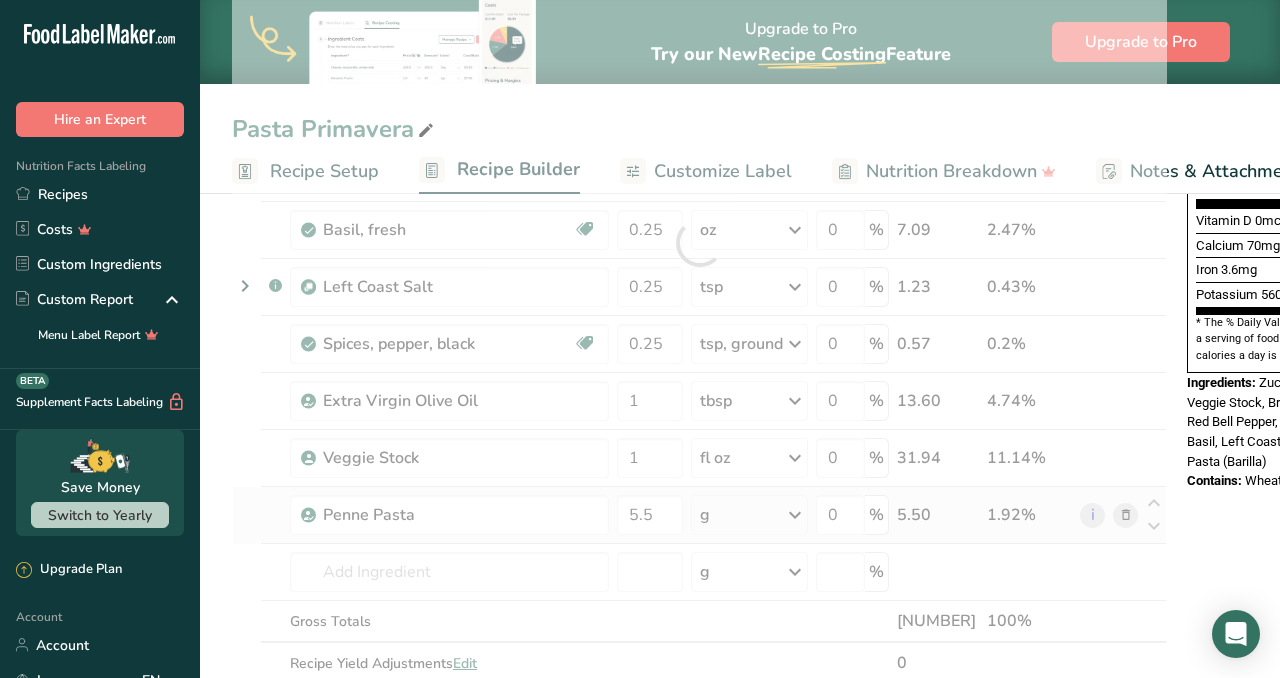 click on "Ingredient *
Amount *
Unit *
Waste *   .a-a{fill:#347362;}.b-a{fill:#fff;}          Grams
Percentage
Broccoli, raw
Source of Antioxidants
Dairy free
Gluten free
Vegan
Vegetarian
Soy free
1
oz
Portions
1 cup chopped
1 bunch
1 spear (about 5" long)
See more
Weight Units
g
kg
mg
See more
Volume Units
l
Volume units require a density conversion. If you know your ingredient's density enter it below. Otherwise, click on "RIA" our AI Regulatory bot - she will be able to help you
lb/ft3
g/cm3
mL" at bounding box center (699, 243) 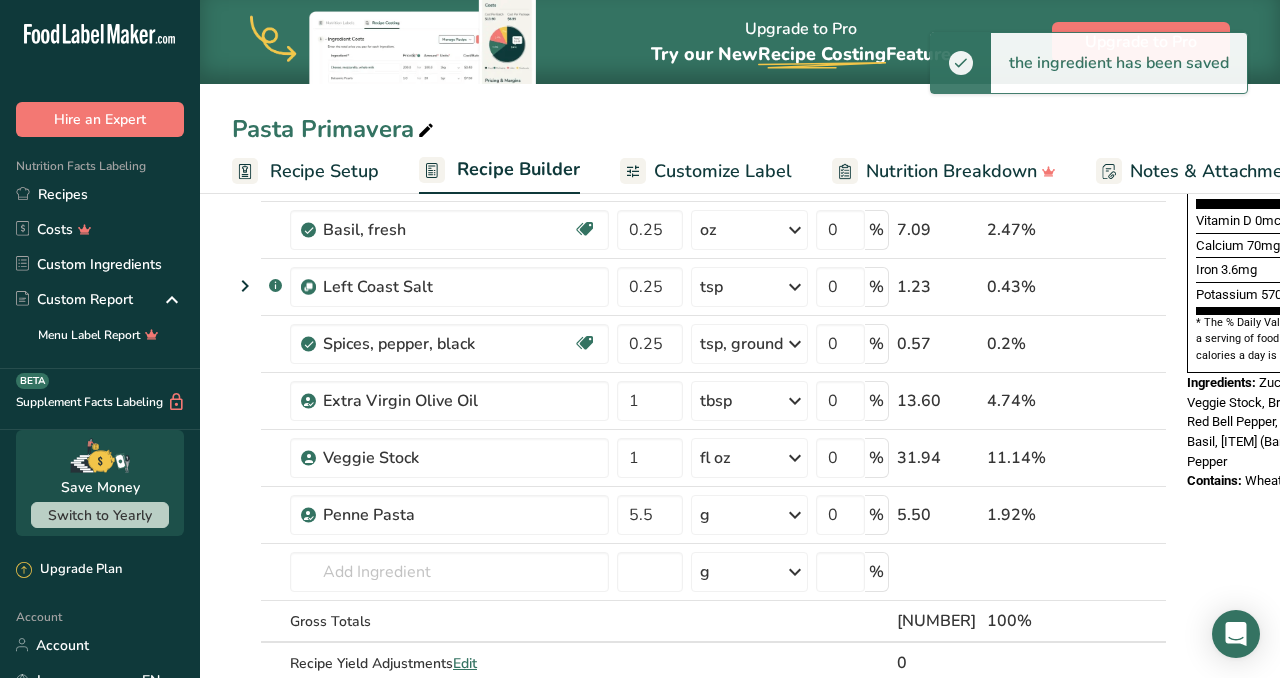 click at bounding box center (795, 515) 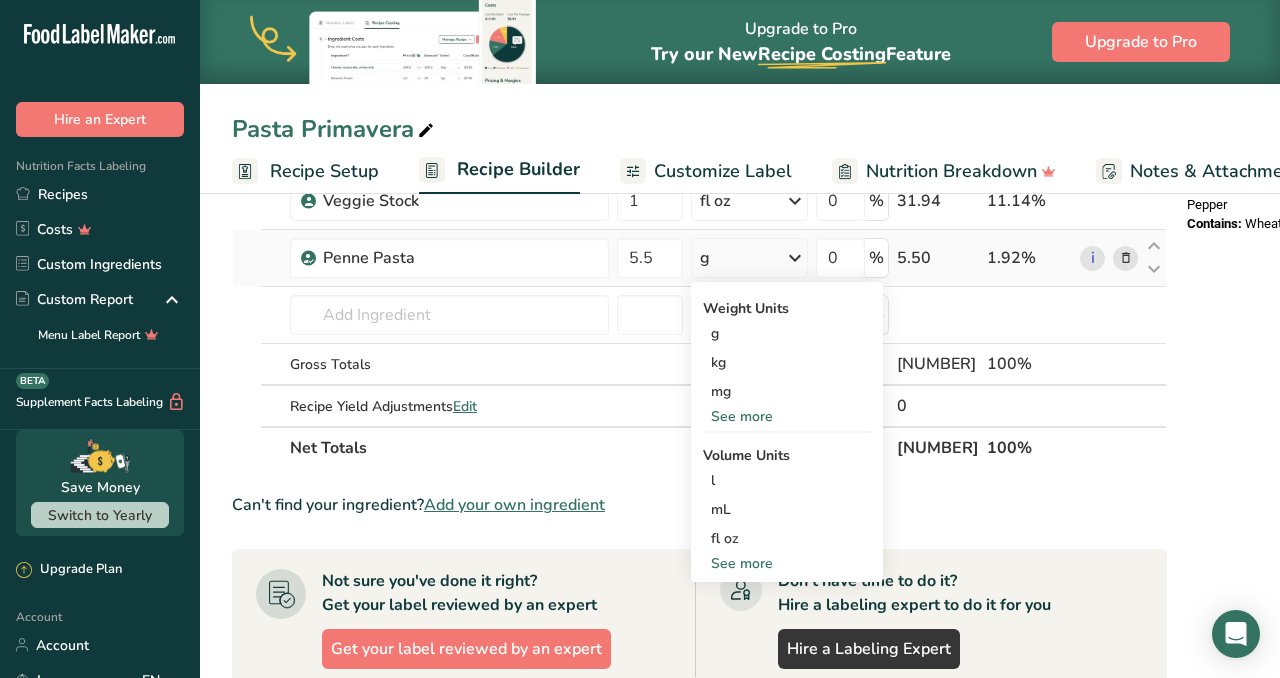 scroll, scrollTop: 805, scrollLeft: 0, axis: vertical 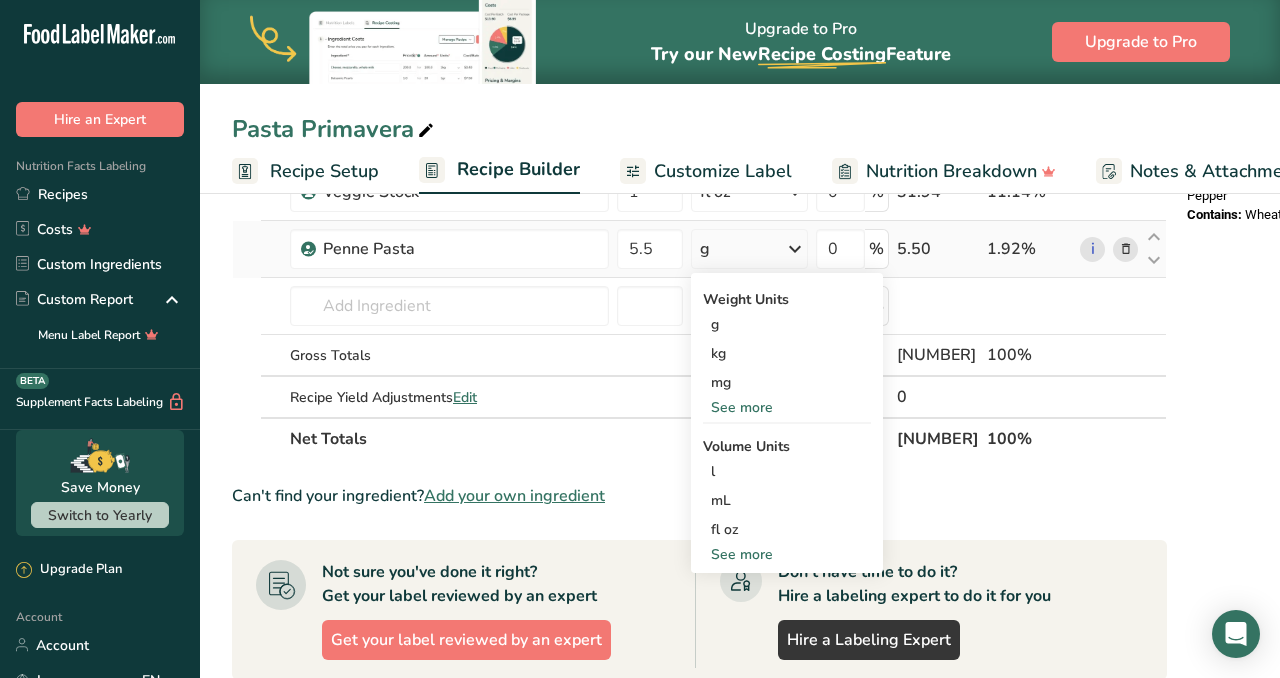 click on "See more" at bounding box center [787, 554] 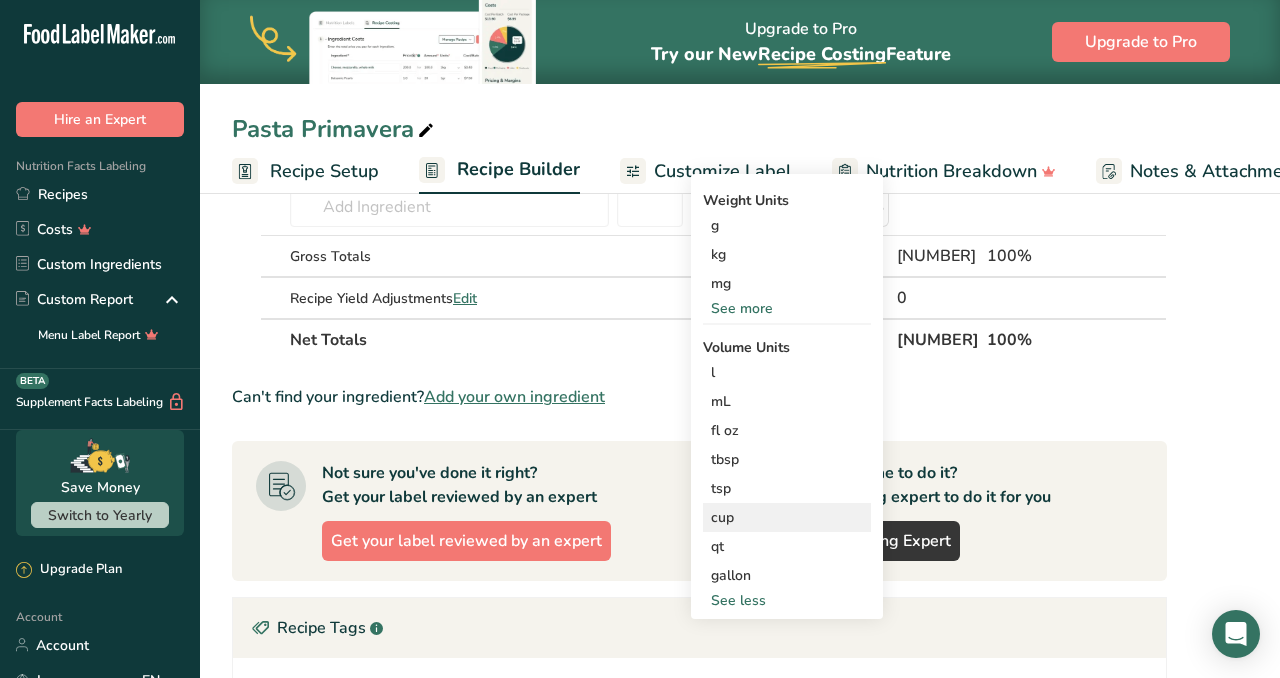 scroll, scrollTop: 902, scrollLeft: 0, axis: vertical 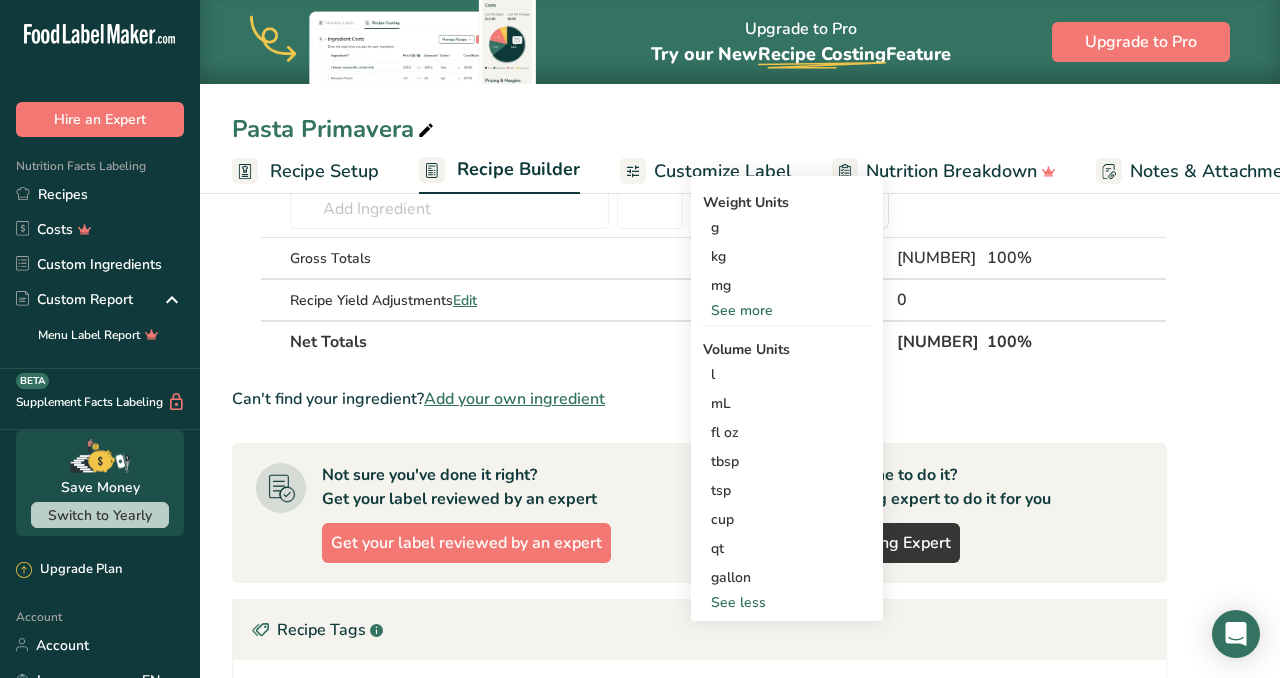 click on "See more" at bounding box center [787, 310] 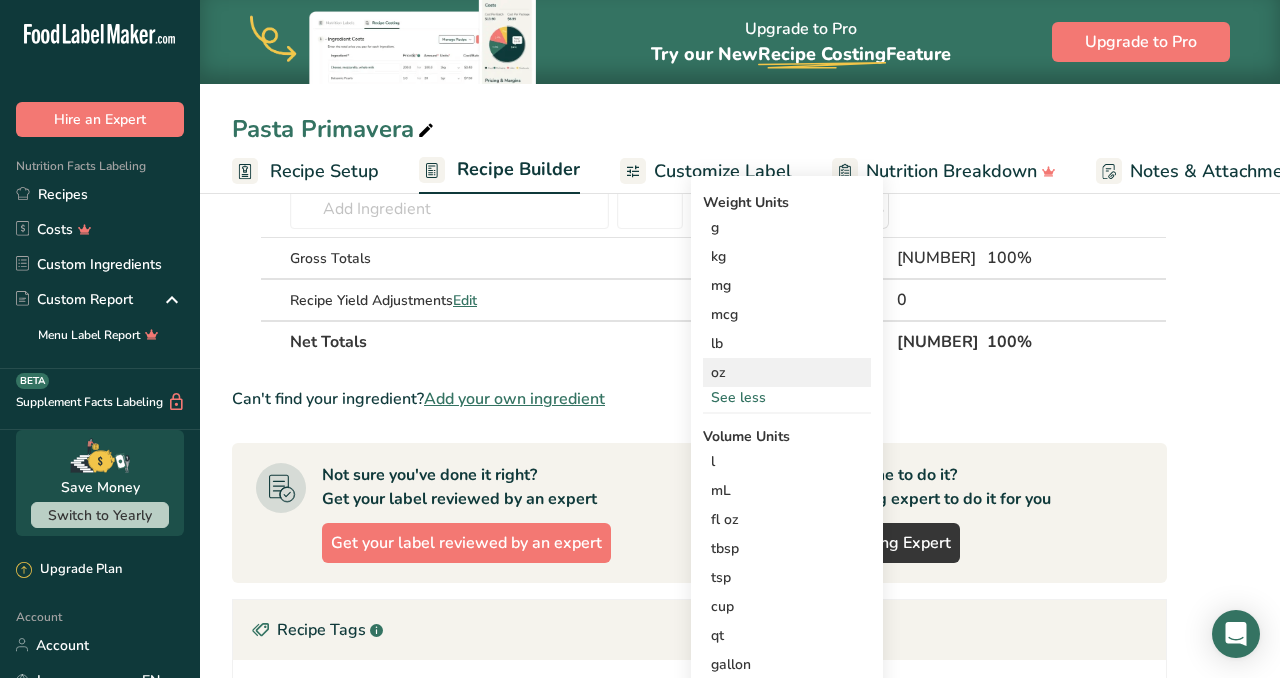 click on "oz" at bounding box center [787, 372] 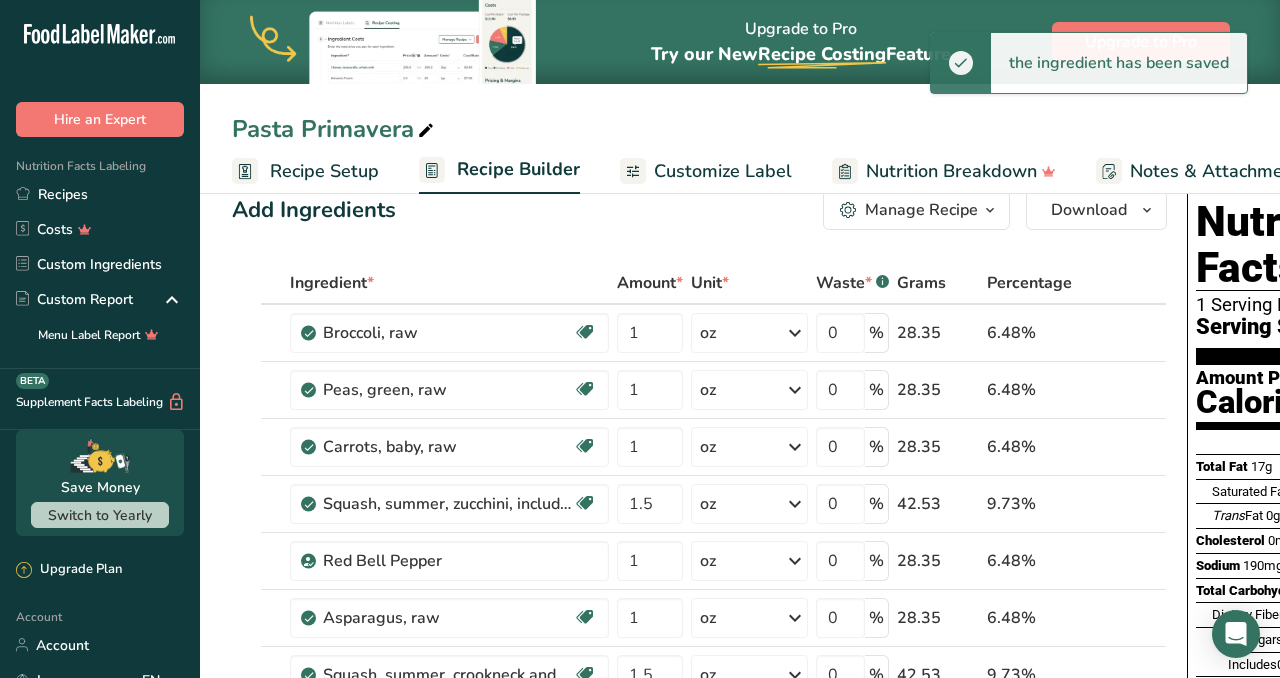 scroll, scrollTop: 0, scrollLeft: 0, axis: both 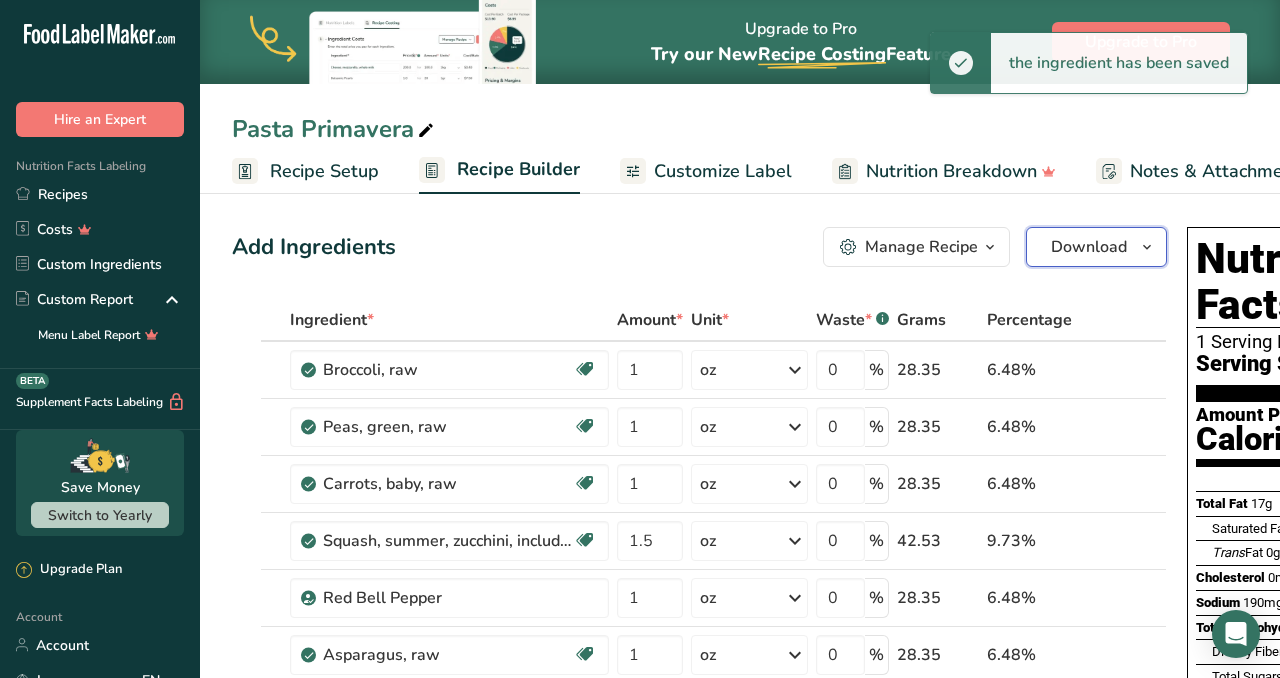 click on "Download" at bounding box center (1089, 247) 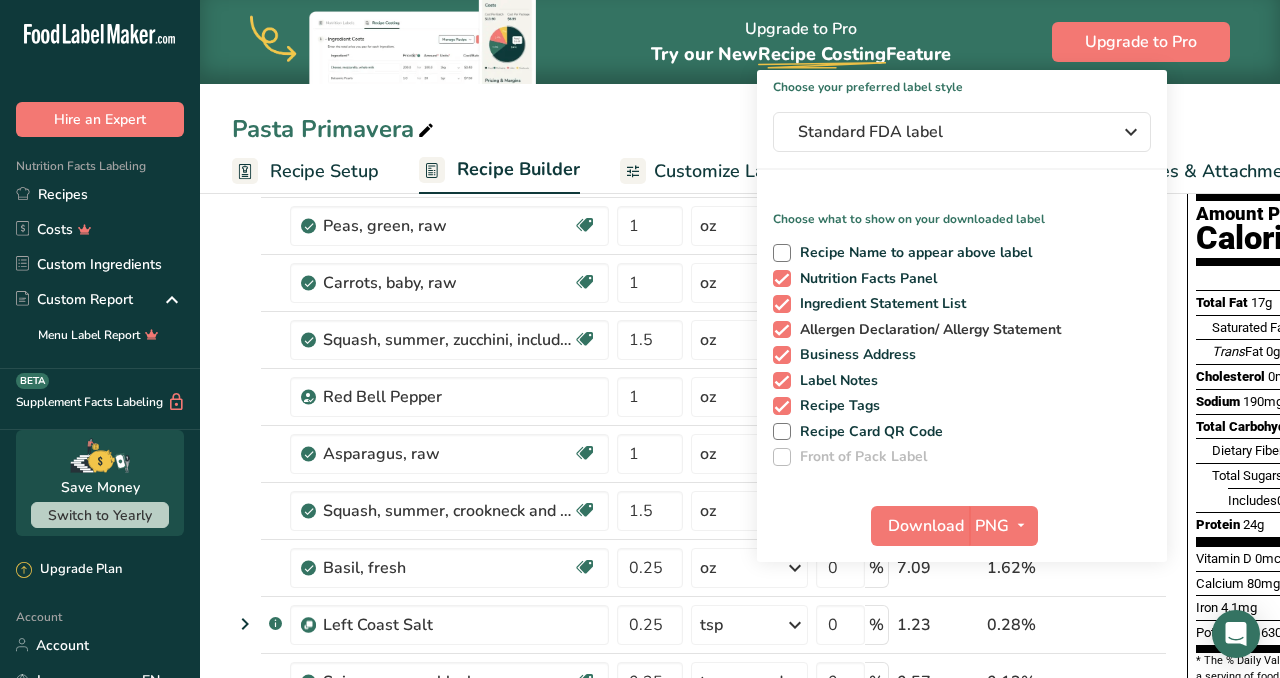 scroll, scrollTop: 200, scrollLeft: 0, axis: vertical 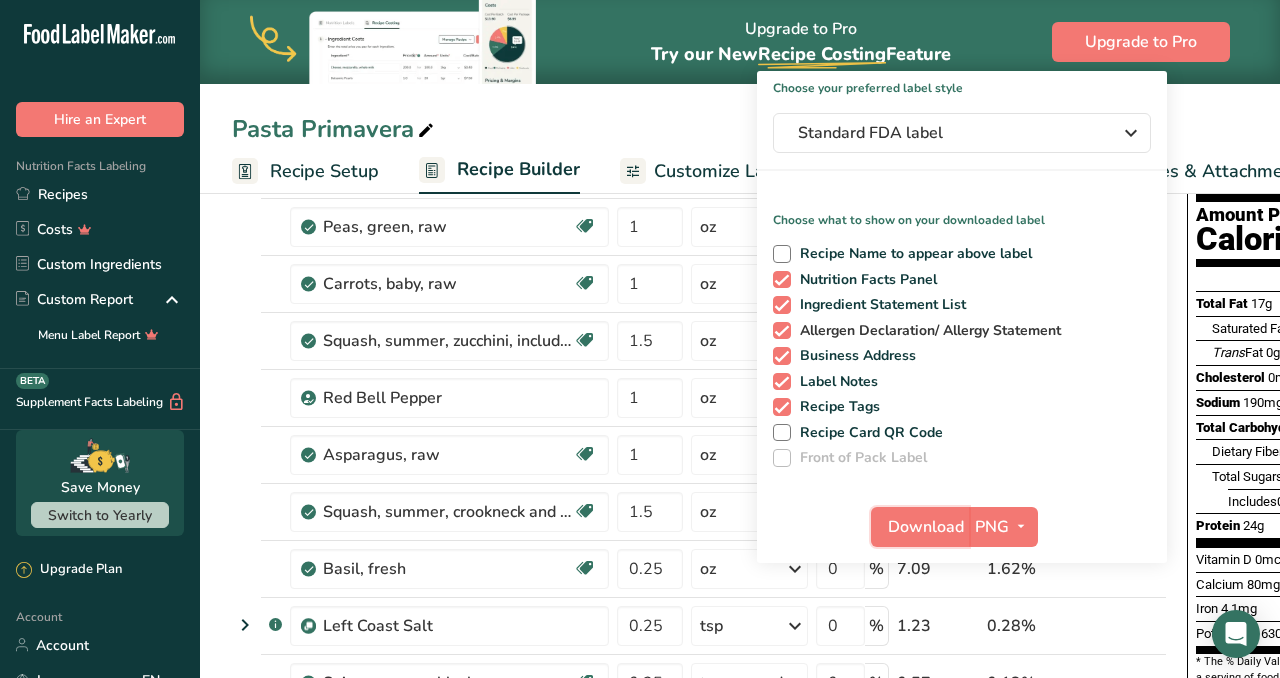 click on "Download" at bounding box center (926, 527) 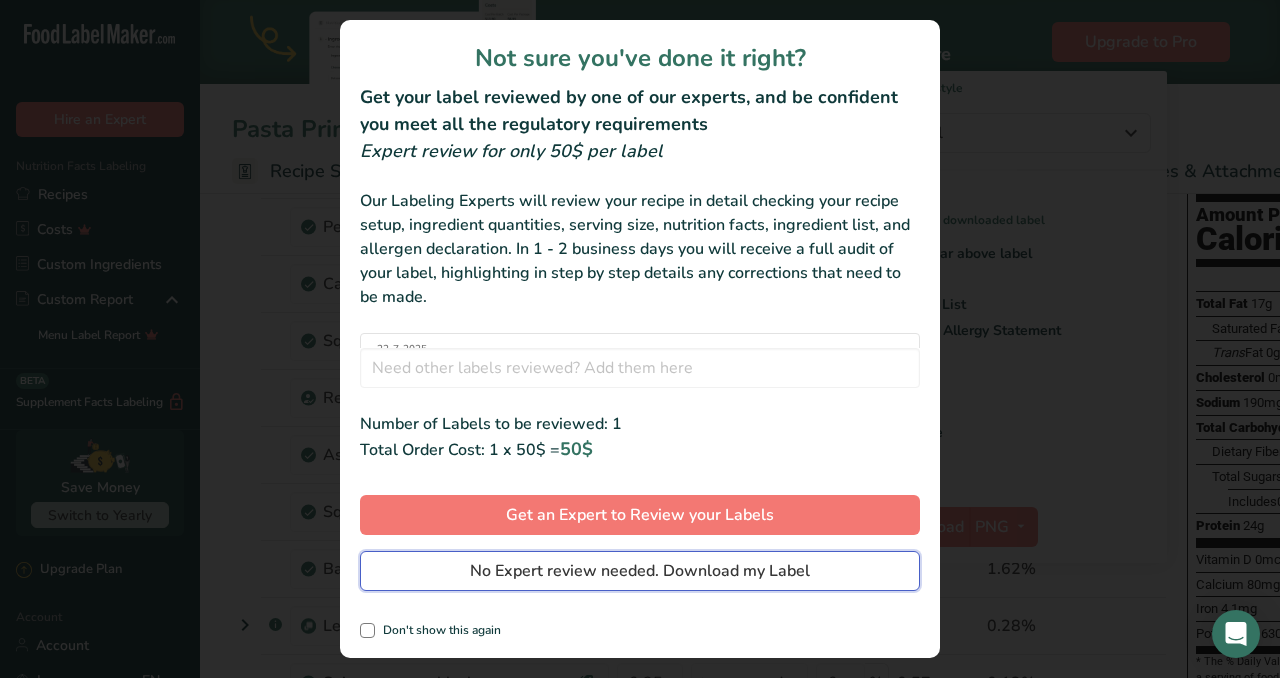 click on "No Expert review needed. Download my Label" at bounding box center (640, 571) 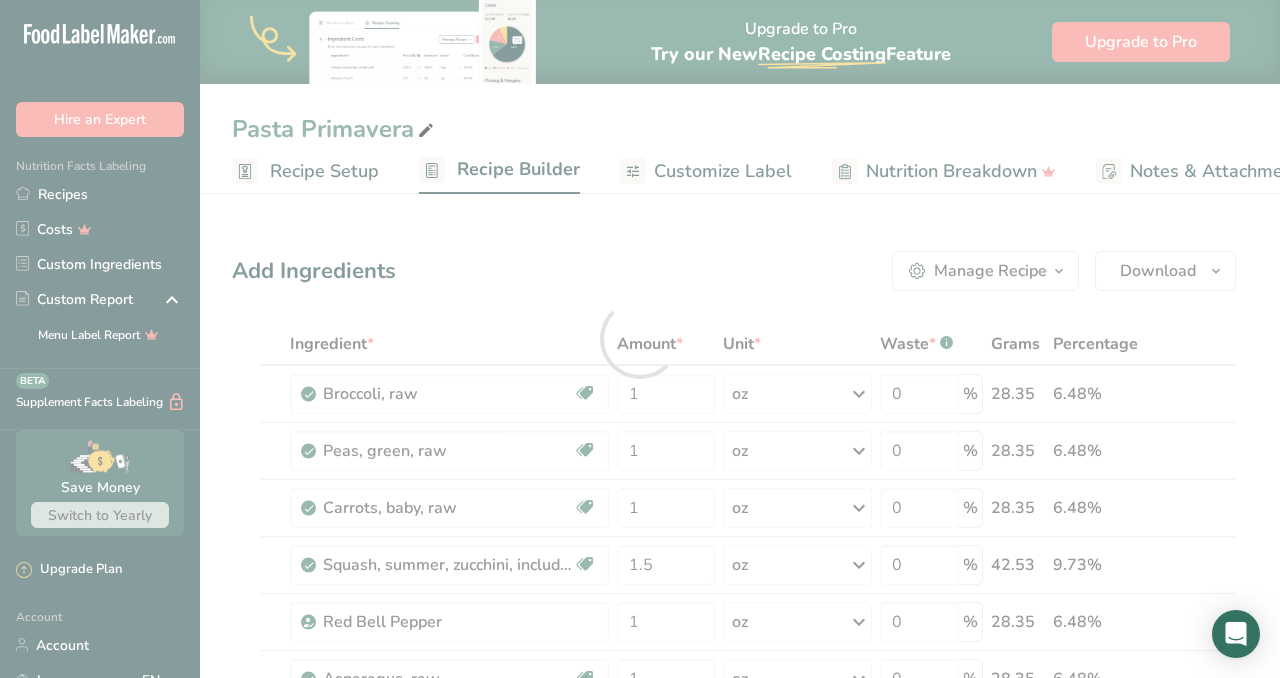 scroll, scrollTop: 200, scrollLeft: 0, axis: vertical 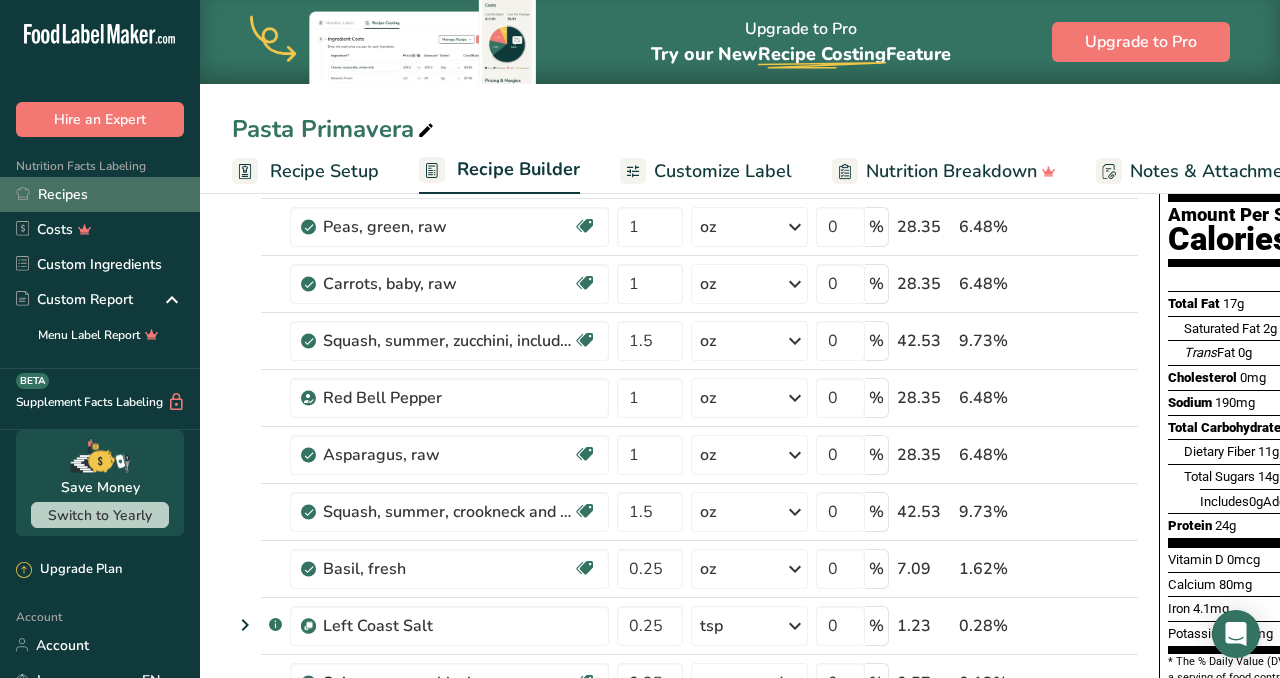 click on "Recipes" at bounding box center (100, 194) 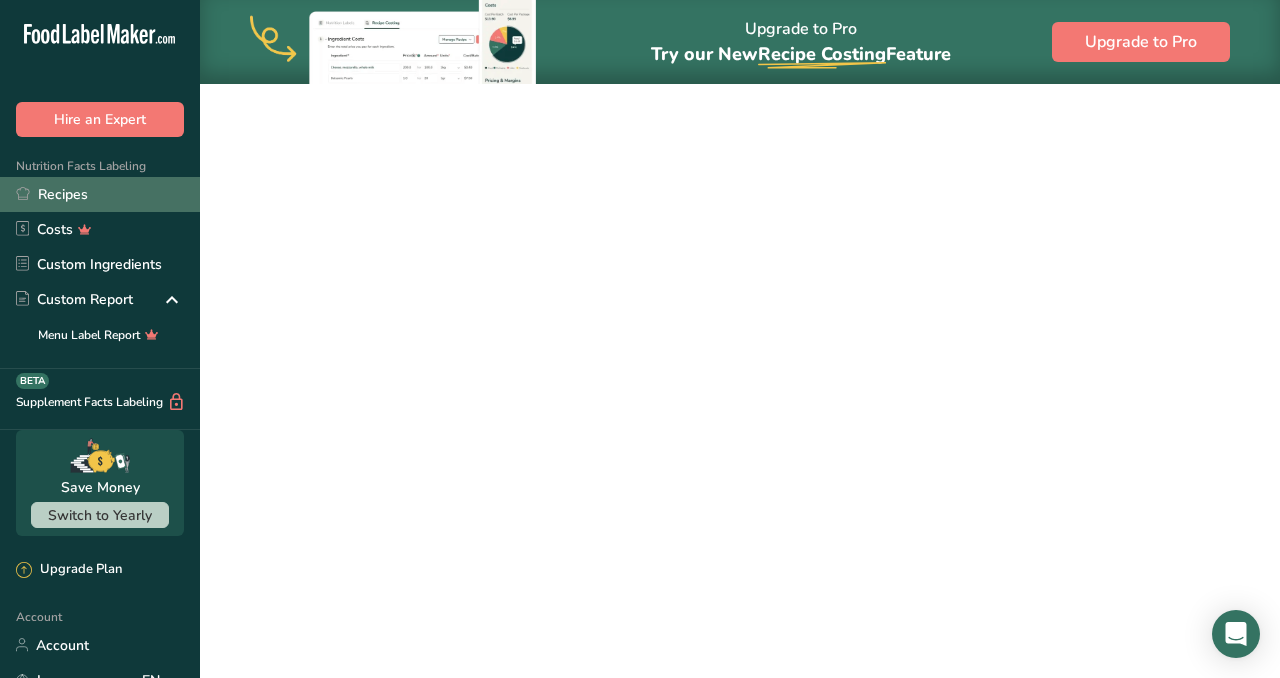 scroll, scrollTop: 0, scrollLeft: 0, axis: both 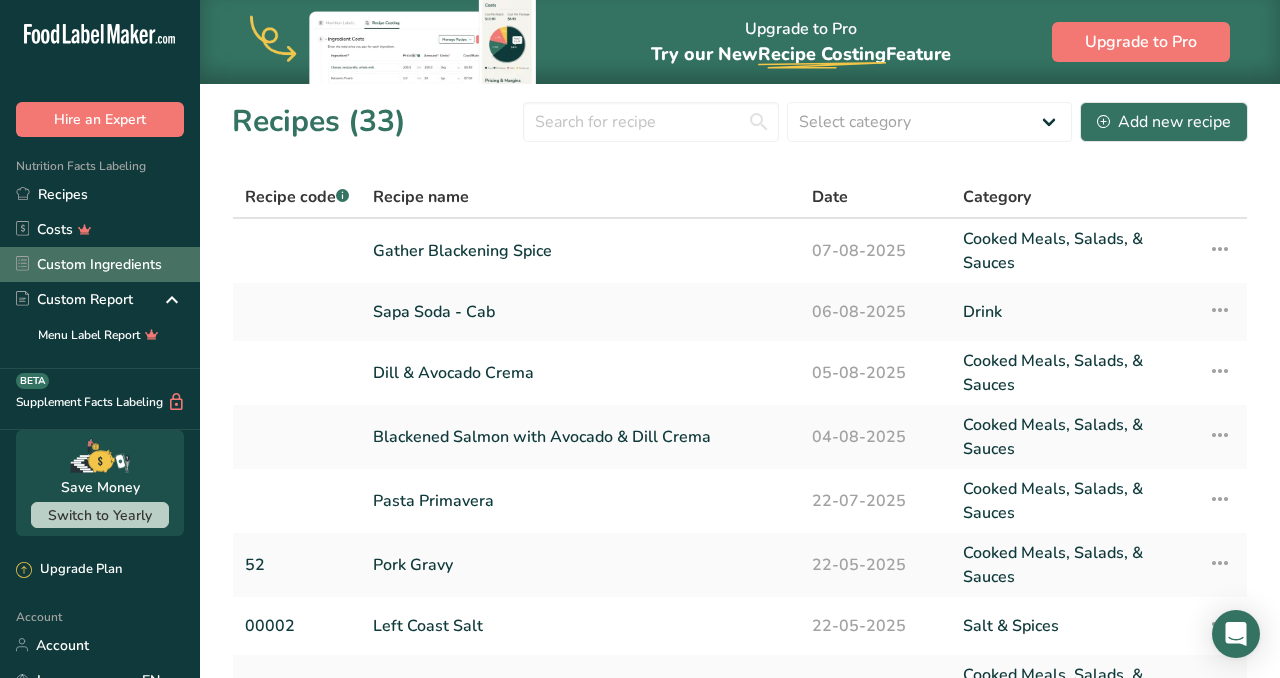 click on "Custom Ingredients" at bounding box center (100, 264) 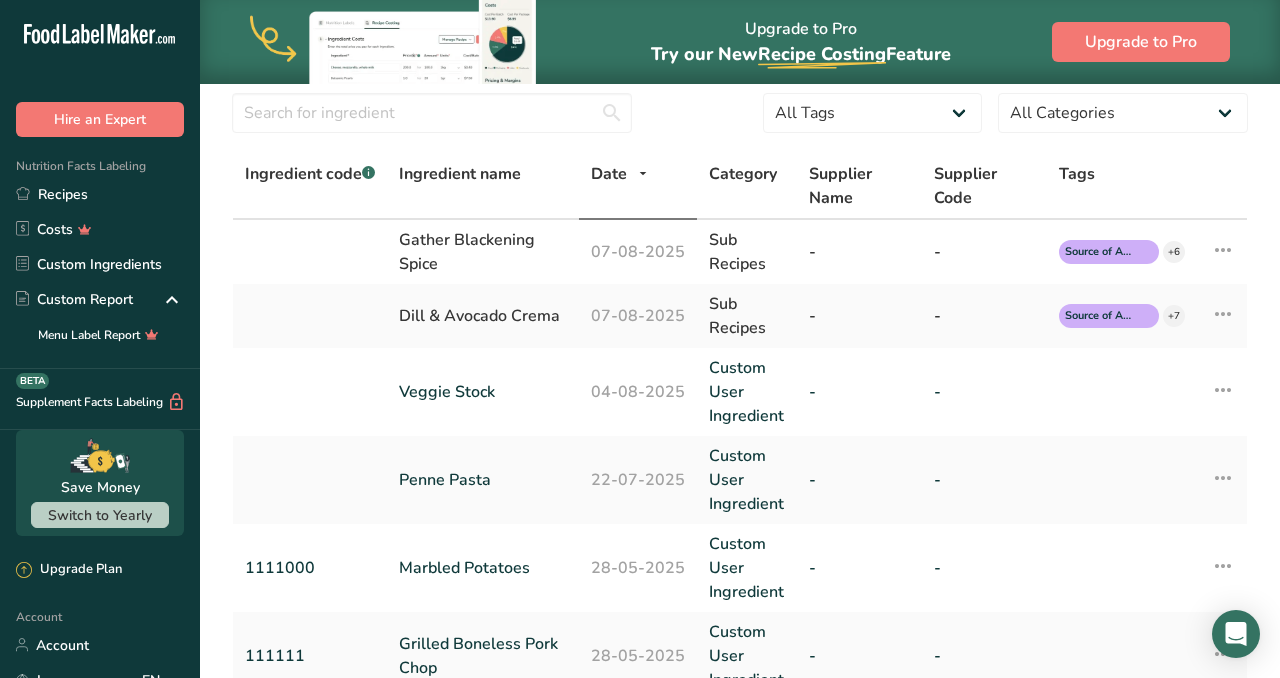 scroll, scrollTop: 75, scrollLeft: 0, axis: vertical 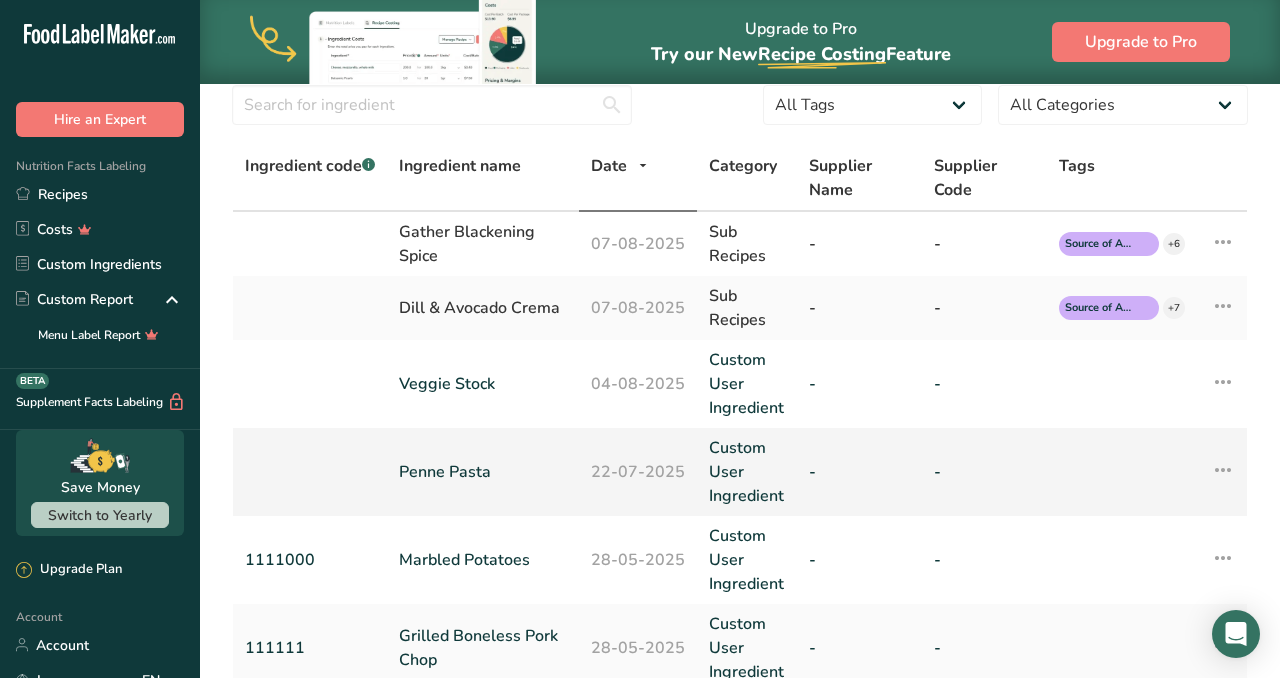 click on "Penne Pasta" at bounding box center (483, 472) 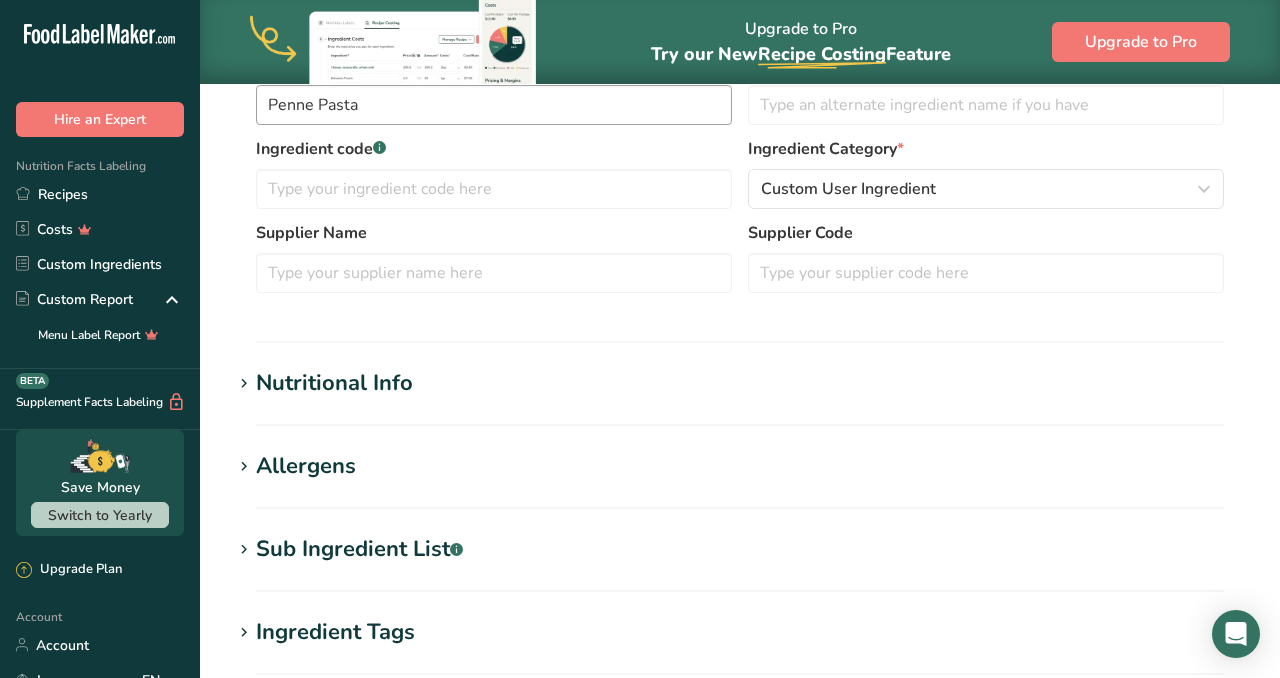 scroll, scrollTop: 446, scrollLeft: 0, axis: vertical 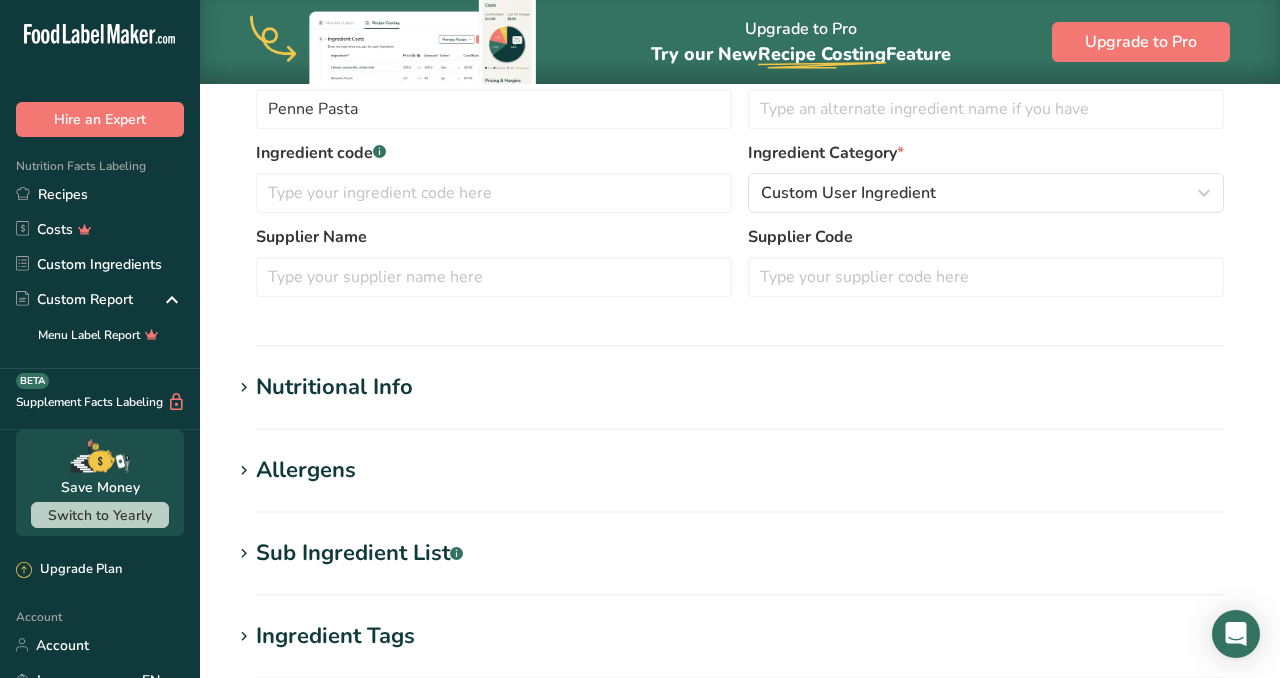 click on "Nutritional Info" at bounding box center (334, 387) 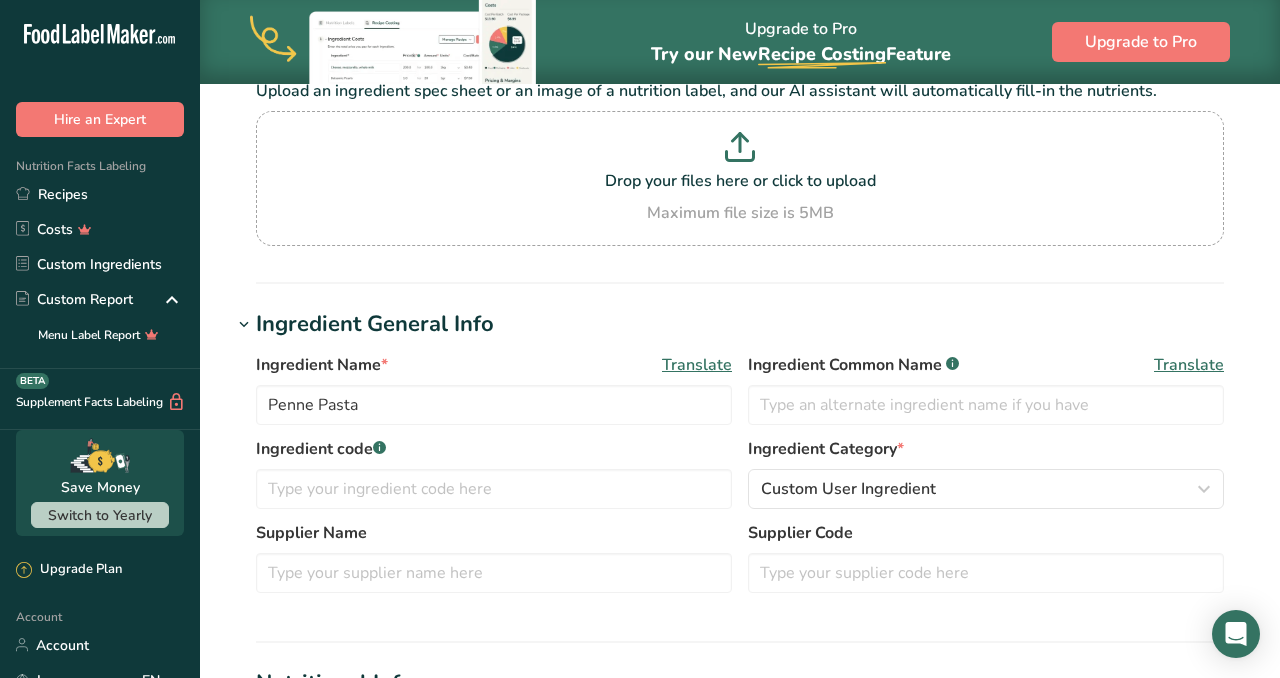 scroll, scrollTop: 141, scrollLeft: 0, axis: vertical 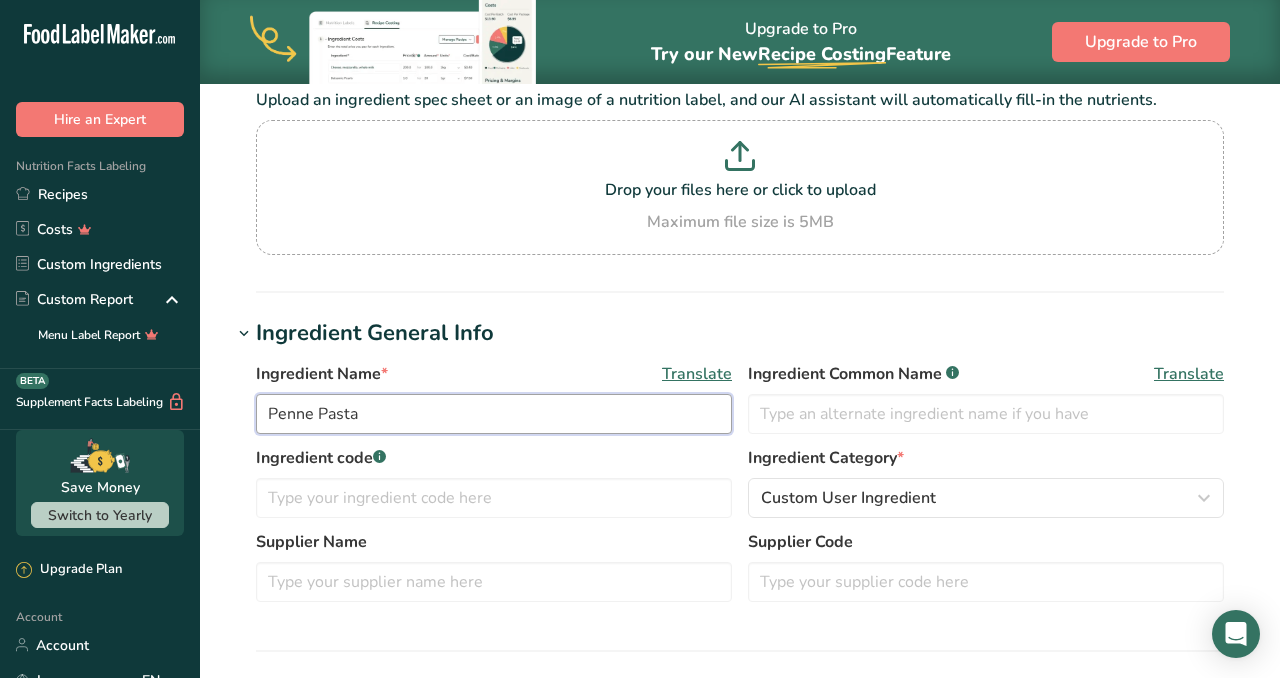 click on "Penne Pasta" at bounding box center (494, 414) 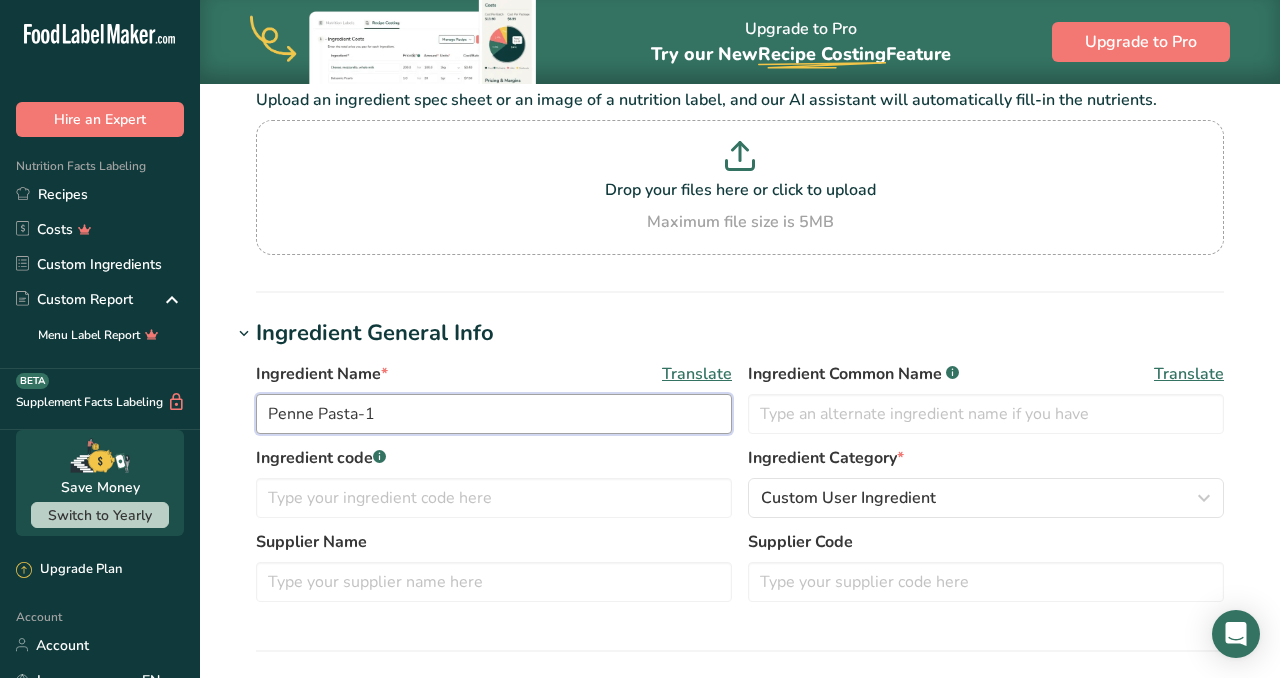 type on "Penne Pasta-1" 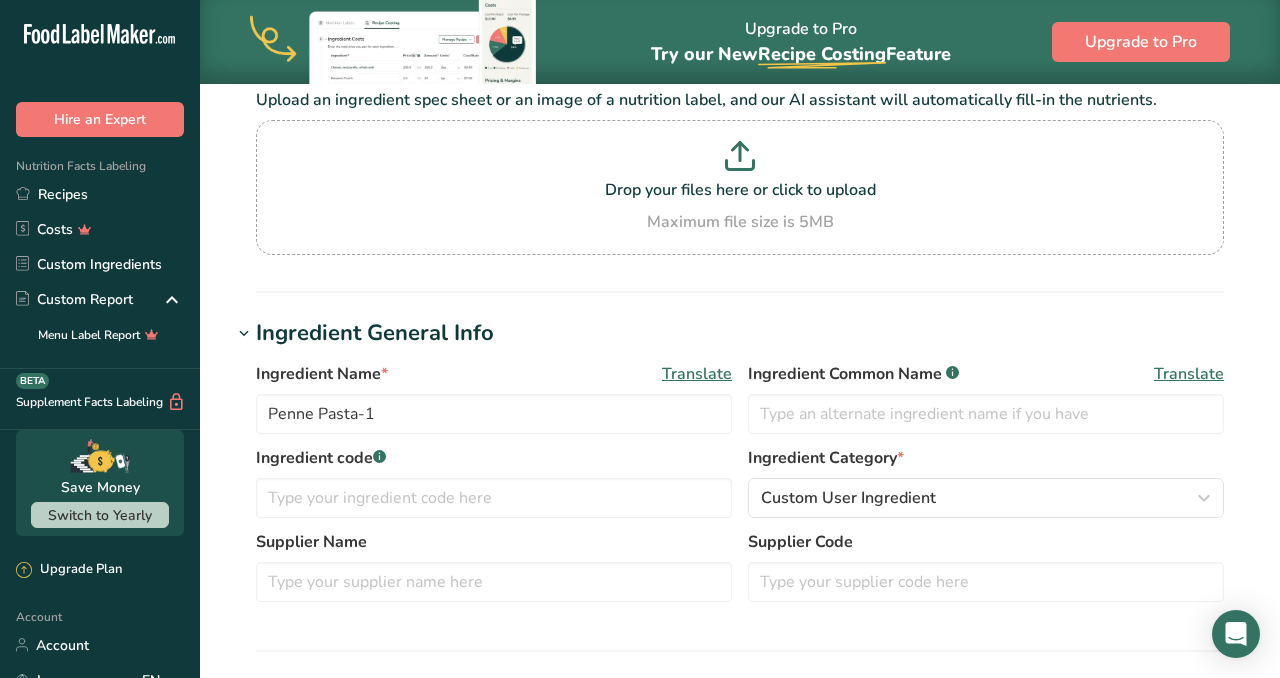 click on "Ingredient General Info" at bounding box center [740, 333] 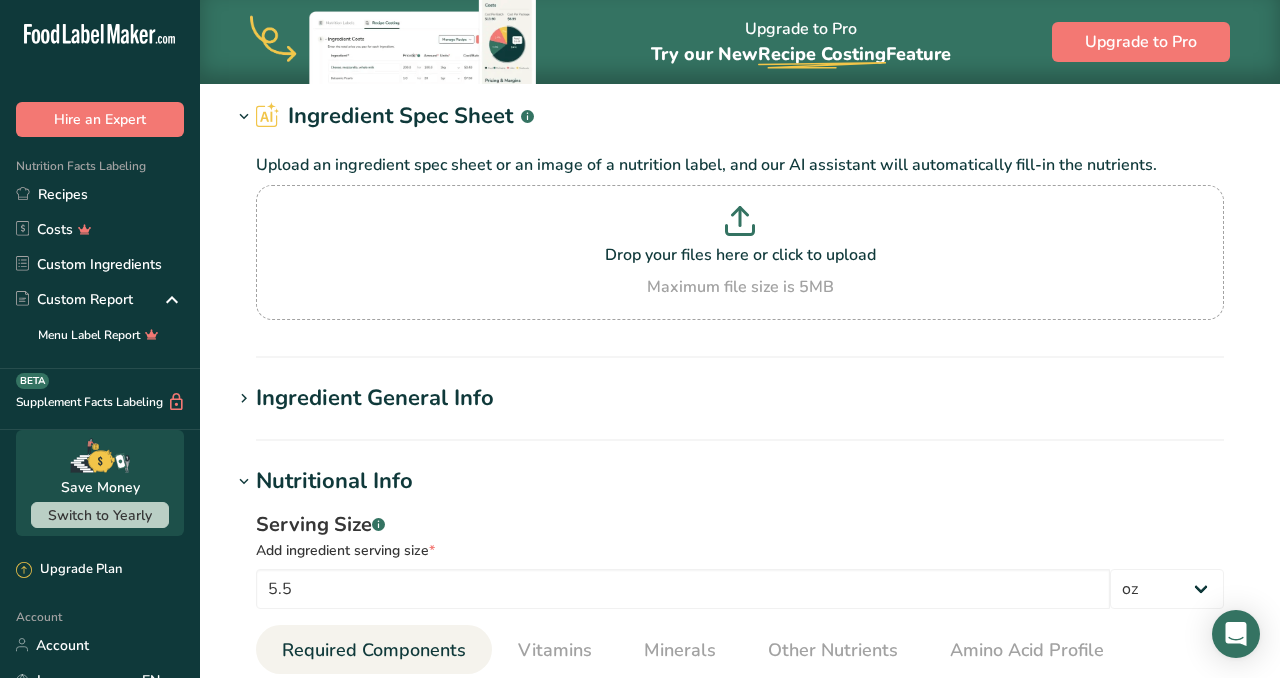 scroll, scrollTop: 0, scrollLeft: 0, axis: both 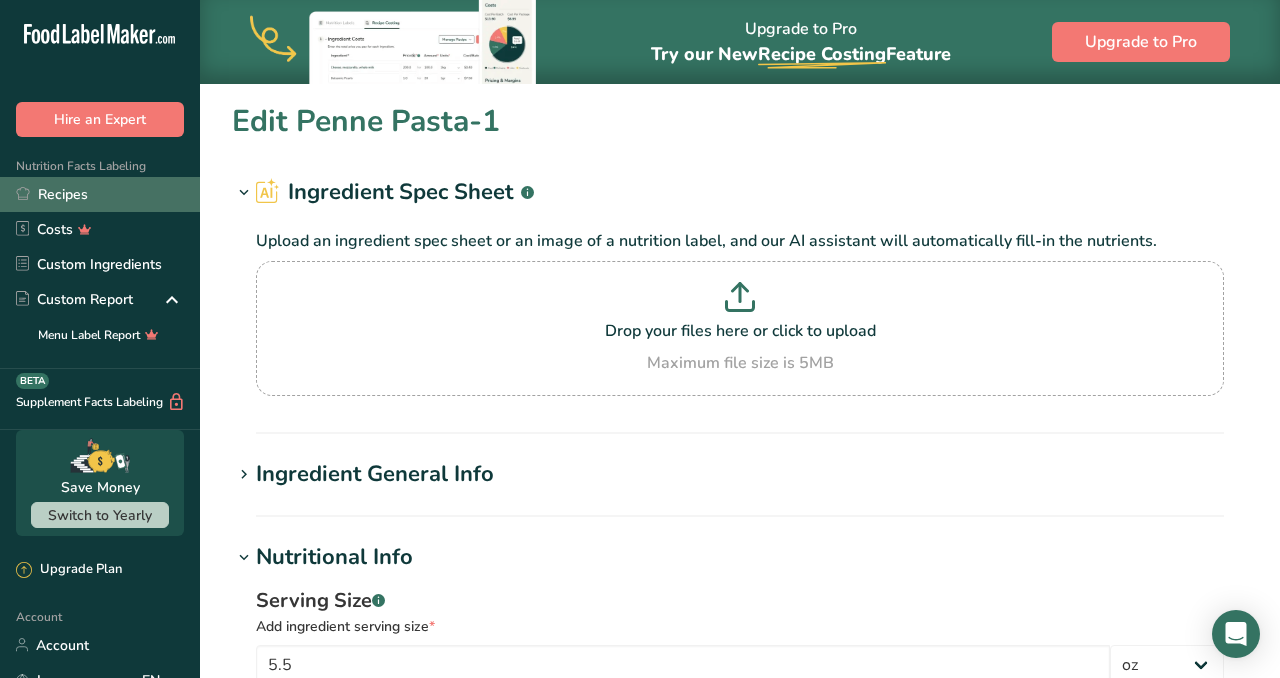 click on "Recipes" at bounding box center [100, 194] 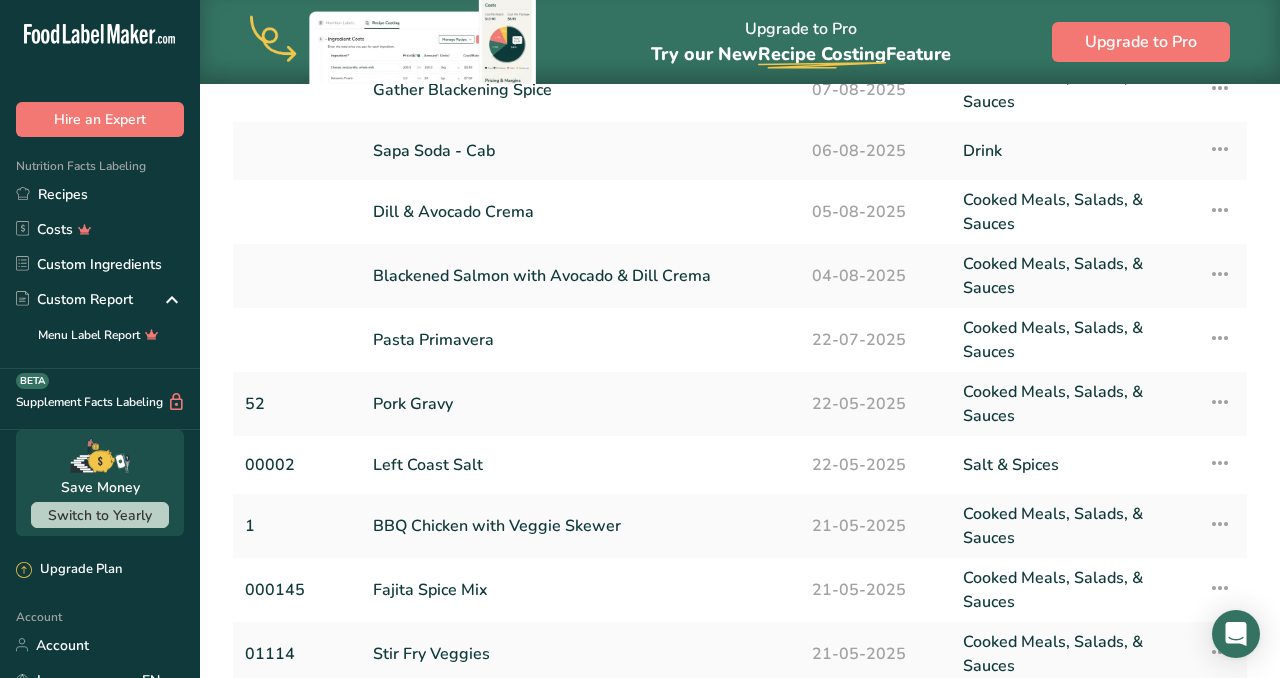 scroll, scrollTop: 163, scrollLeft: 0, axis: vertical 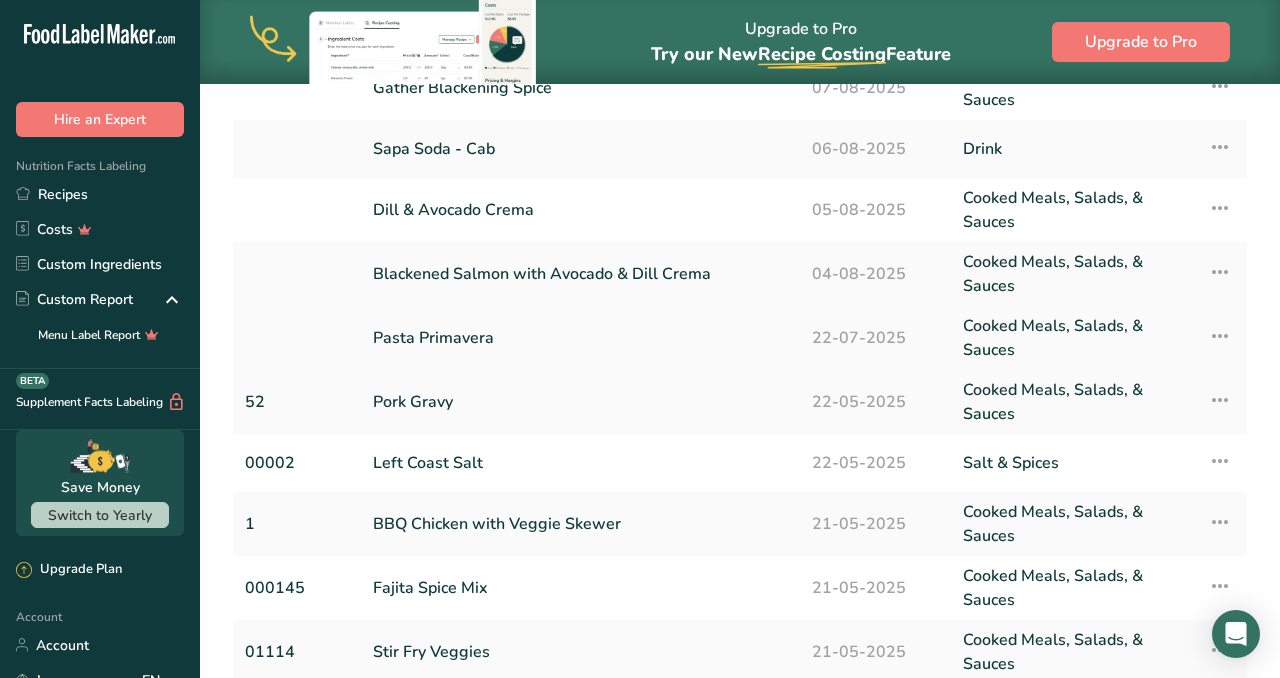 click on "Pasta Primavera" at bounding box center (580, 338) 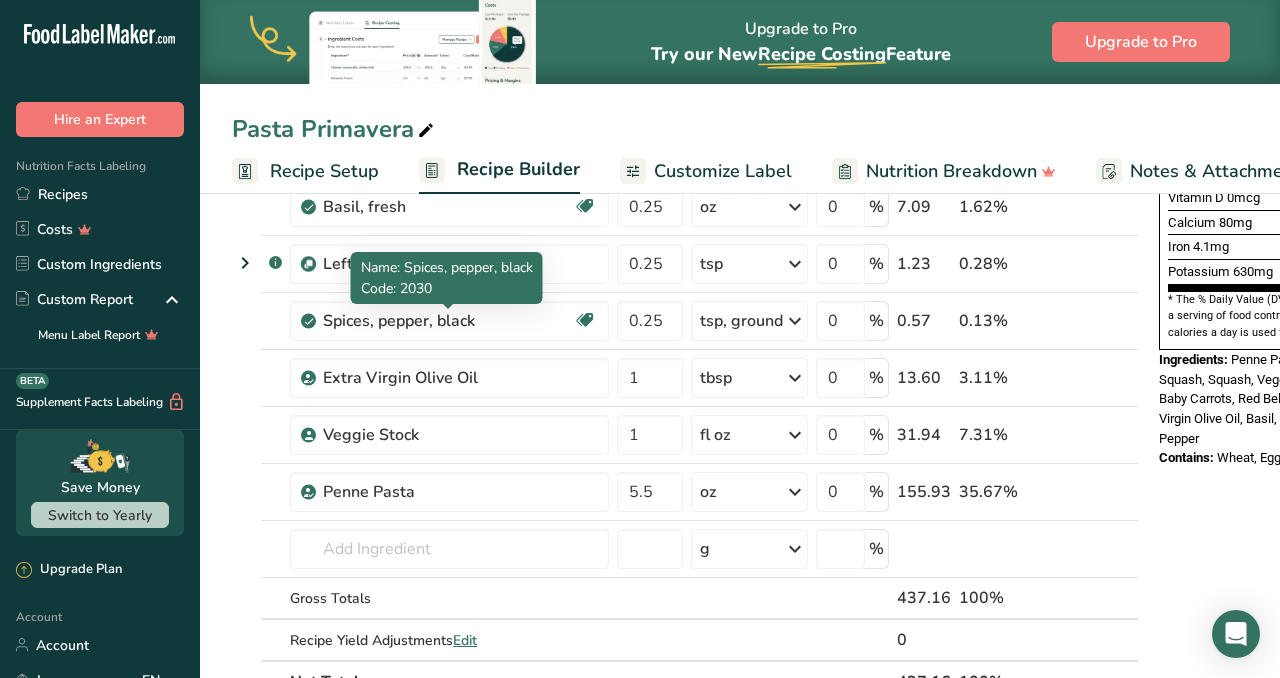 scroll, scrollTop: 564, scrollLeft: 0, axis: vertical 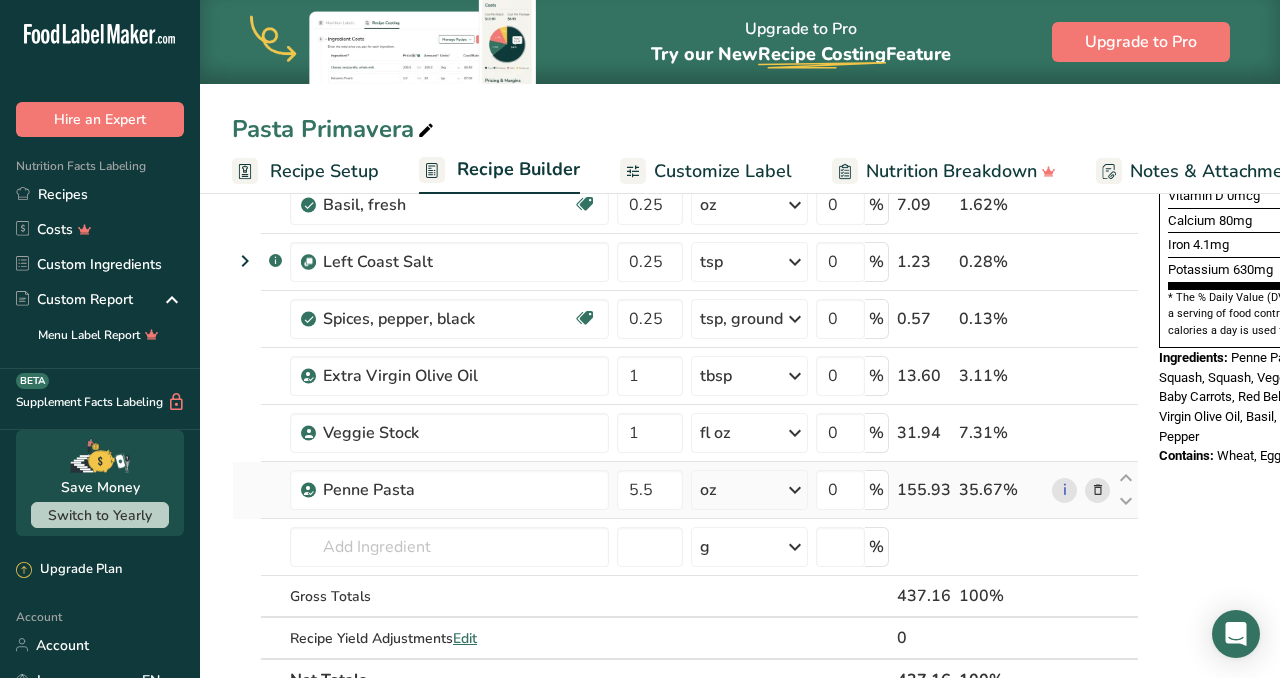 click at bounding box center [1098, 490] 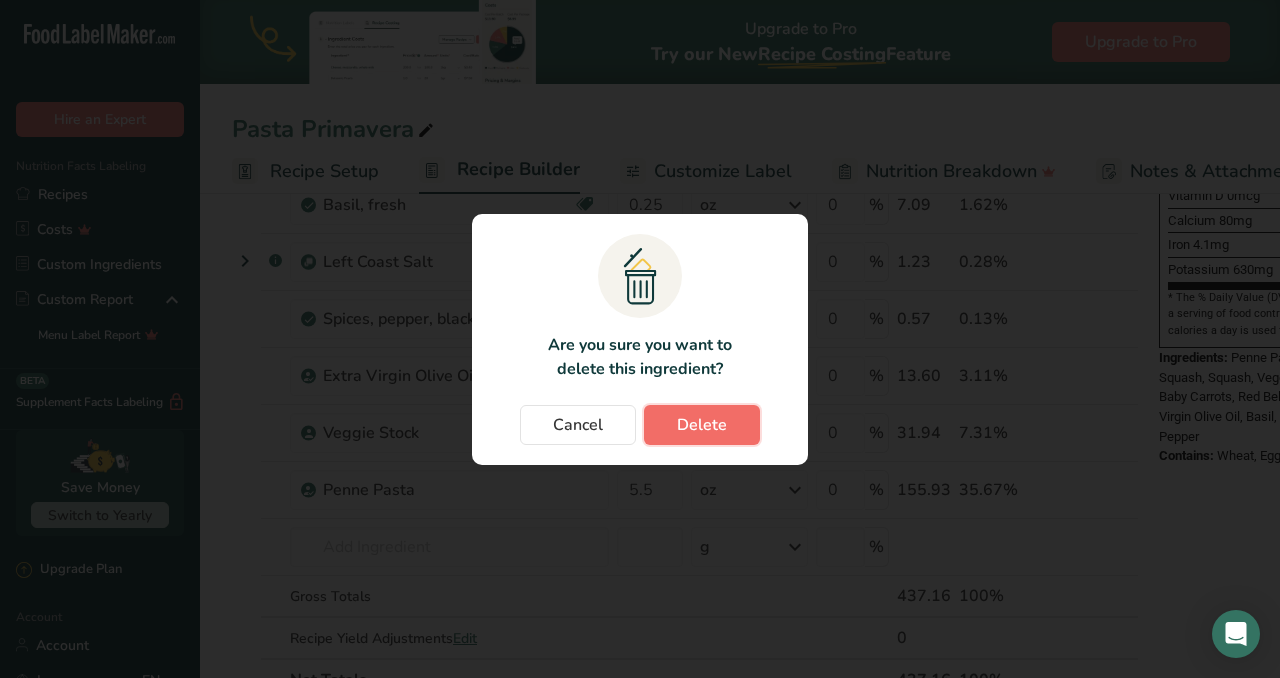 click on "Delete" at bounding box center (702, 425) 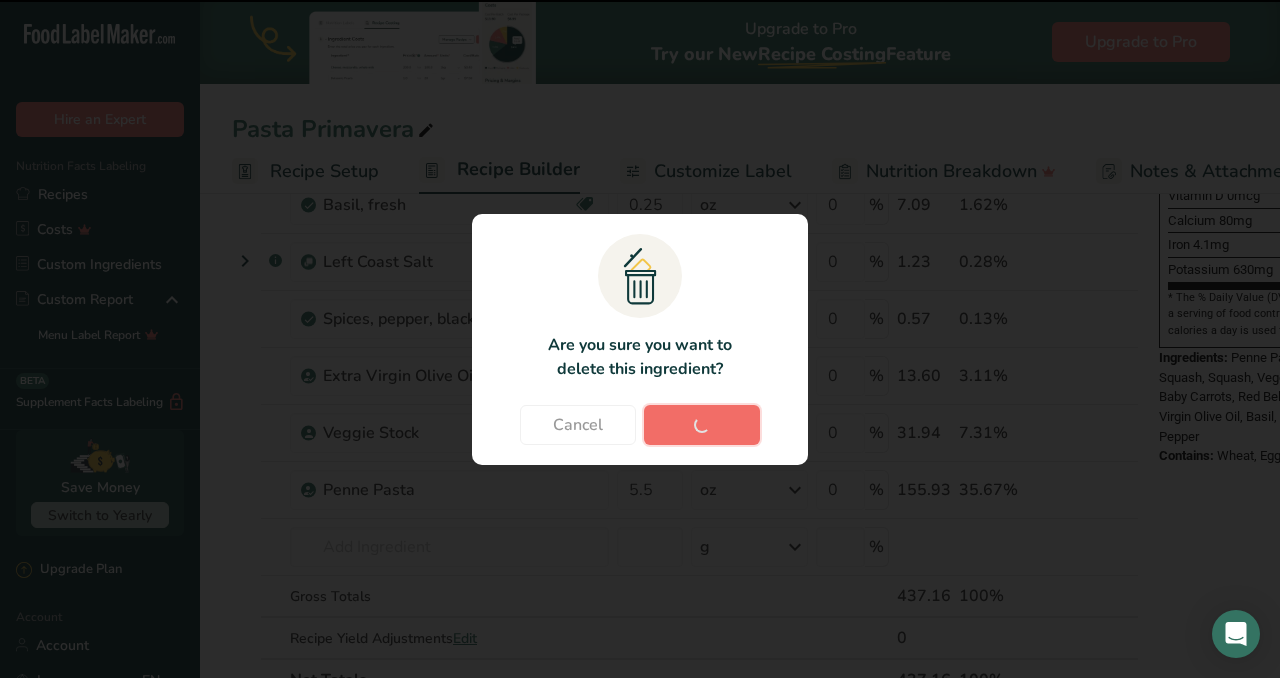 type 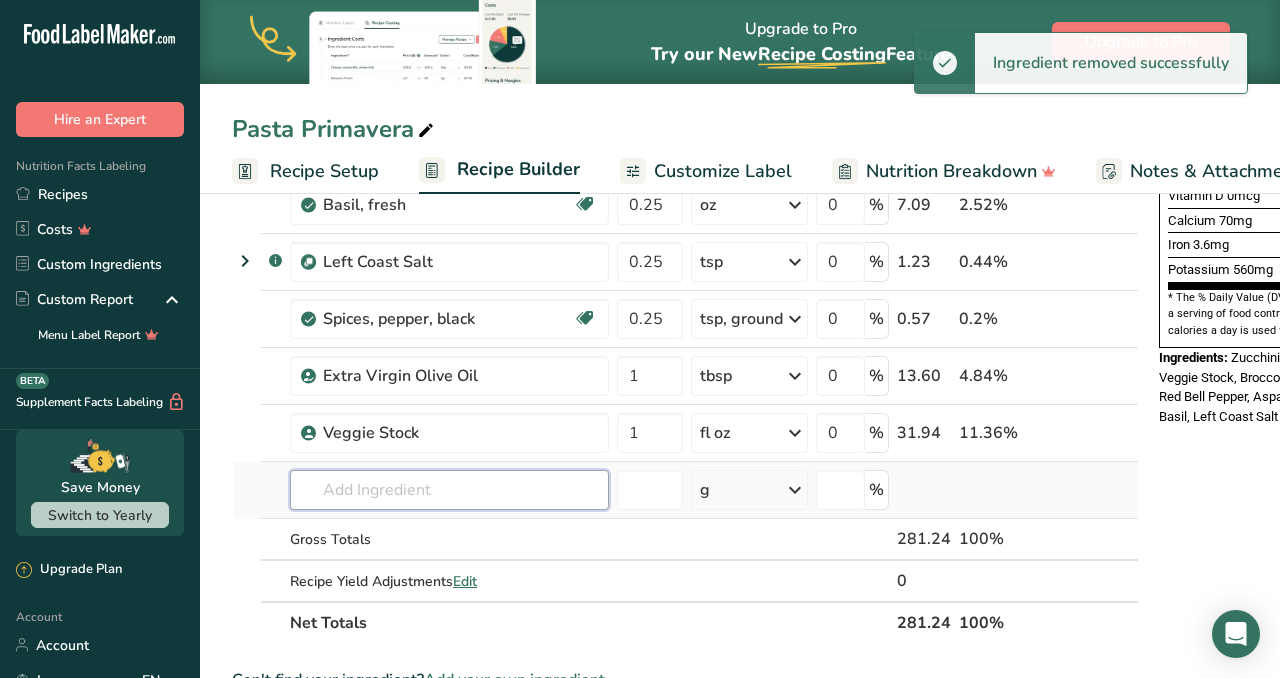 click at bounding box center (449, 490) 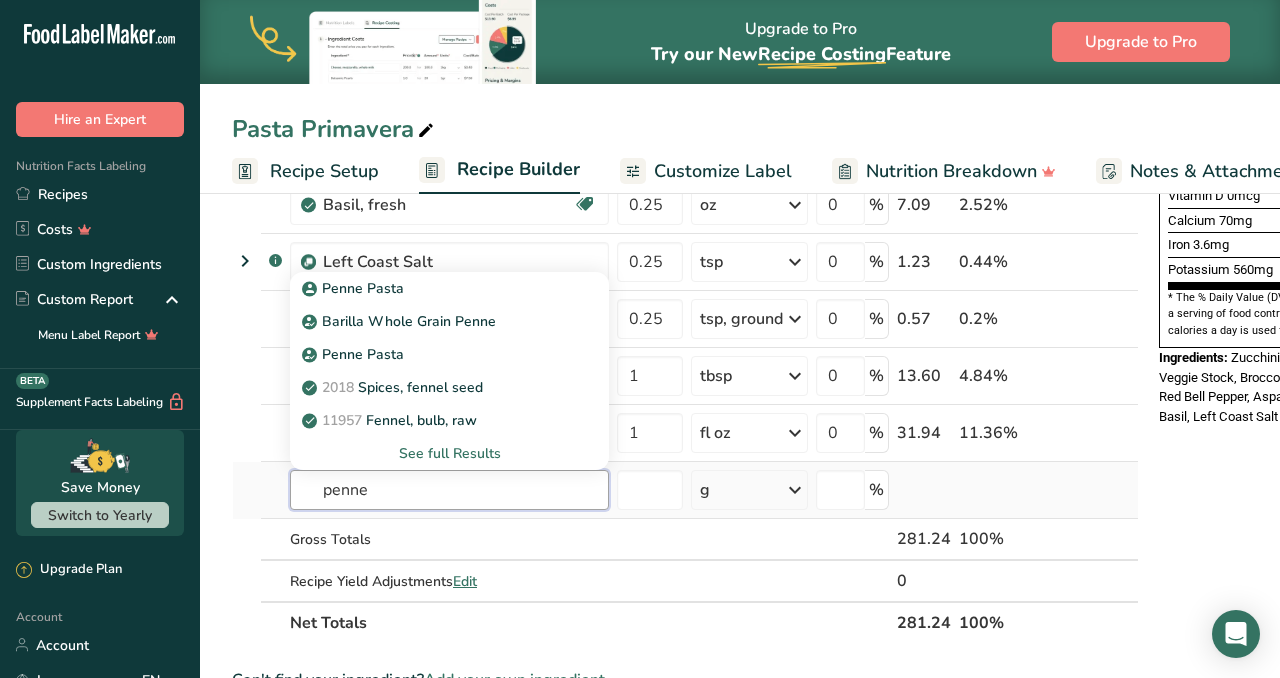 type on "penne" 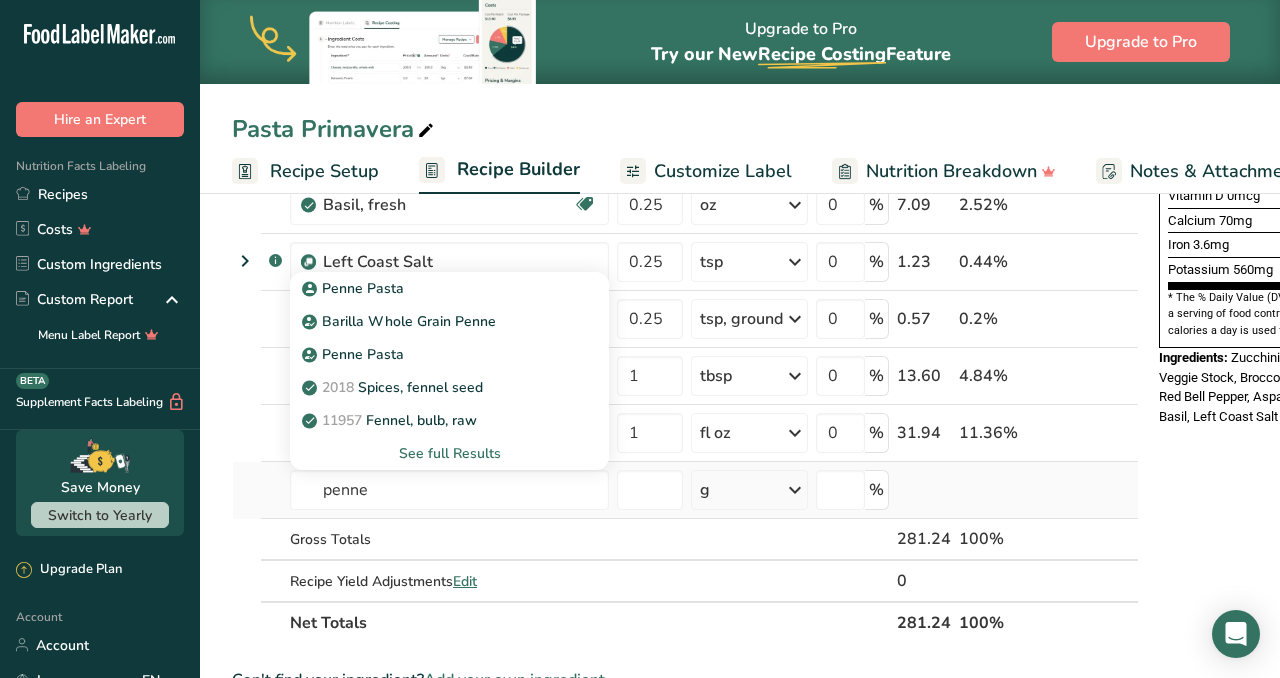 type 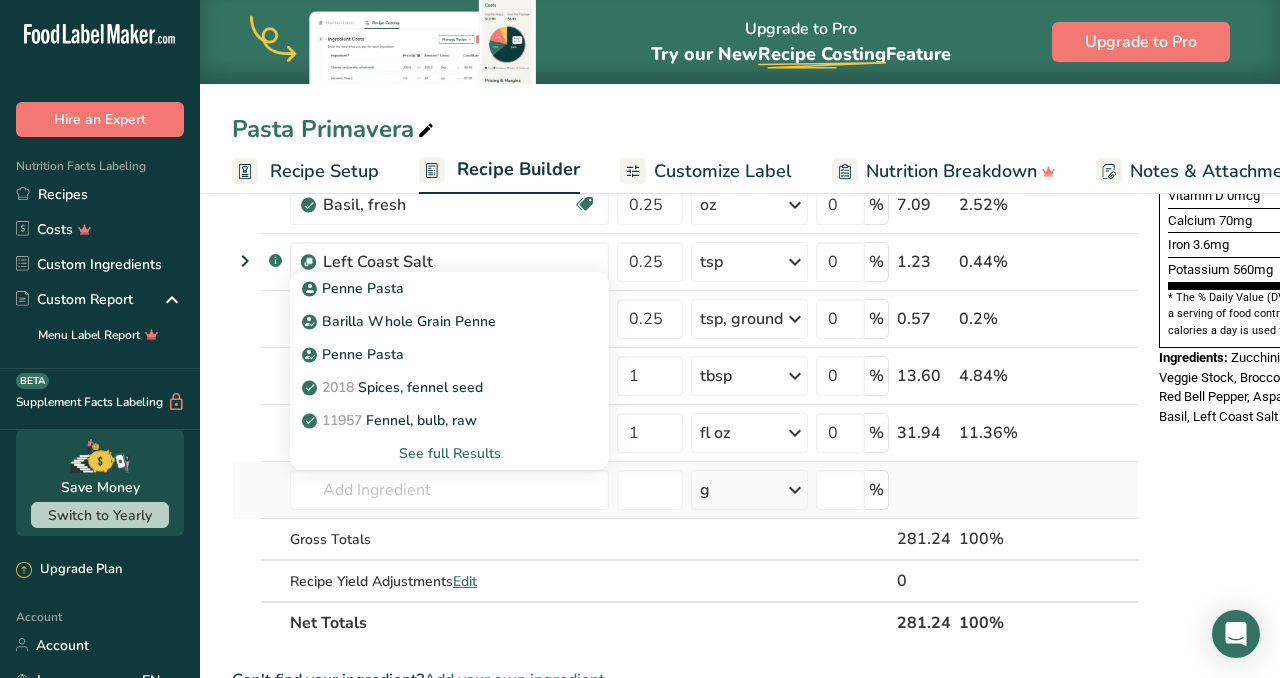 click on "See full Results" at bounding box center [449, 453] 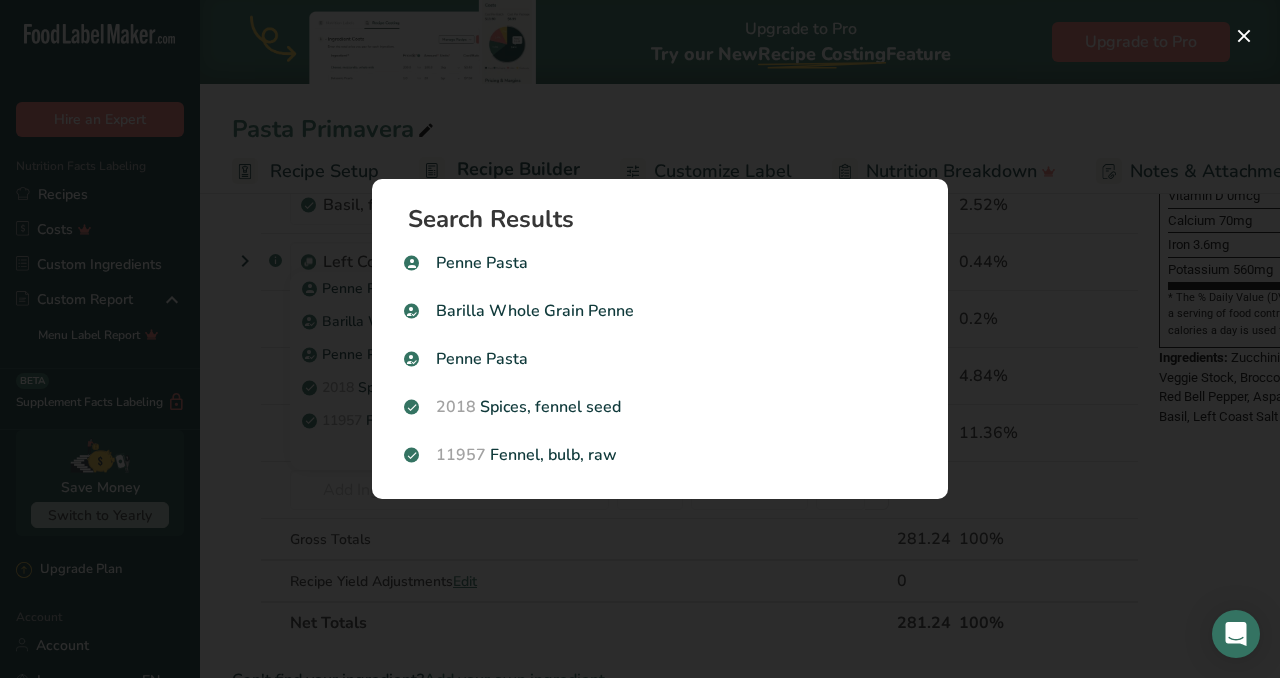 click at bounding box center [640, 339] 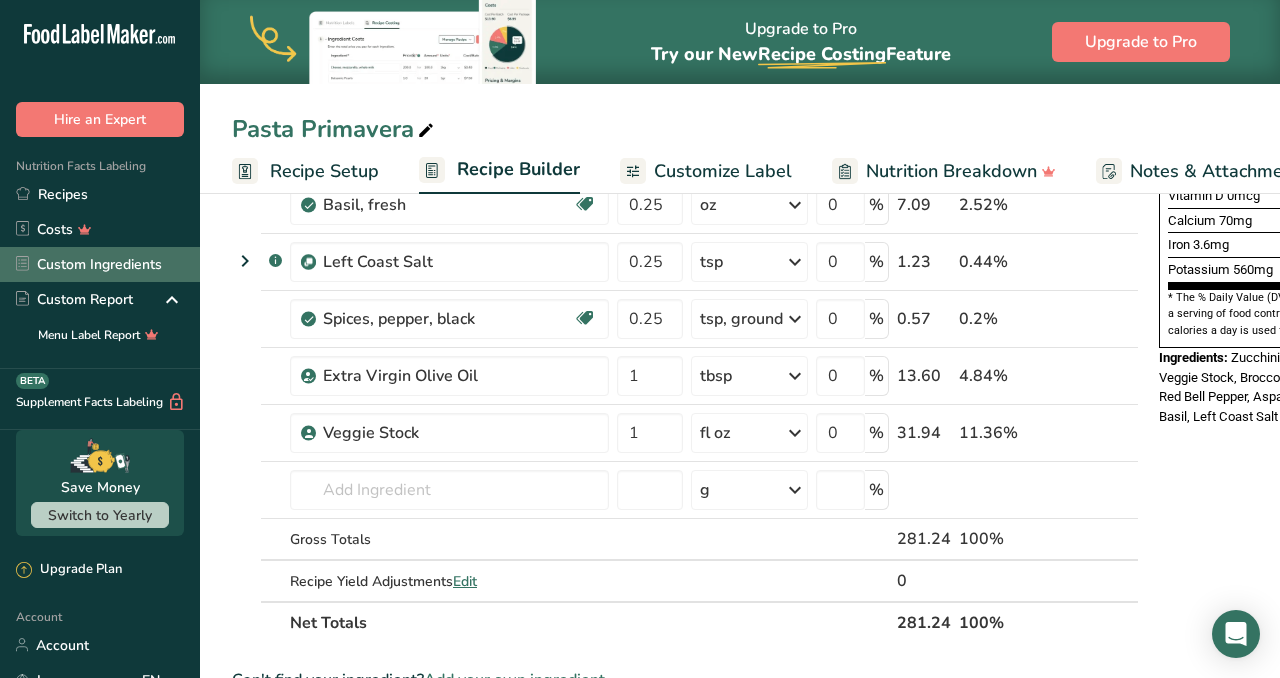 click on "Custom Ingredients" at bounding box center [100, 264] 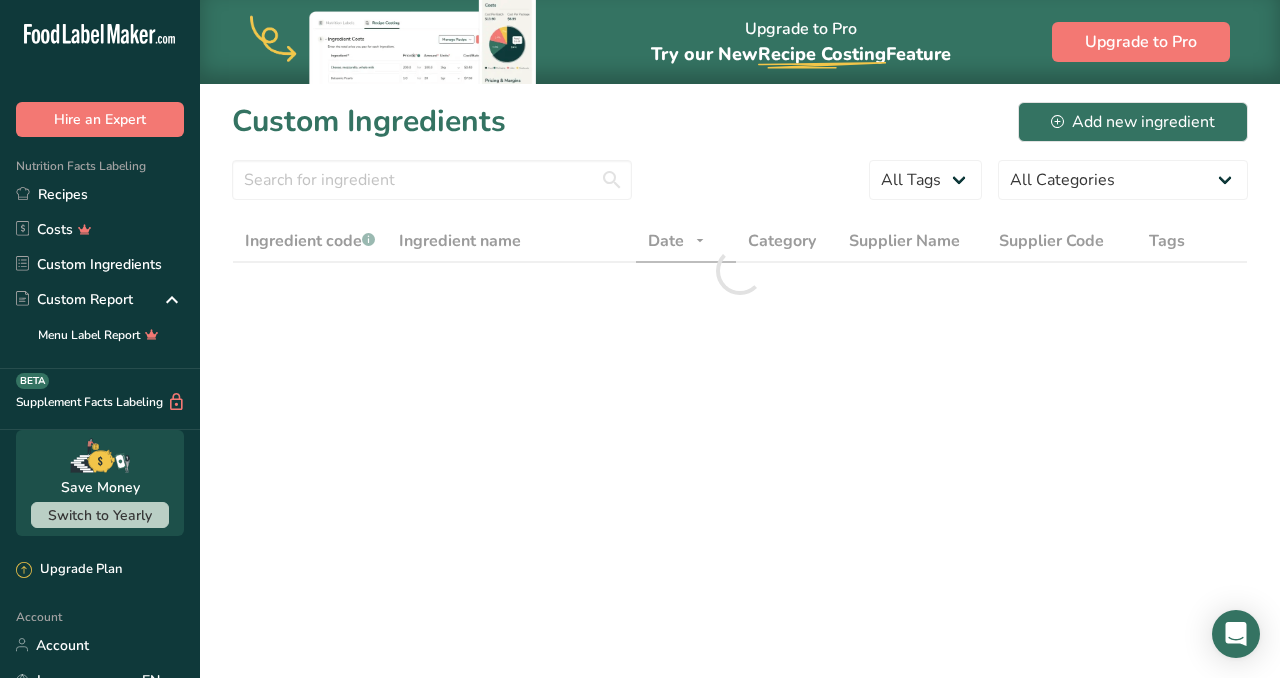 scroll, scrollTop: 0, scrollLeft: 0, axis: both 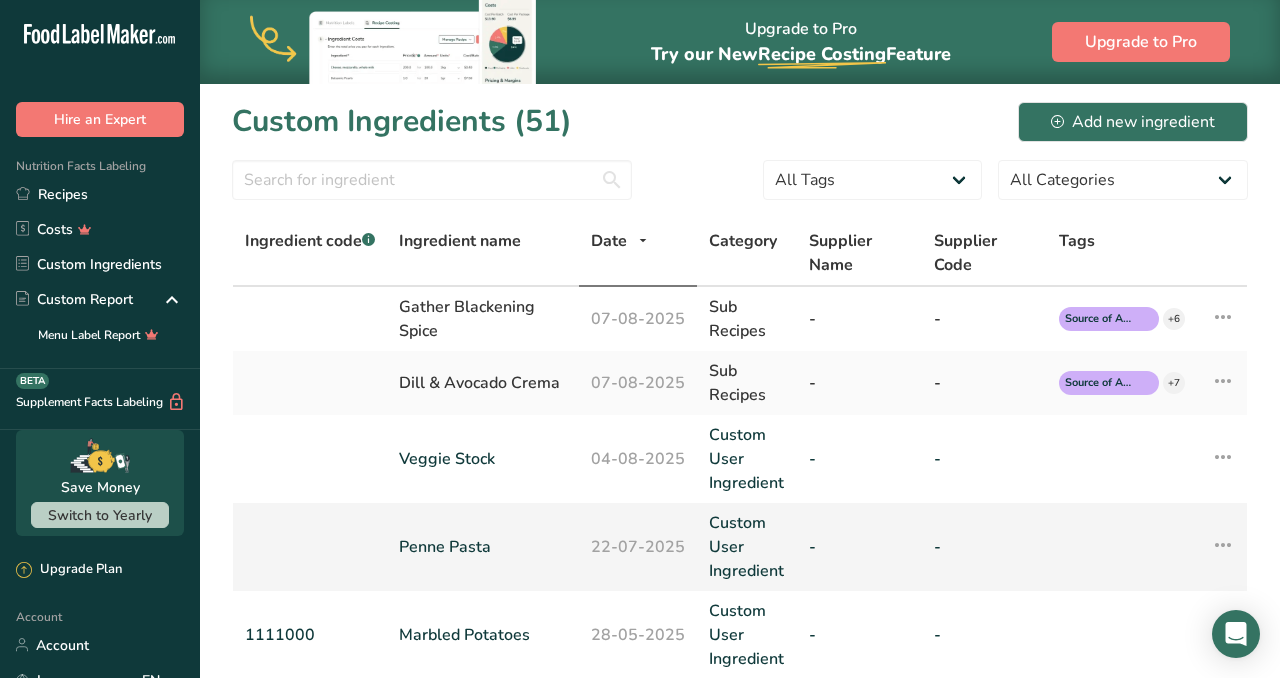 click on "Edit Ingredient         Duplicate Ingredient     Delete Ingredient         Activity History" at bounding box center (1222, 547) 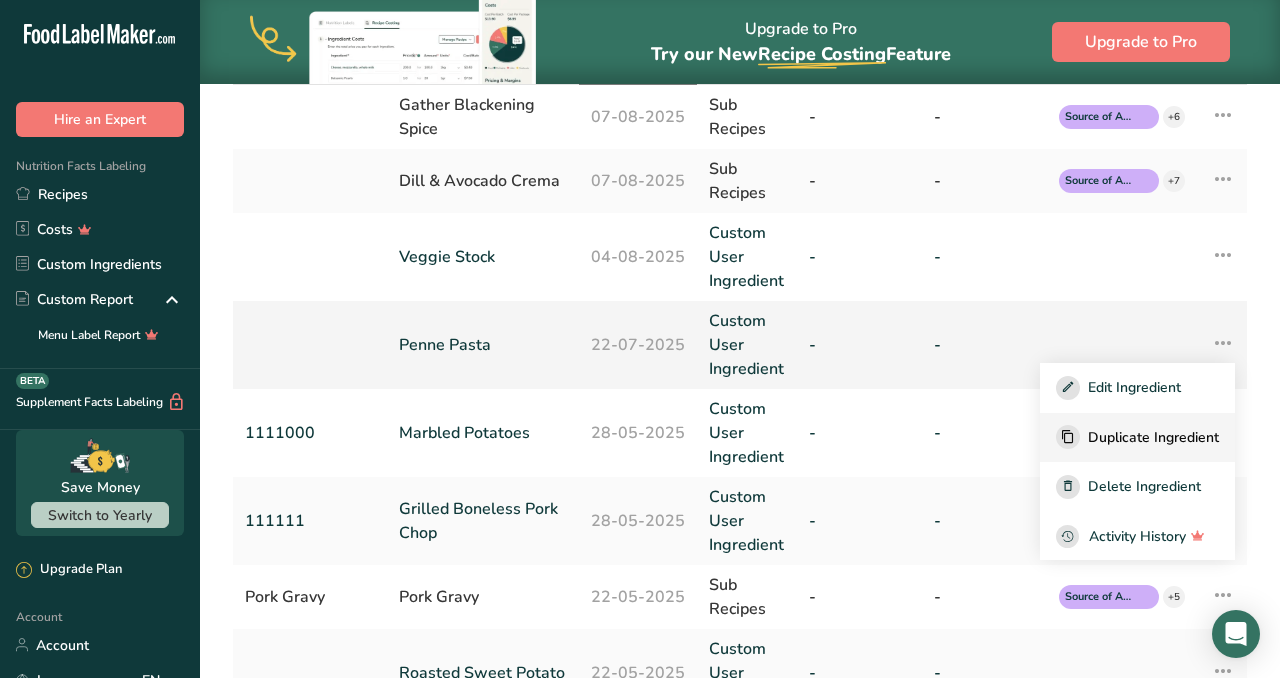 scroll, scrollTop: 0, scrollLeft: 0, axis: both 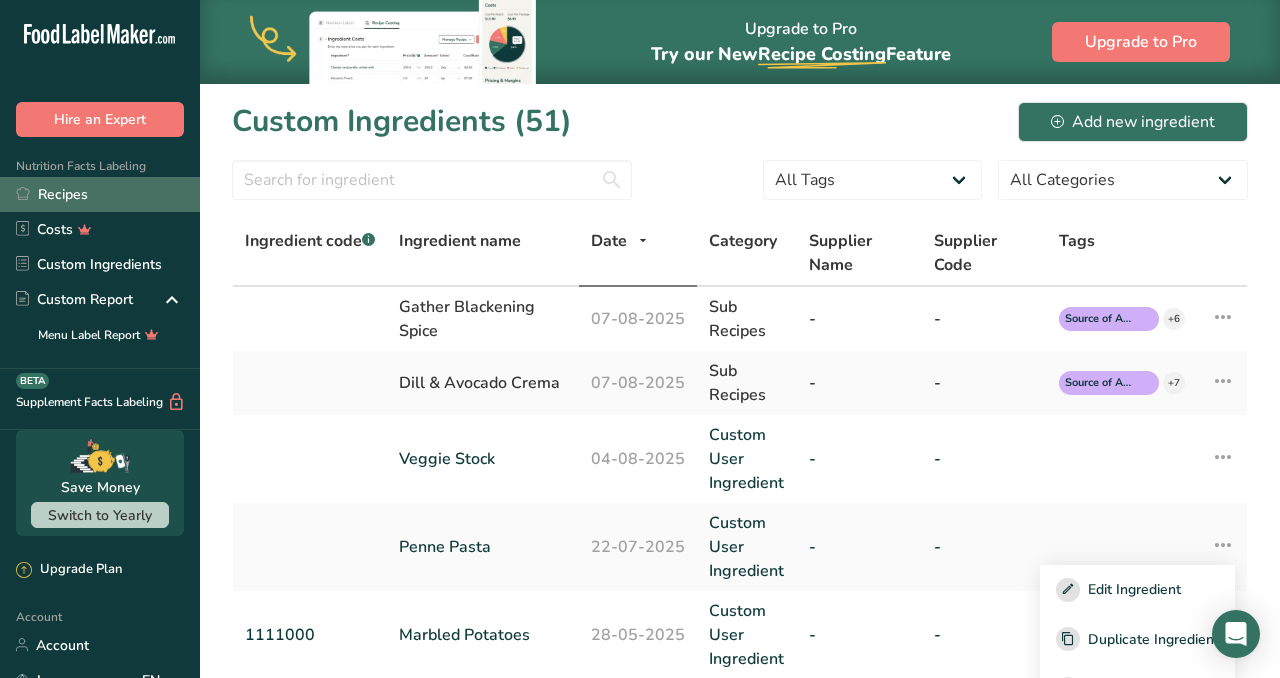click on "Recipes" at bounding box center [100, 194] 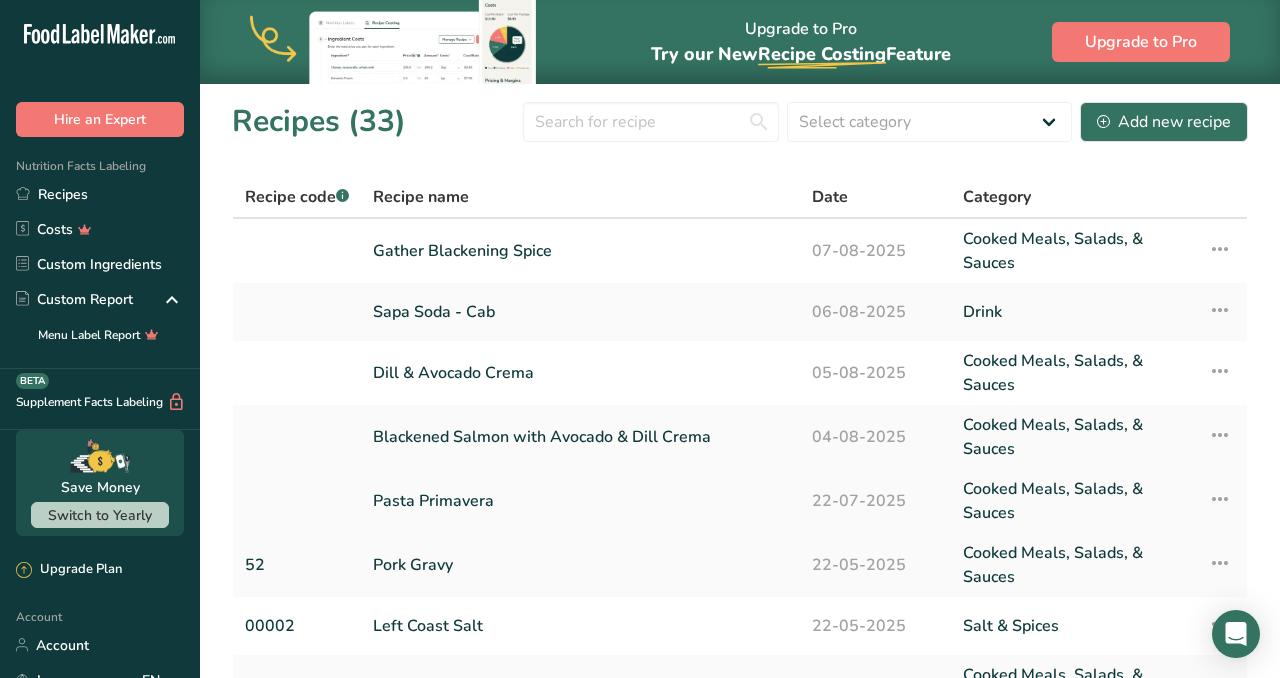 click on "Pasta Primavera" at bounding box center [580, 501] 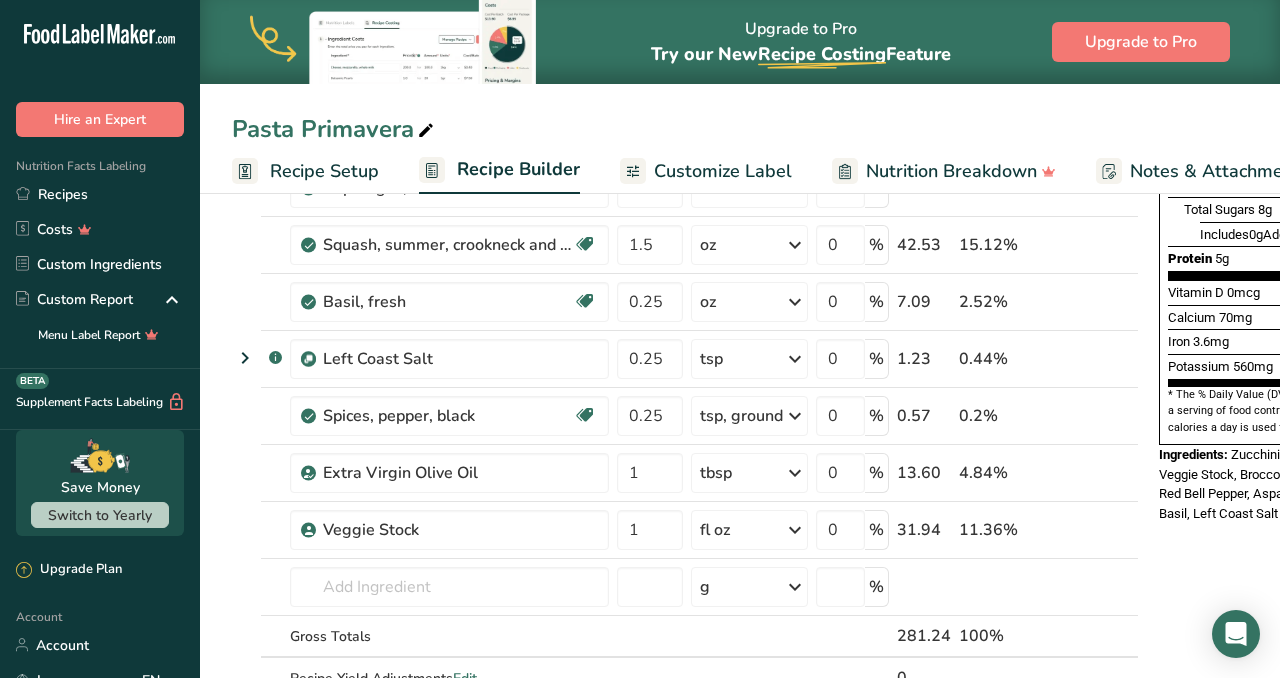 scroll, scrollTop: 468, scrollLeft: 0, axis: vertical 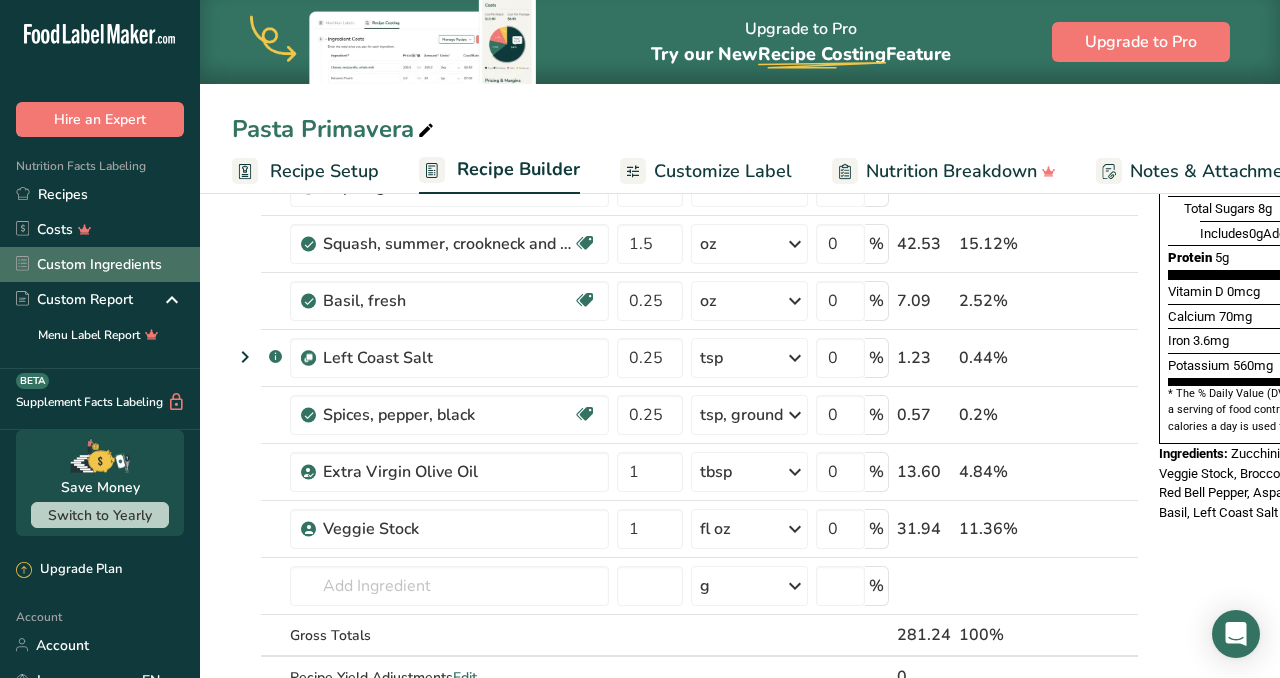 click on "Custom Ingredients" at bounding box center (100, 264) 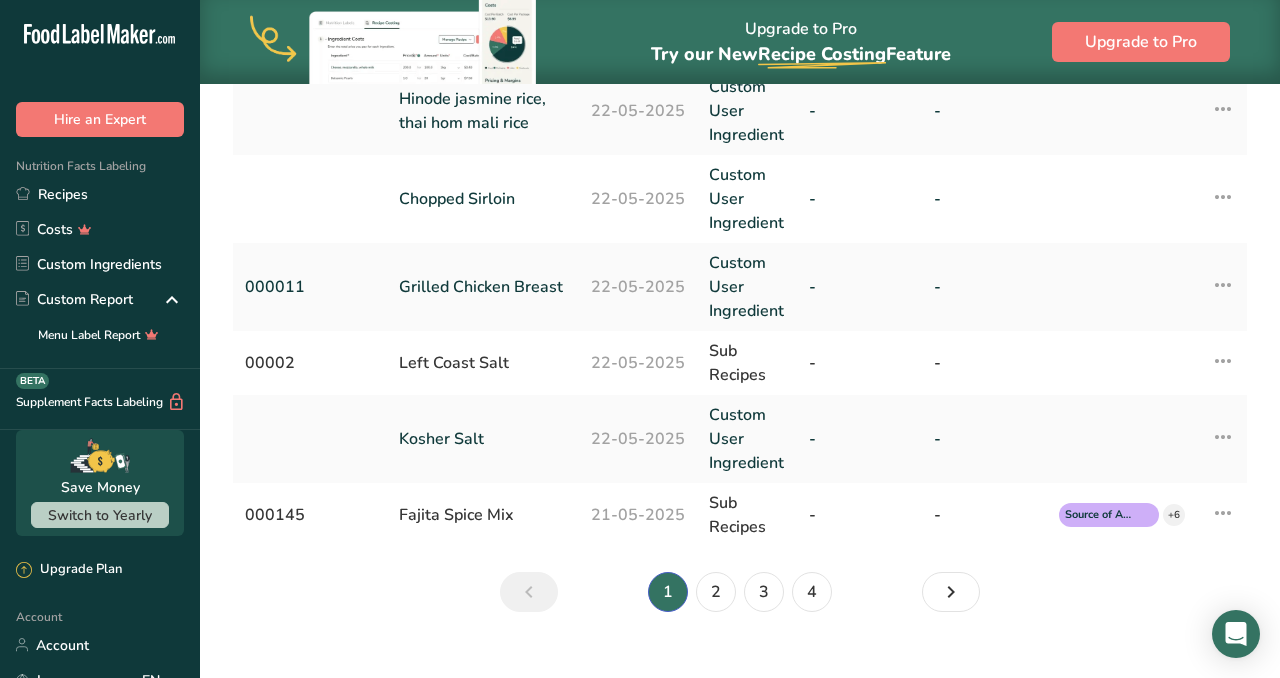 scroll, scrollTop: 970, scrollLeft: 0, axis: vertical 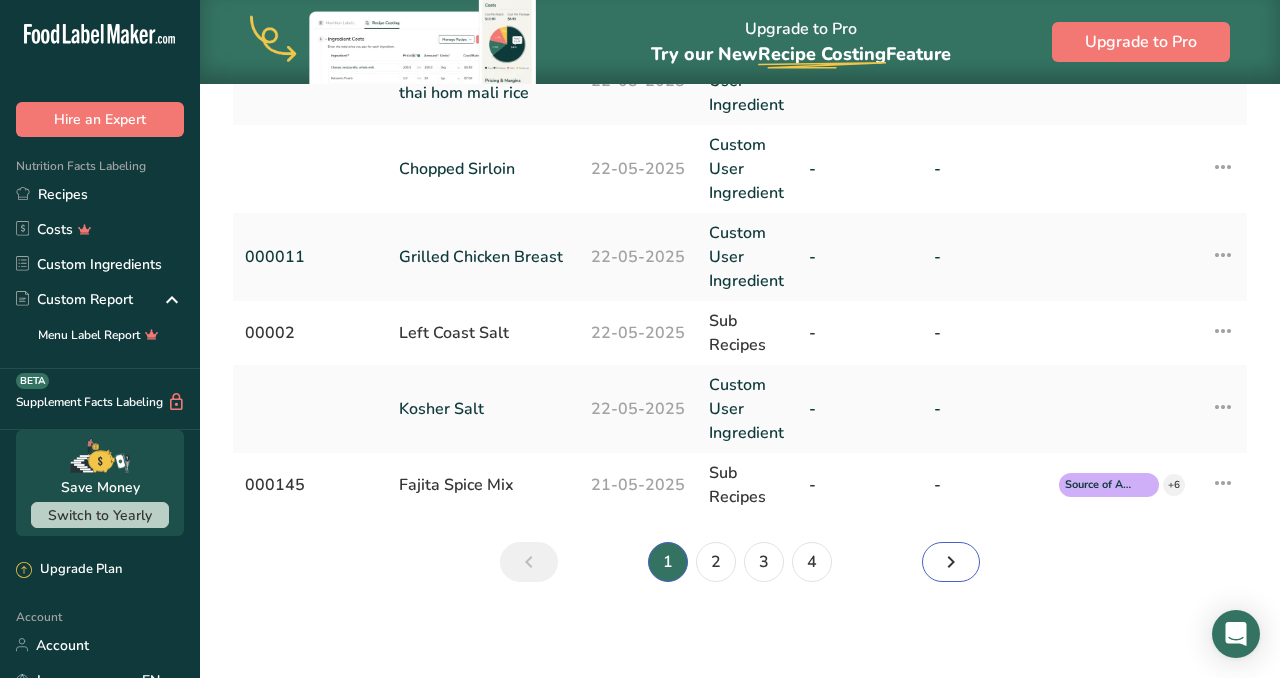 click at bounding box center [951, 562] 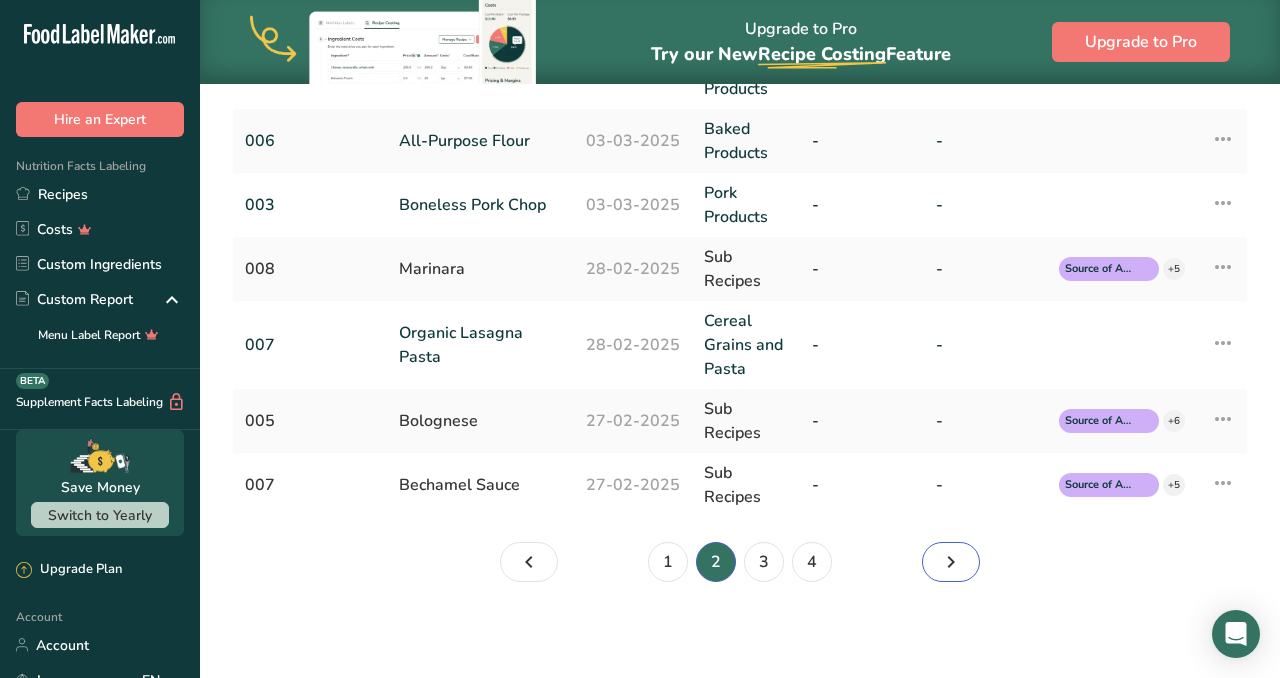 scroll, scrollTop: 892, scrollLeft: 0, axis: vertical 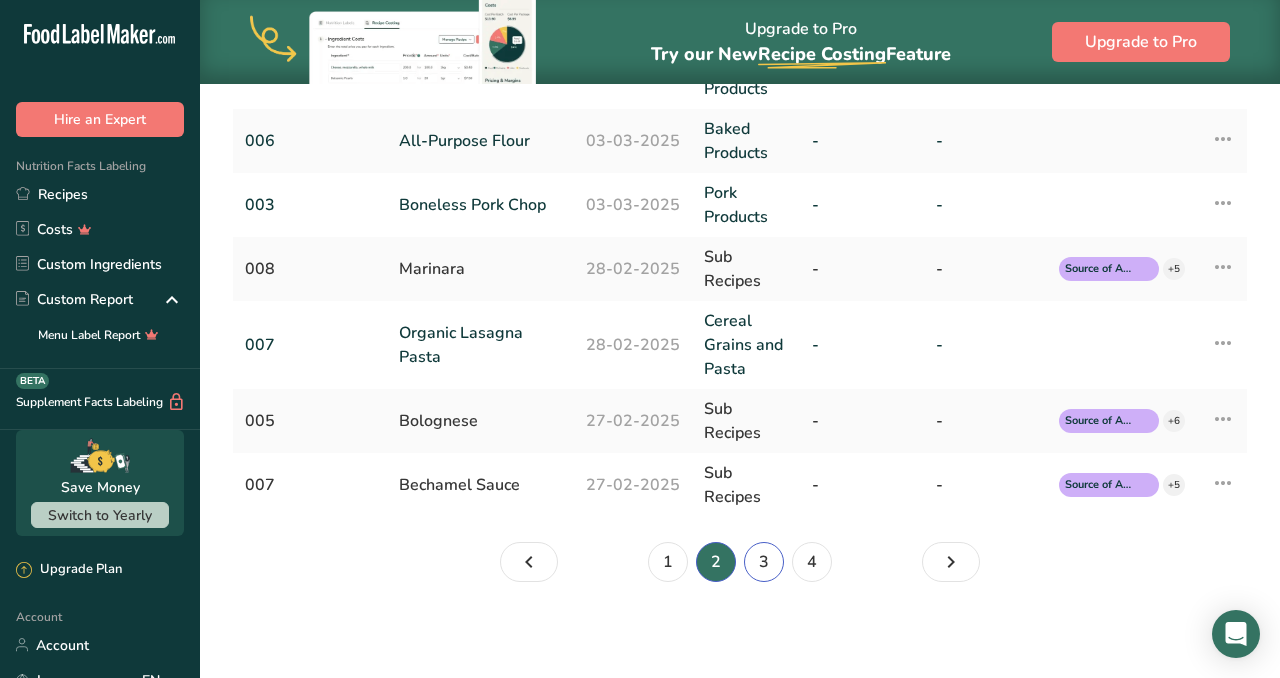 click on "3" at bounding box center (764, 562) 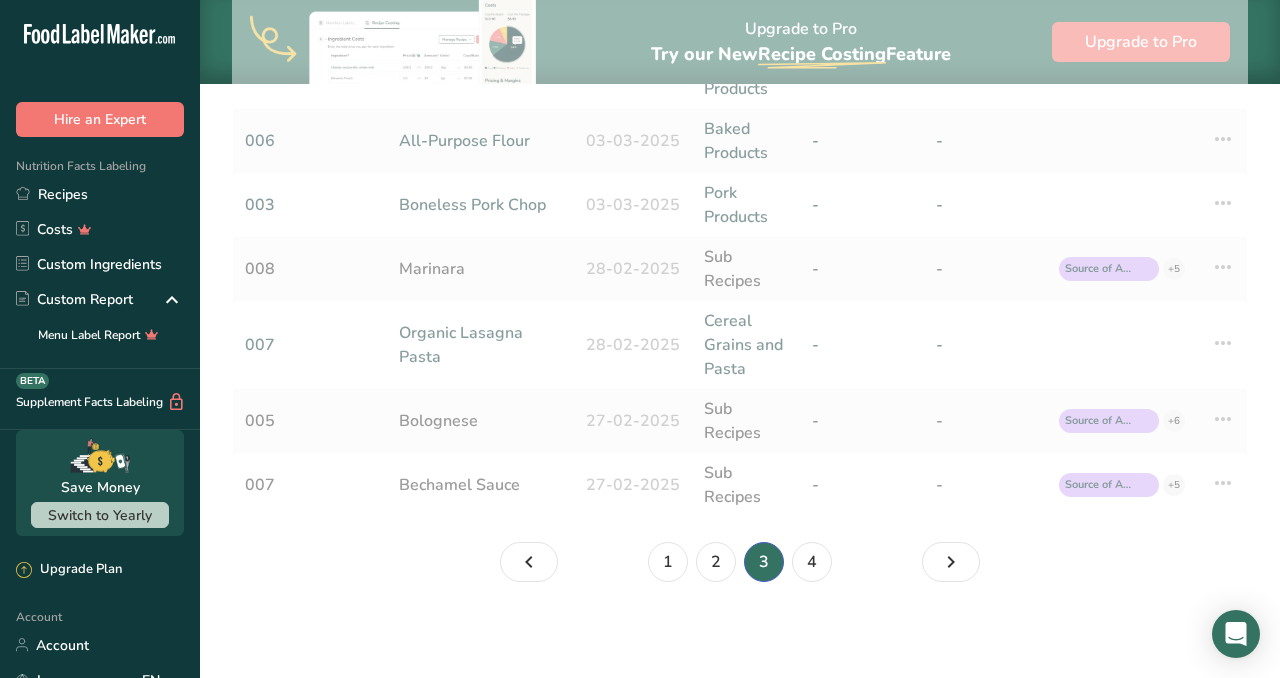 scroll, scrollTop: 964, scrollLeft: 0, axis: vertical 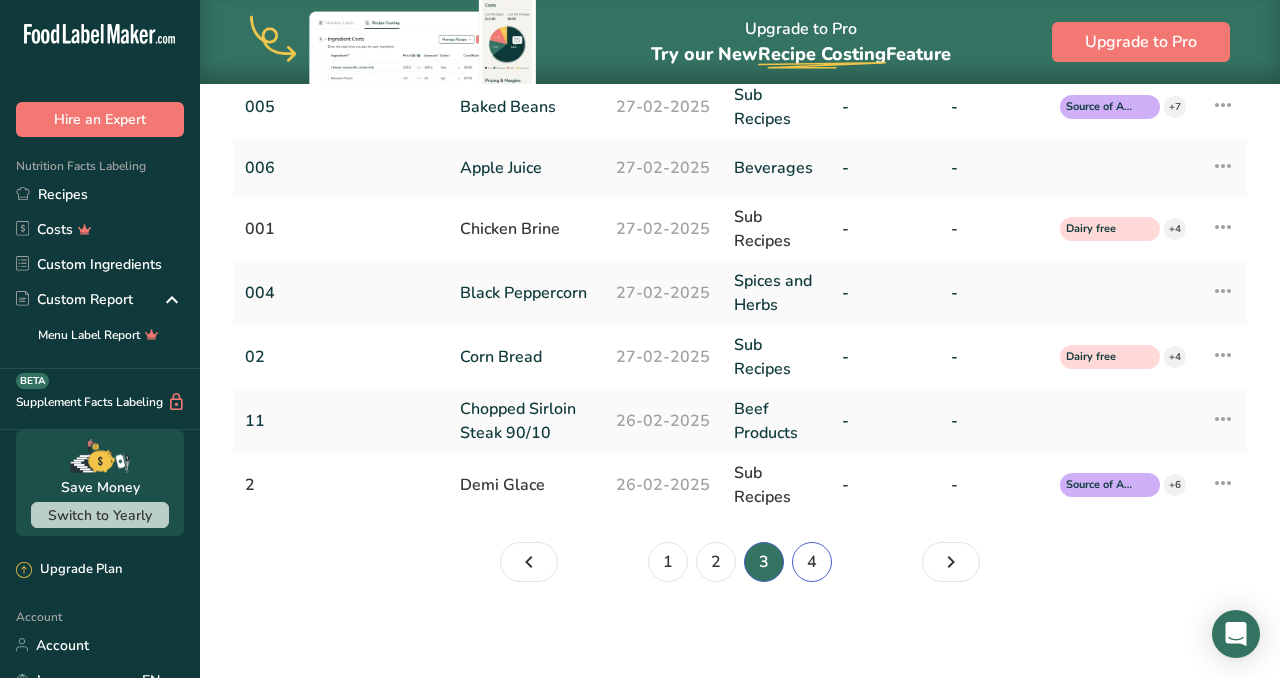 click on "4" at bounding box center (812, 562) 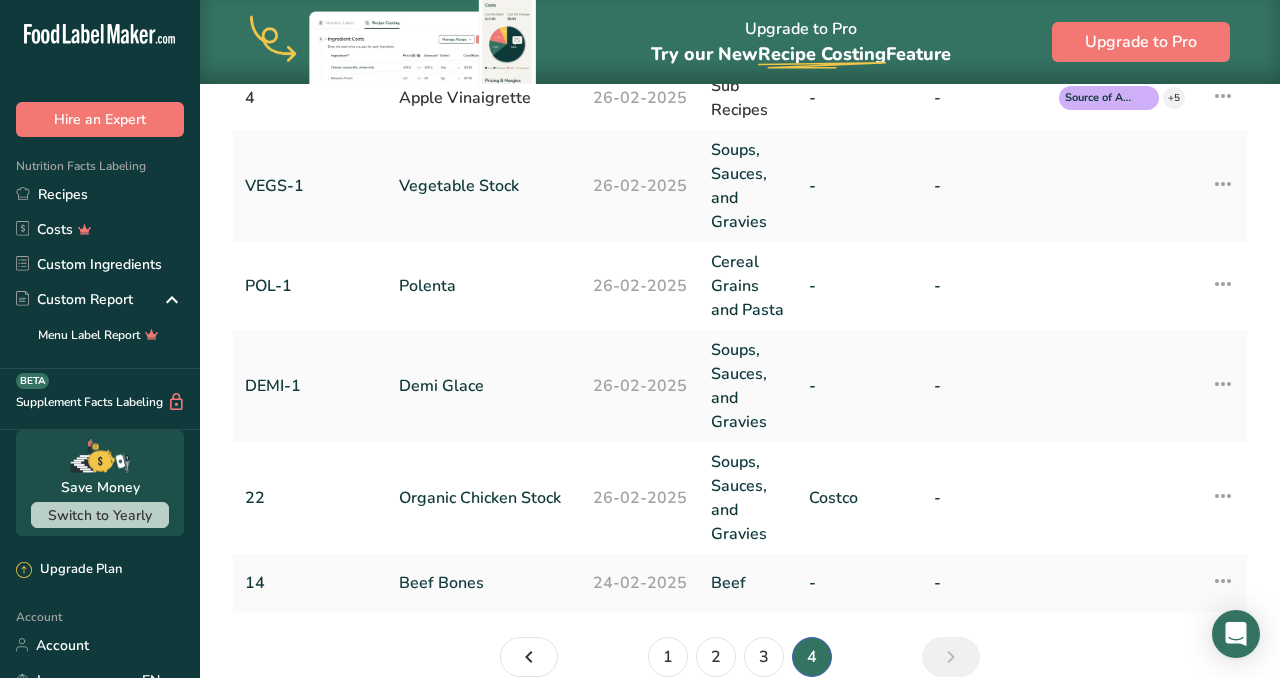 scroll, scrollTop: 0, scrollLeft: 0, axis: both 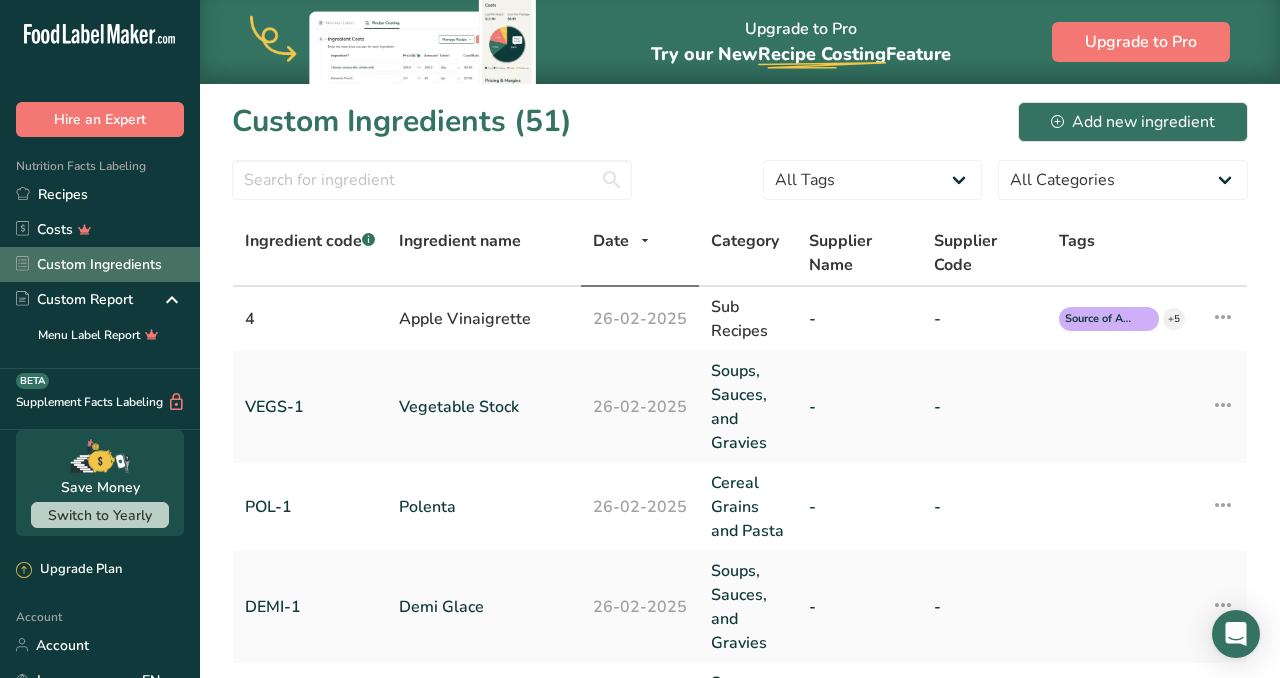 click on "Custom Ingredients" at bounding box center [100, 264] 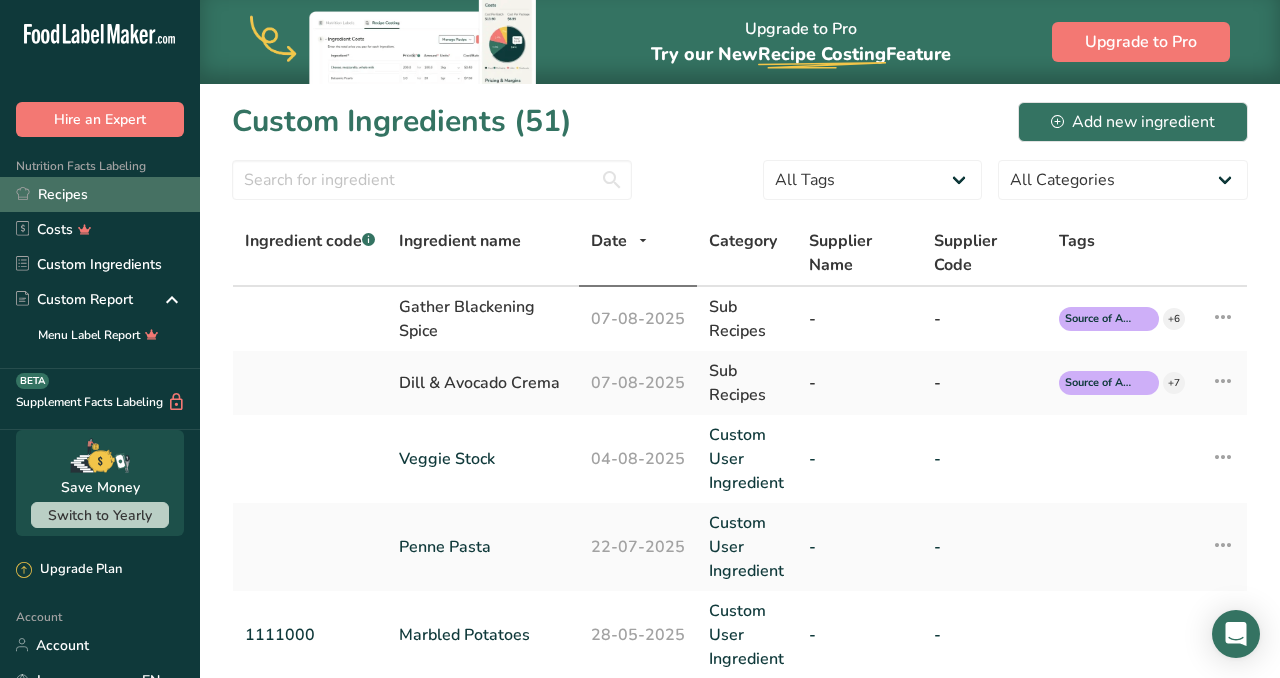 click on "Recipes" at bounding box center (100, 194) 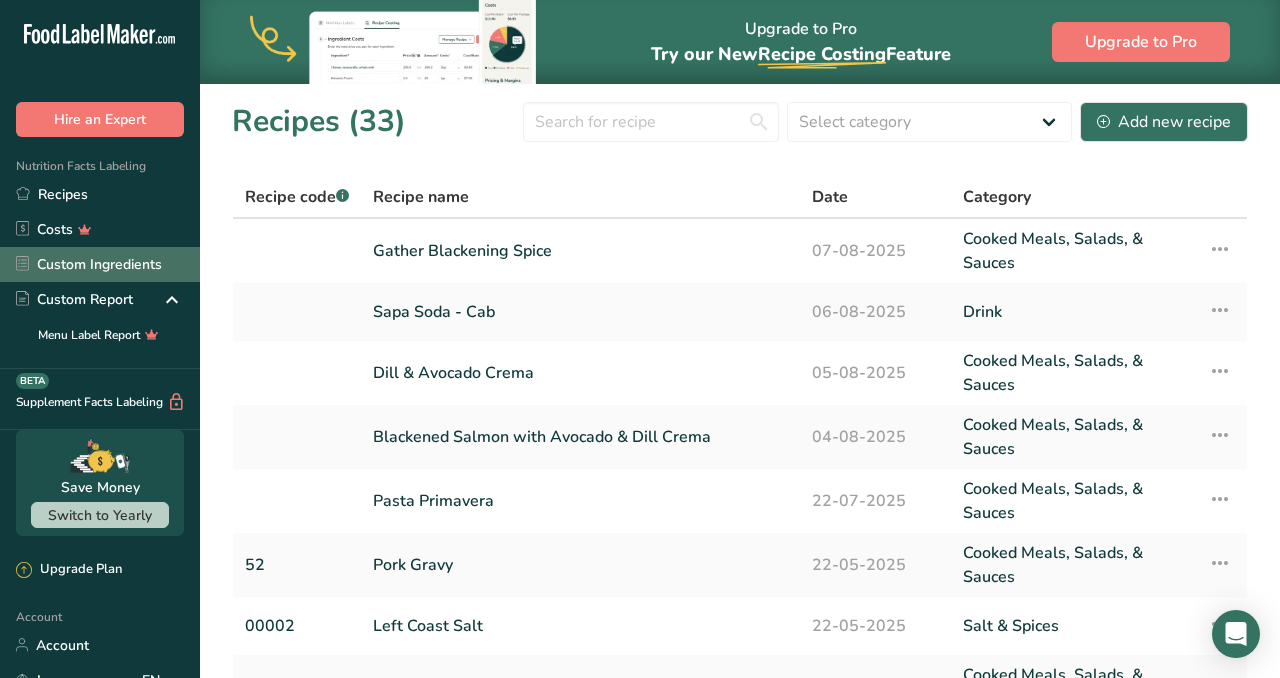 click on "Custom Ingredients" at bounding box center (100, 264) 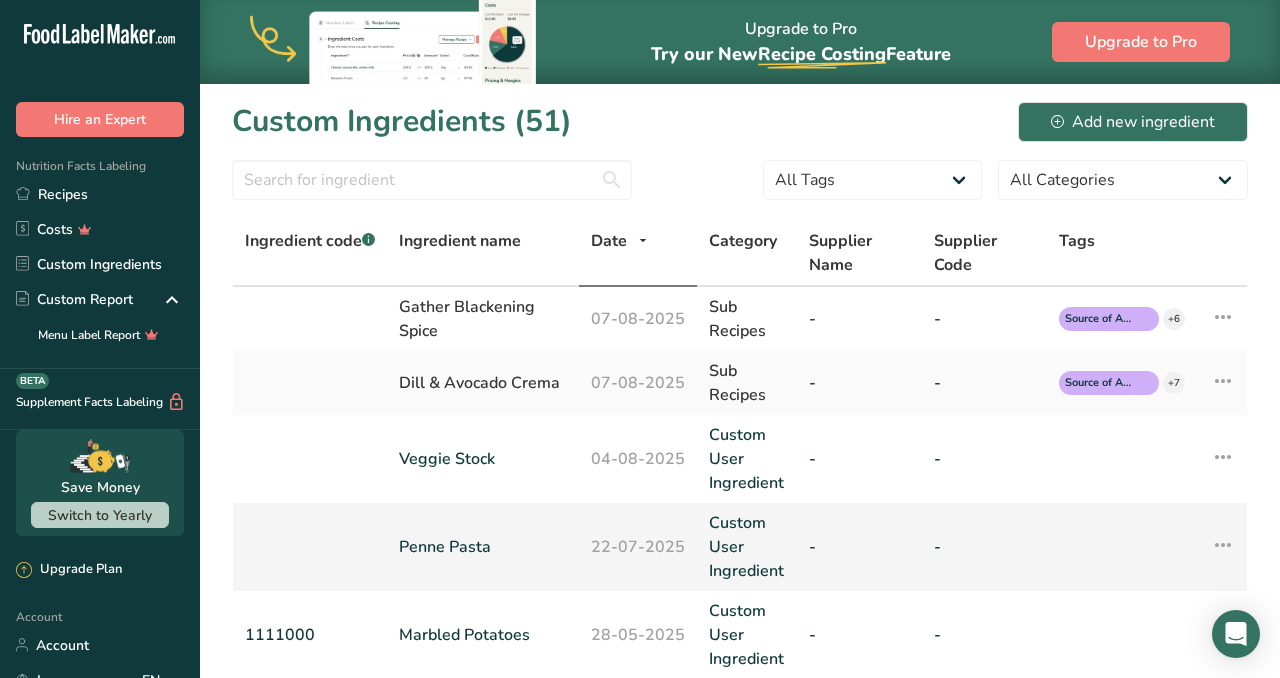click on "Penne Pasta" at bounding box center (483, 547) 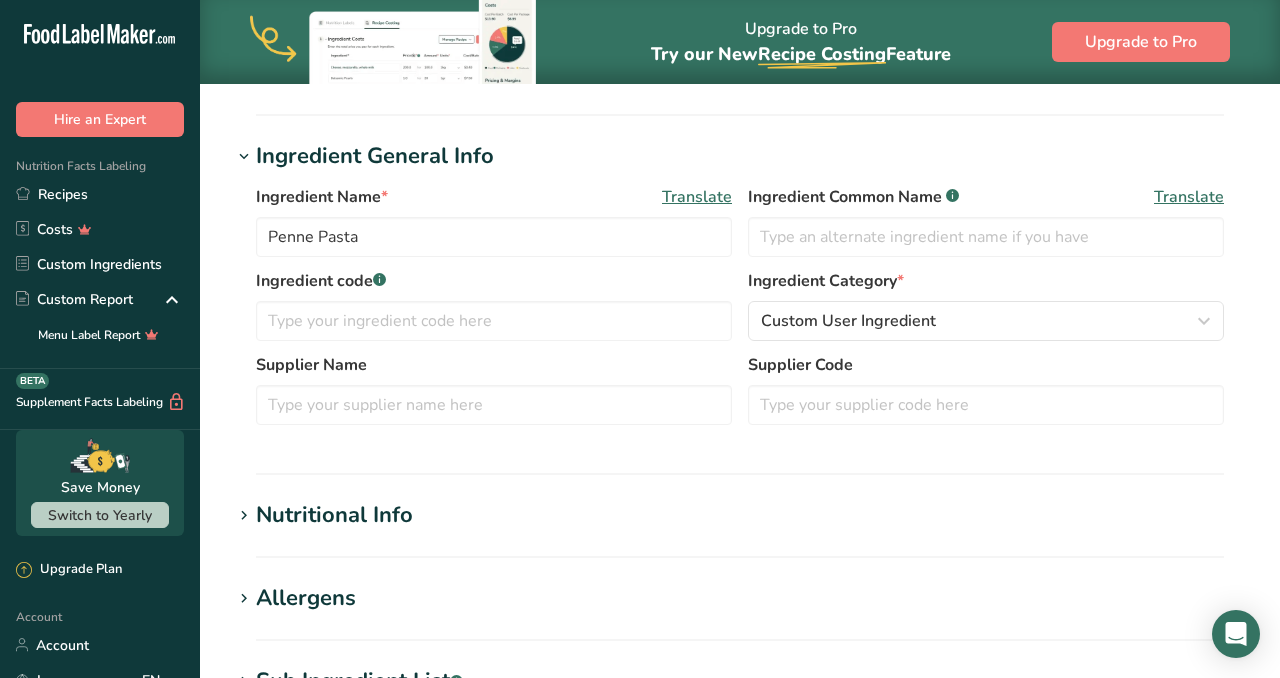 scroll, scrollTop: 332, scrollLeft: 0, axis: vertical 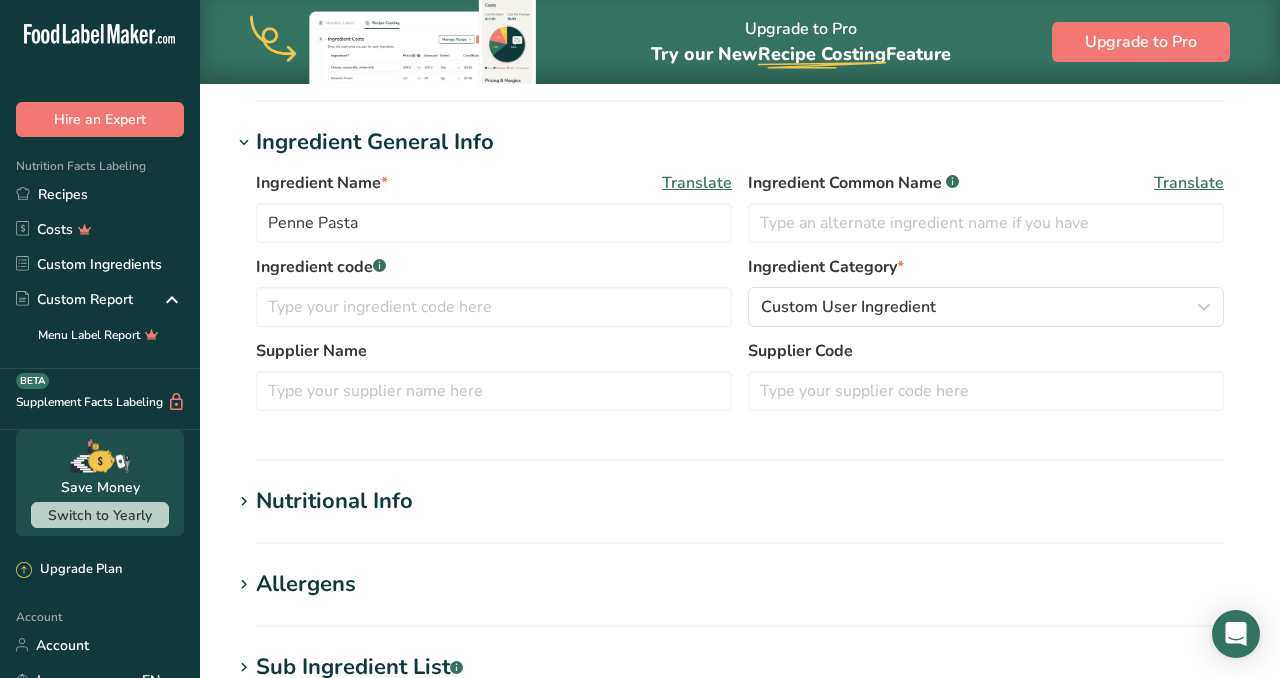 click on "Nutritional Info" at bounding box center [334, 501] 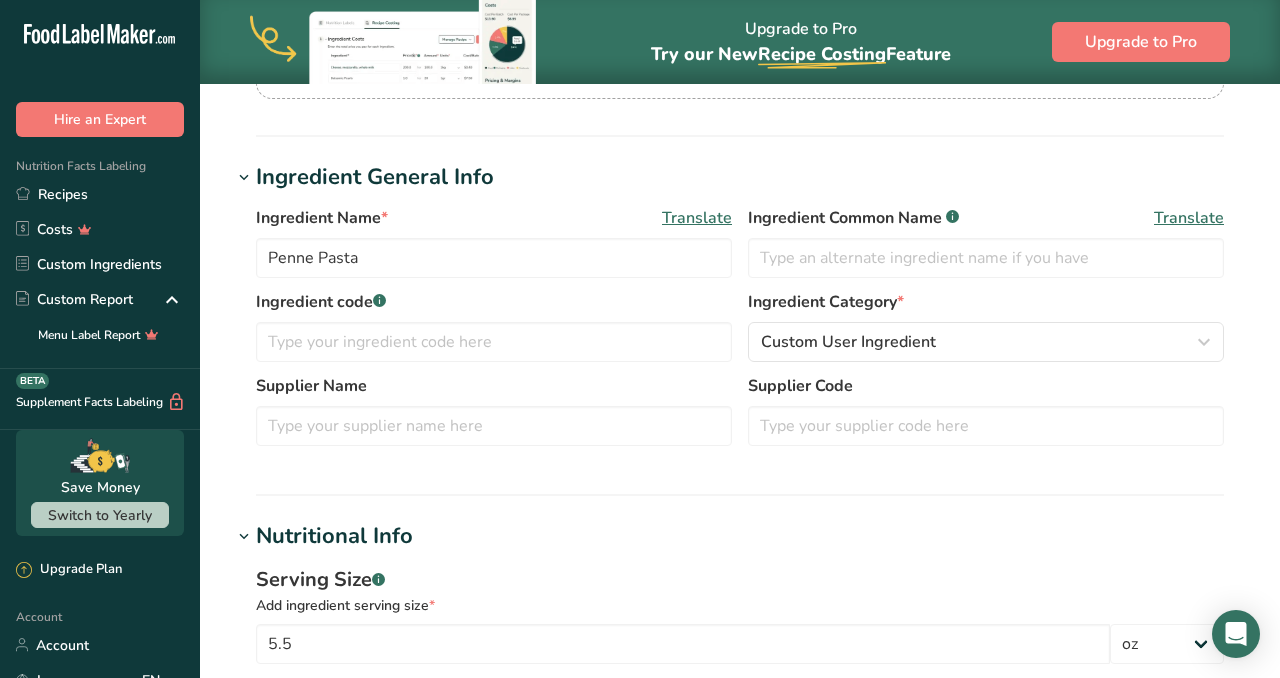 scroll, scrollTop: 267, scrollLeft: 0, axis: vertical 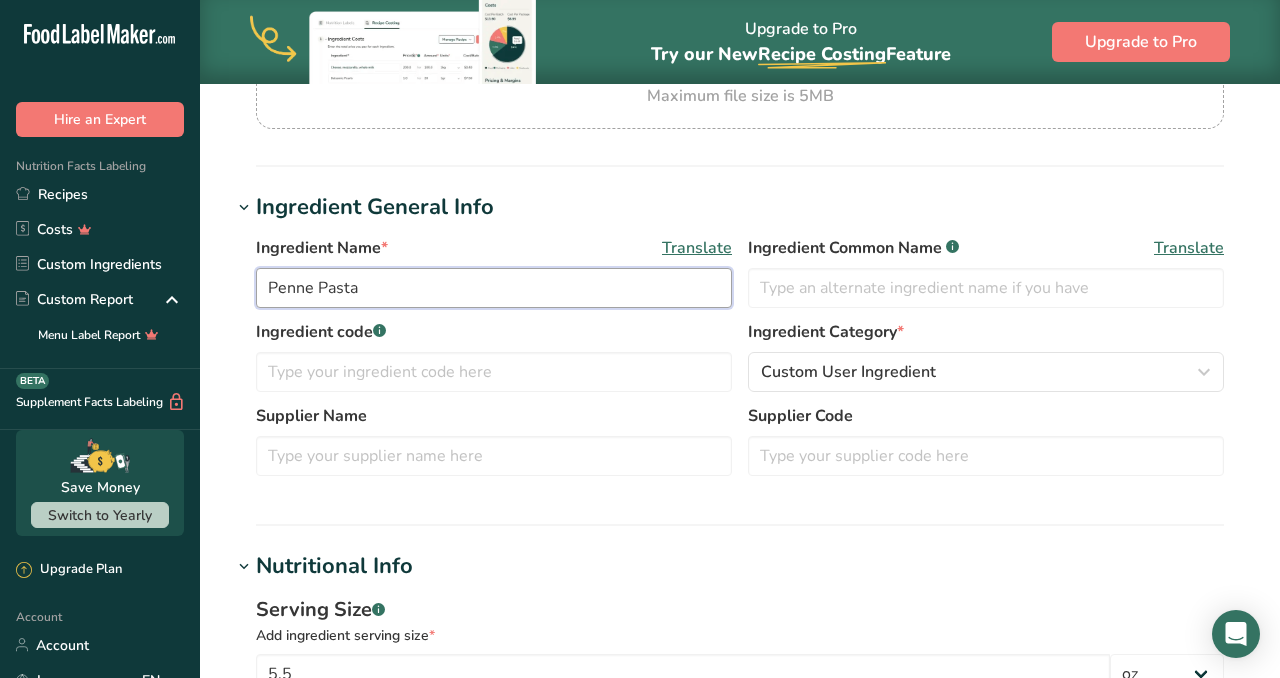 click on "Penne Pasta" at bounding box center (494, 288) 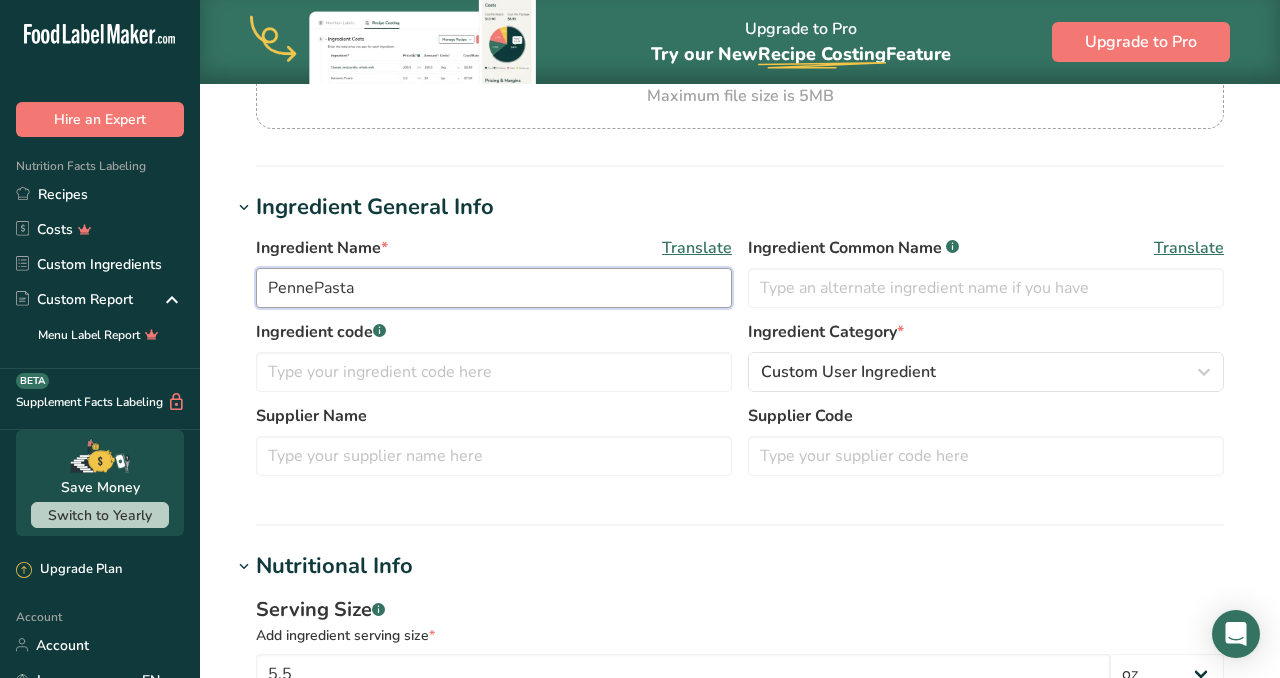 click on "PennePasta" at bounding box center [494, 288] 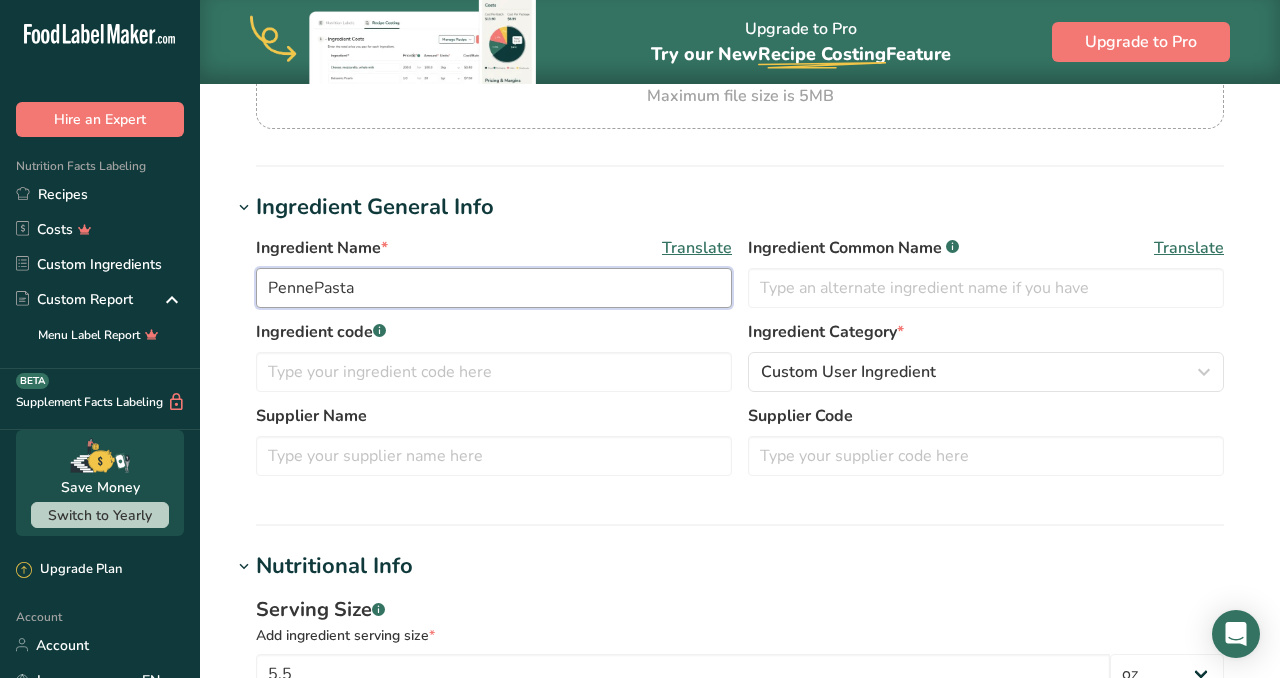 click on "PennePasta" at bounding box center (494, 288) 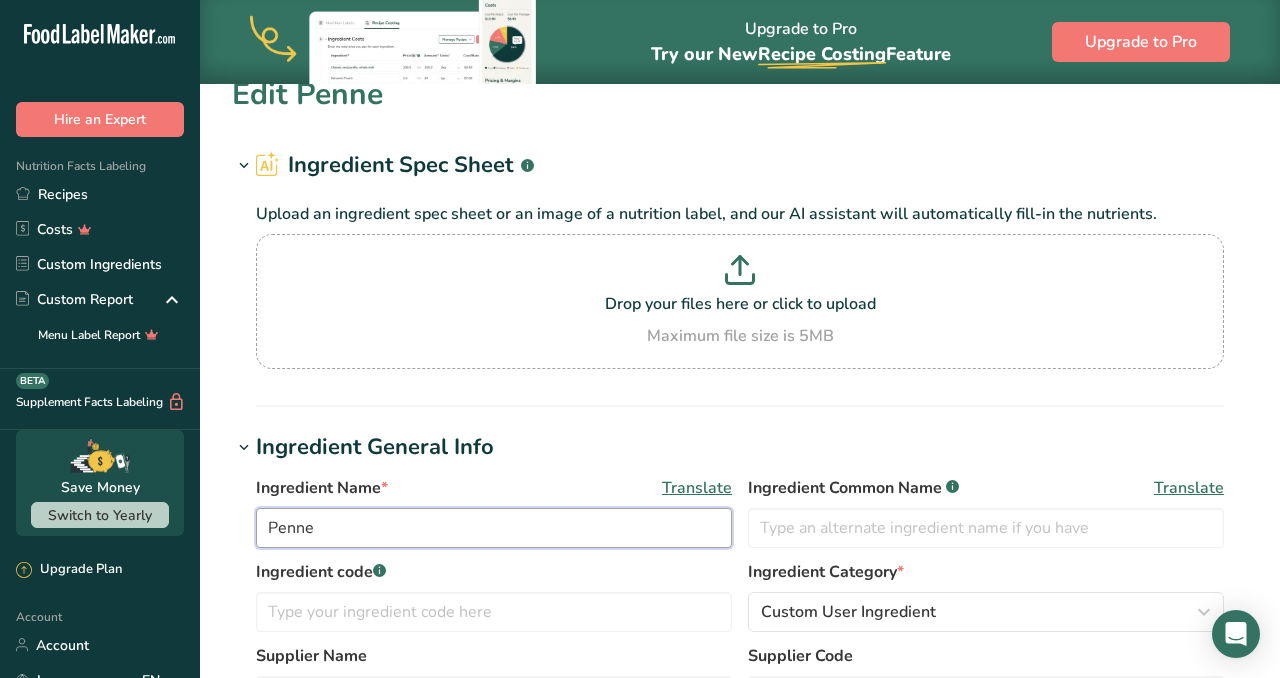 scroll, scrollTop: 0, scrollLeft: 0, axis: both 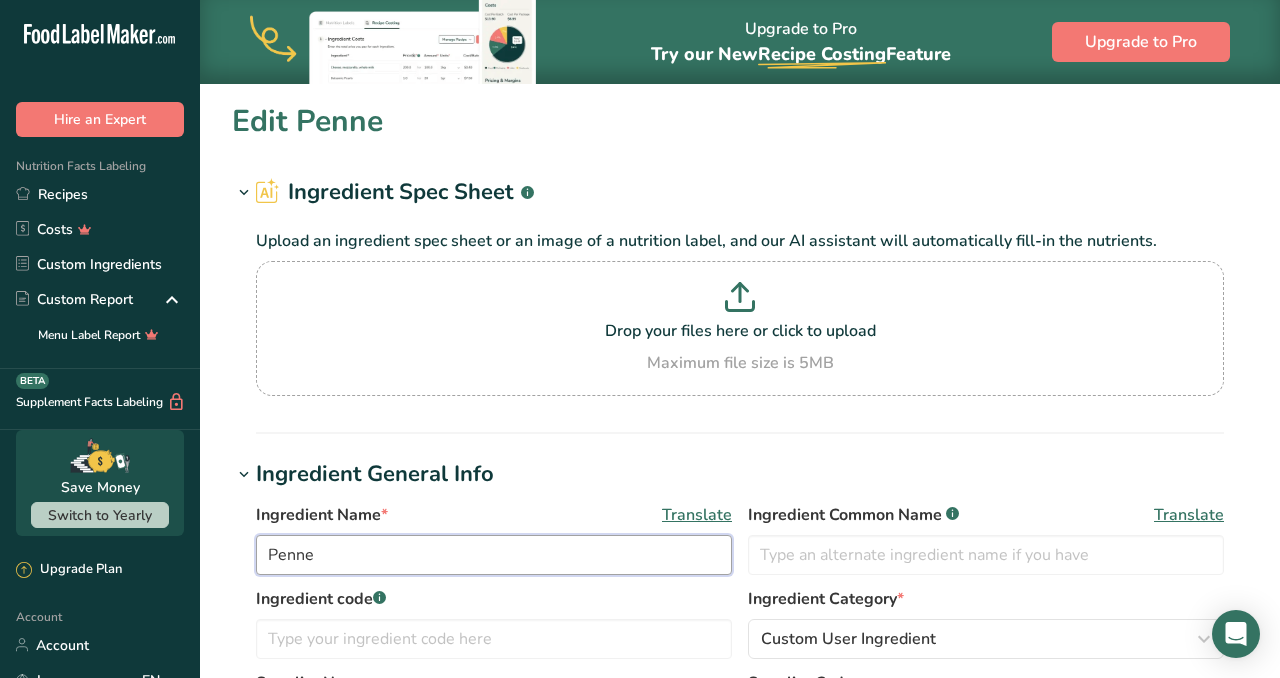 type on "Penne" 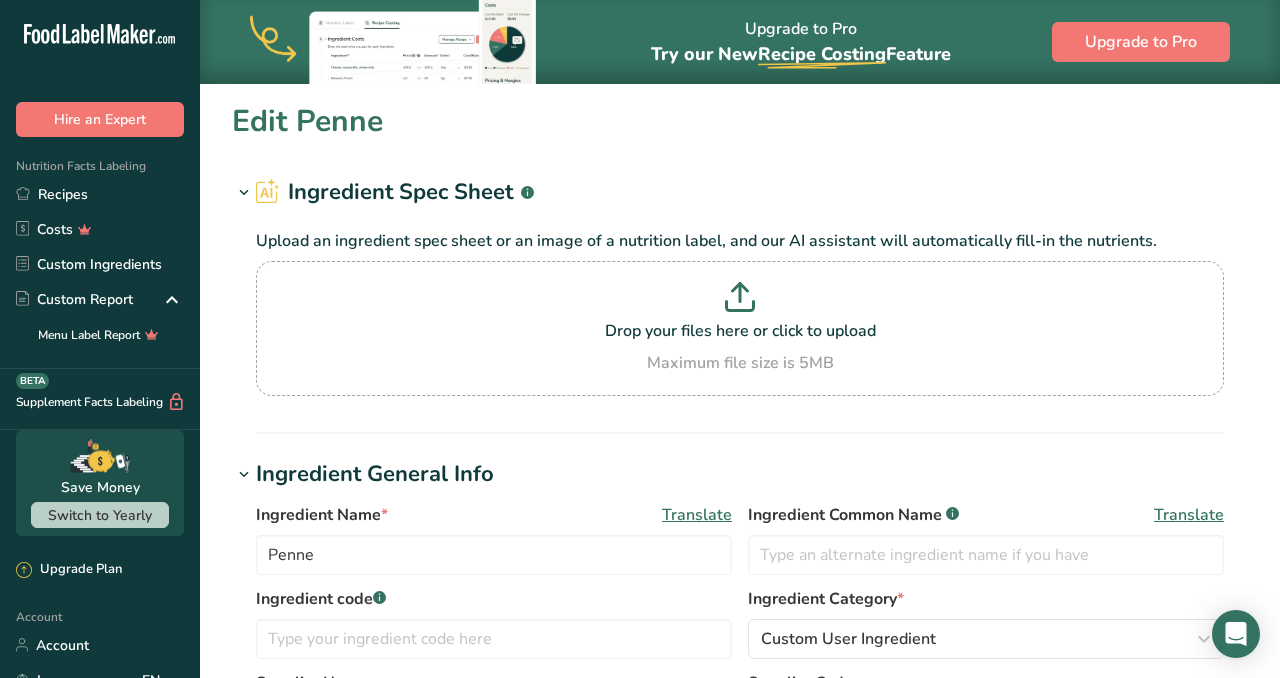 click on "Edit Penne
Ingredient Spec Sheet
.a-a{fill:#347362;}.b-a{fill:#fff;}
Upload an ingredient spec sheet or an image of a nutrition label, and our AI assistant will automatically fill-in the nutrients.
Drop your files here or click to upload
Maximum file size is 5MB
Ingredient General Info
Ingredient Name *
Translate
Penne
Ingredient Common Name
.a-a{fill:#347362;}.b-a{fill:#fff;}
Translate
Ingredient code
.a-a{fill:#347362;}.b-a{fill:#fff;}
Ingredient Category *
Custom User Ingredient
Standard Categories
Custom Categories" at bounding box center (740, 1242) 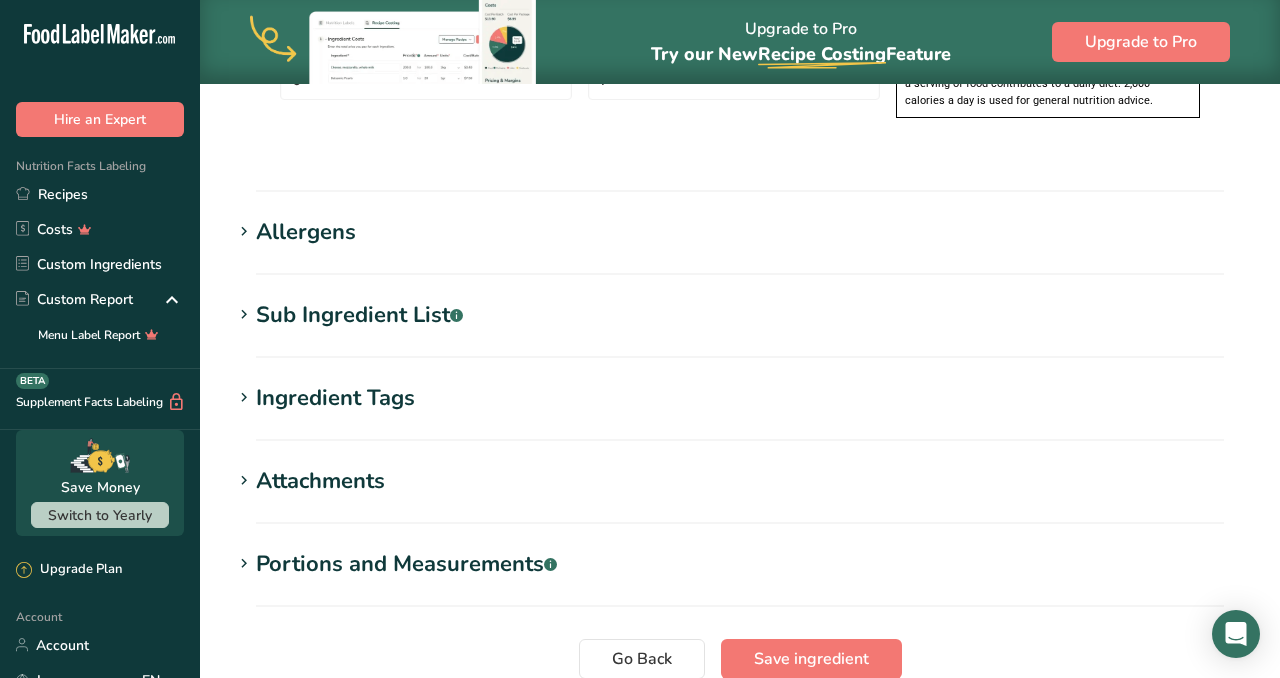 scroll, scrollTop: 1742, scrollLeft: 0, axis: vertical 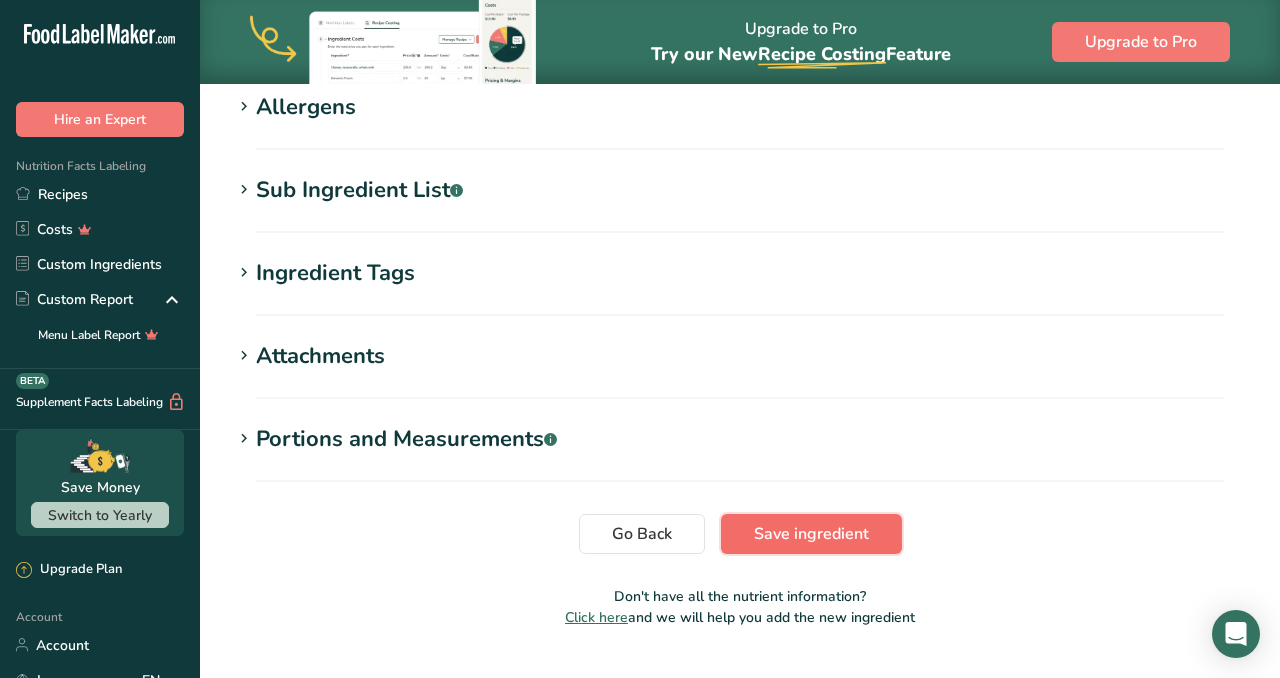 click on "Save ingredient" at bounding box center [811, 534] 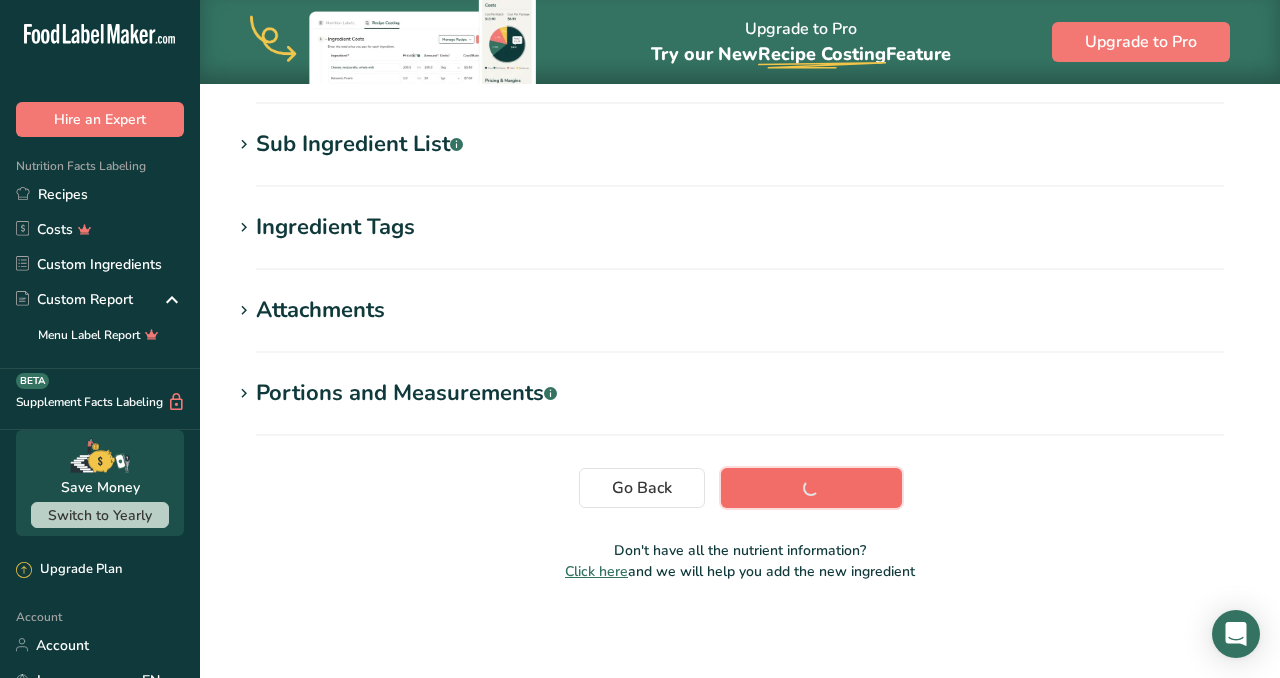scroll, scrollTop: 380, scrollLeft: 0, axis: vertical 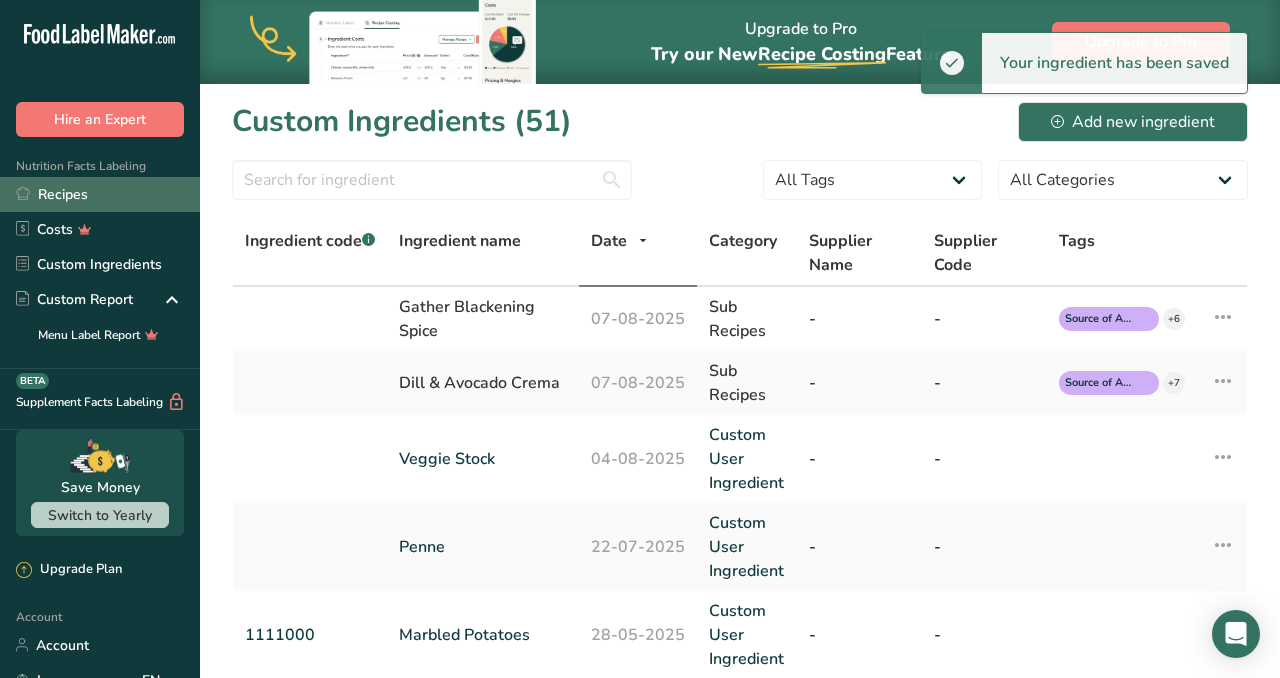 click on "Recipes" at bounding box center (100, 194) 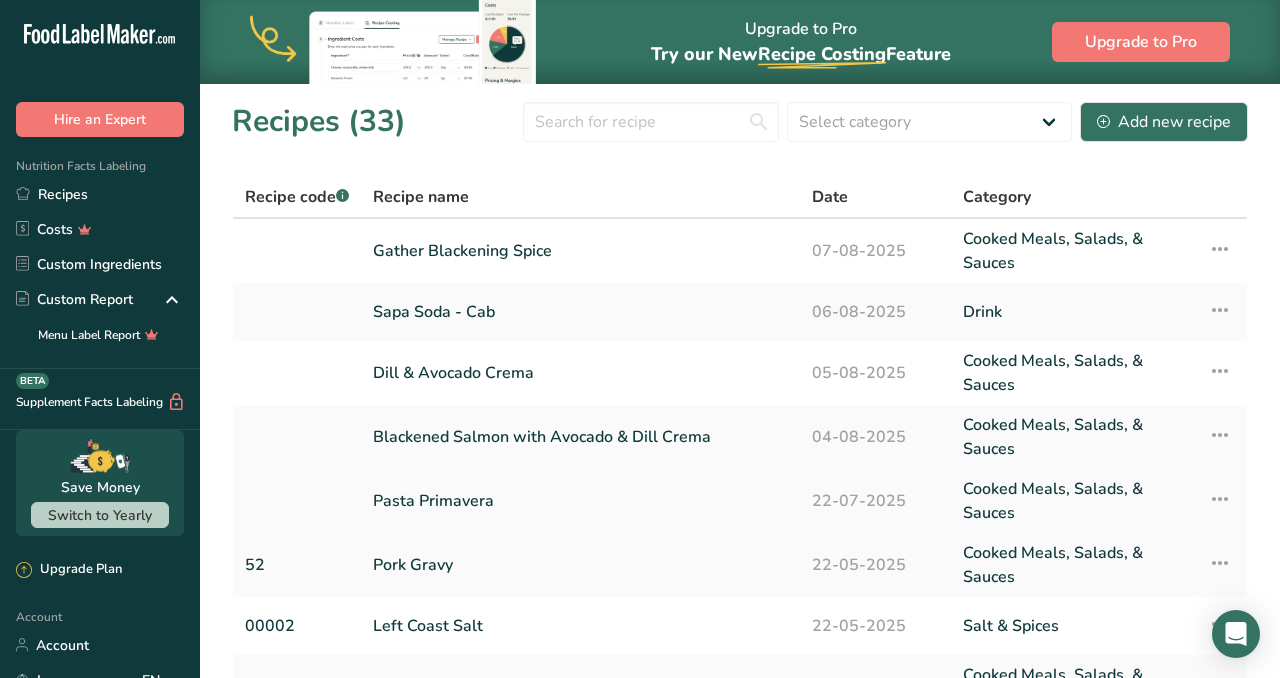 click on "Pasta Primavera" at bounding box center [580, 501] 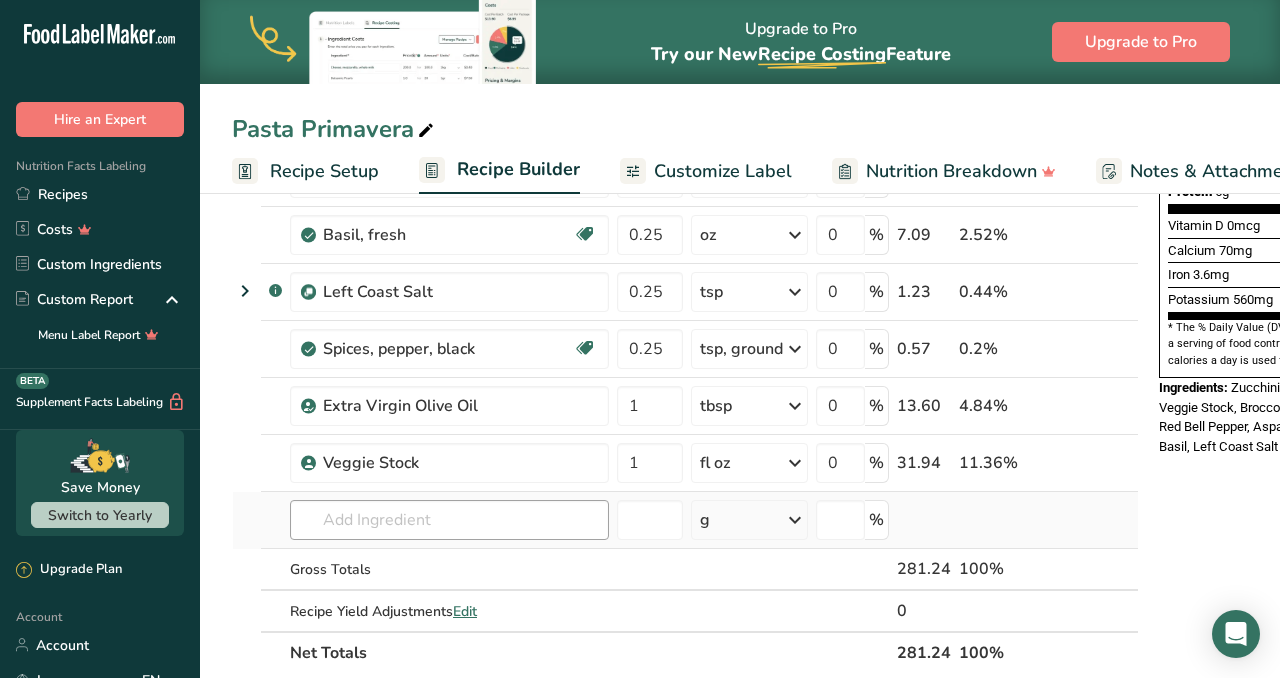 scroll, scrollTop: 544, scrollLeft: 0, axis: vertical 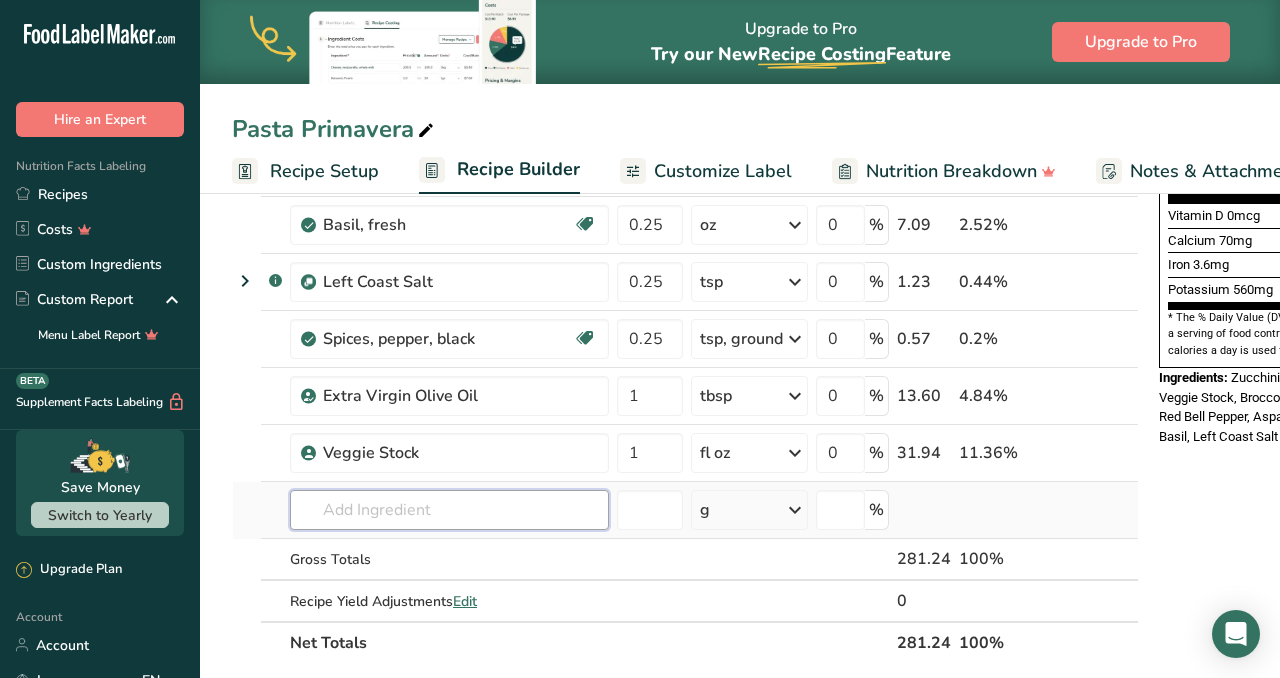 click at bounding box center [449, 510] 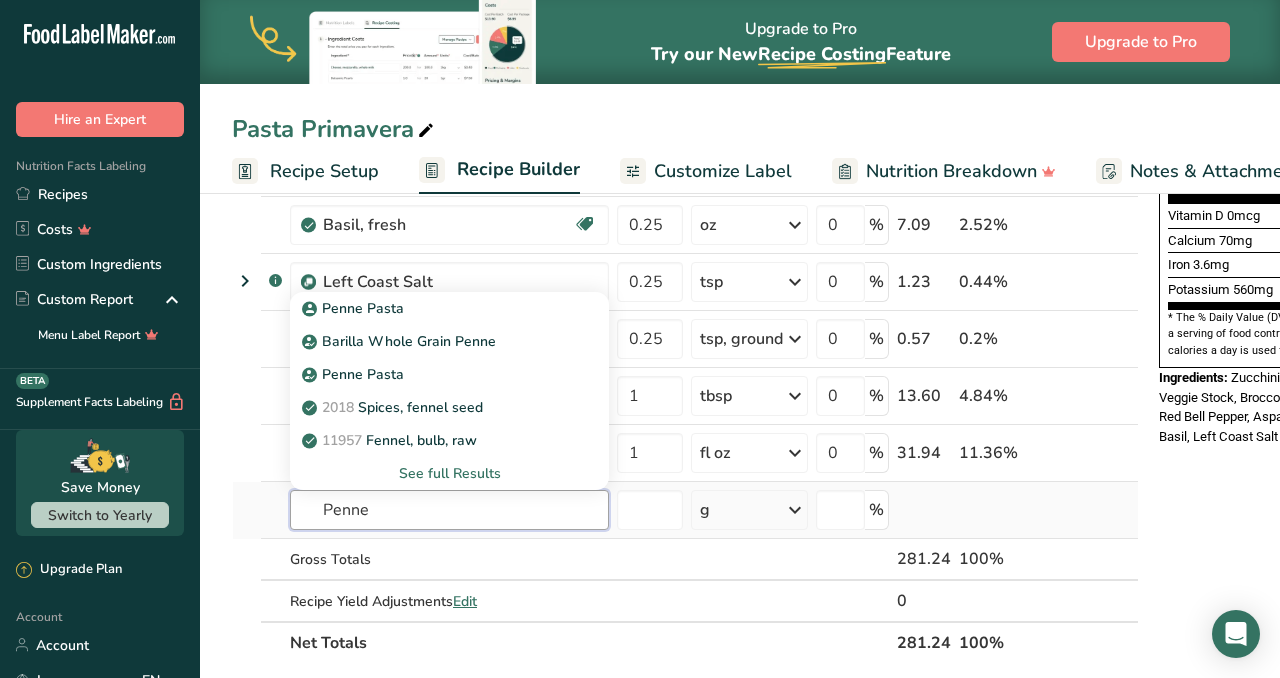 type on "Penne" 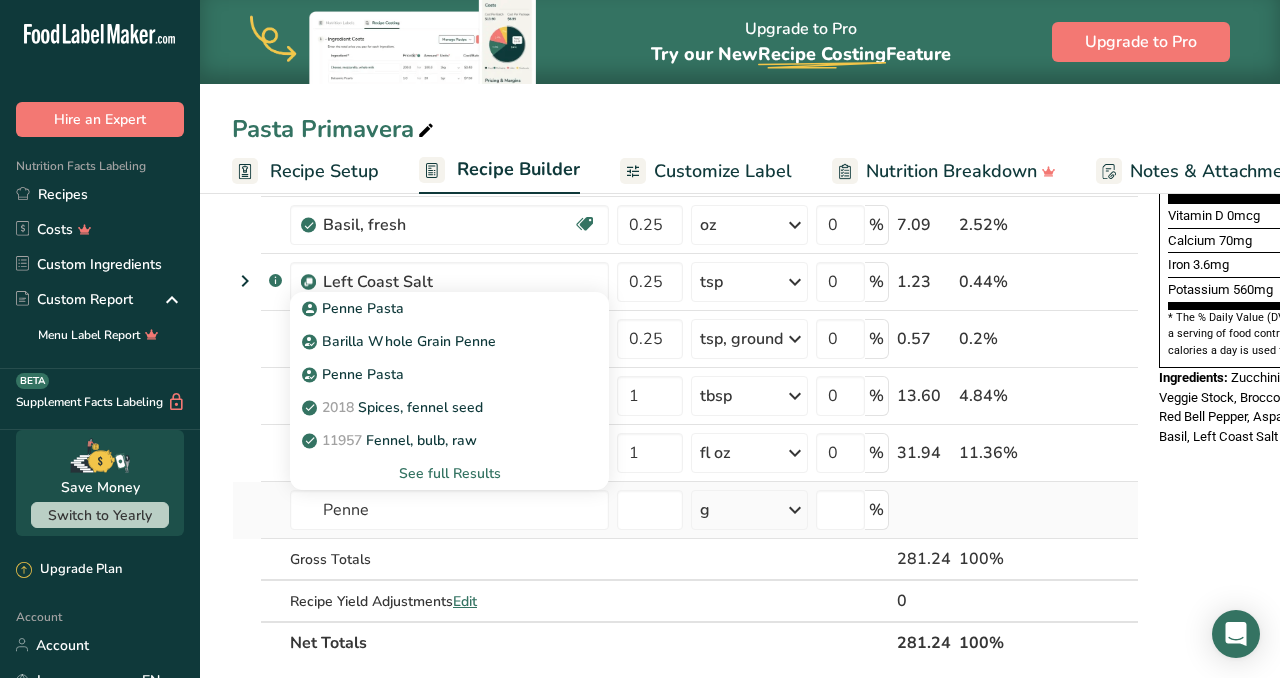 type 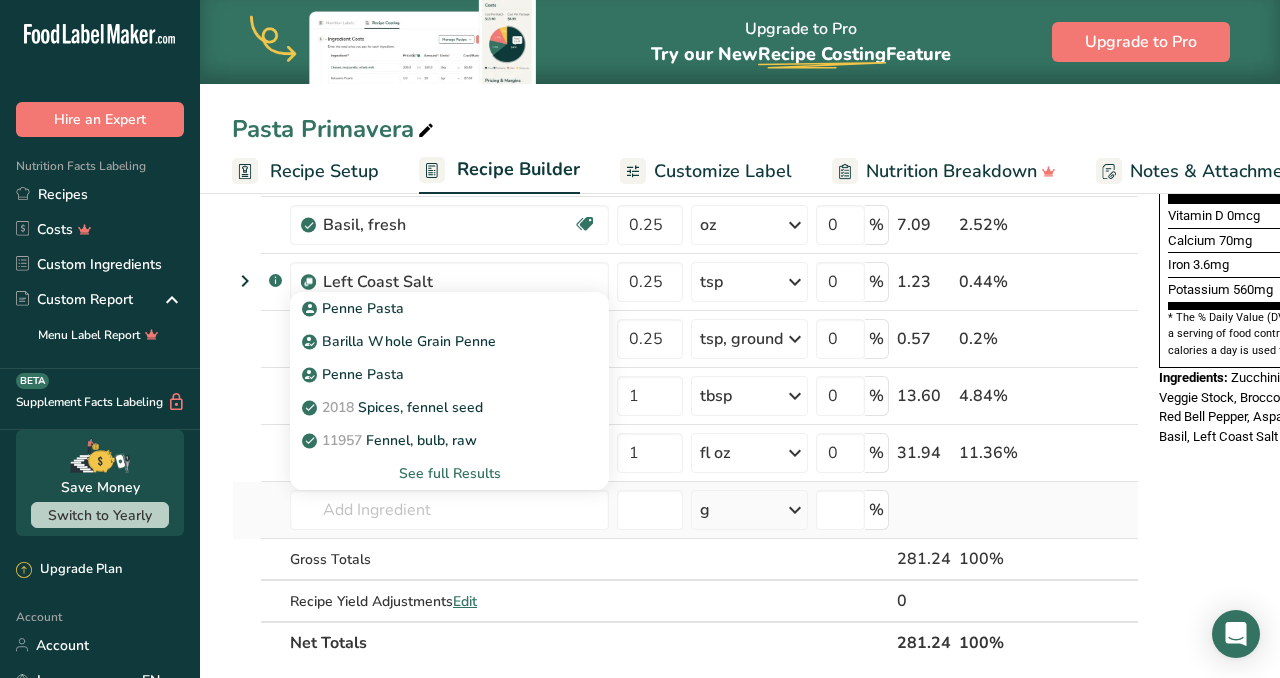 click on "See full Results" at bounding box center [449, 473] 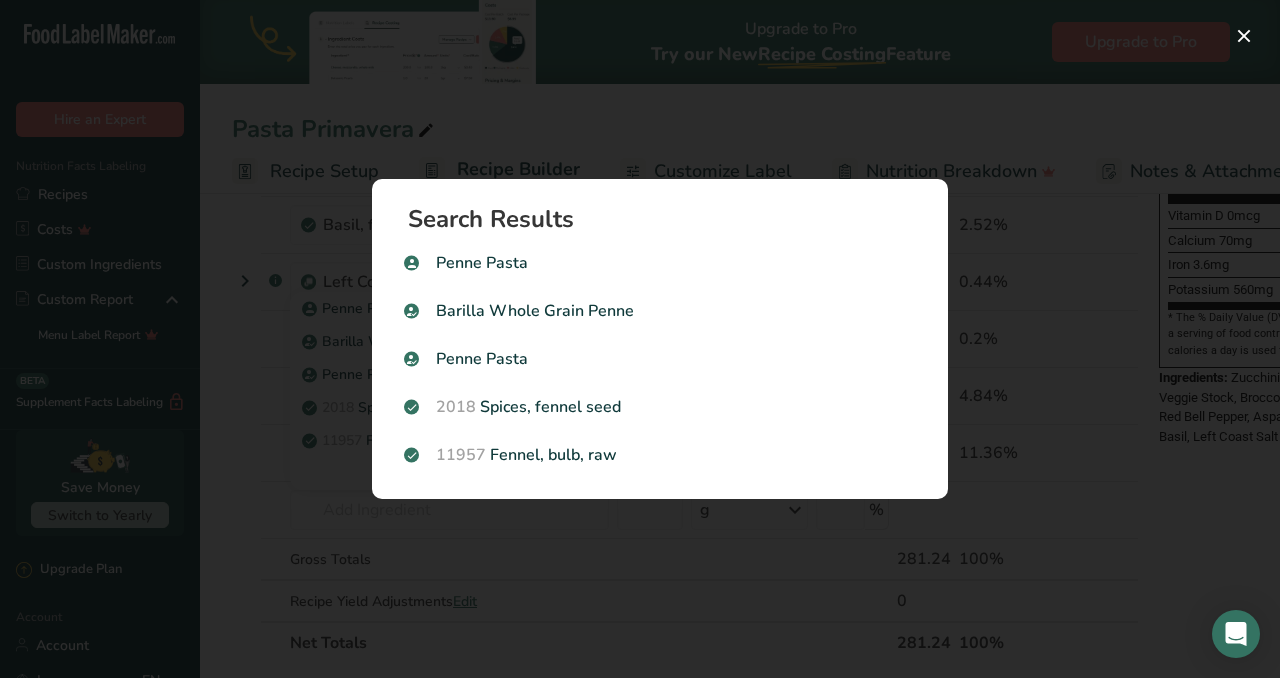 click at bounding box center [640, 339] 